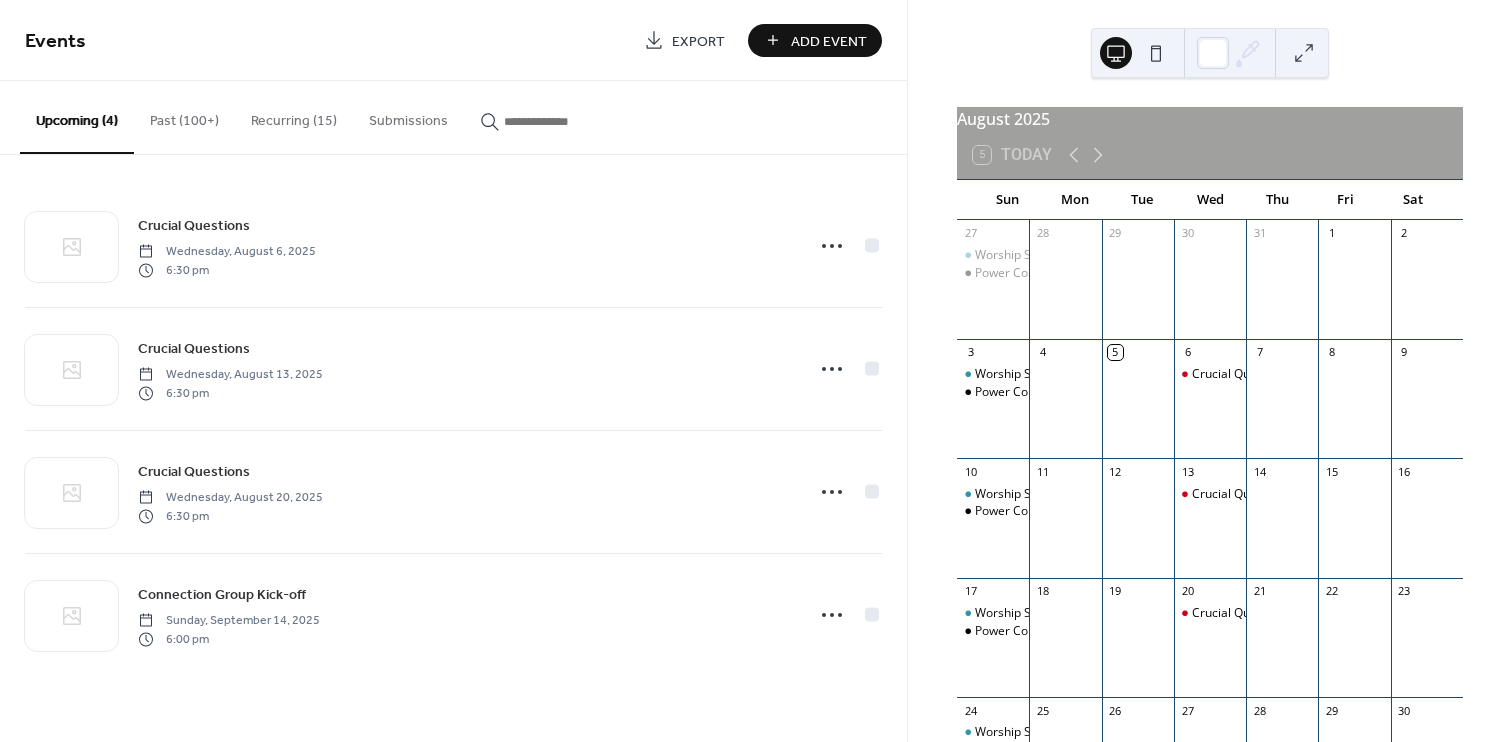 scroll, scrollTop: 0, scrollLeft: 0, axis: both 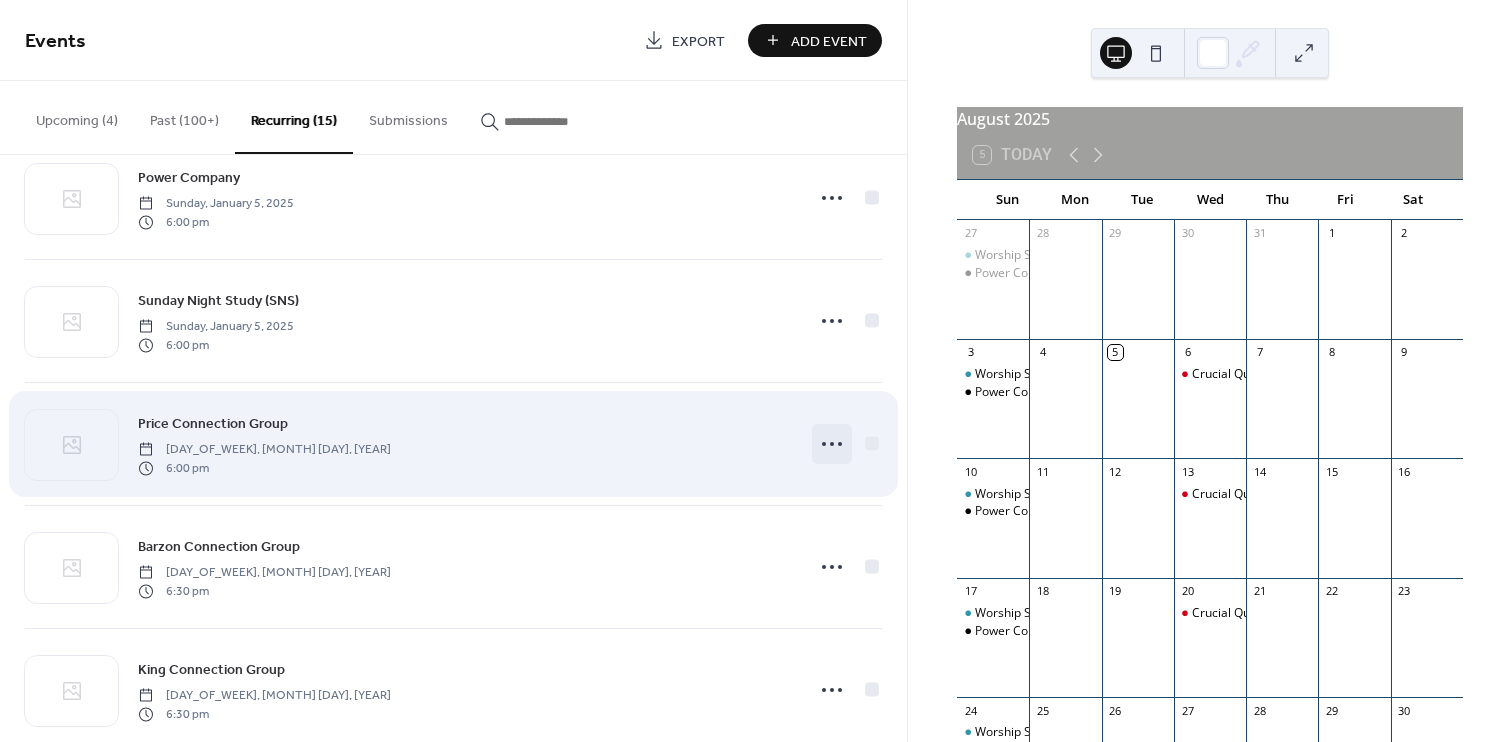 click 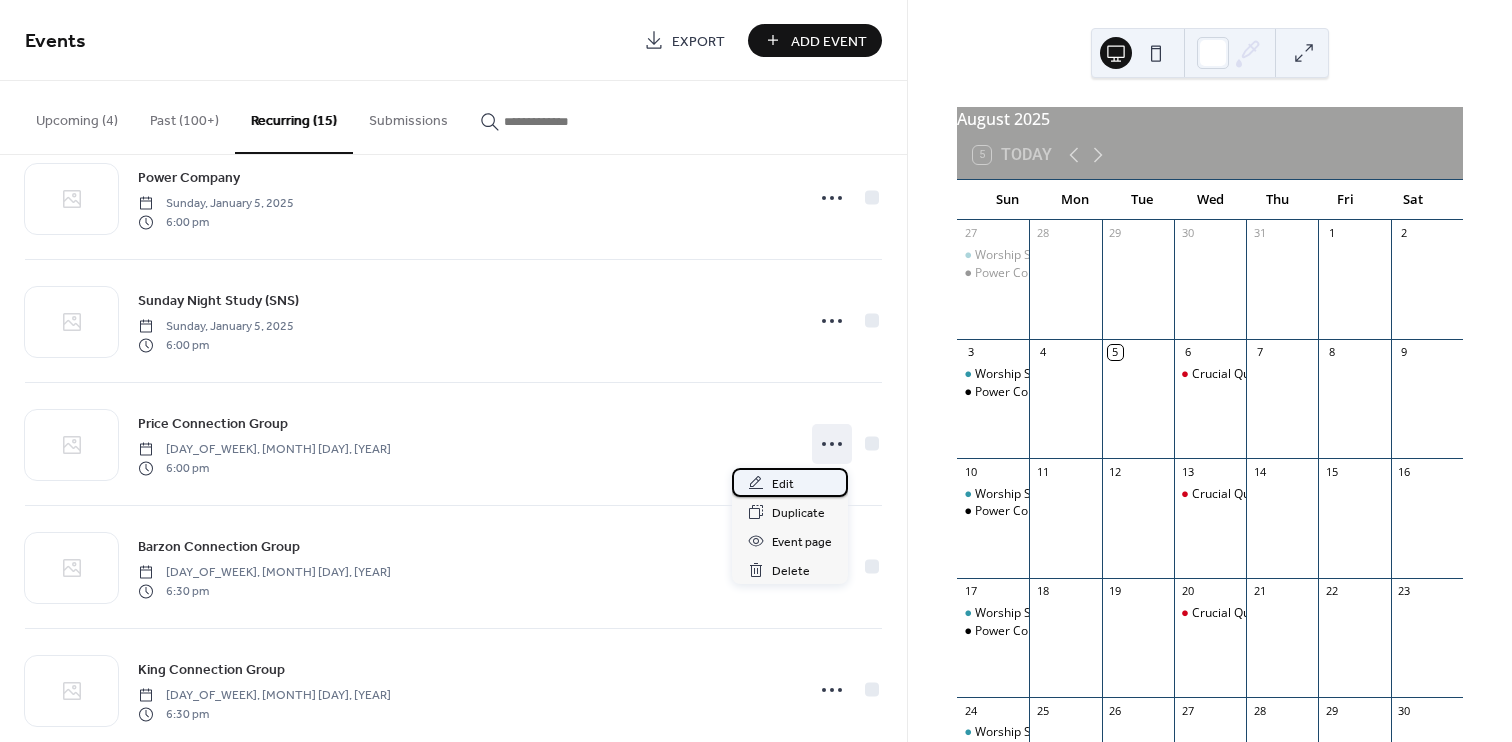 click on "Edit" at bounding box center [790, 482] 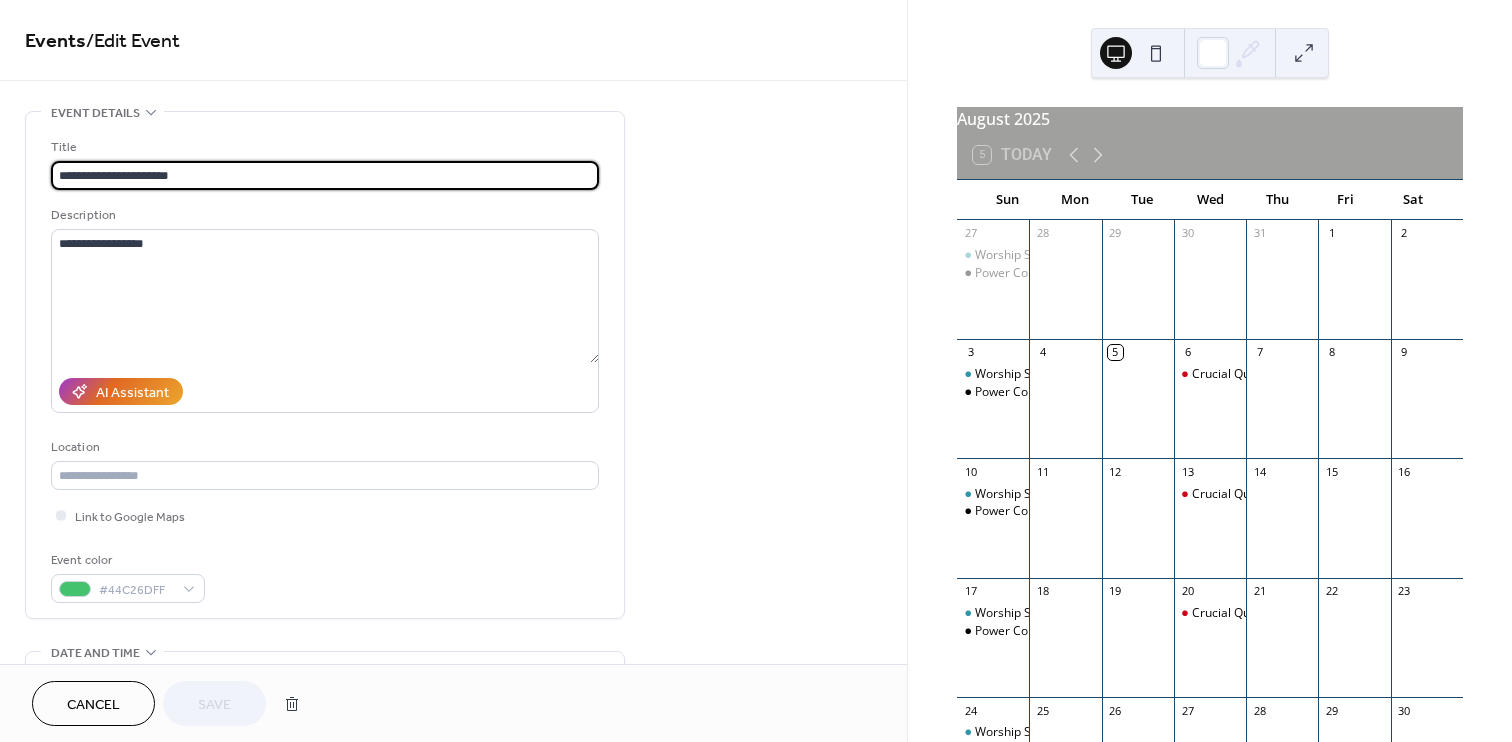 type on "**********" 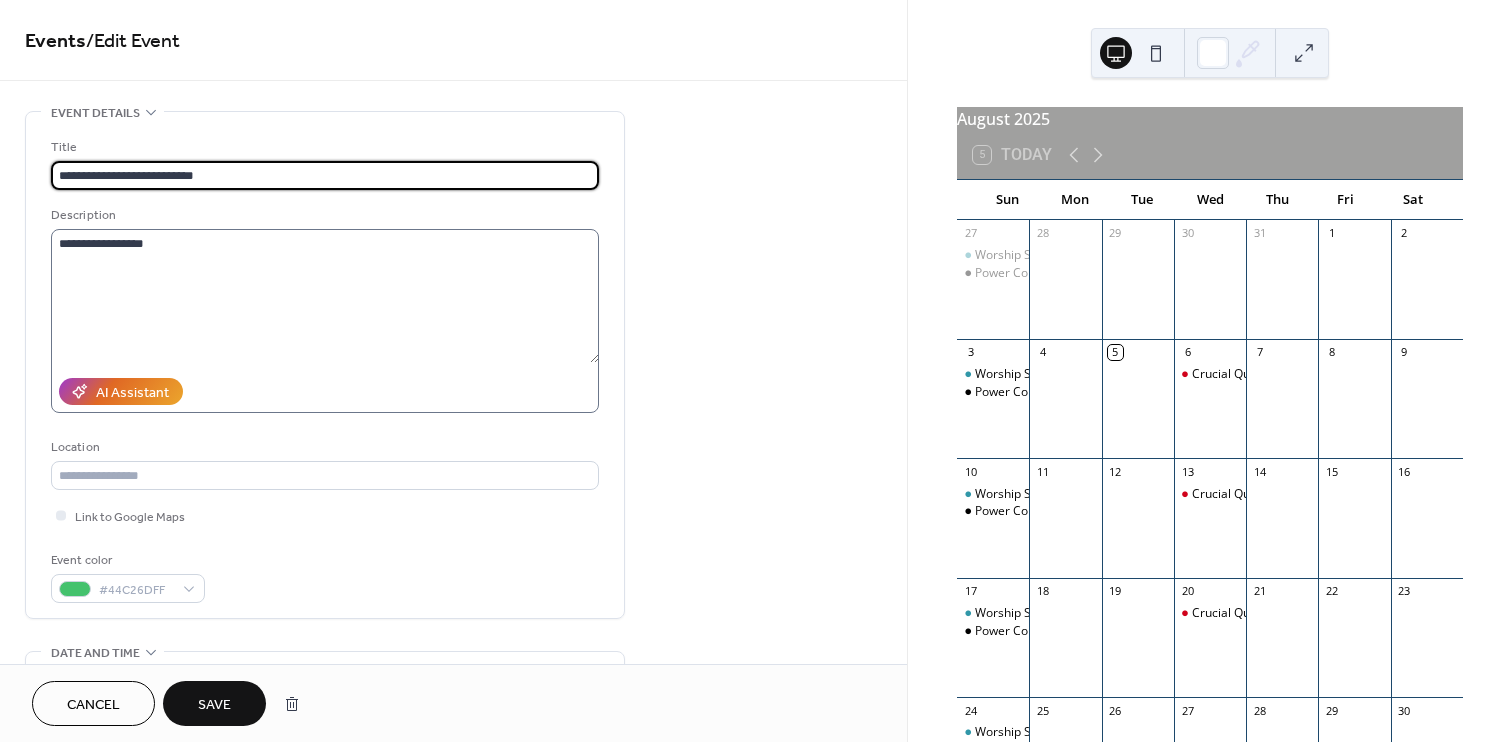 scroll, scrollTop: 621, scrollLeft: 0, axis: vertical 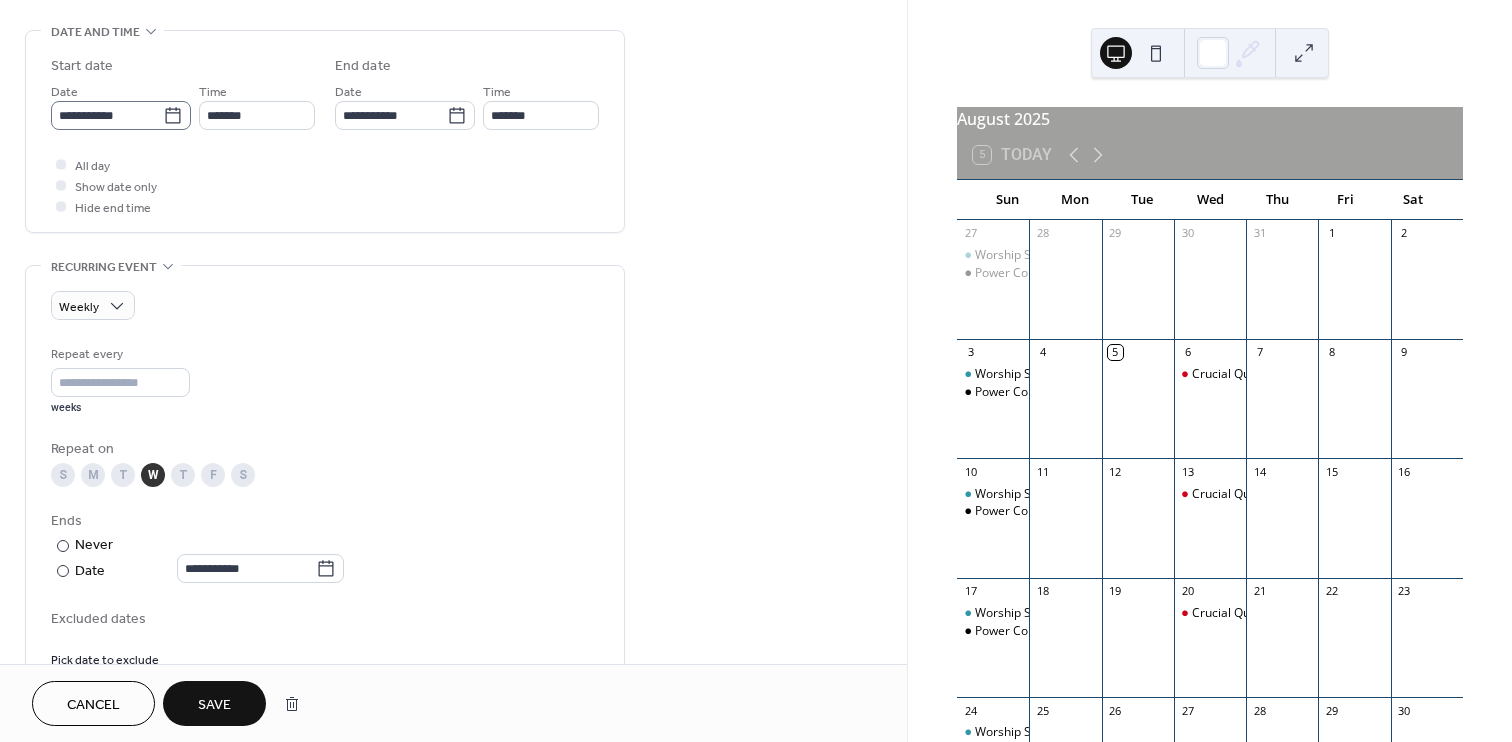 type on "**********" 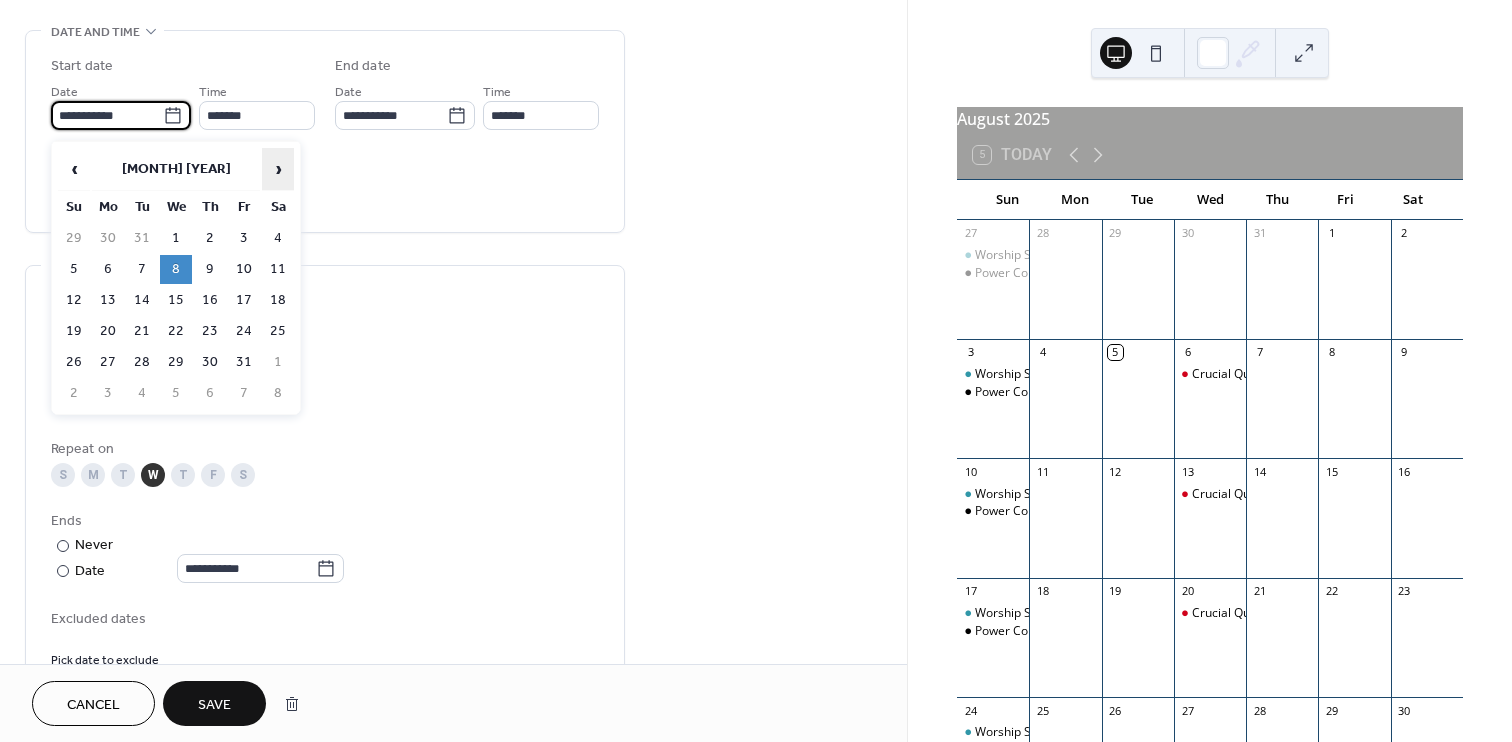 click on "›" at bounding box center (278, 169) 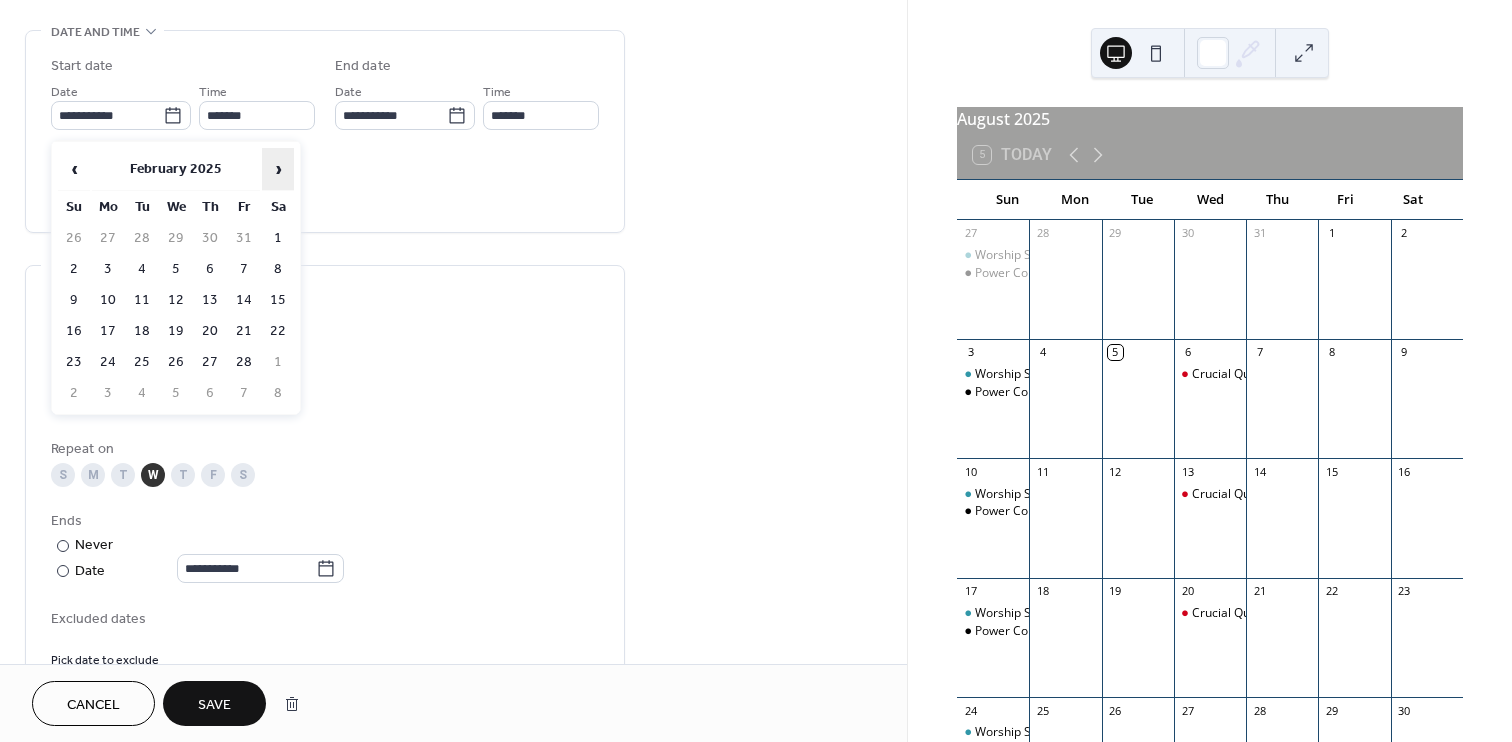 click on "›" at bounding box center [278, 169] 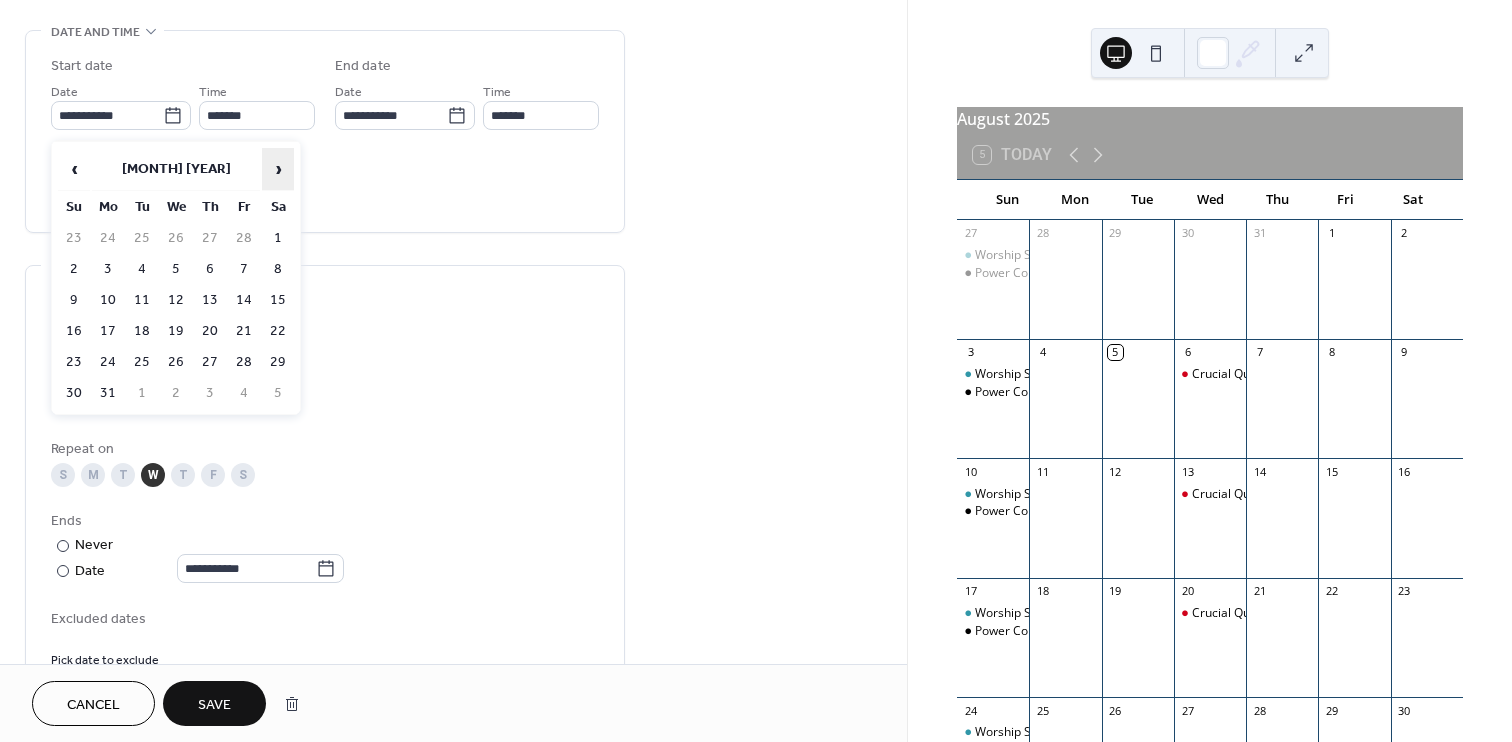 click on "›" at bounding box center [278, 169] 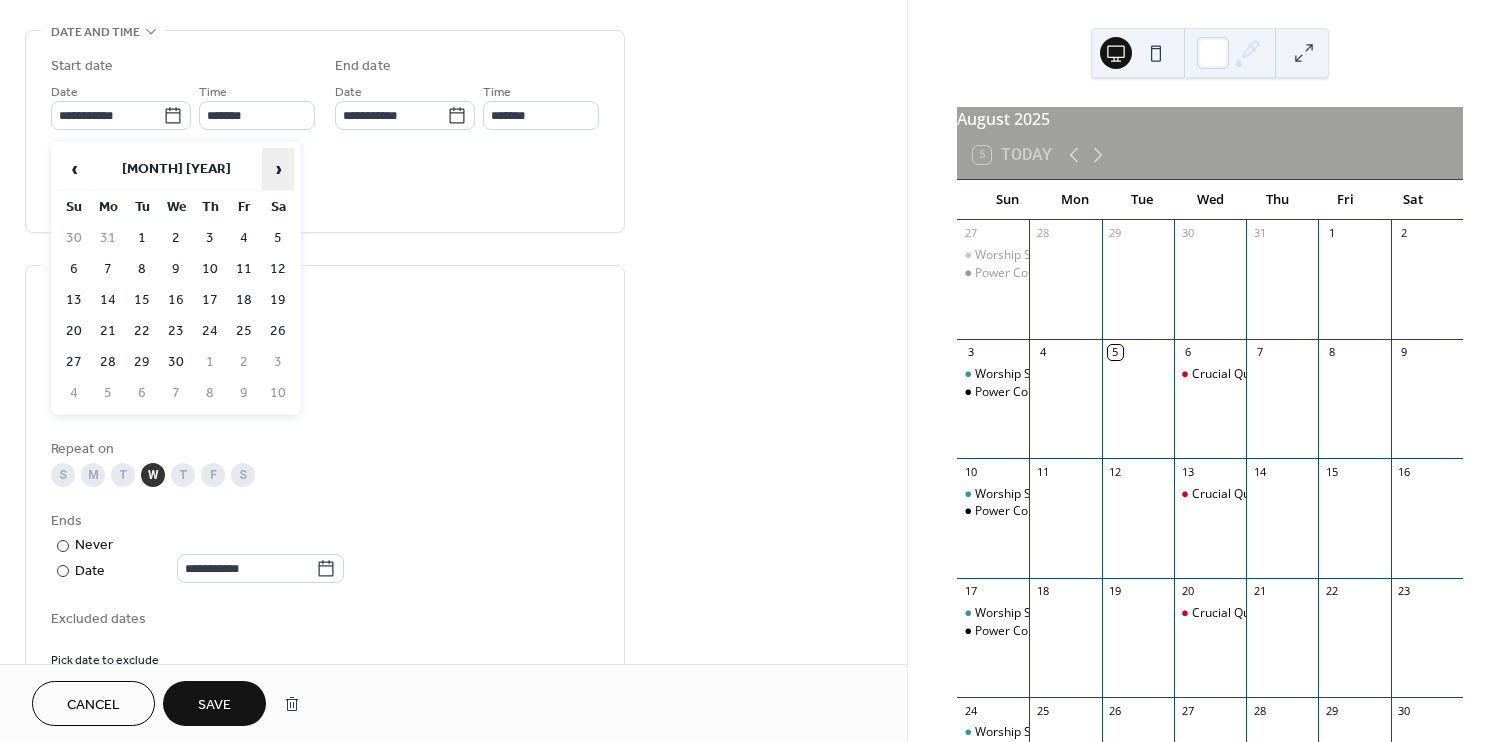 click on "›" at bounding box center (278, 169) 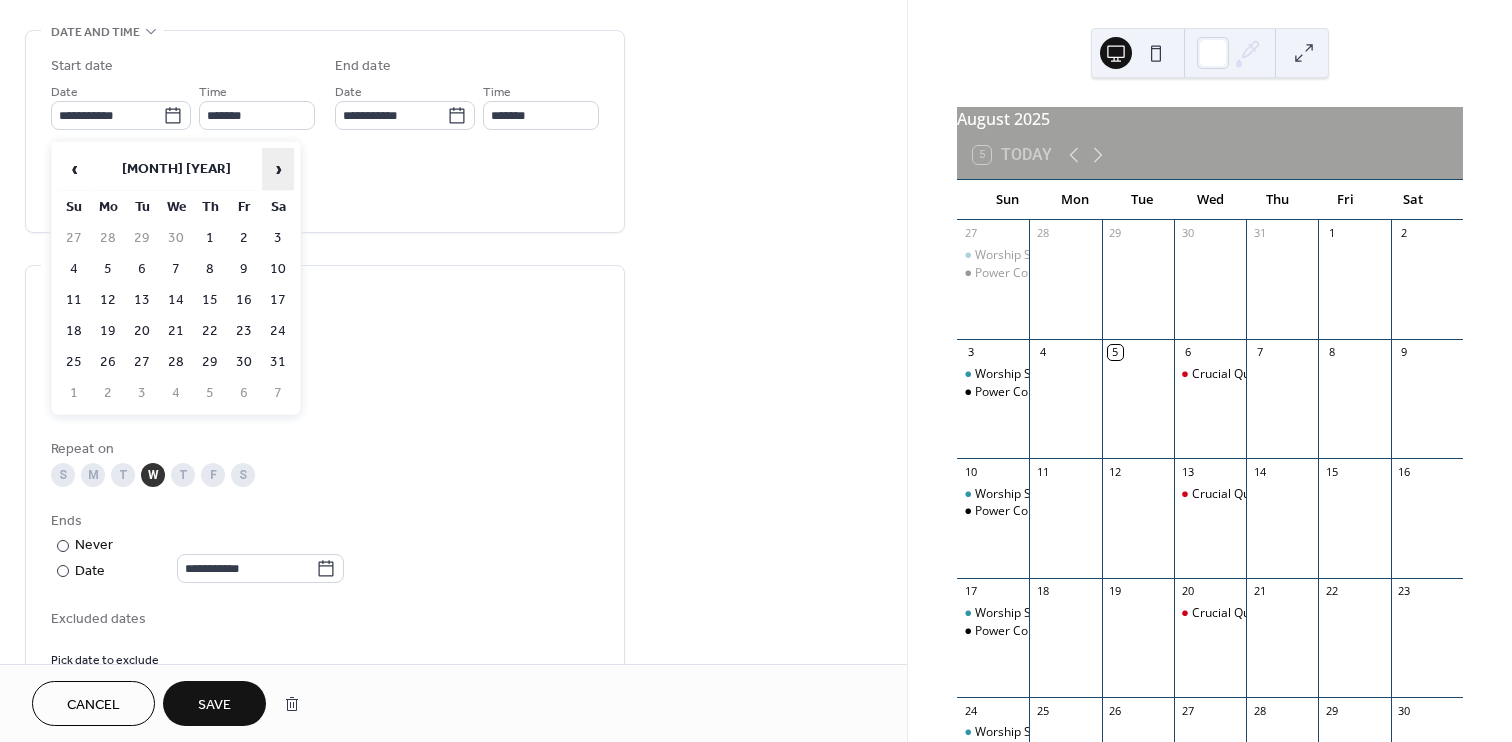 click on "›" at bounding box center (278, 169) 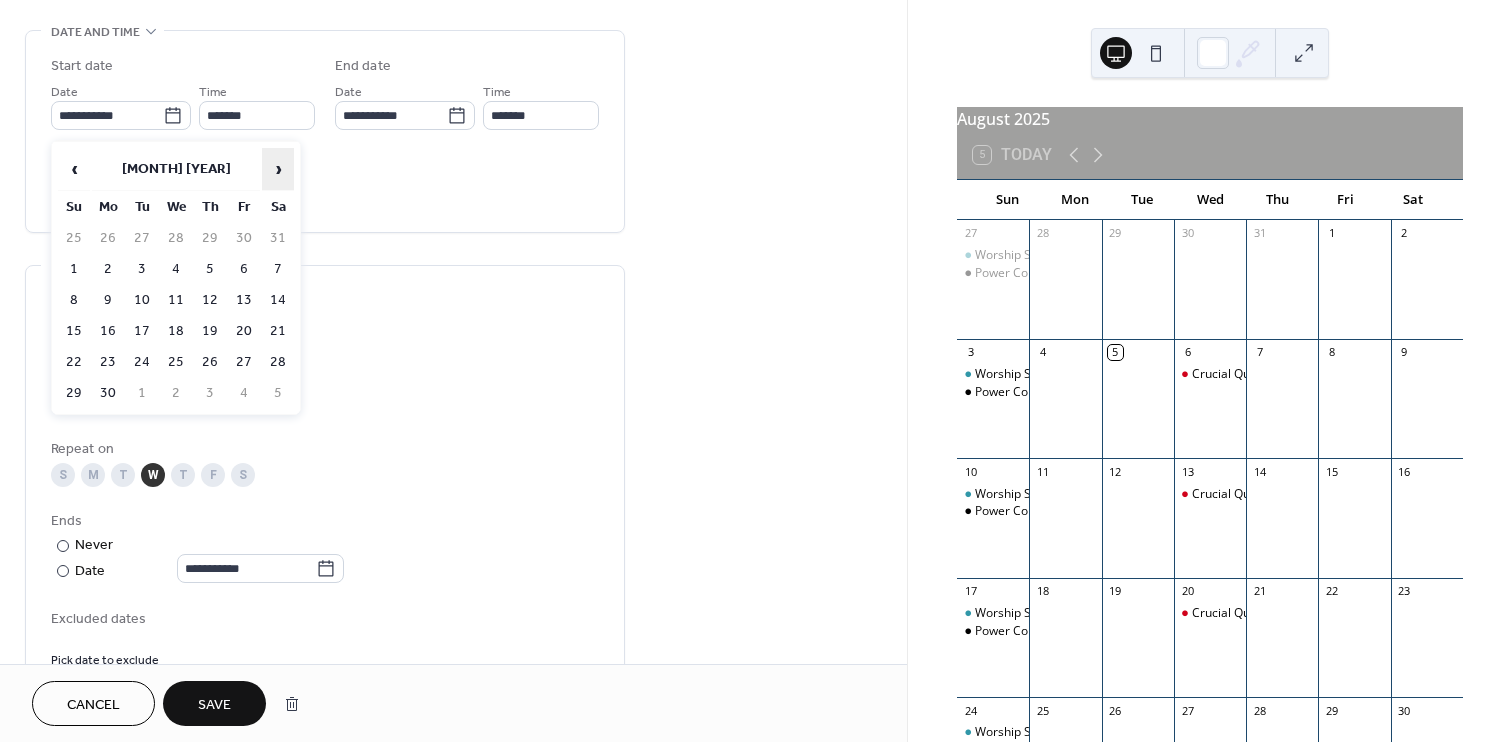 click on "›" at bounding box center (278, 169) 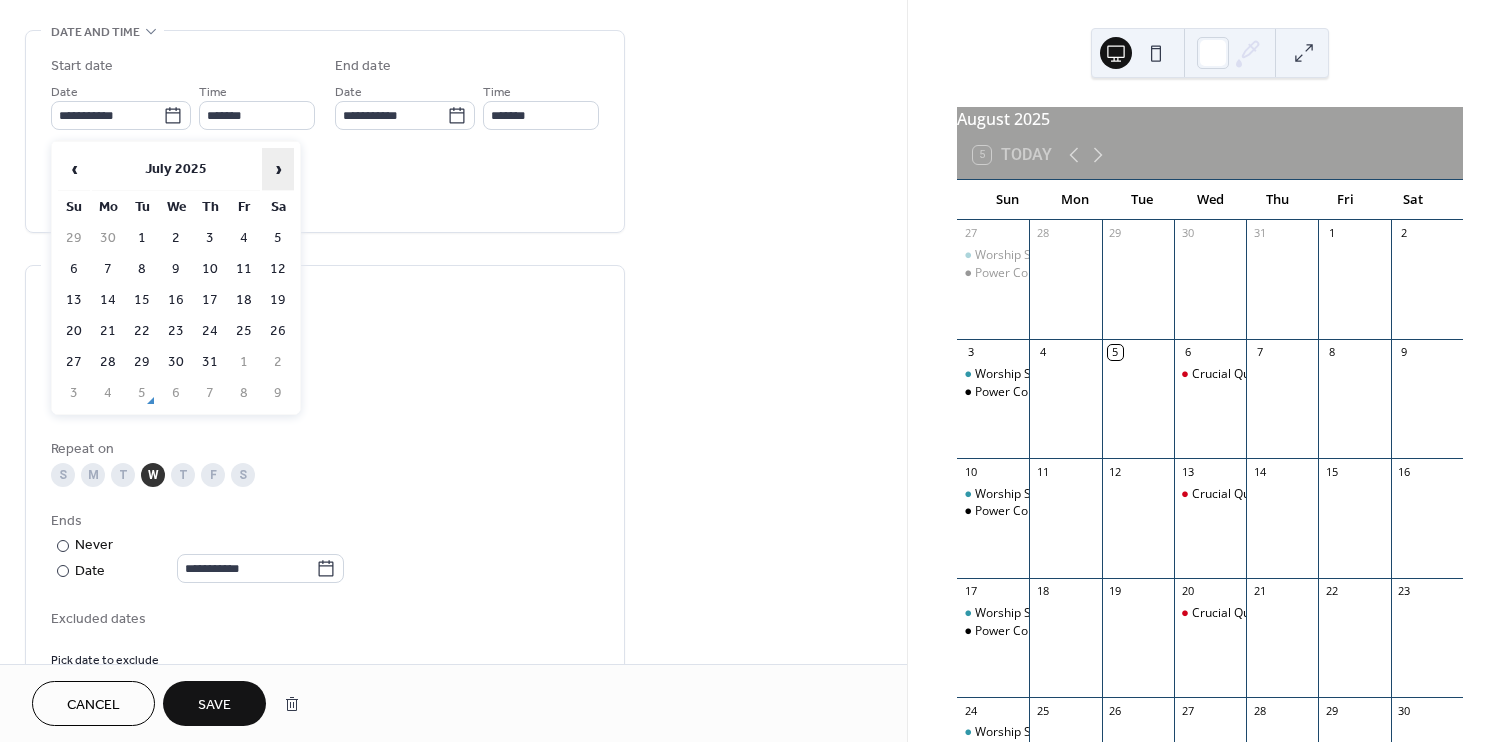 click on "›" at bounding box center [278, 169] 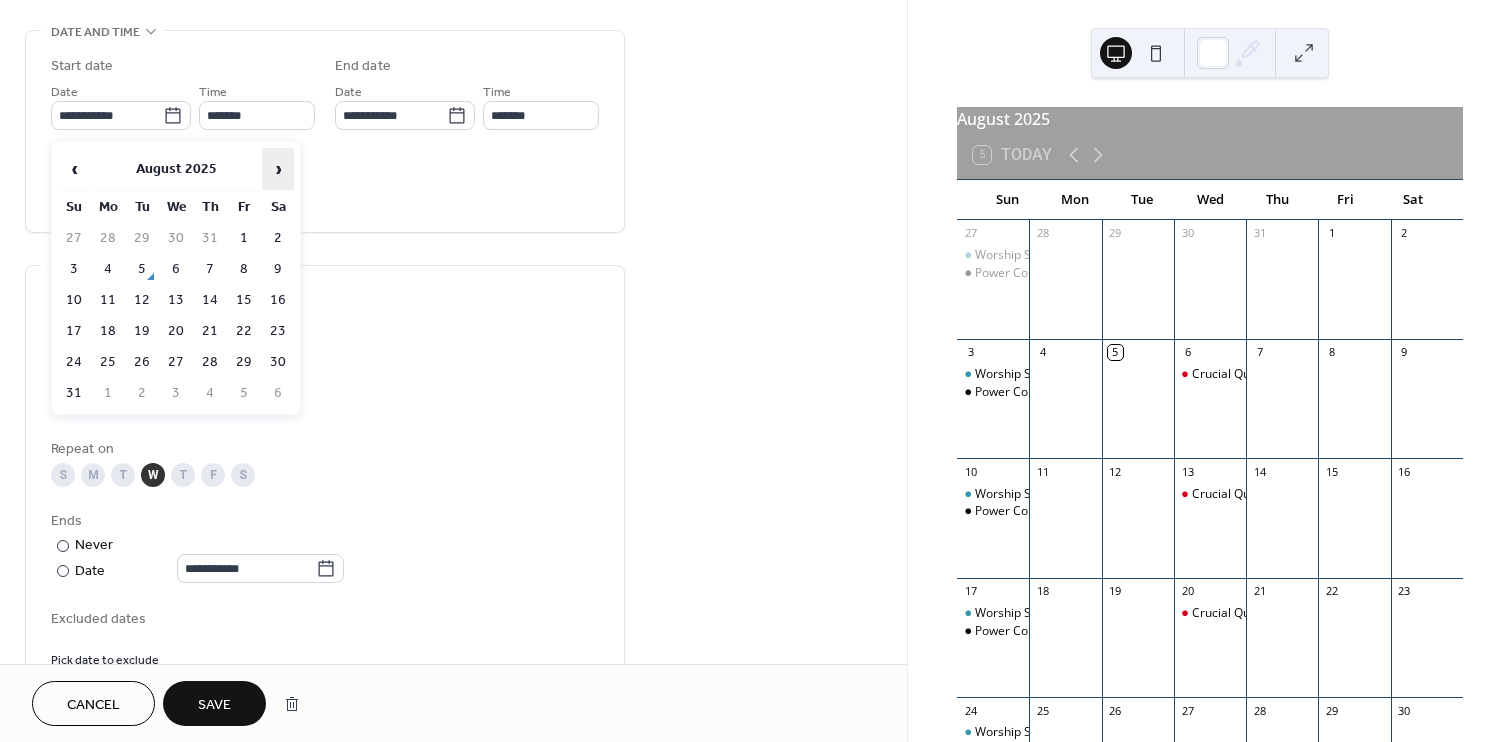 click on "›" at bounding box center [278, 169] 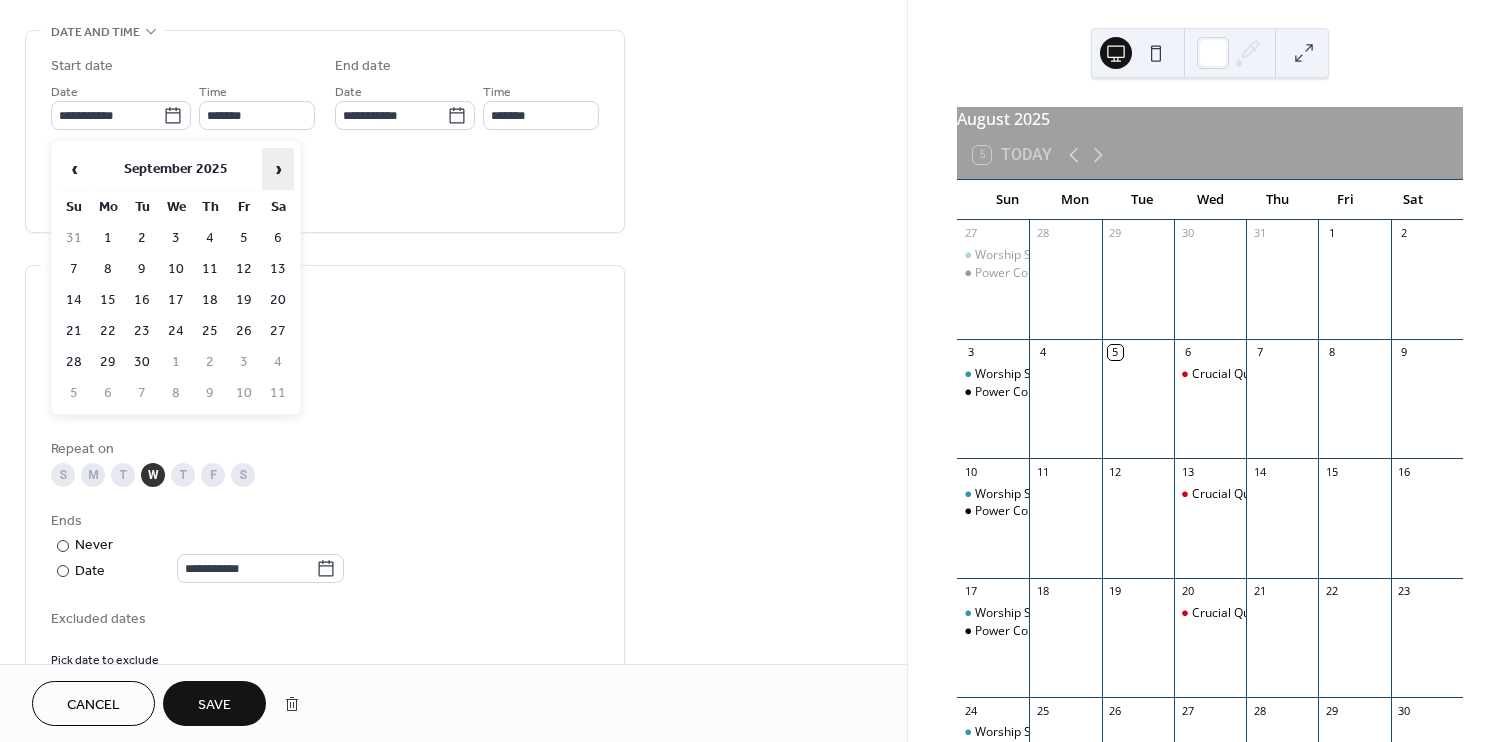 click on "›" at bounding box center [278, 169] 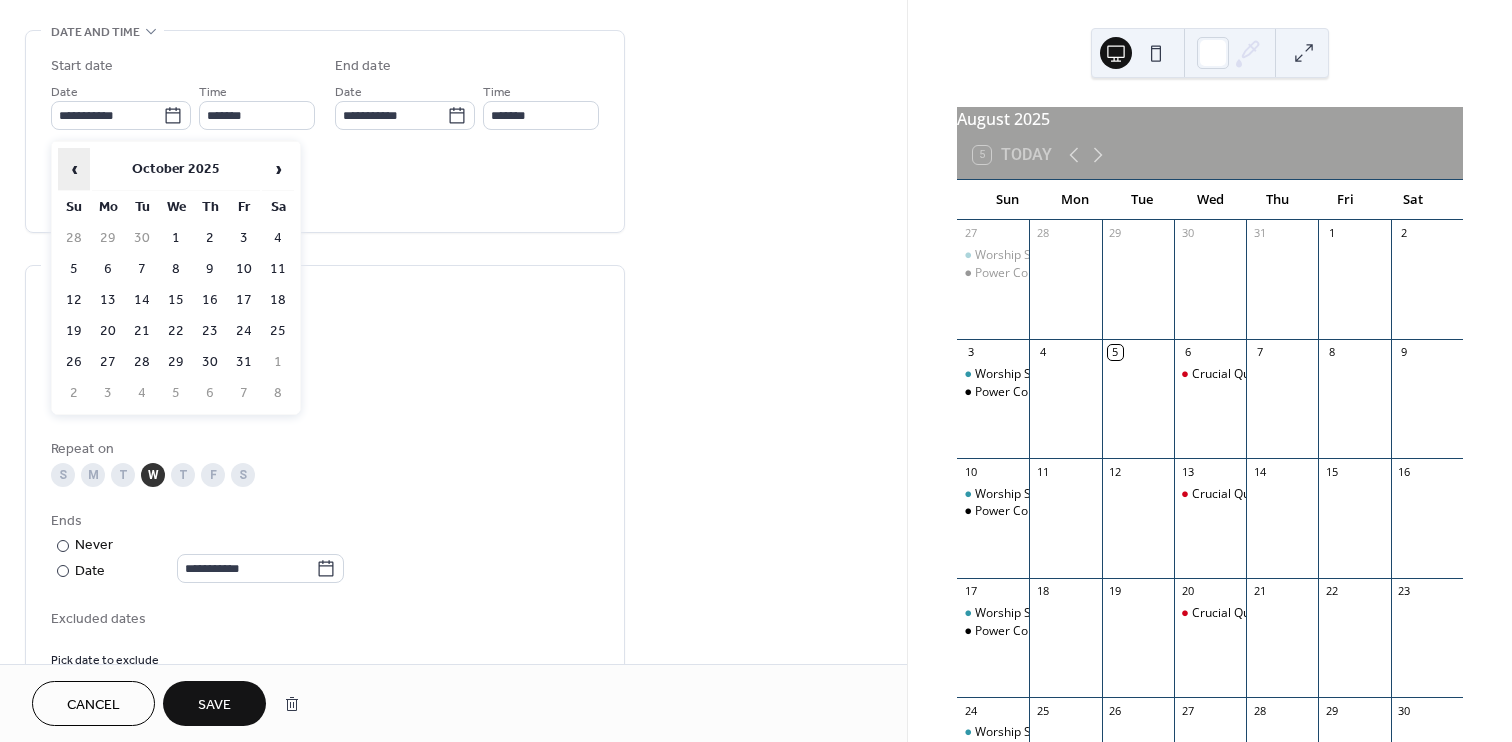click on "‹" at bounding box center [74, 169] 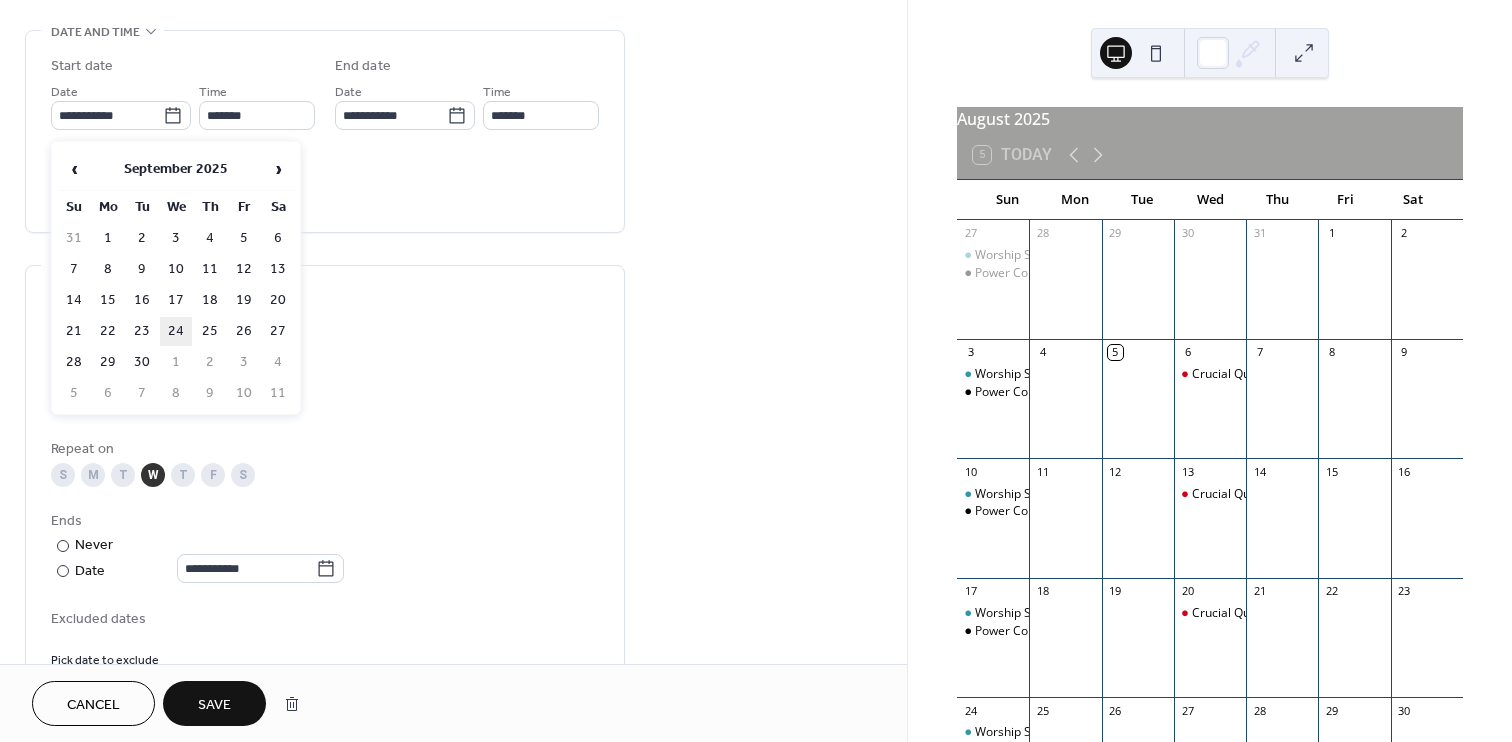 click on "24" at bounding box center [176, 331] 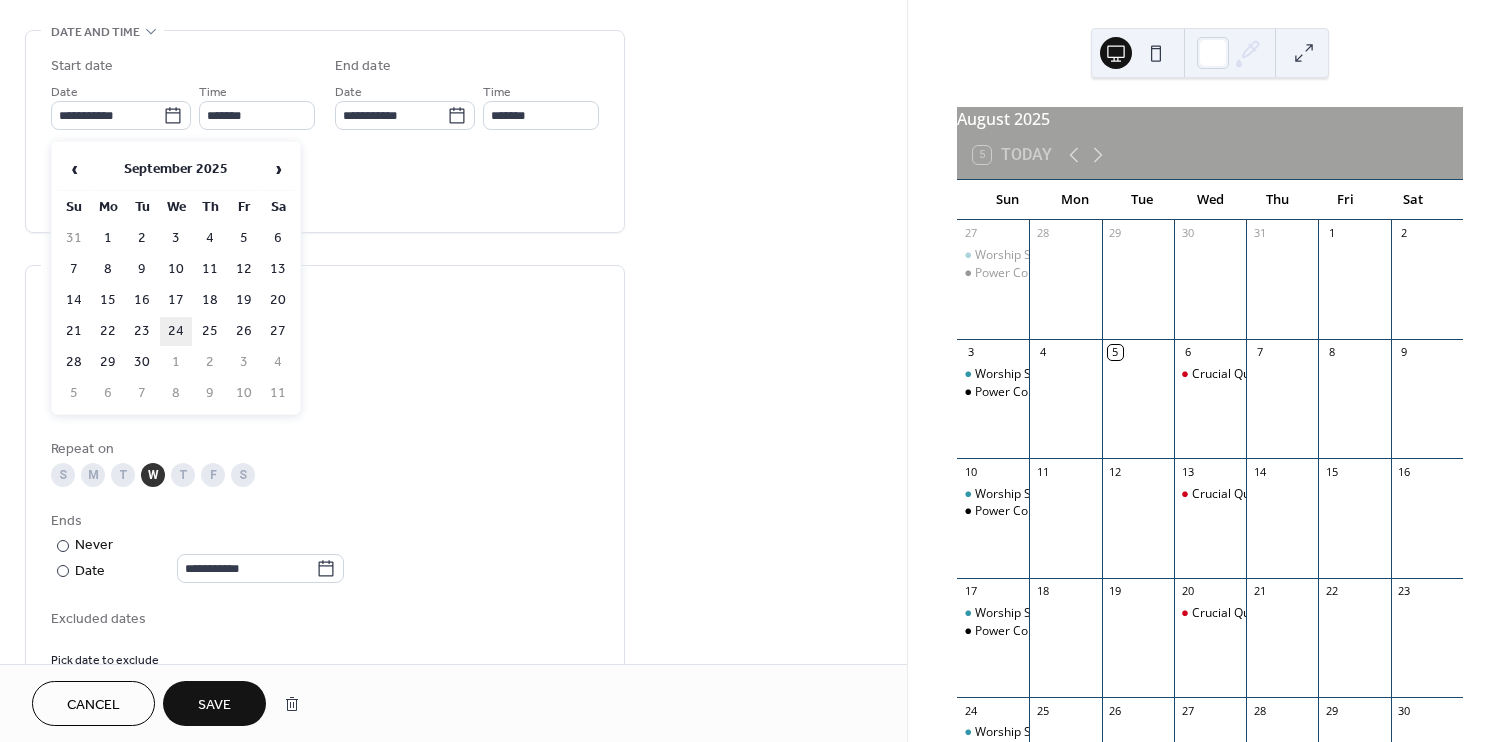 type on "**********" 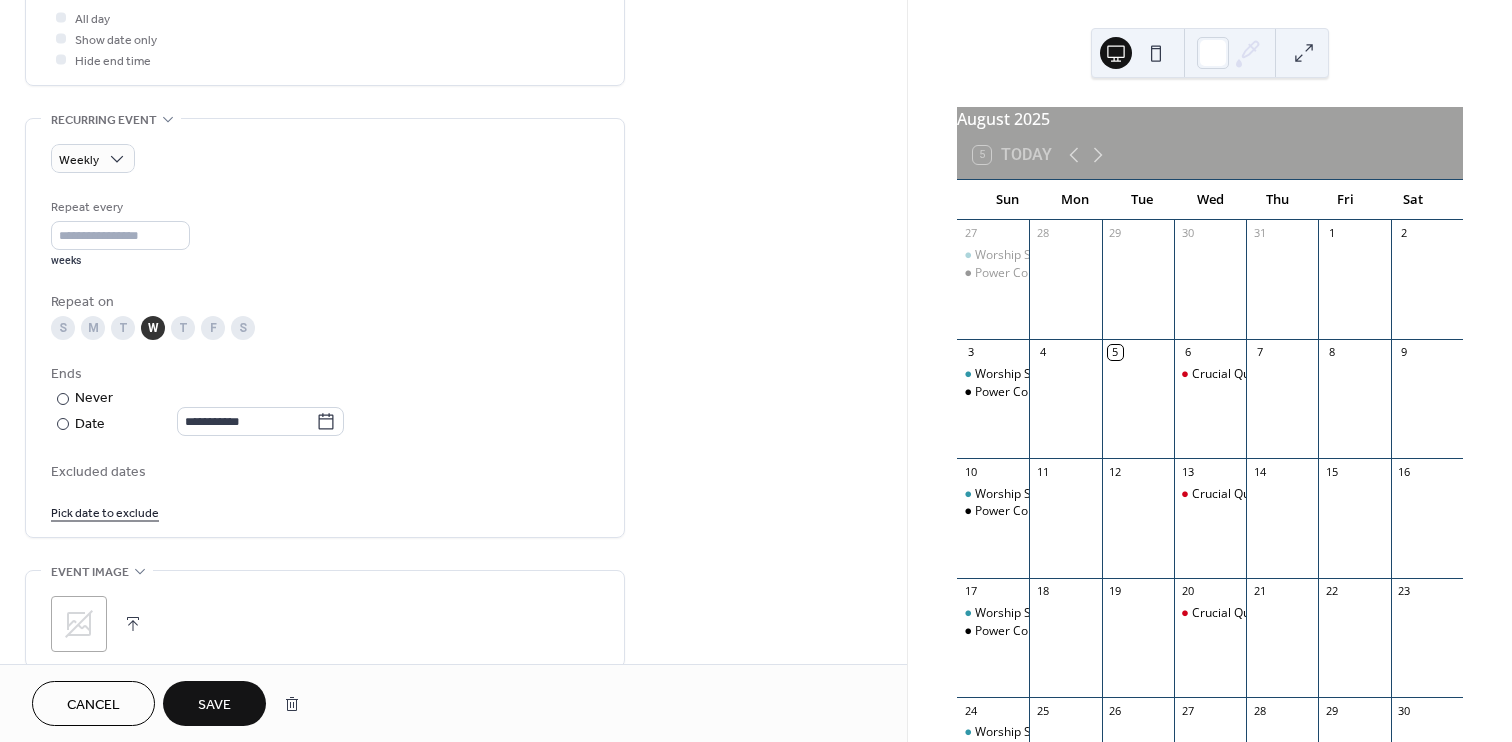 scroll, scrollTop: 772, scrollLeft: 0, axis: vertical 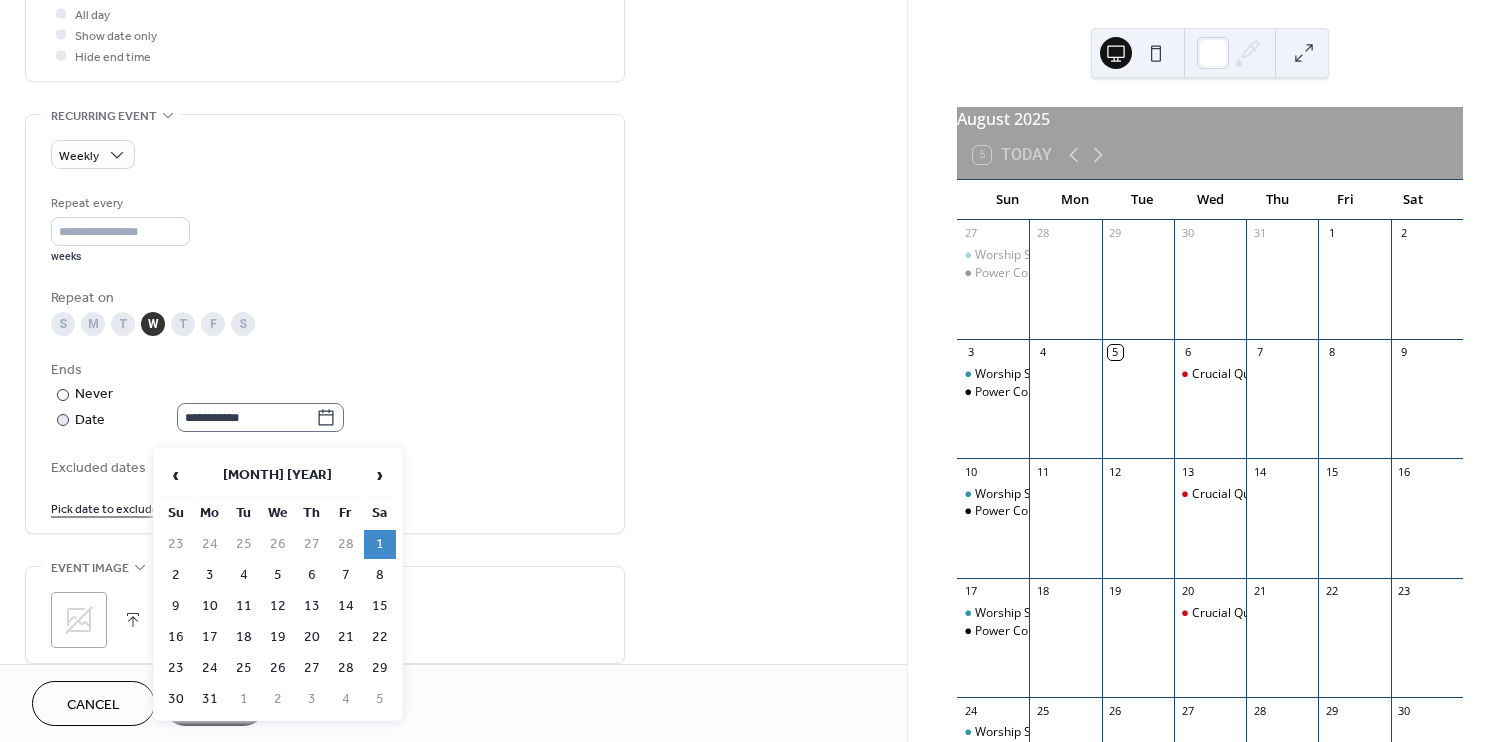 click 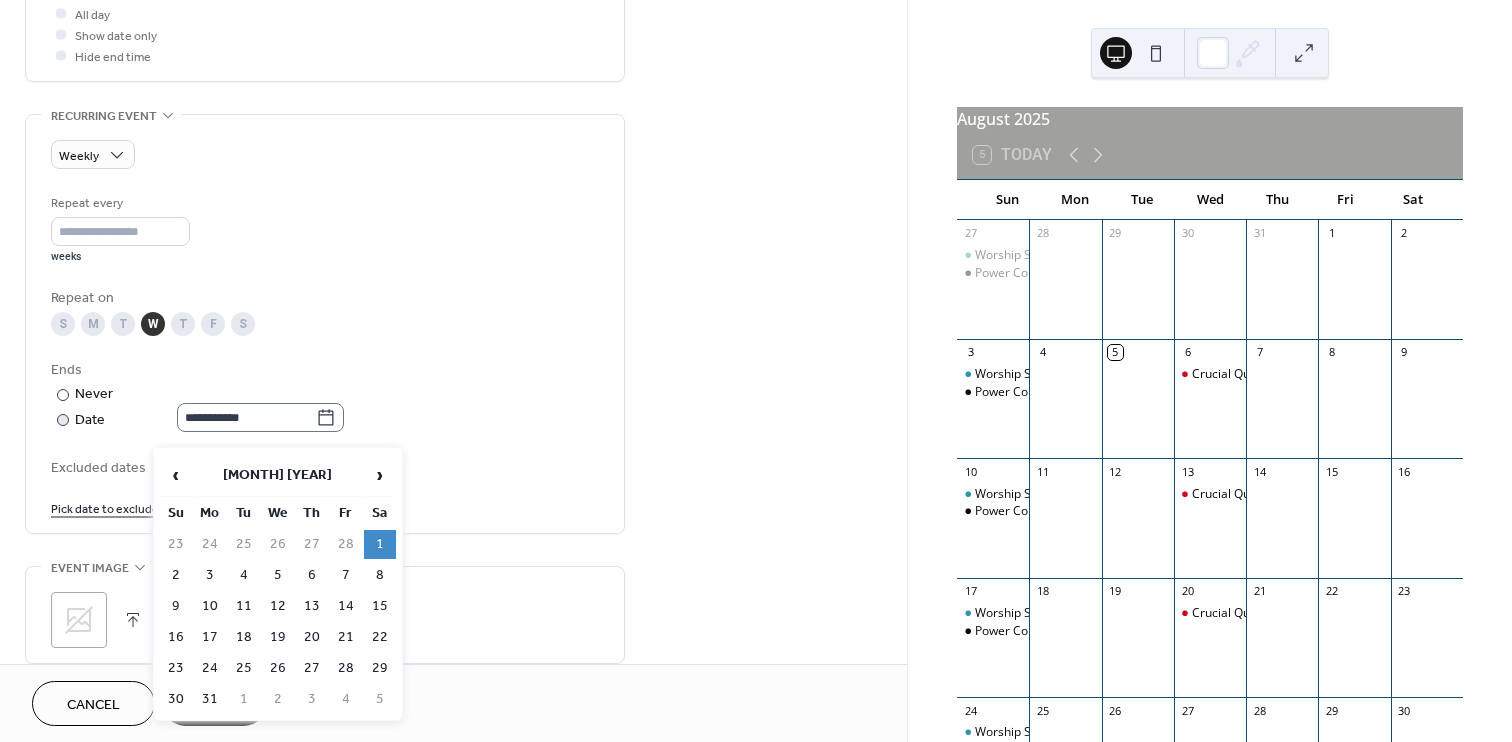 click on "**********" at bounding box center (246, 417) 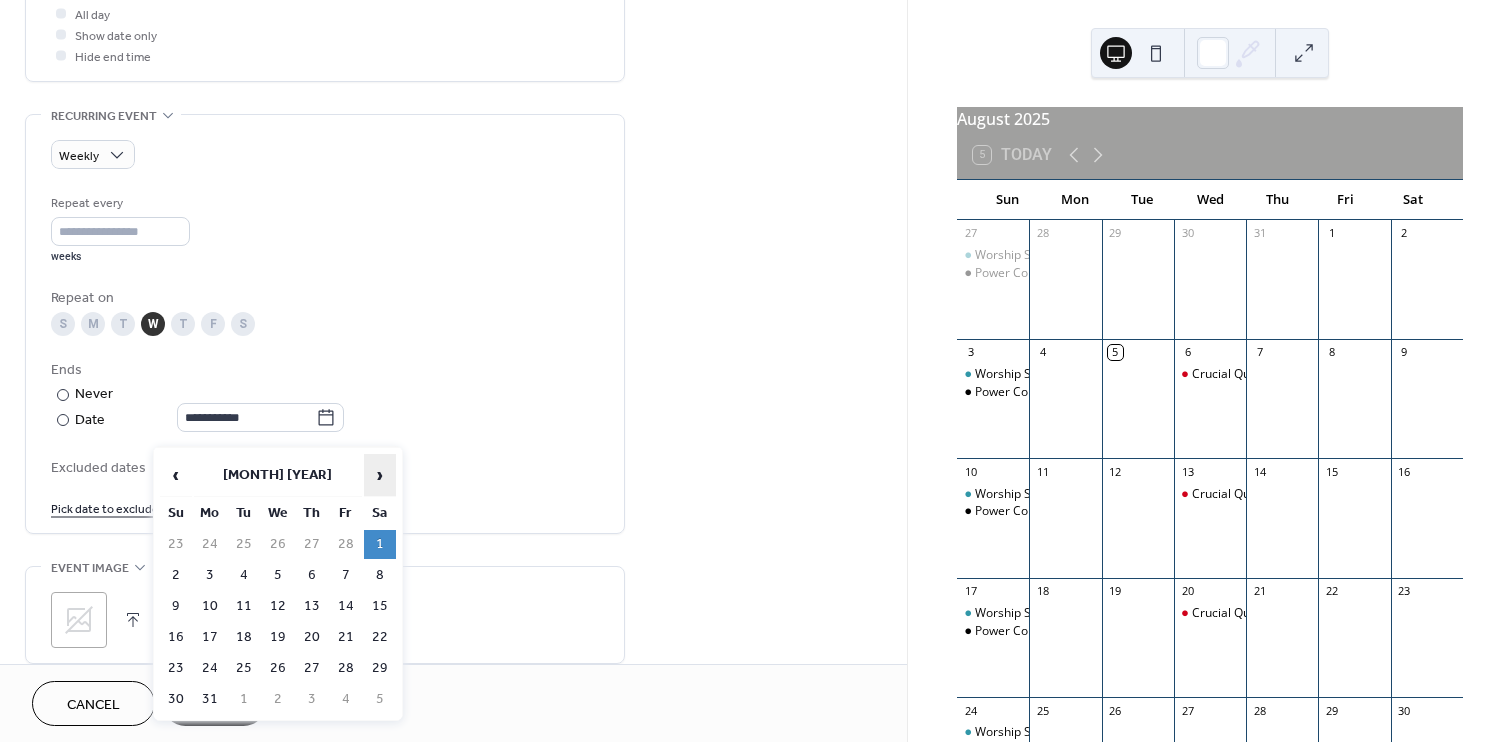 click on "›" at bounding box center (380, 475) 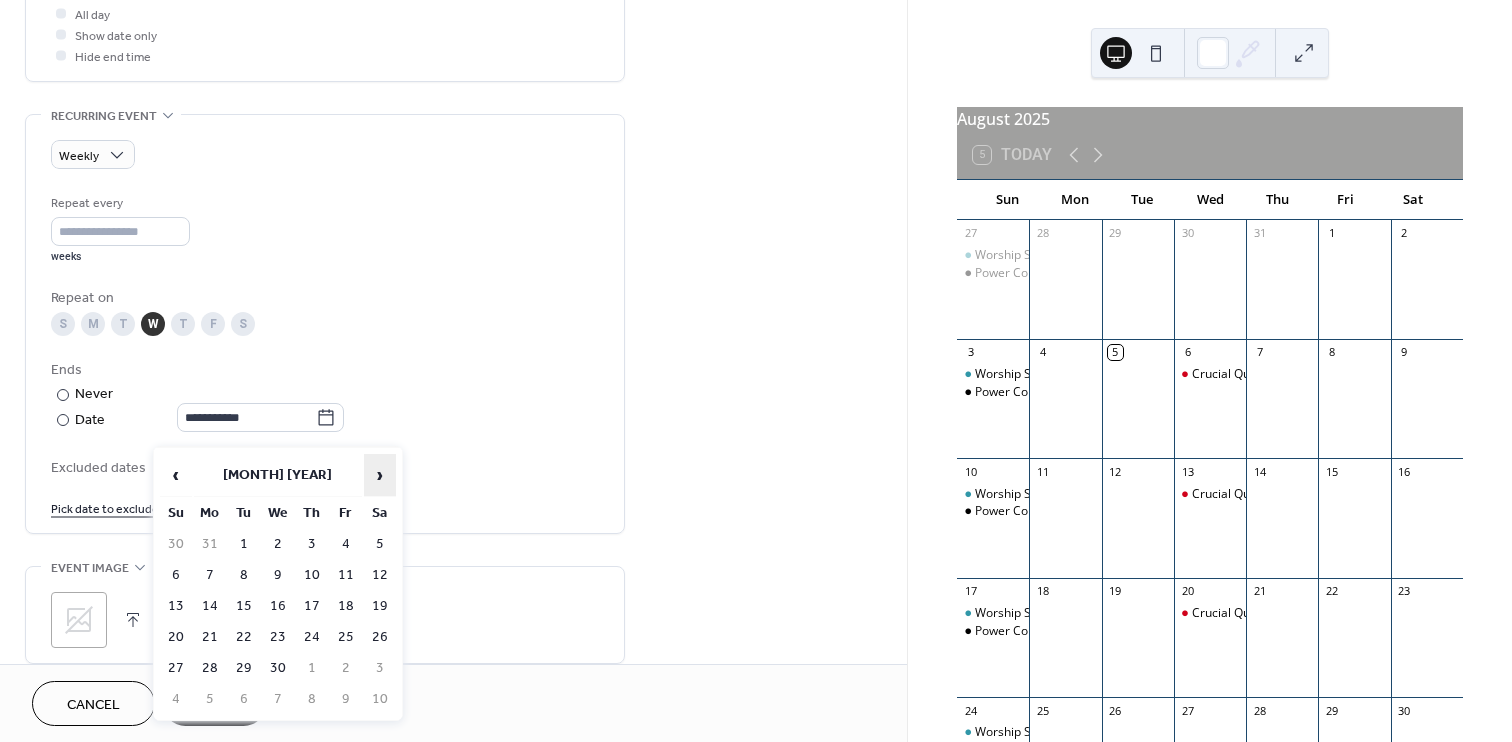 click on "›" at bounding box center [380, 475] 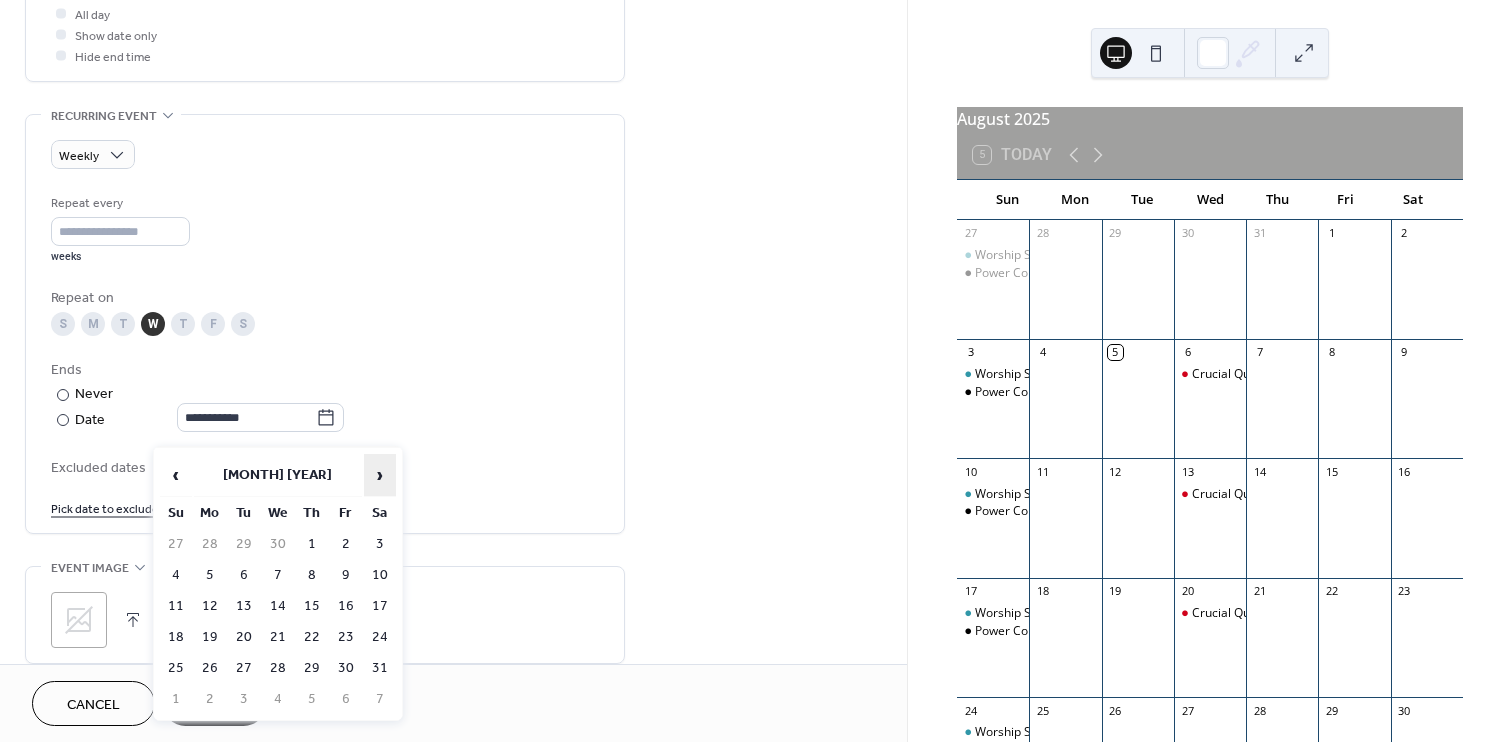 click on "›" at bounding box center [380, 475] 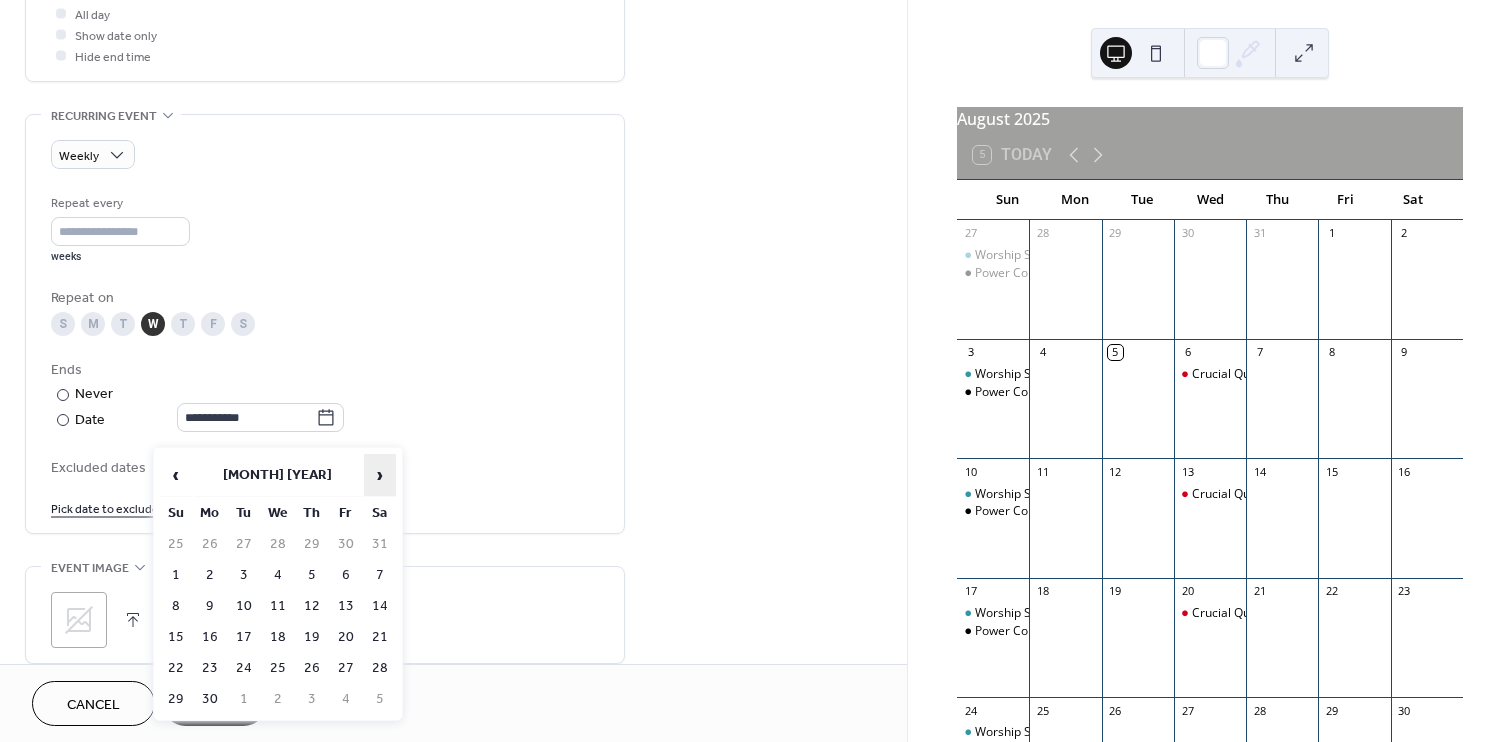 click on "›" at bounding box center (380, 475) 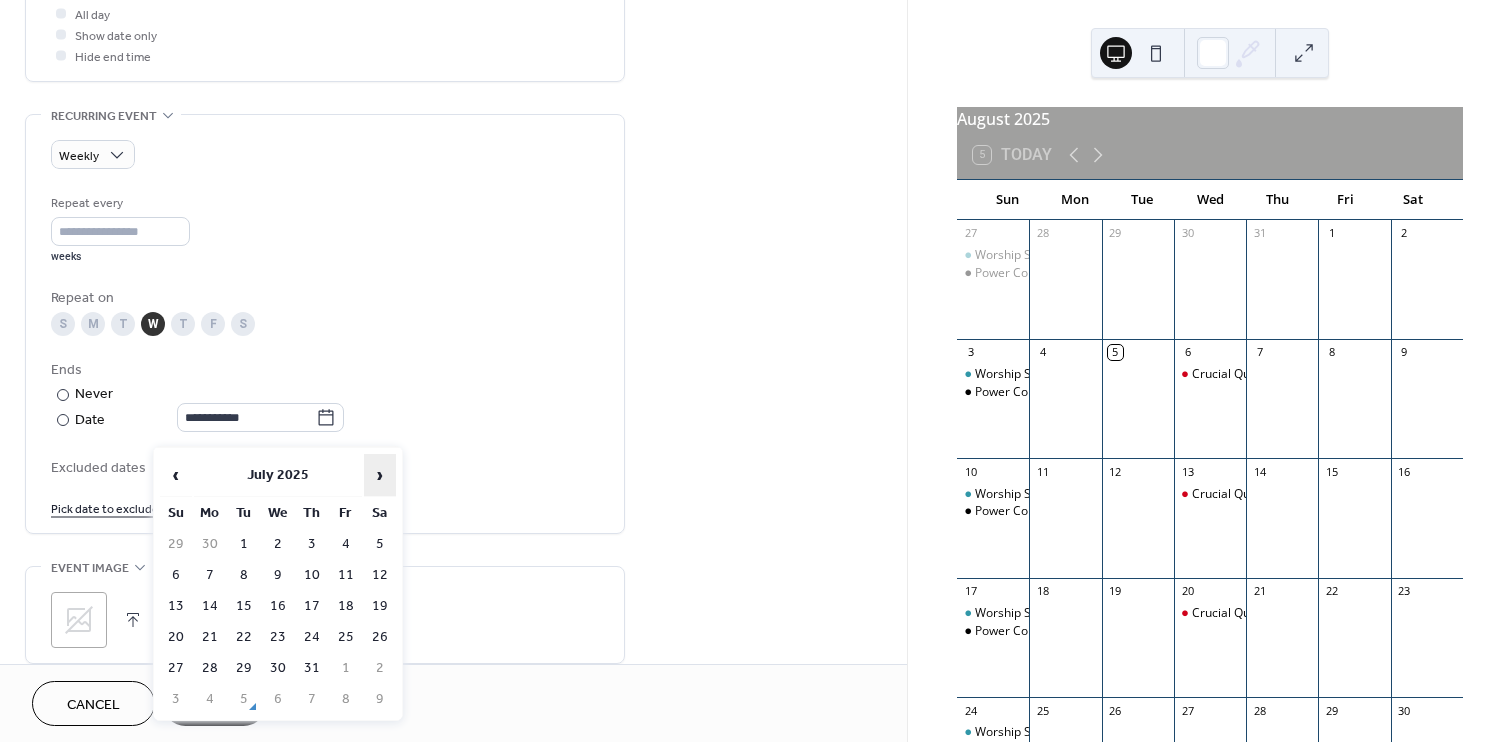 click on "›" at bounding box center [380, 475] 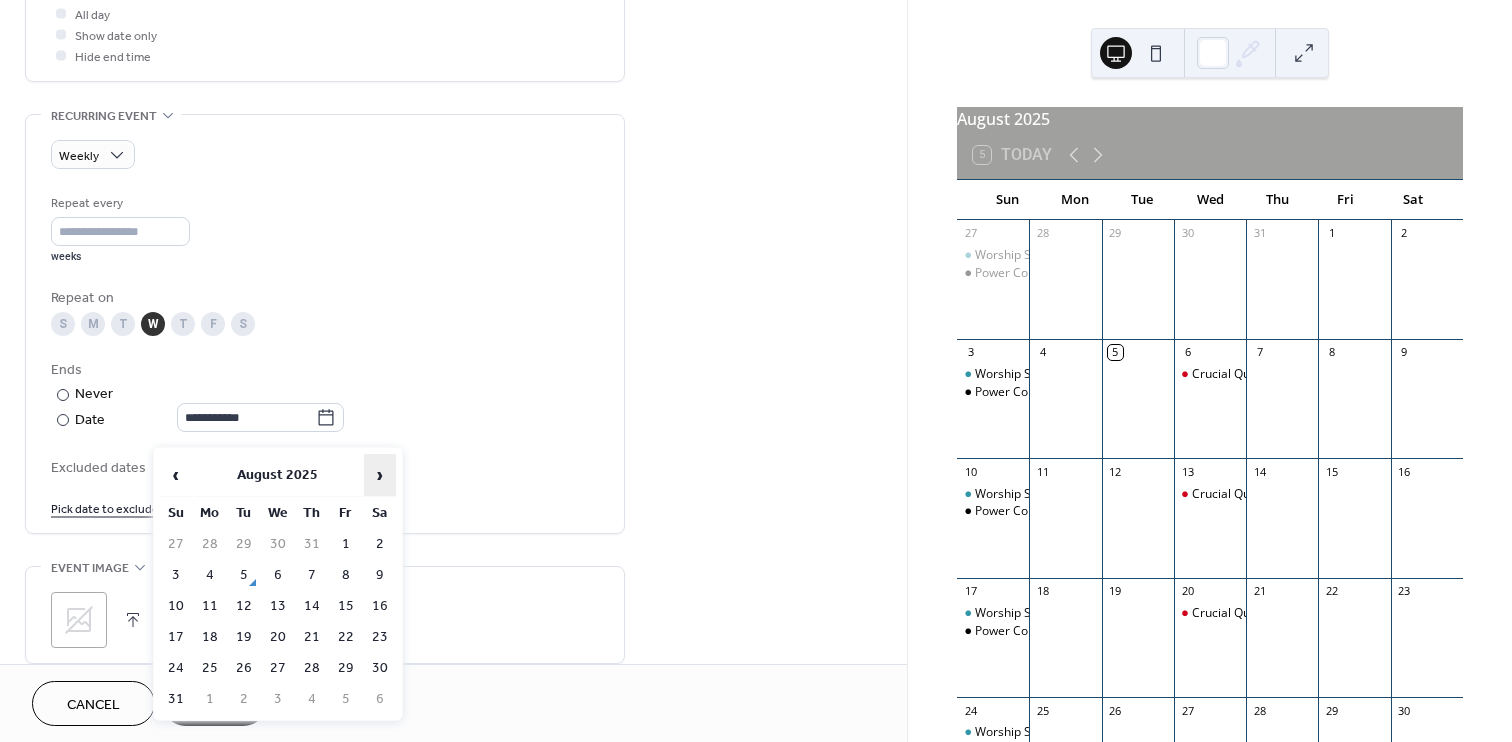 click on "›" at bounding box center [380, 475] 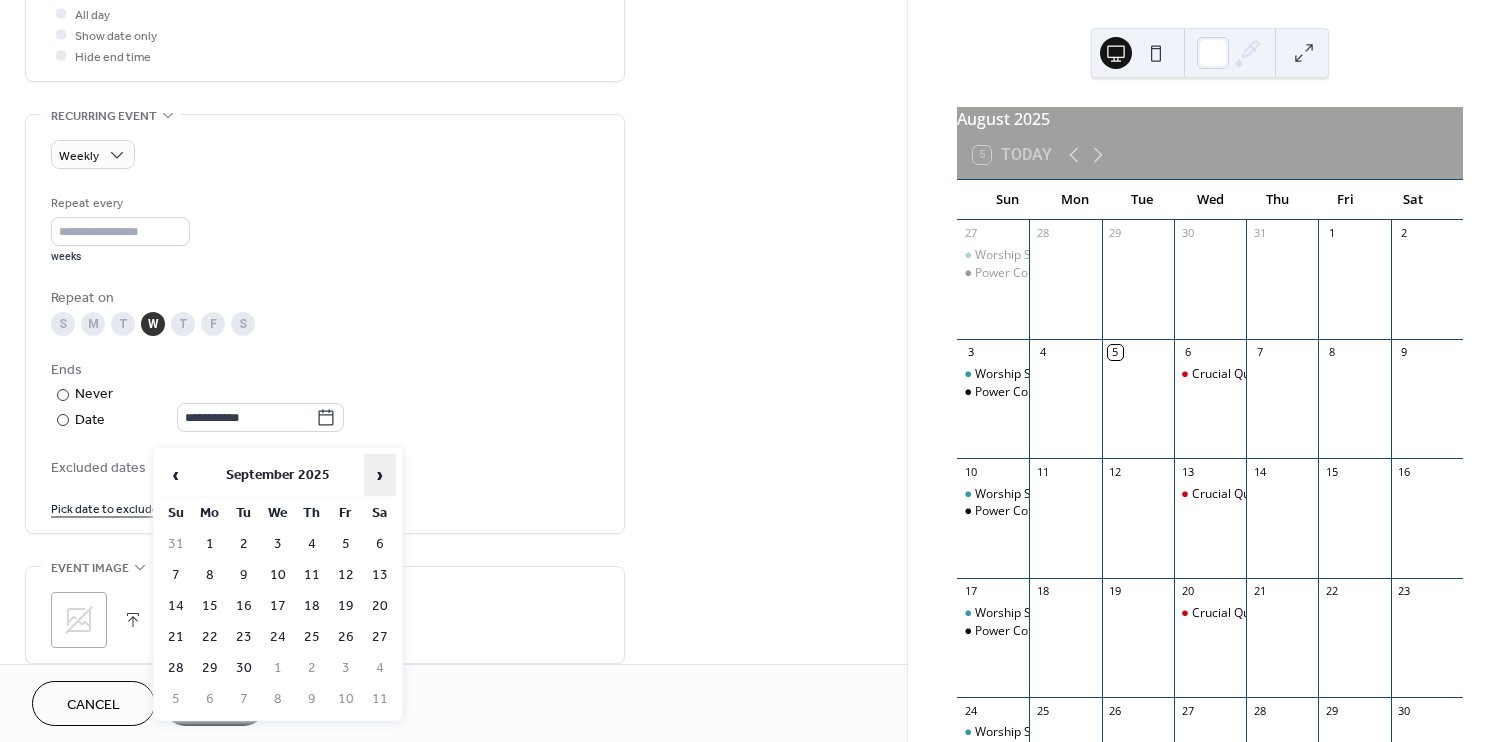 click on "›" at bounding box center (380, 475) 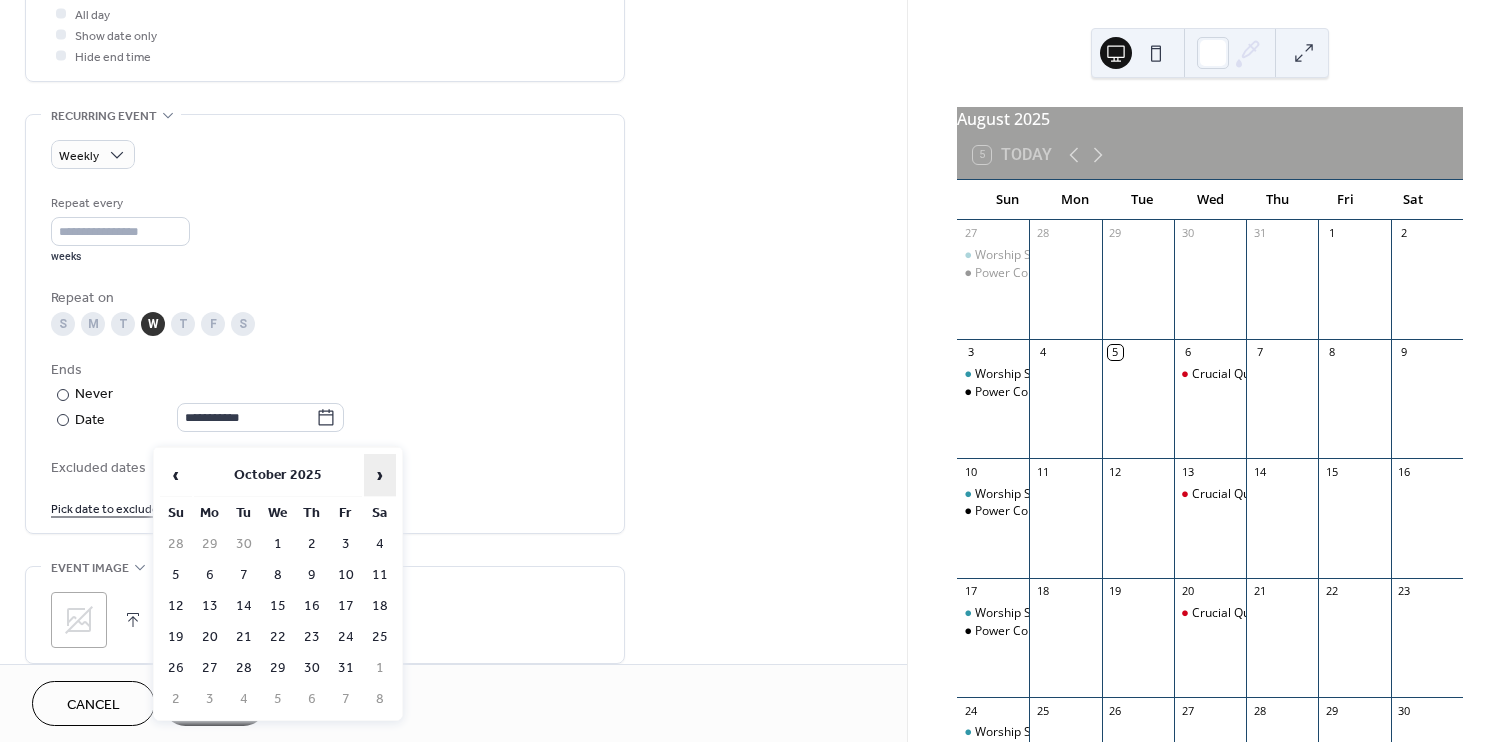 click on "›" at bounding box center (380, 475) 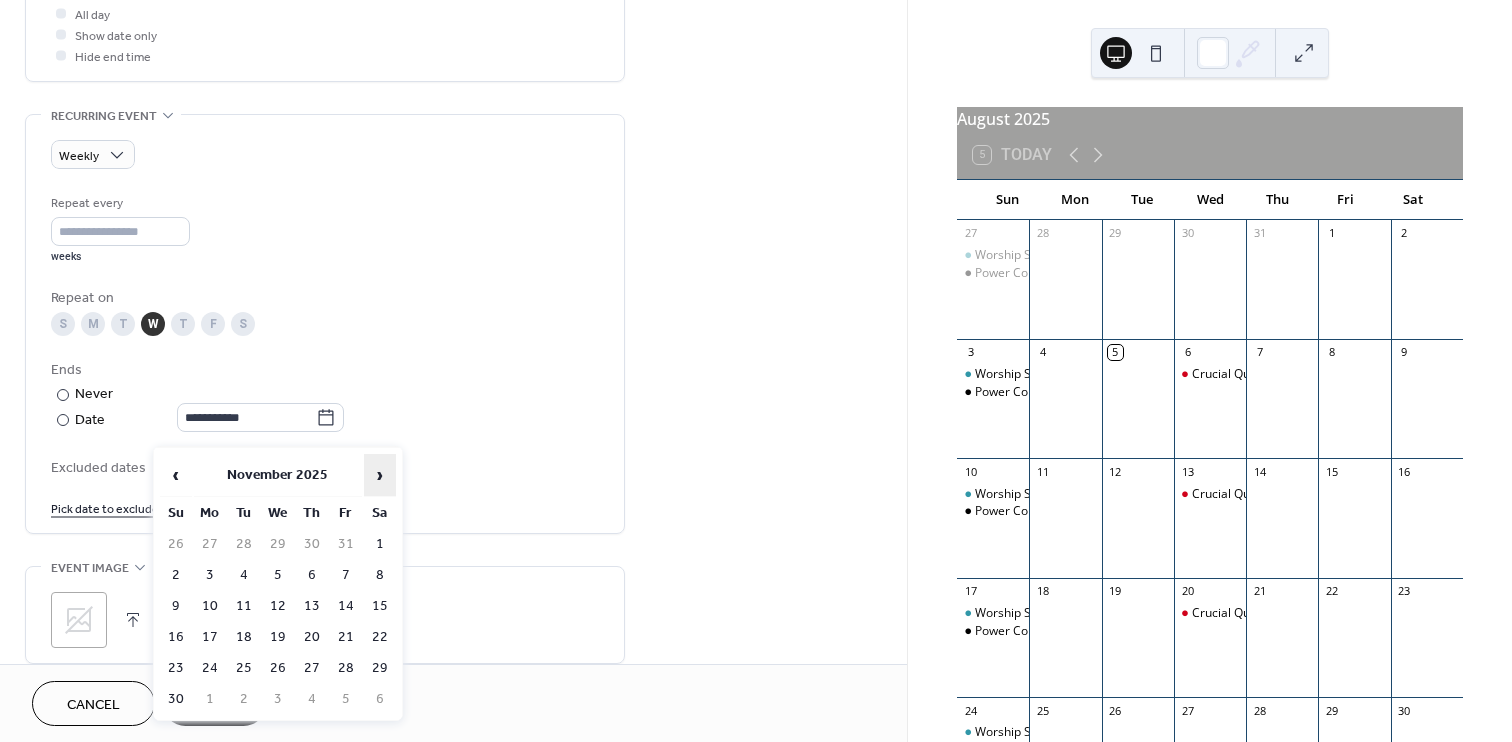 click on "›" at bounding box center [380, 475] 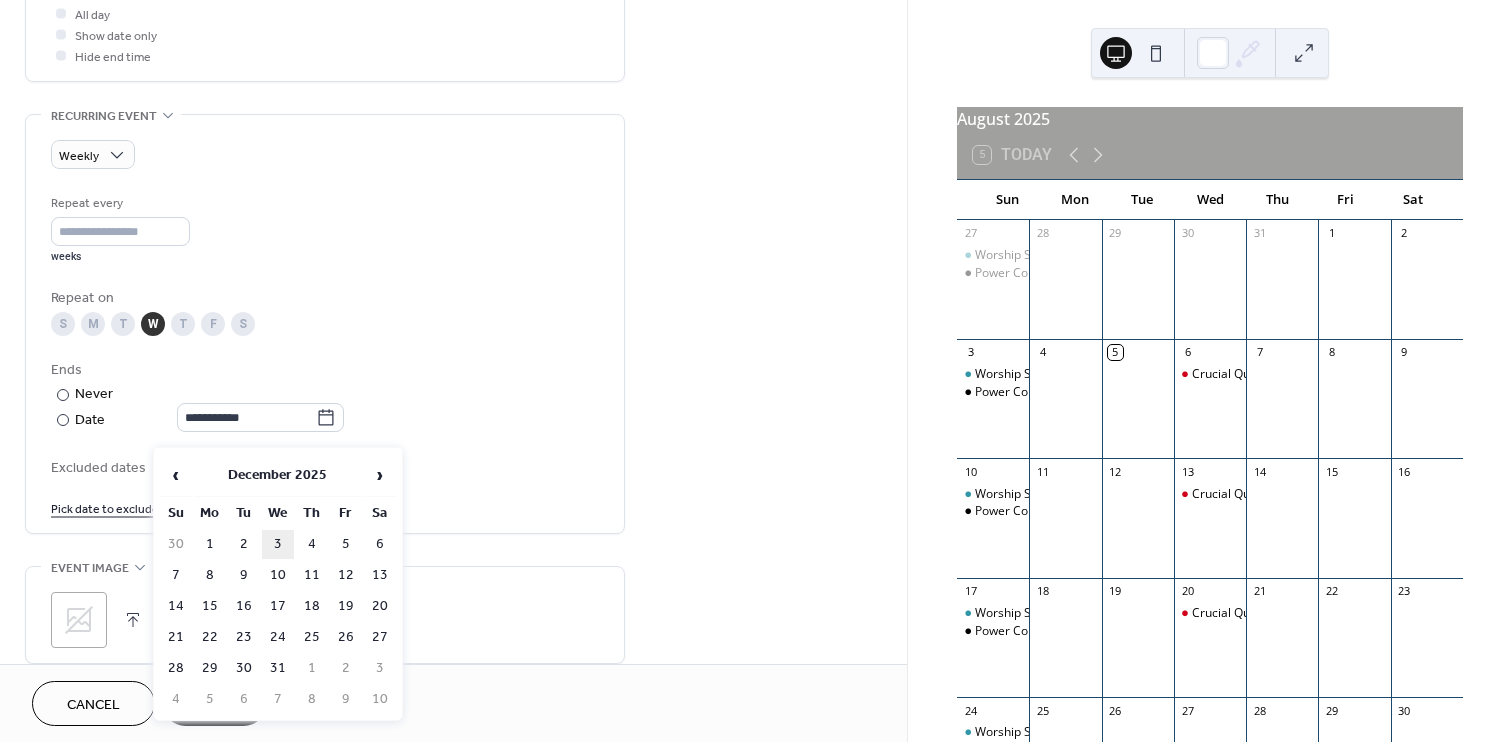 click on "3" at bounding box center [278, 544] 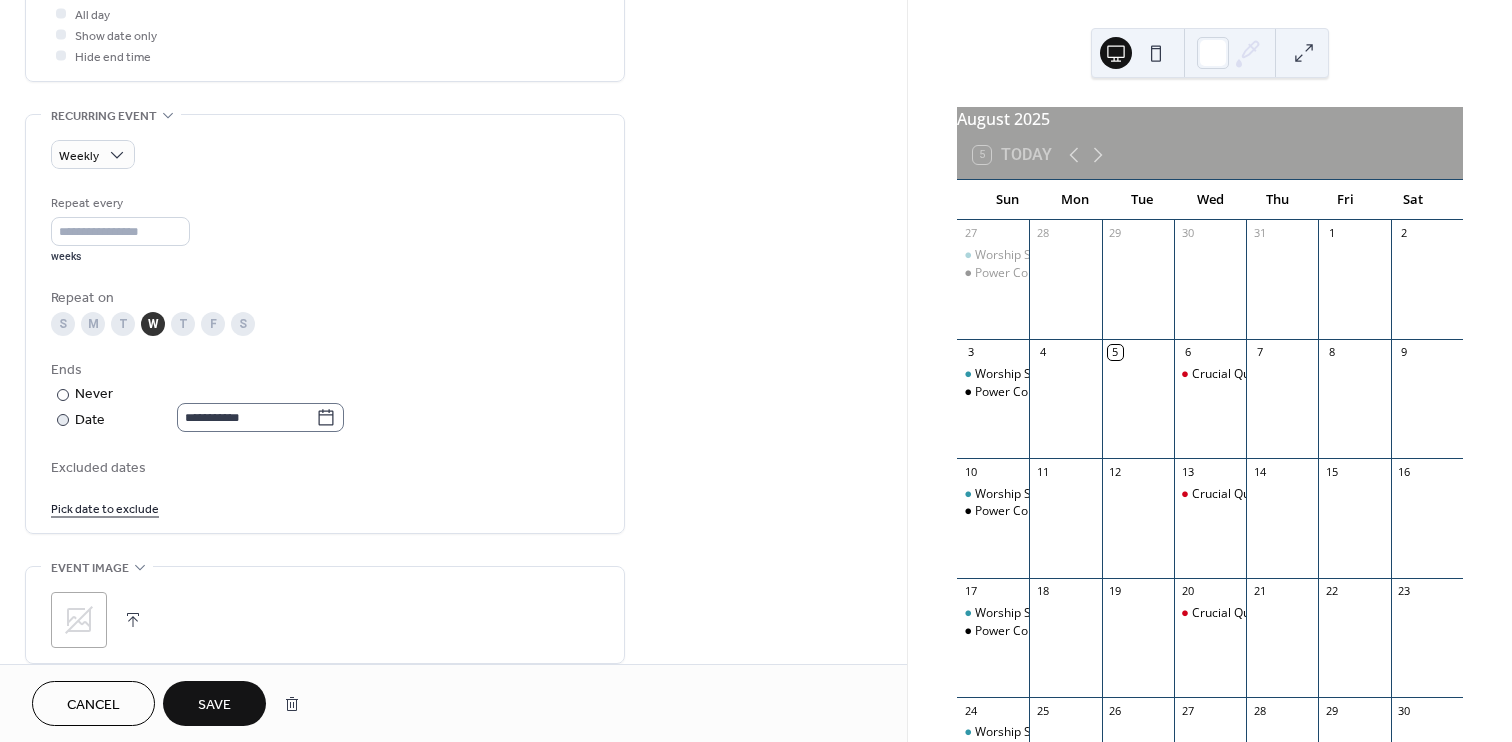 click 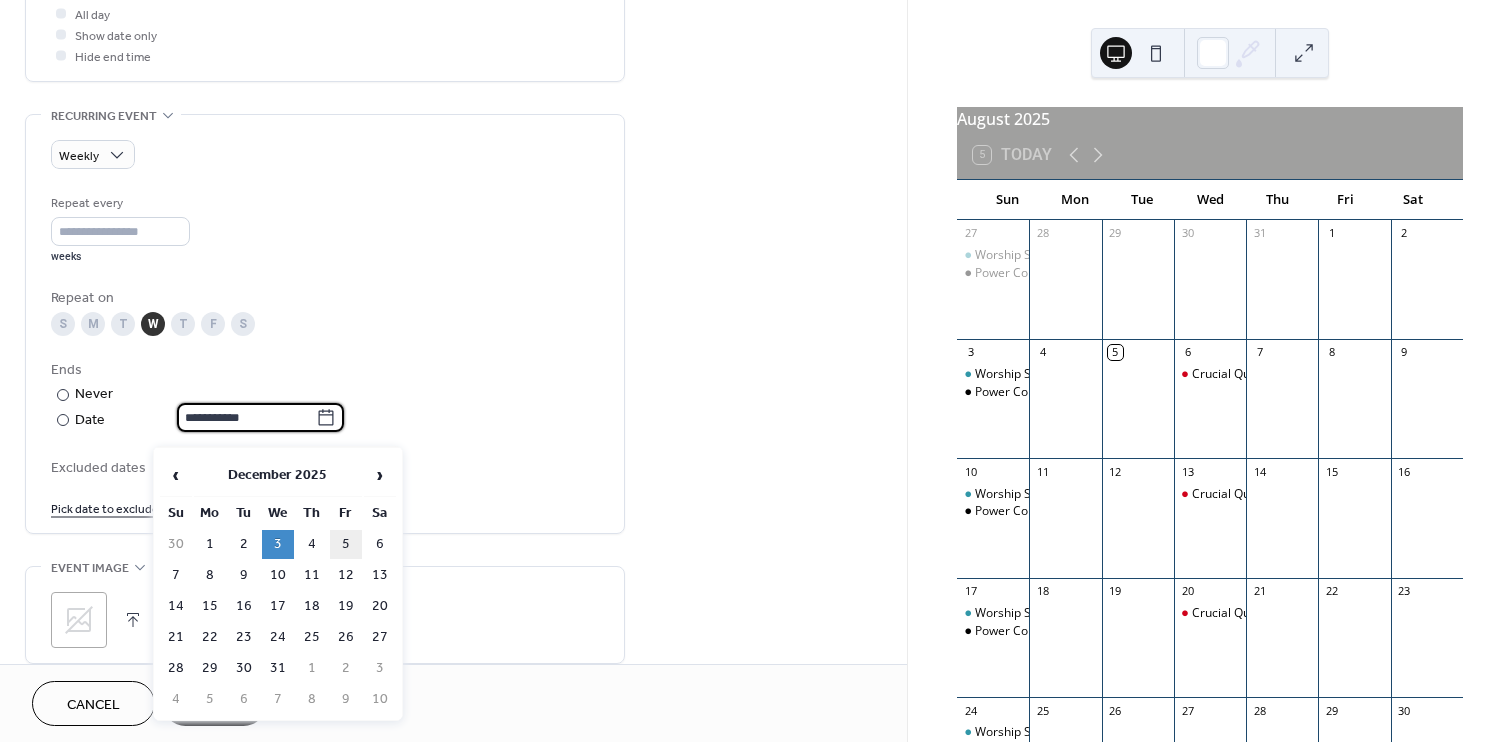 click on "5" at bounding box center (346, 544) 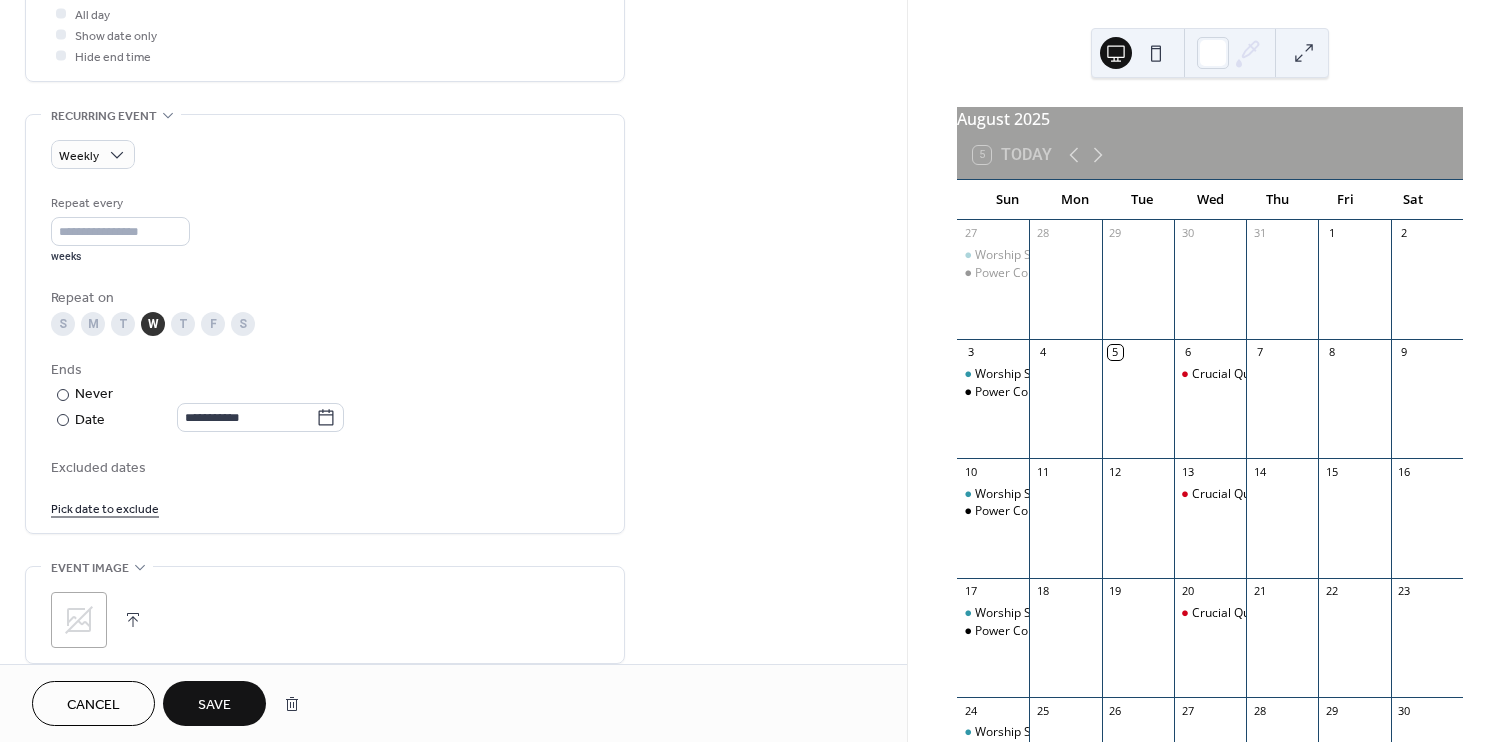 click on "Save" at bounding box center [214, 703] 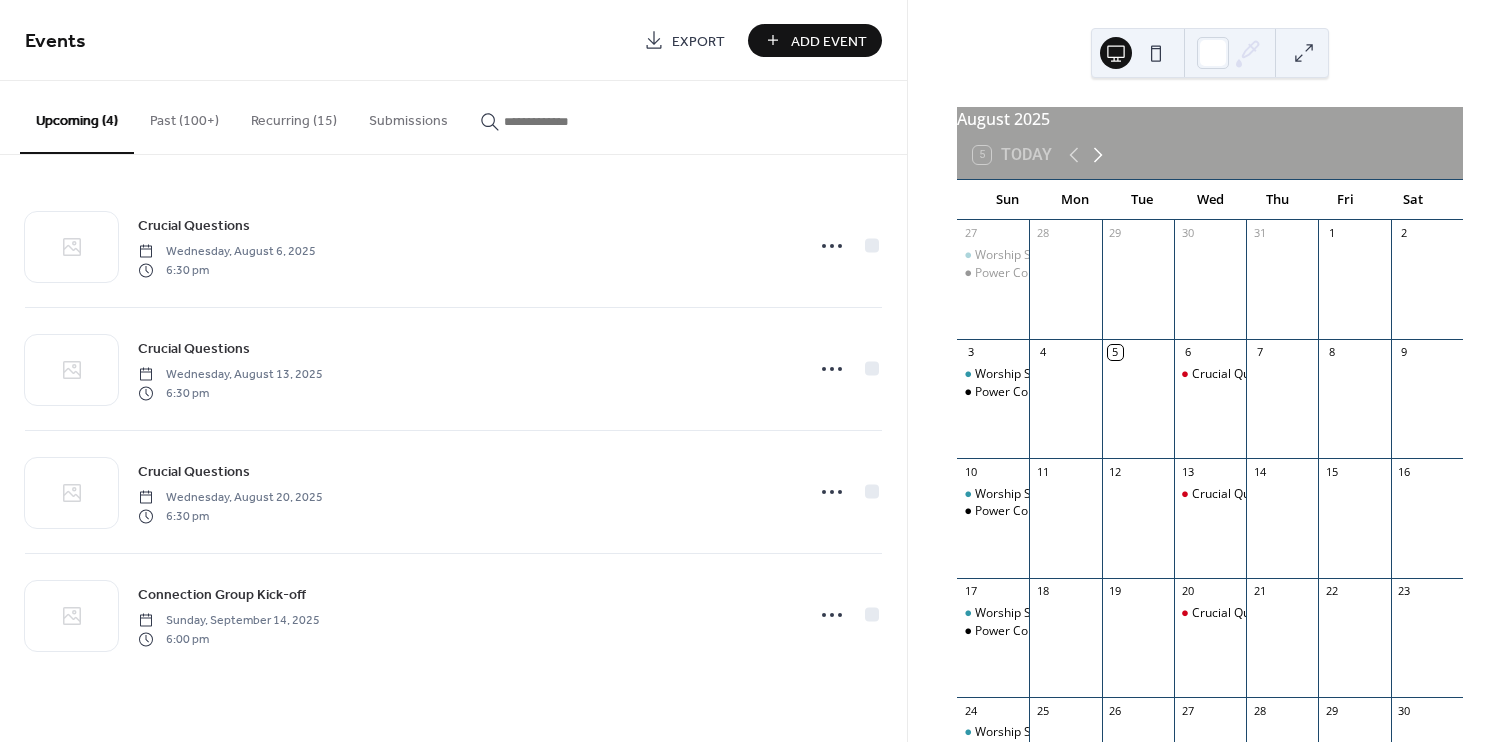 click 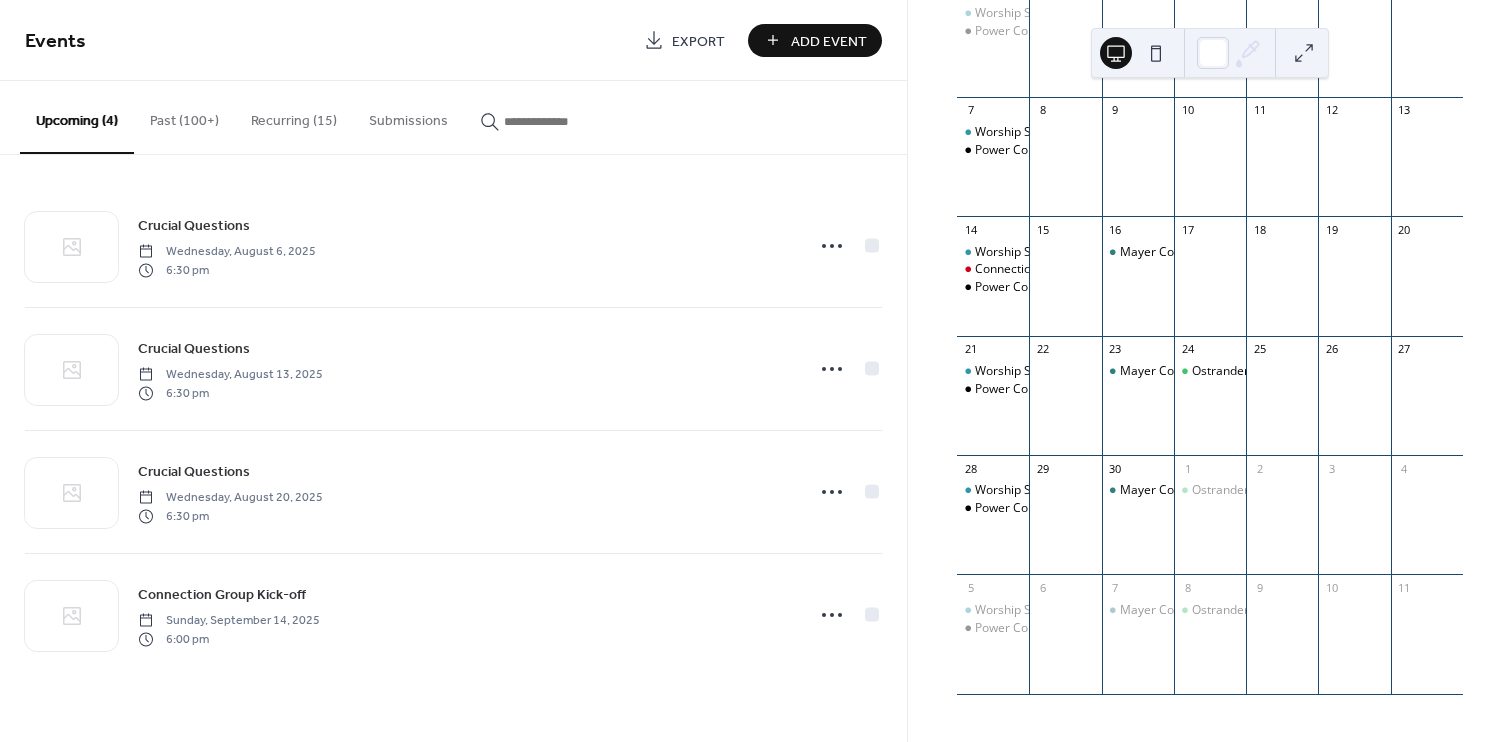 scroll, scrollTop: 0, scrollLeft: 0, axis: both 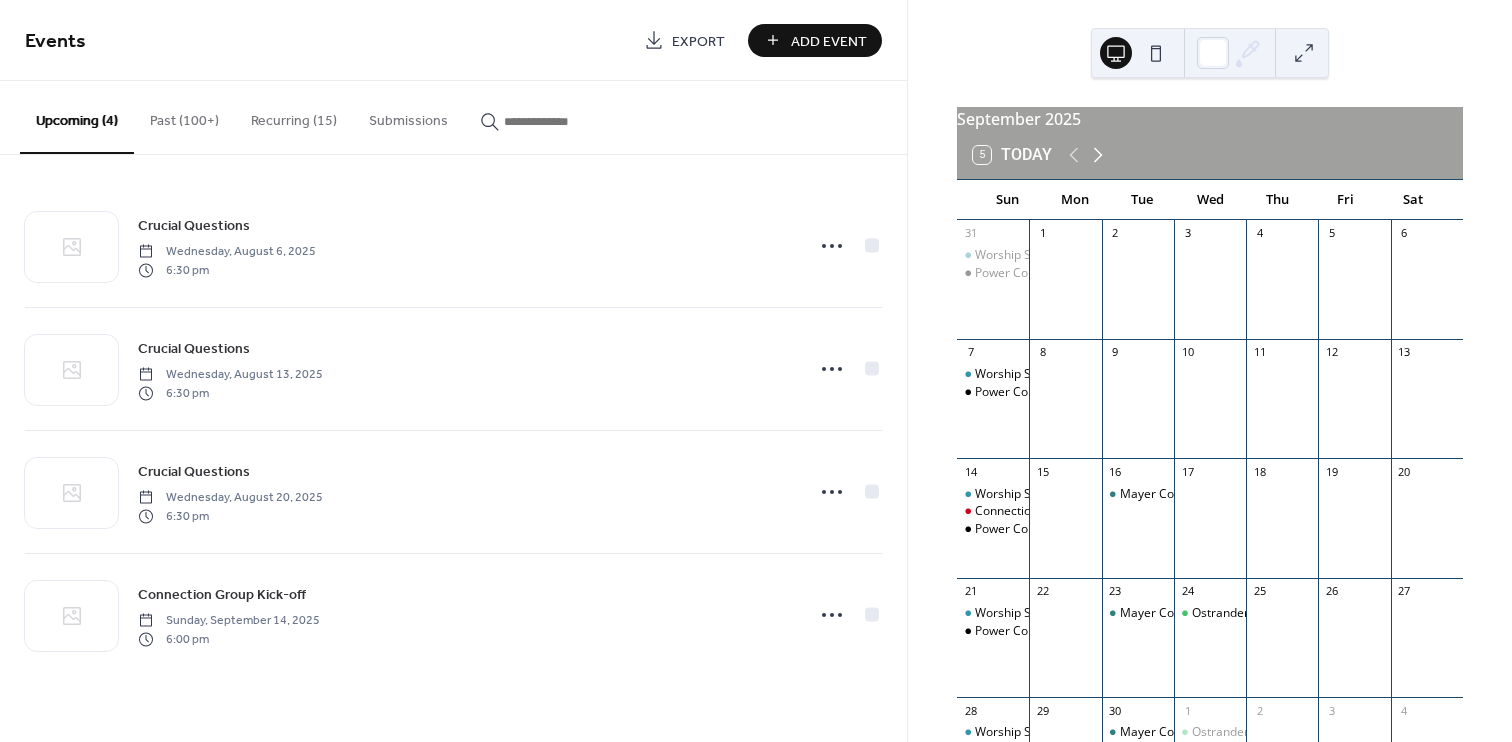 click 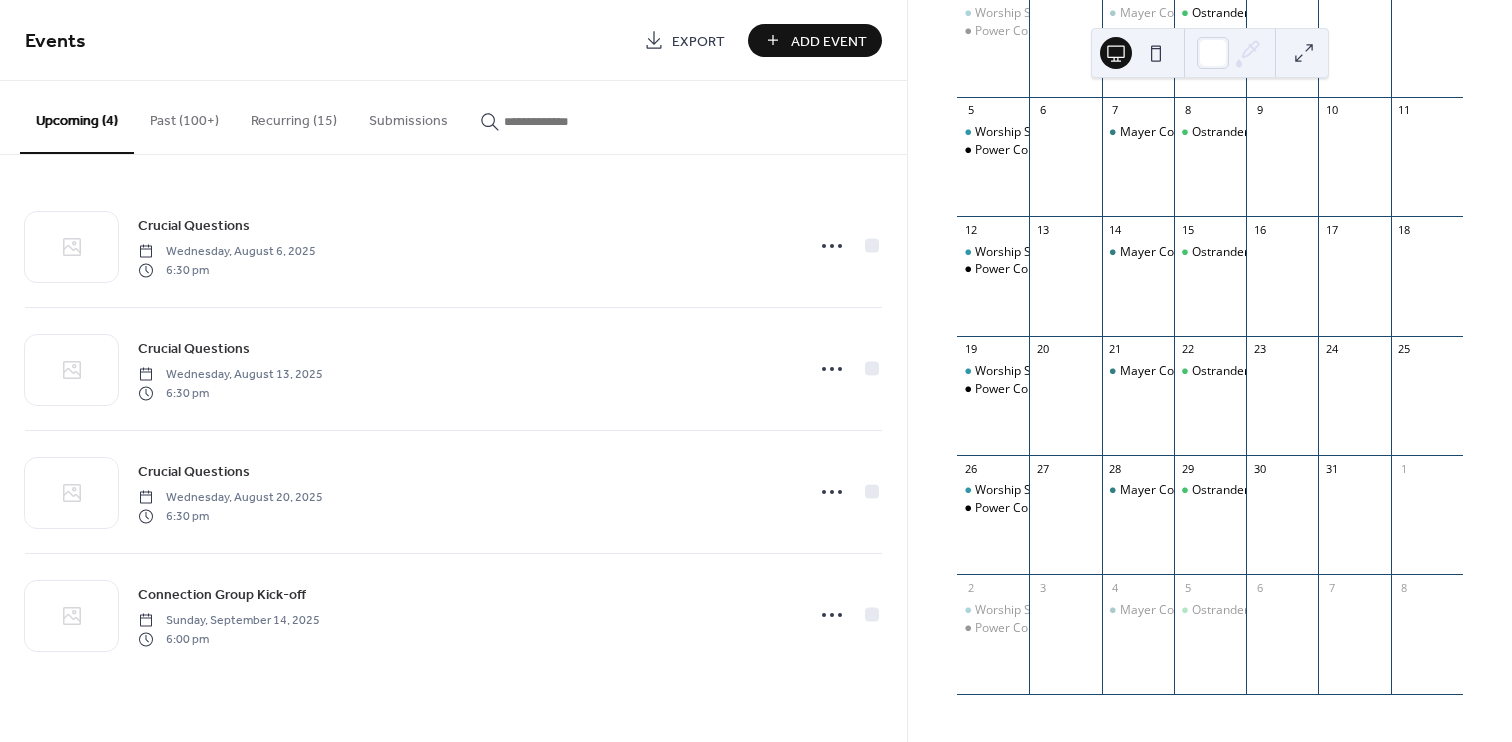 scroll, scrollTop: 0, scrollLeft: 0, axis: both 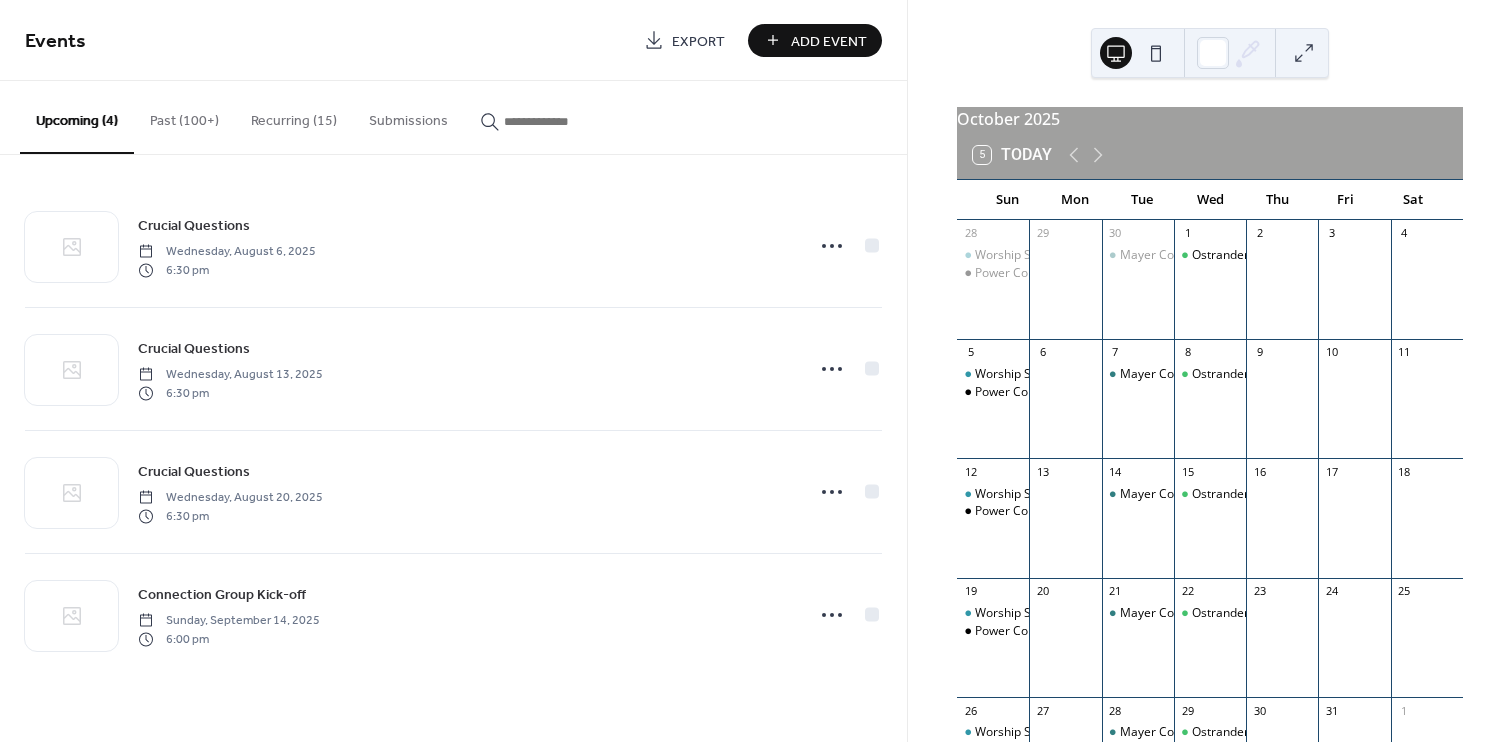 click on "Recurring (15)" at bounding box center (294, 116) 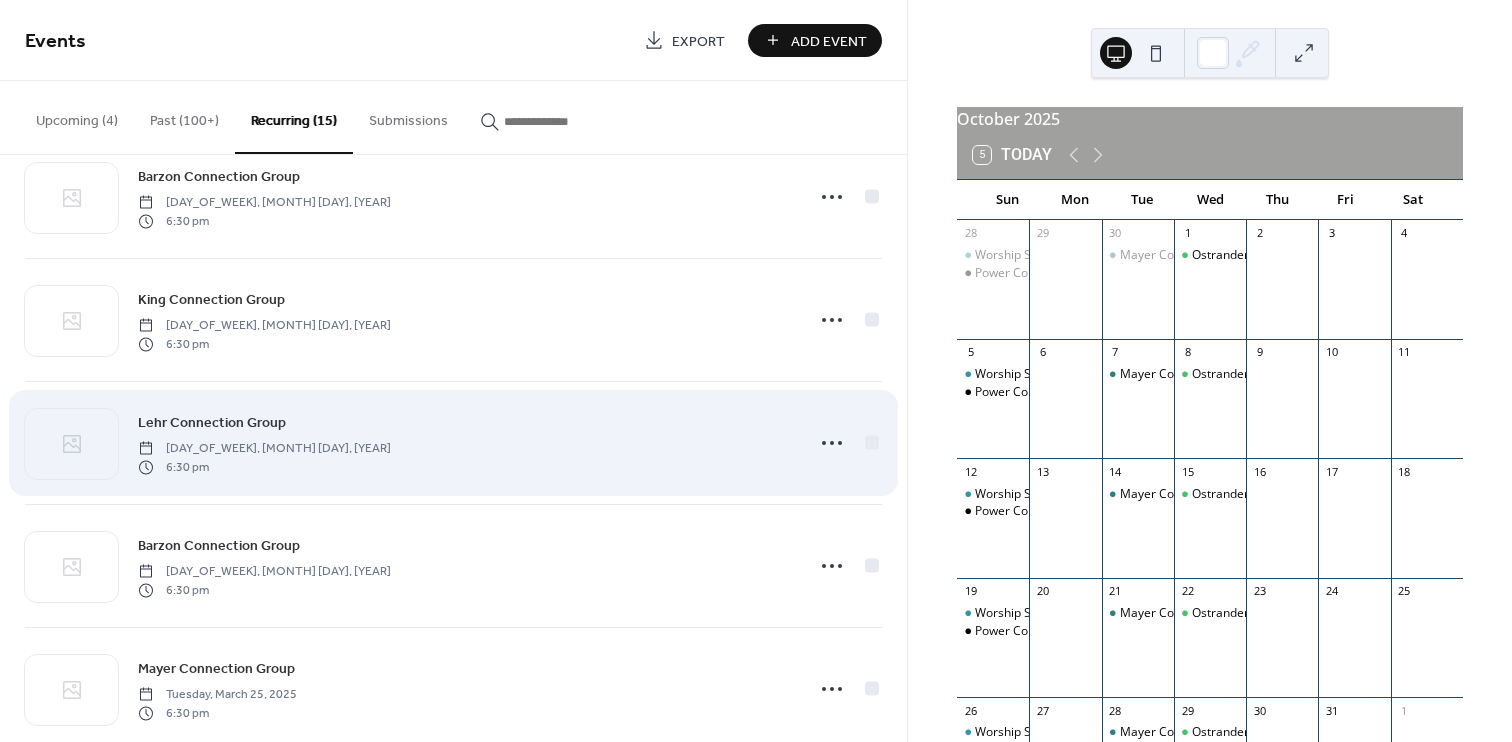 scroll, scrollTop: 497, scrollLeft: 0, axis: vertical 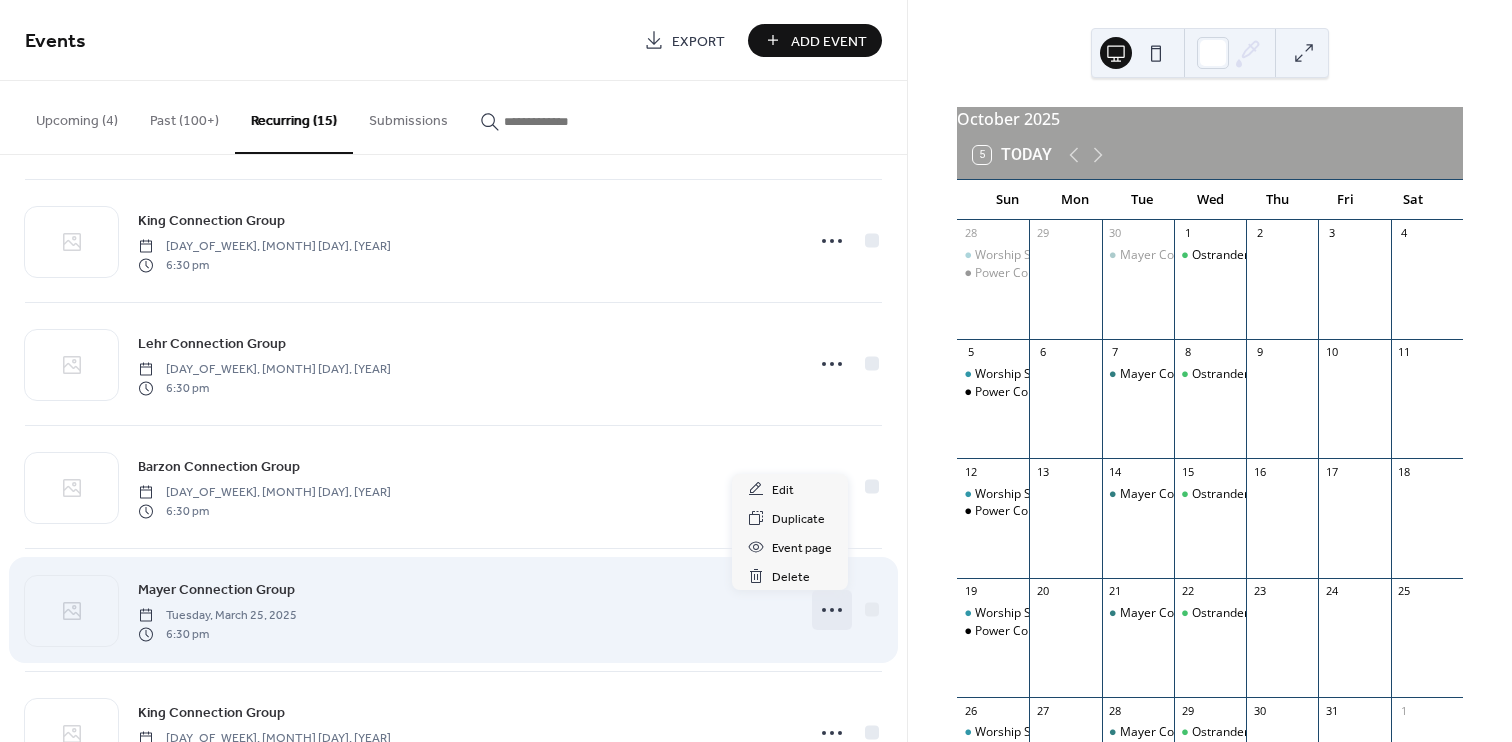 click 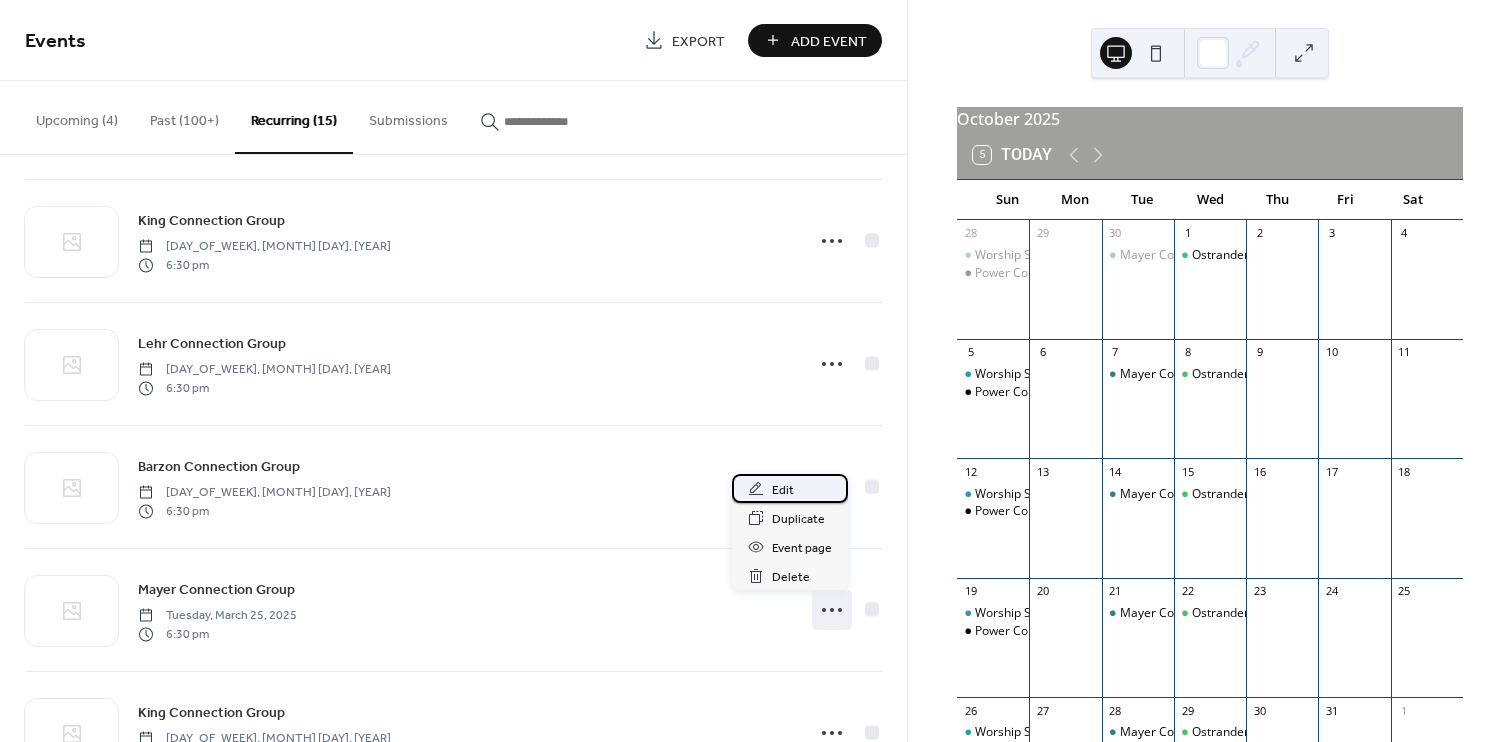 click on "Edit" at bounding box center (790, 488) 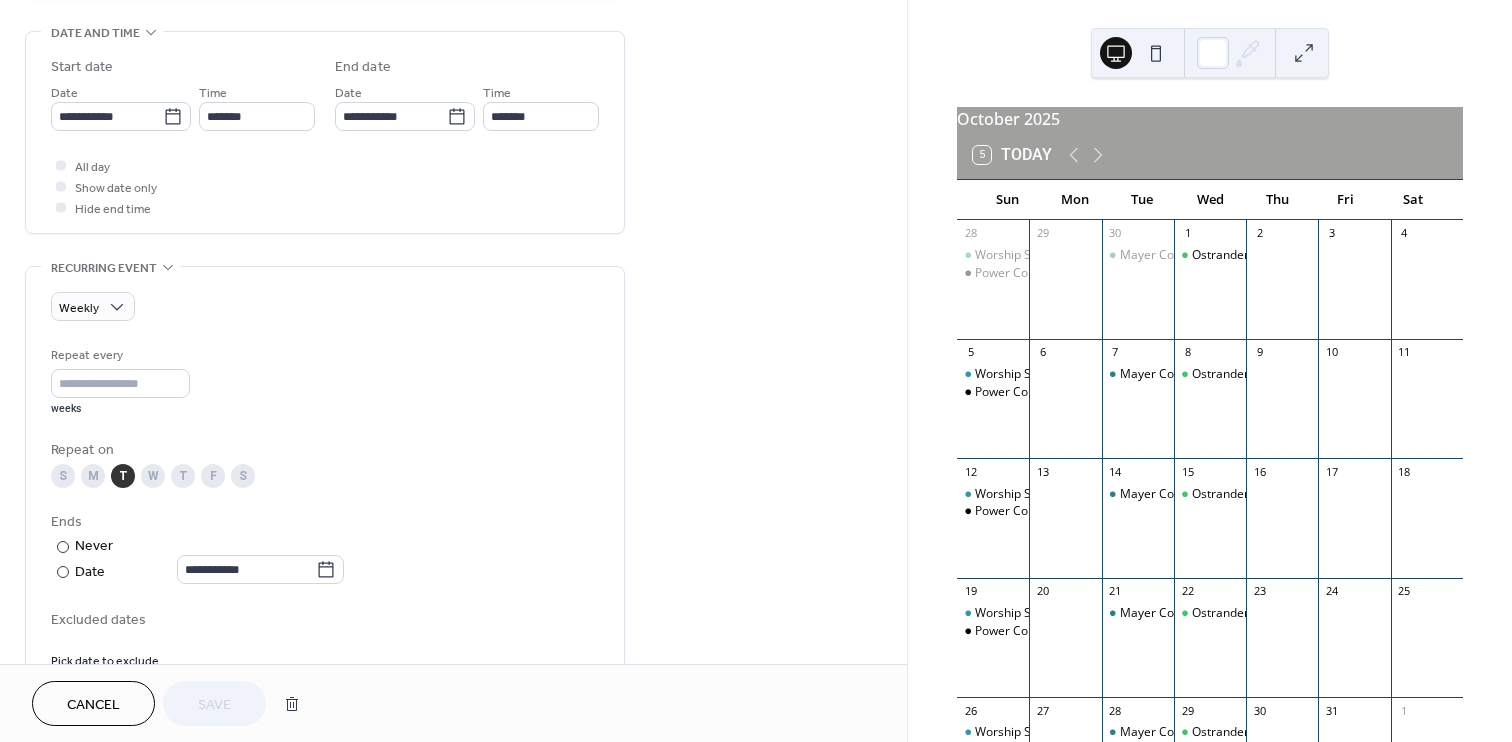 scroll, scrollTop: 646, scrollLeft: 0, axis: vertical 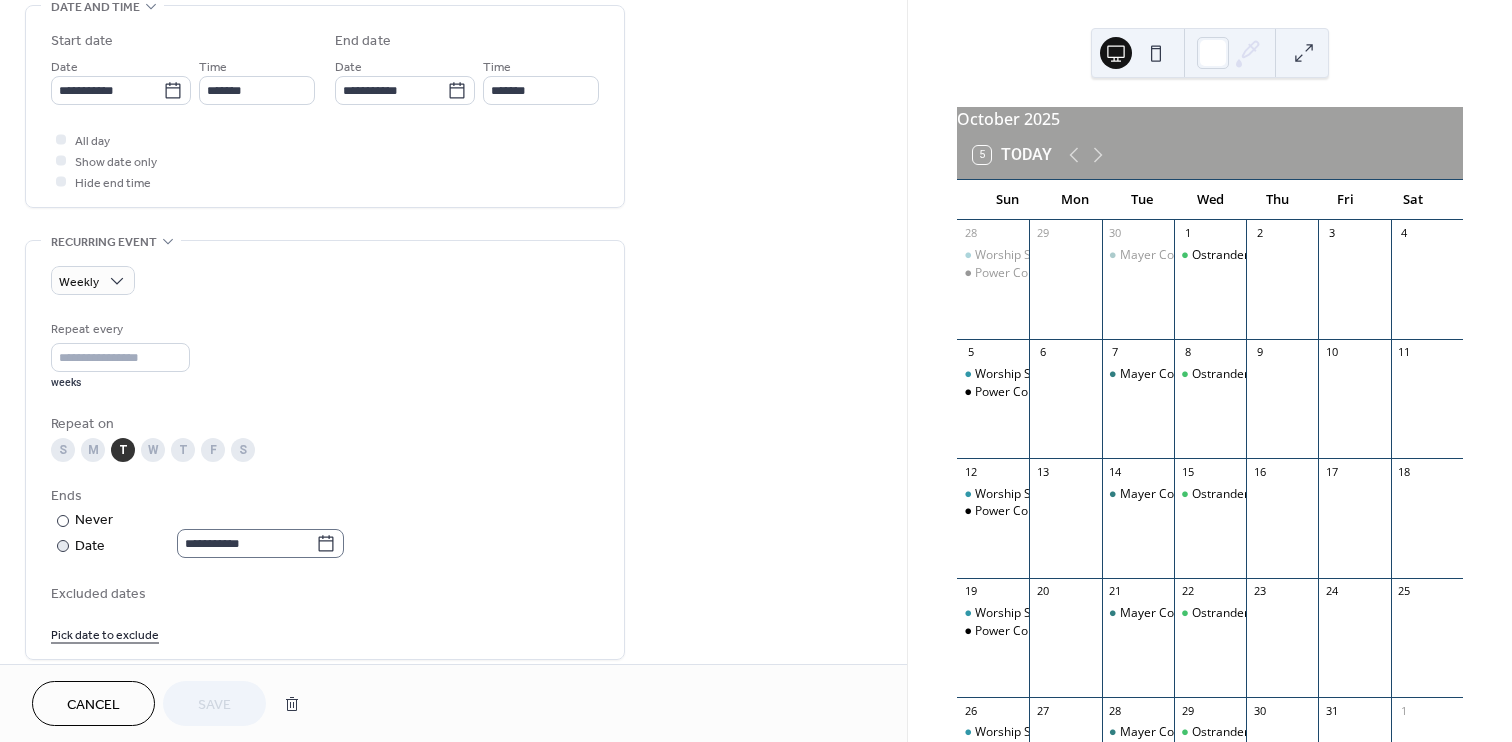 click 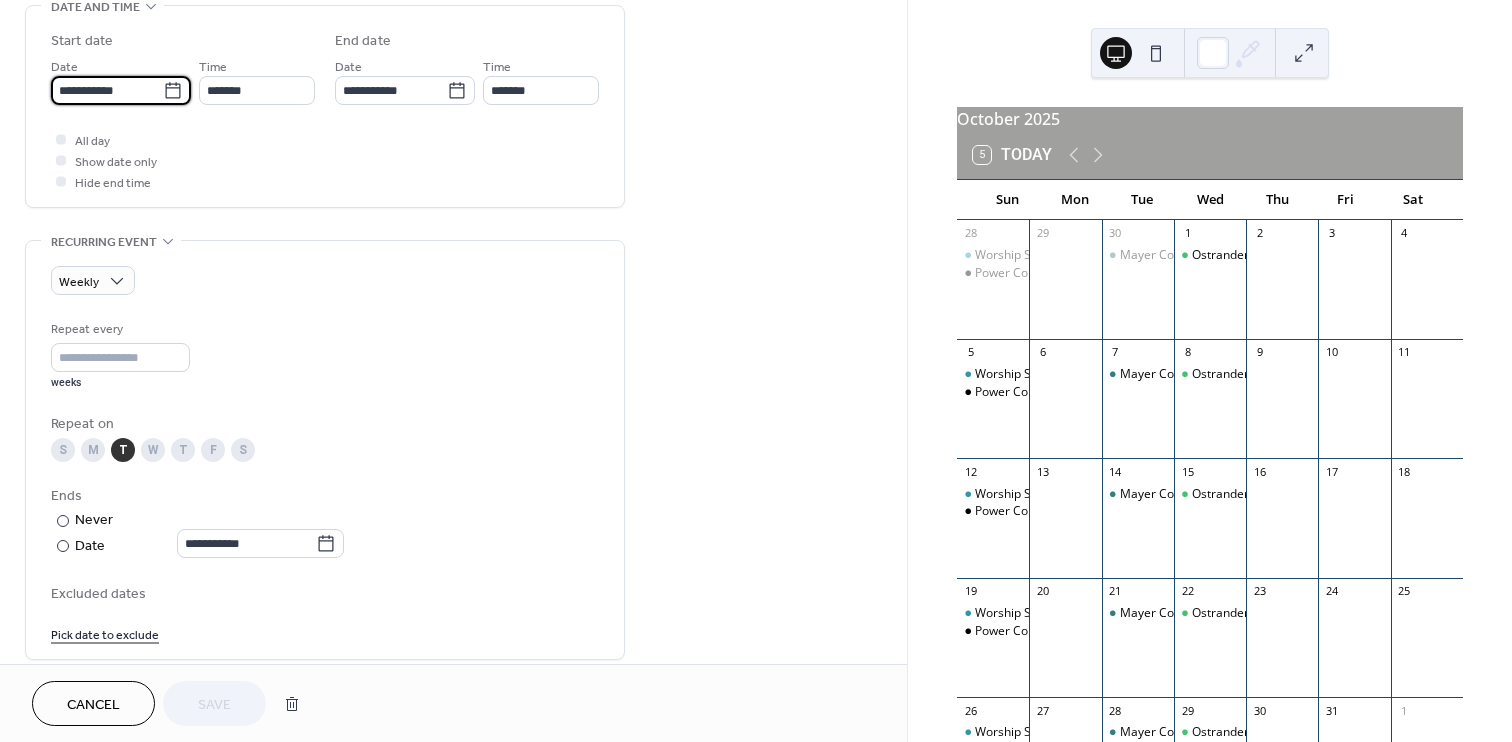 click on "**********" at bounding box center [107, 90] 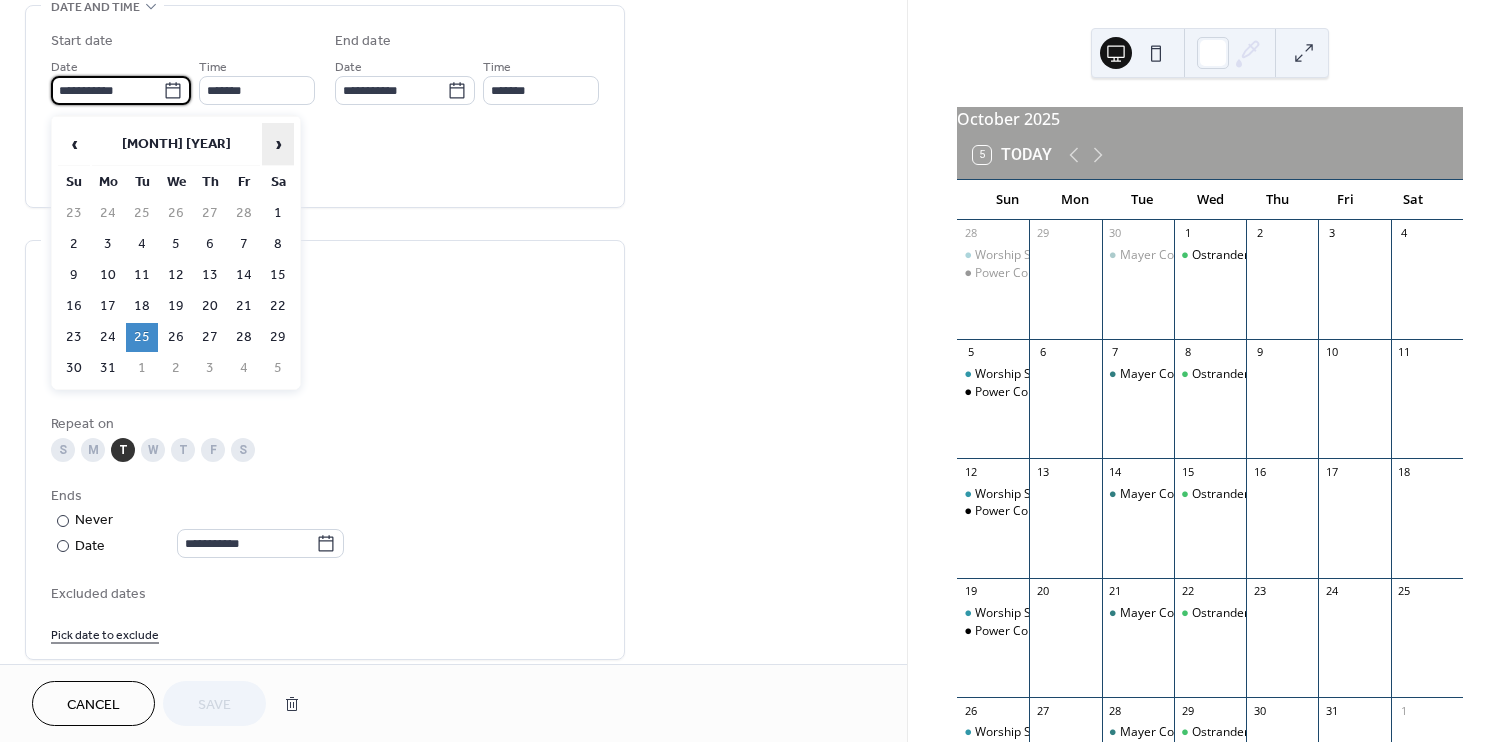 click on "›" at bounding box center (278, 144) 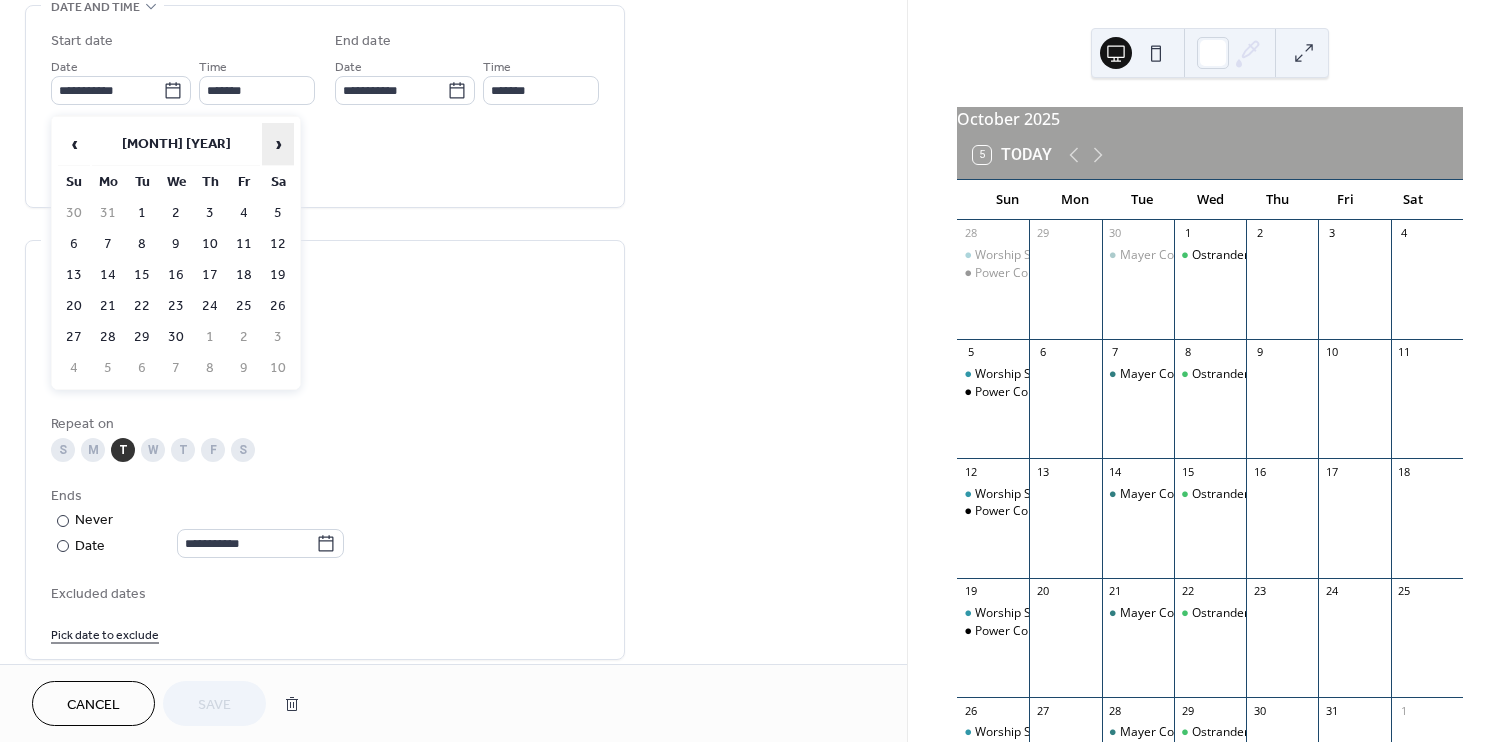 click on "›" at bounding box center [278, 144] 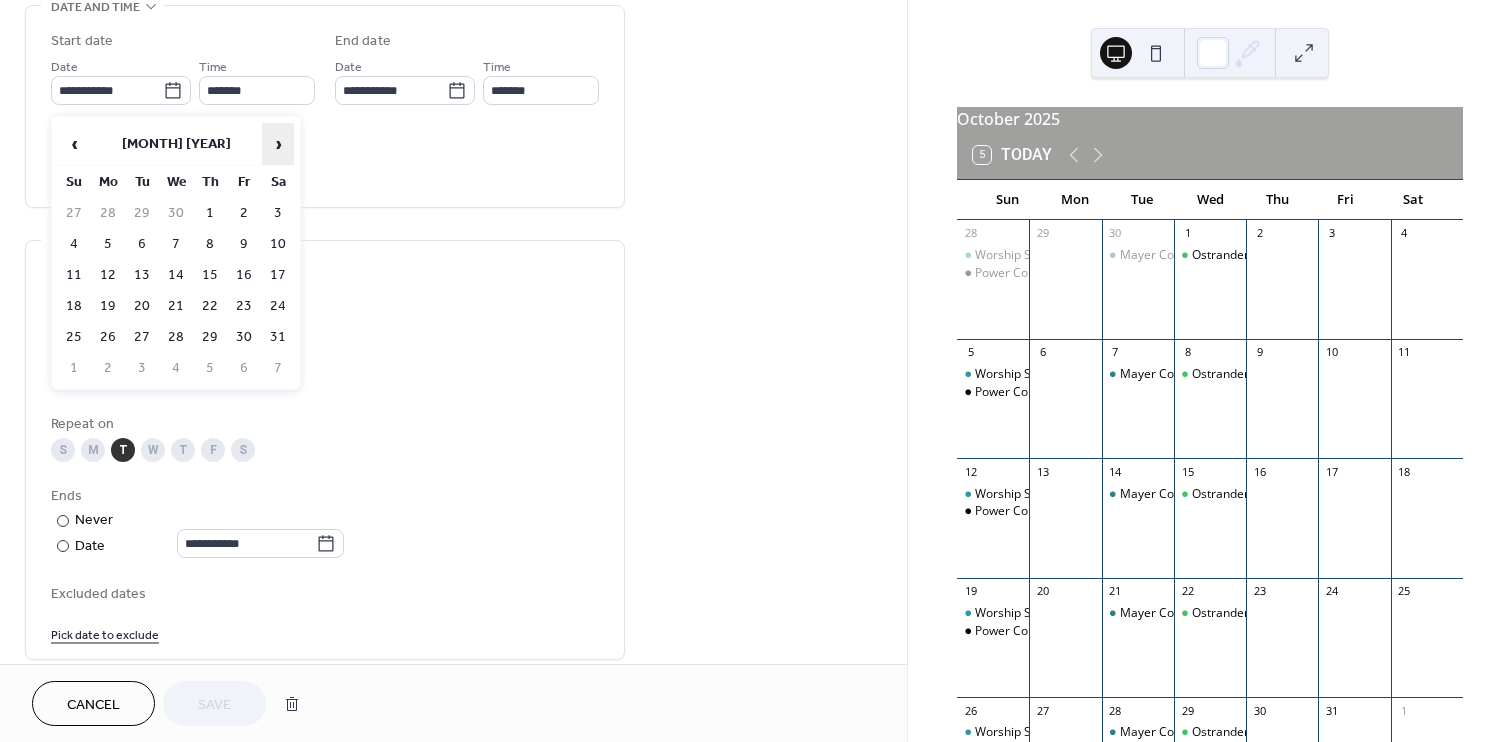 click on "›" at bounding box center (278, 144) 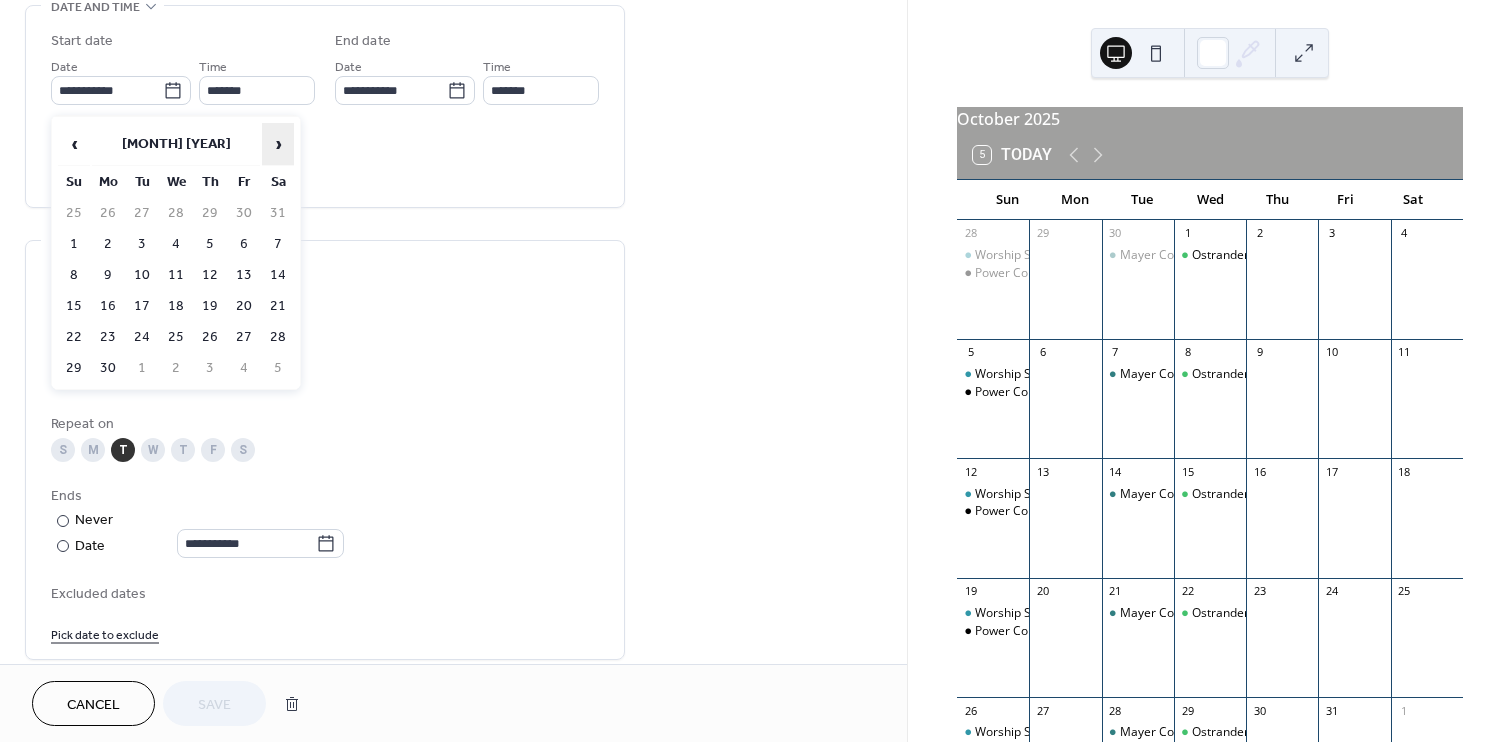 click on "›" at bounding box center [278, 144] 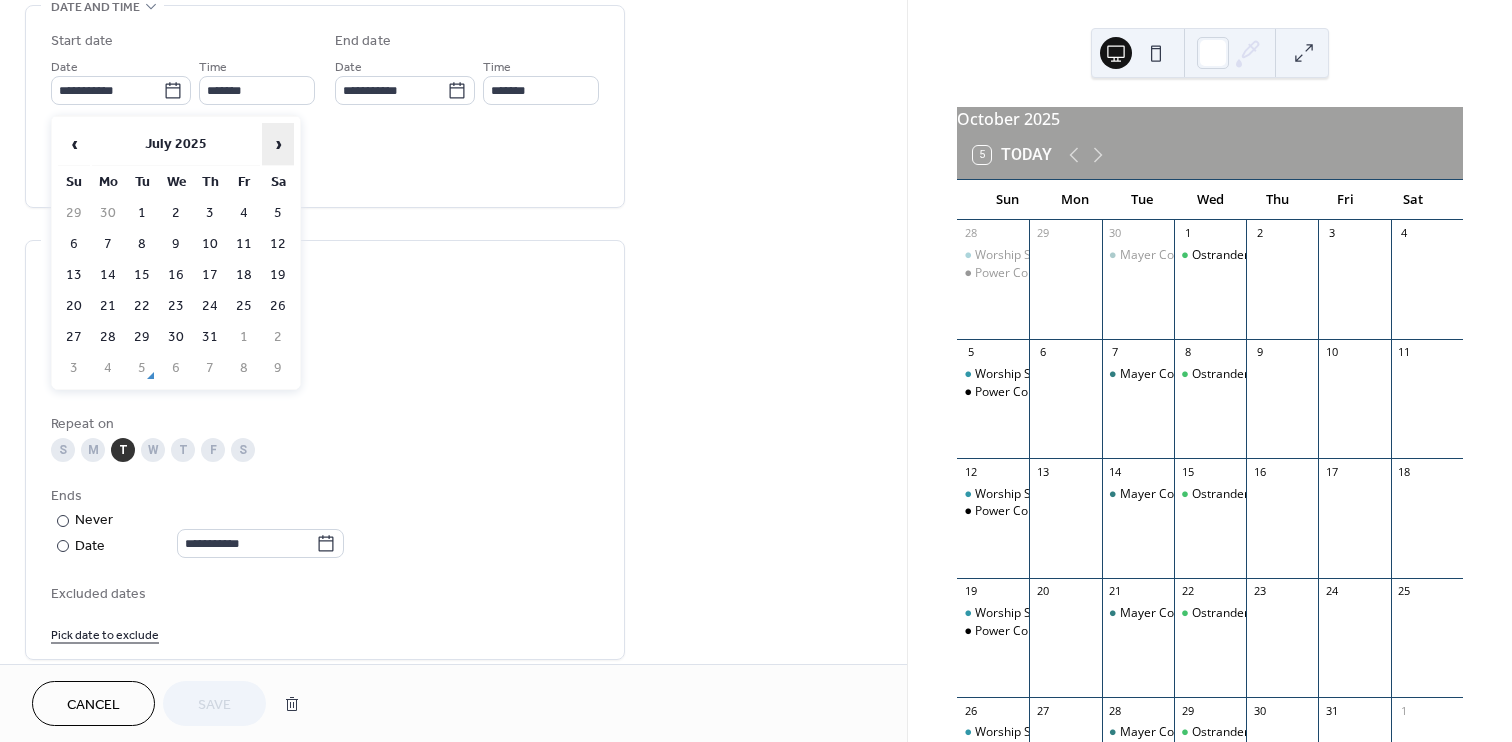 click on "›" at bounding box center (278, 144) 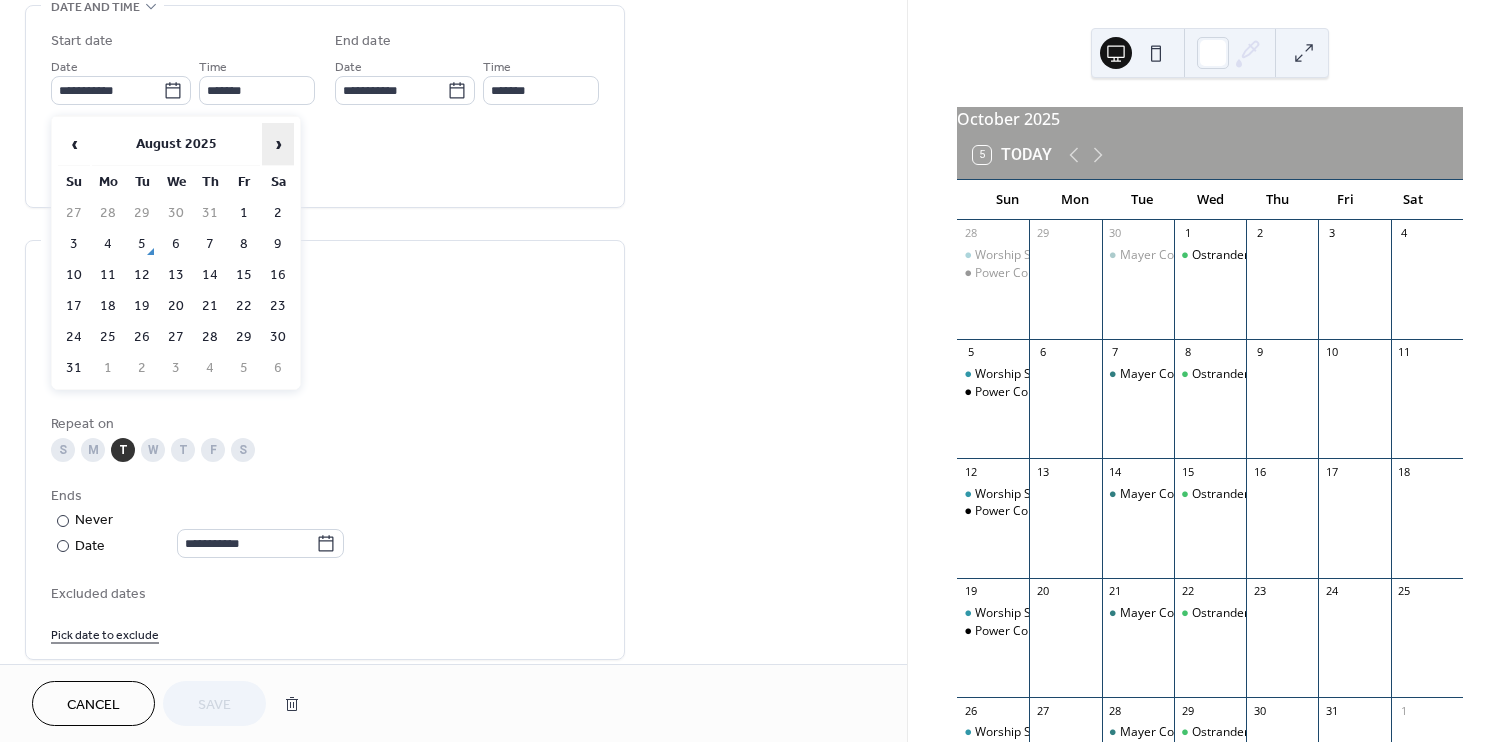 click on "›" at bounding box center (278, 144) 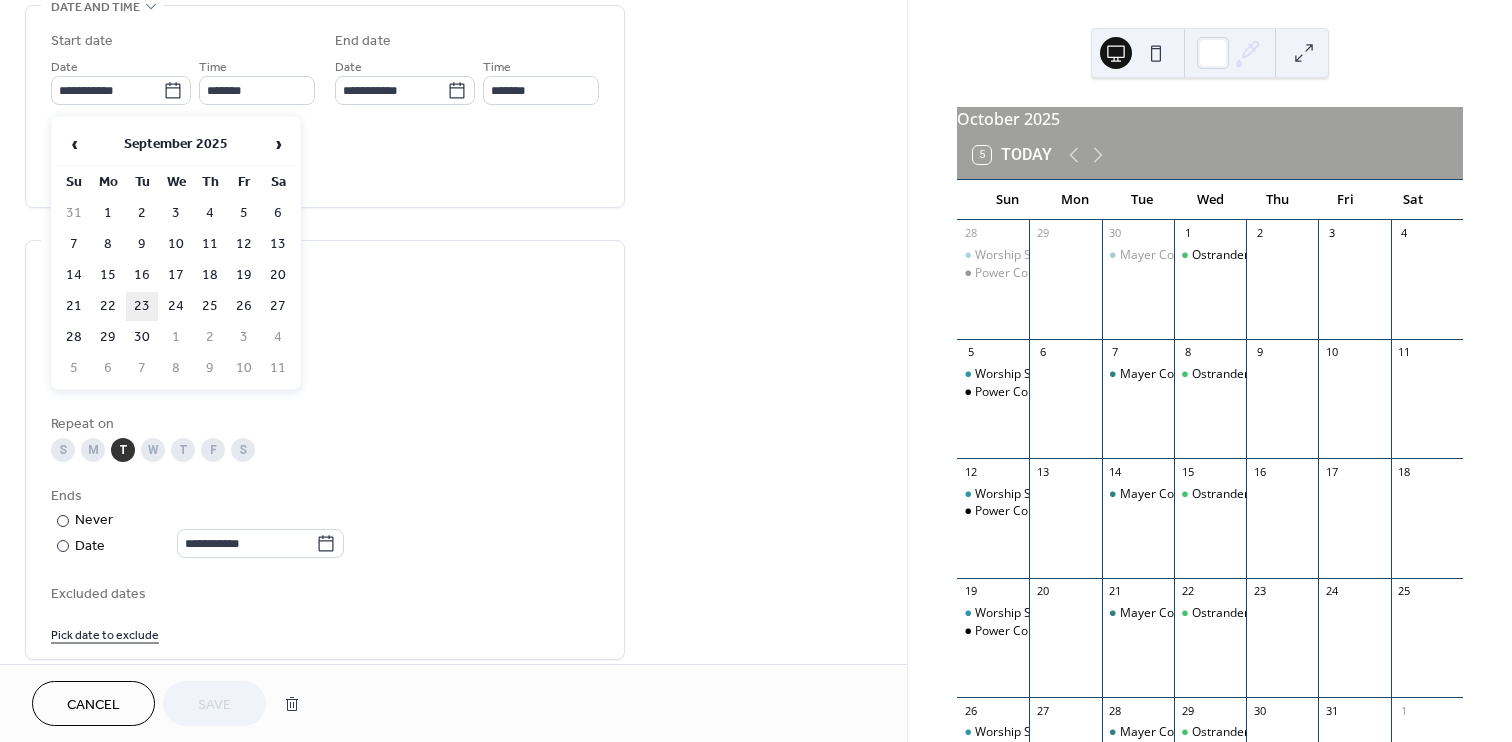 click on "23" at bounding box center (142, 306) 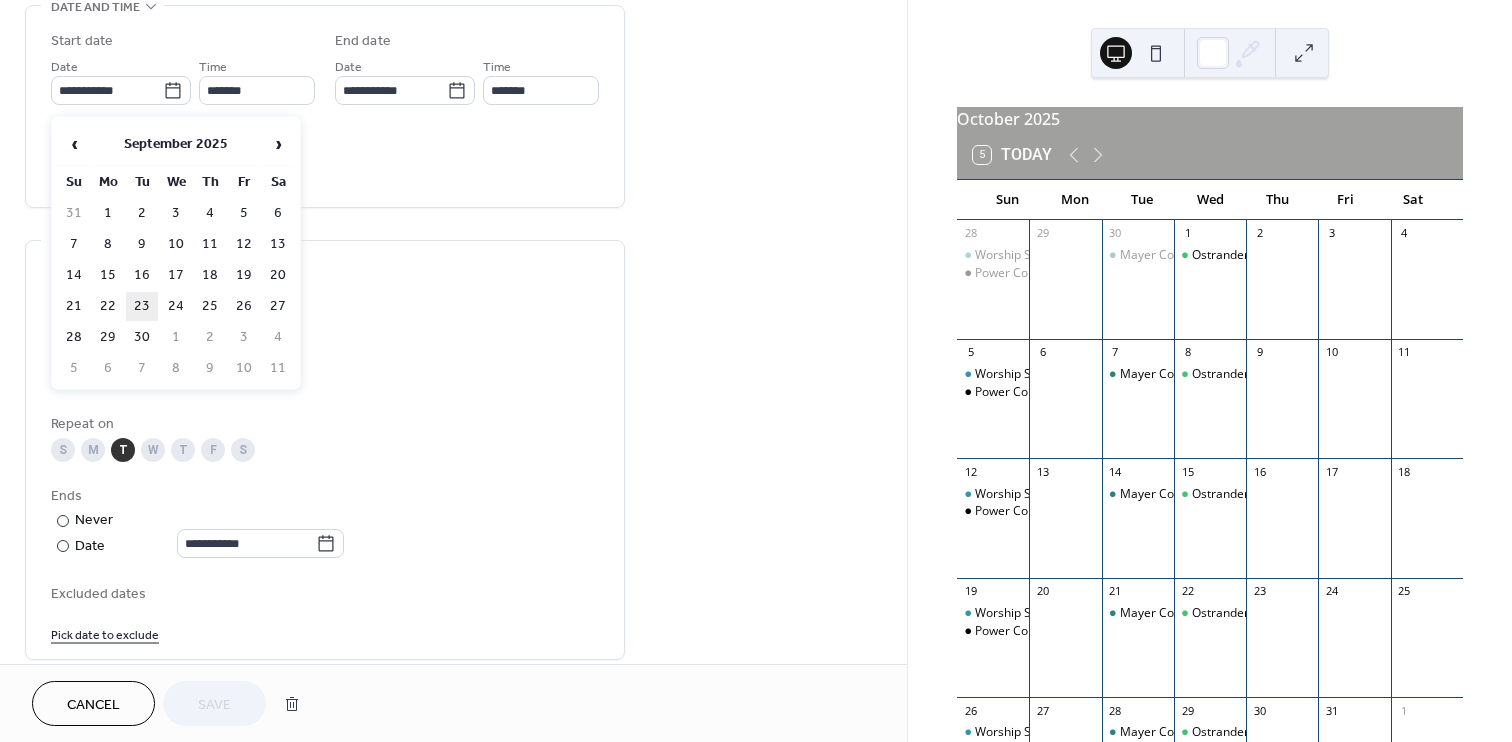 type on "**********" 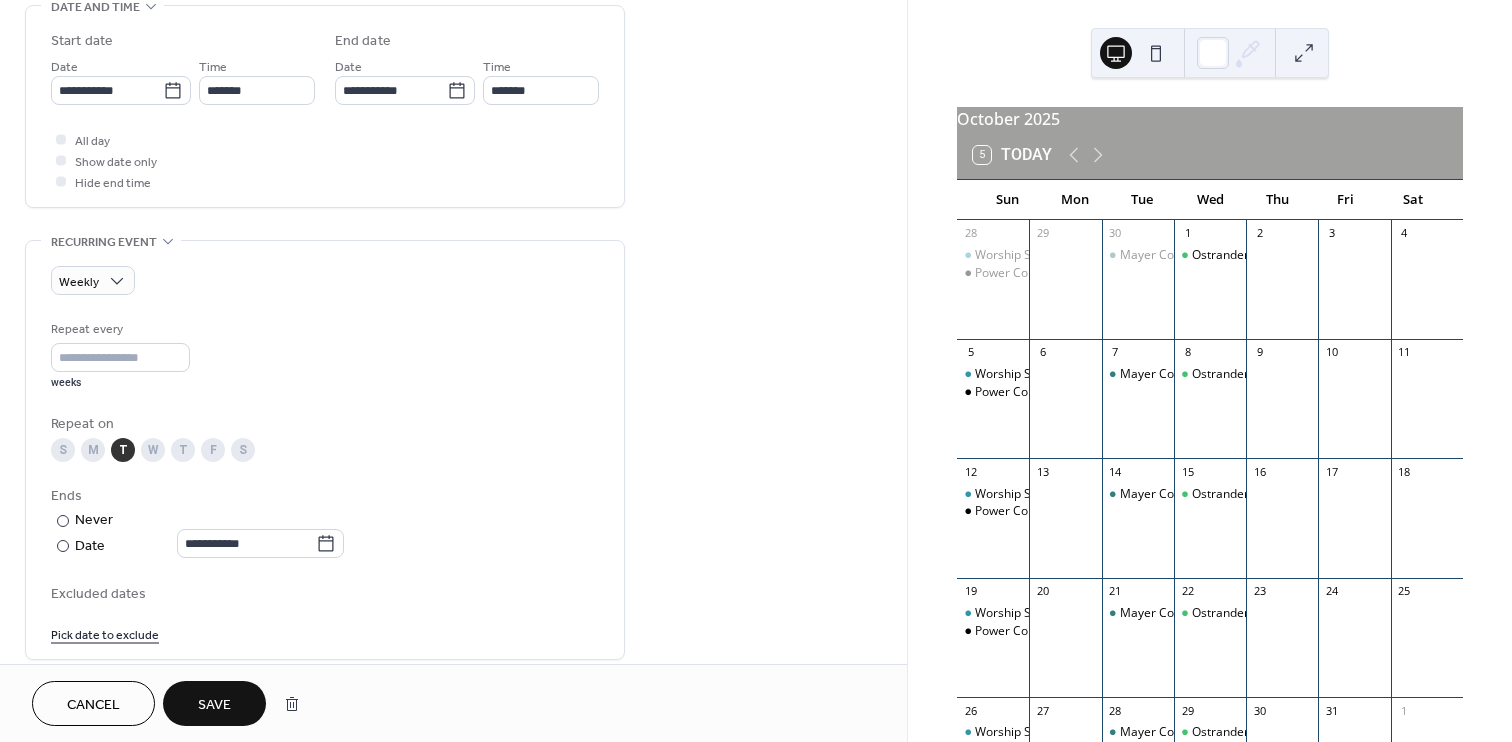 scroll, scrollTop: 863, scrollLeft: 0, axis: vertical 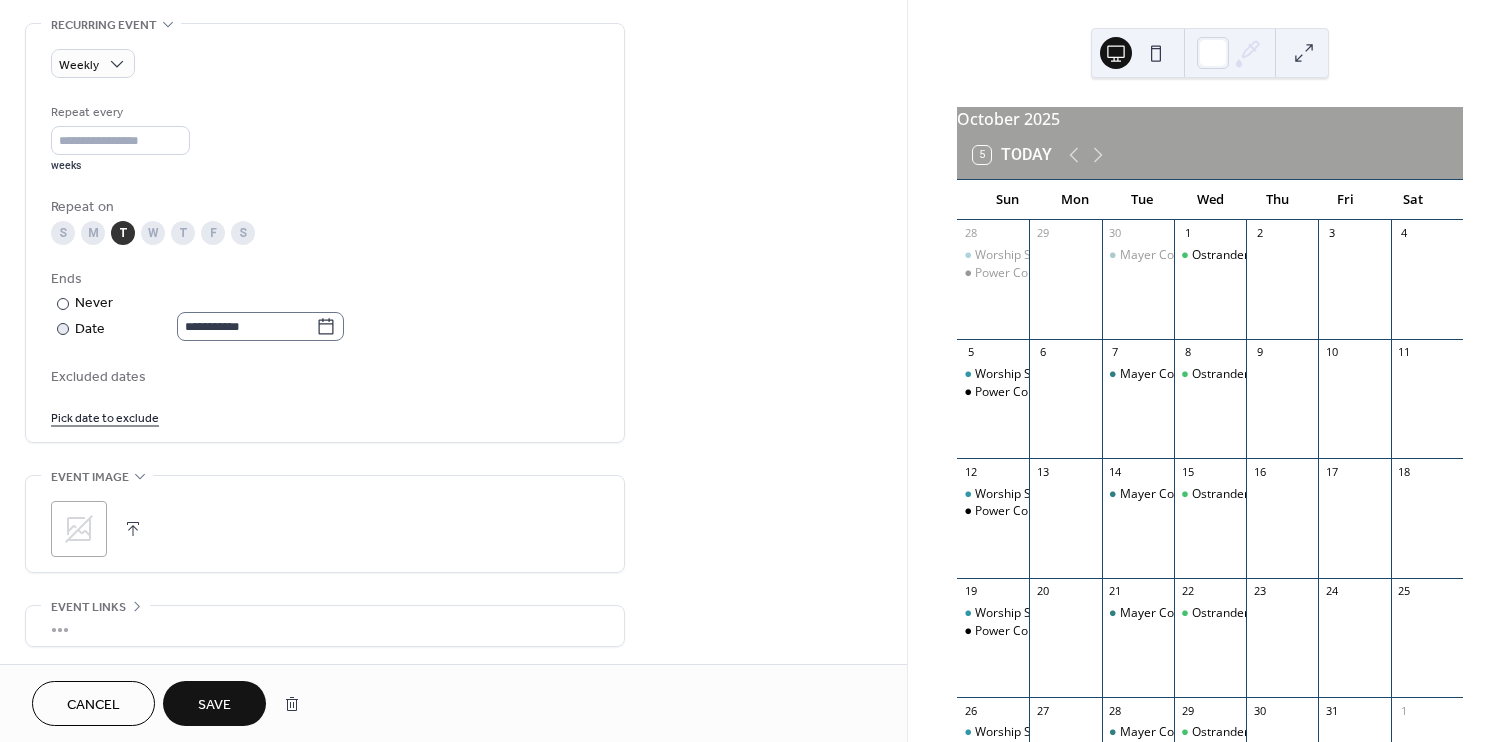 click 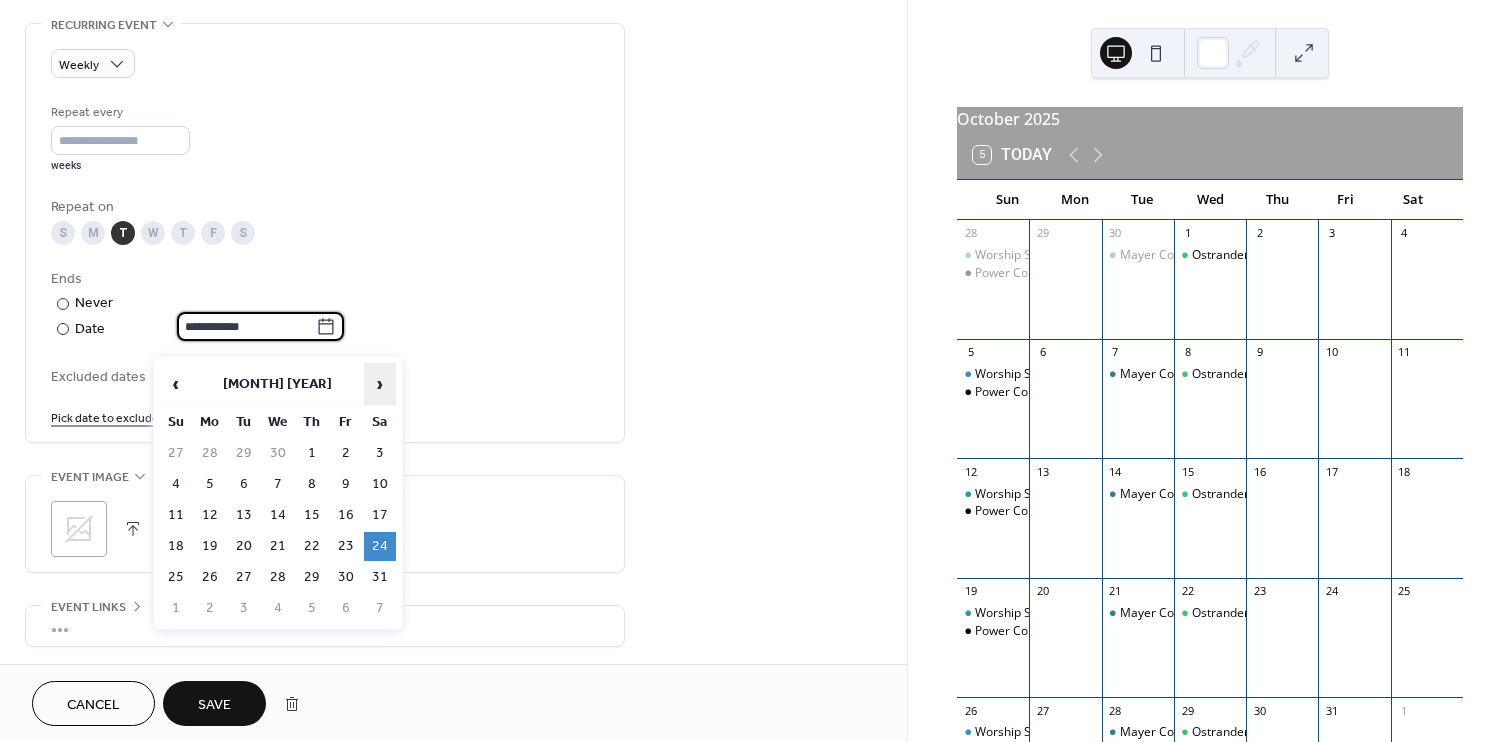 click on "›" at bounding box center (380, 384) 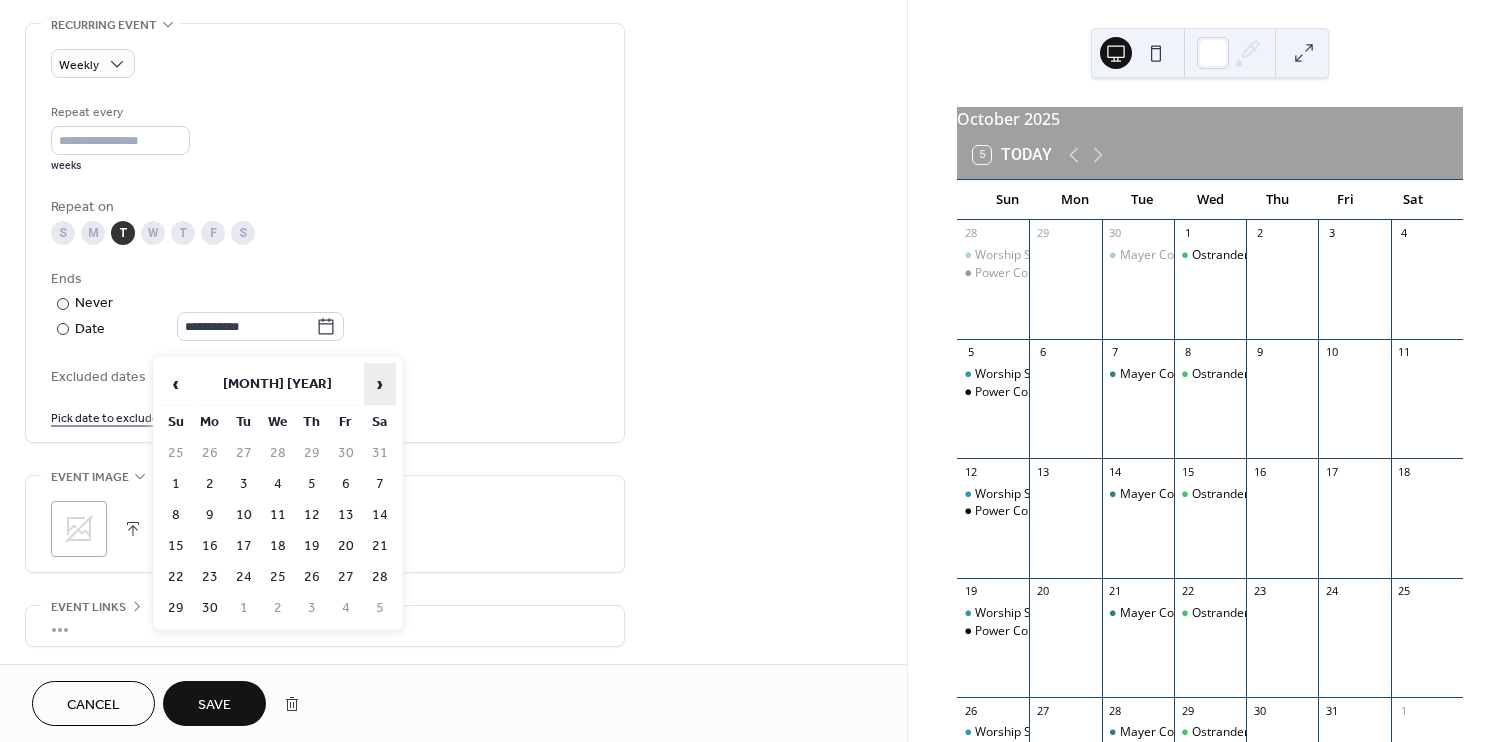 click on "›" at bounding box center [380, 384] 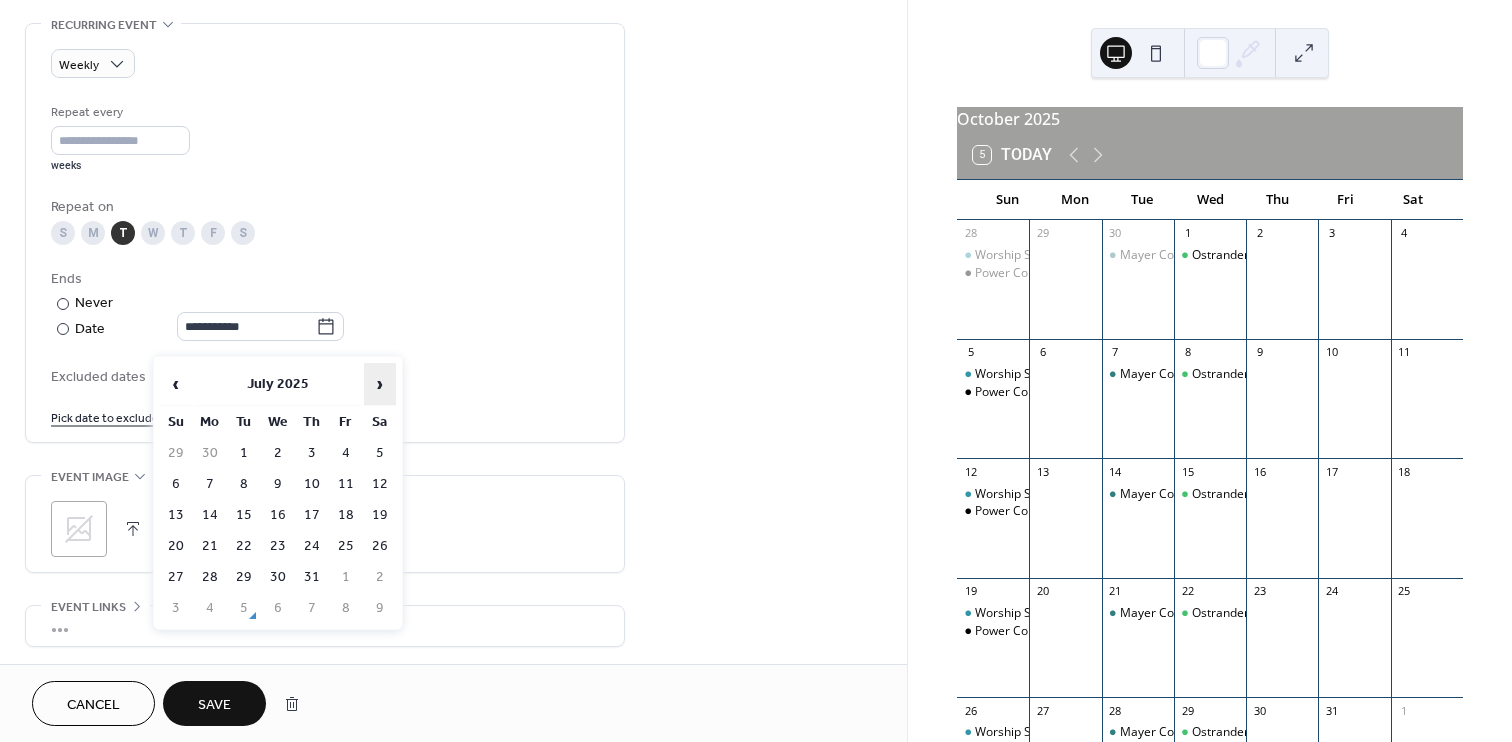 click on "›" at bounding box center (380, 384) 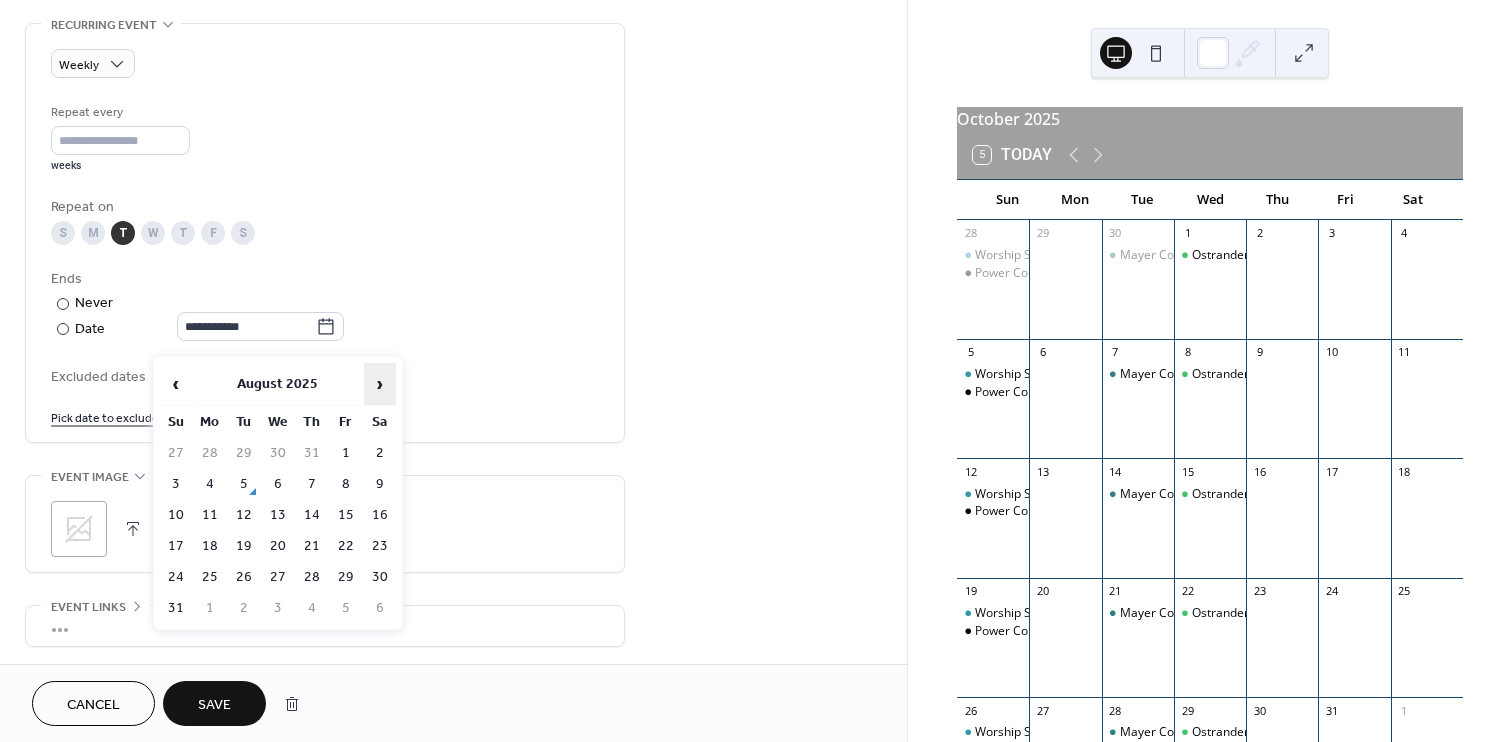 click on "›" at bounding box center [380, 384] 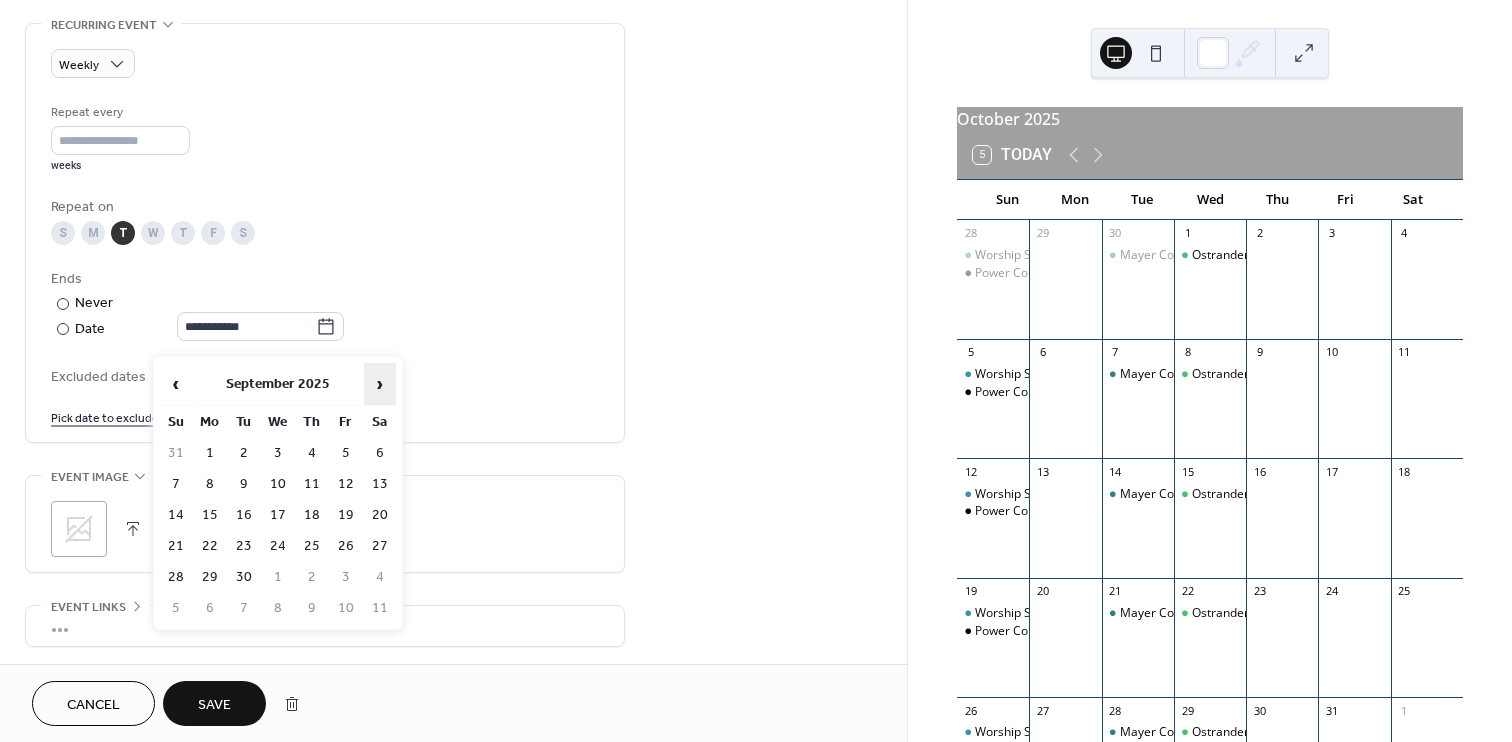 click on "›" at bounding box center (380, 384) 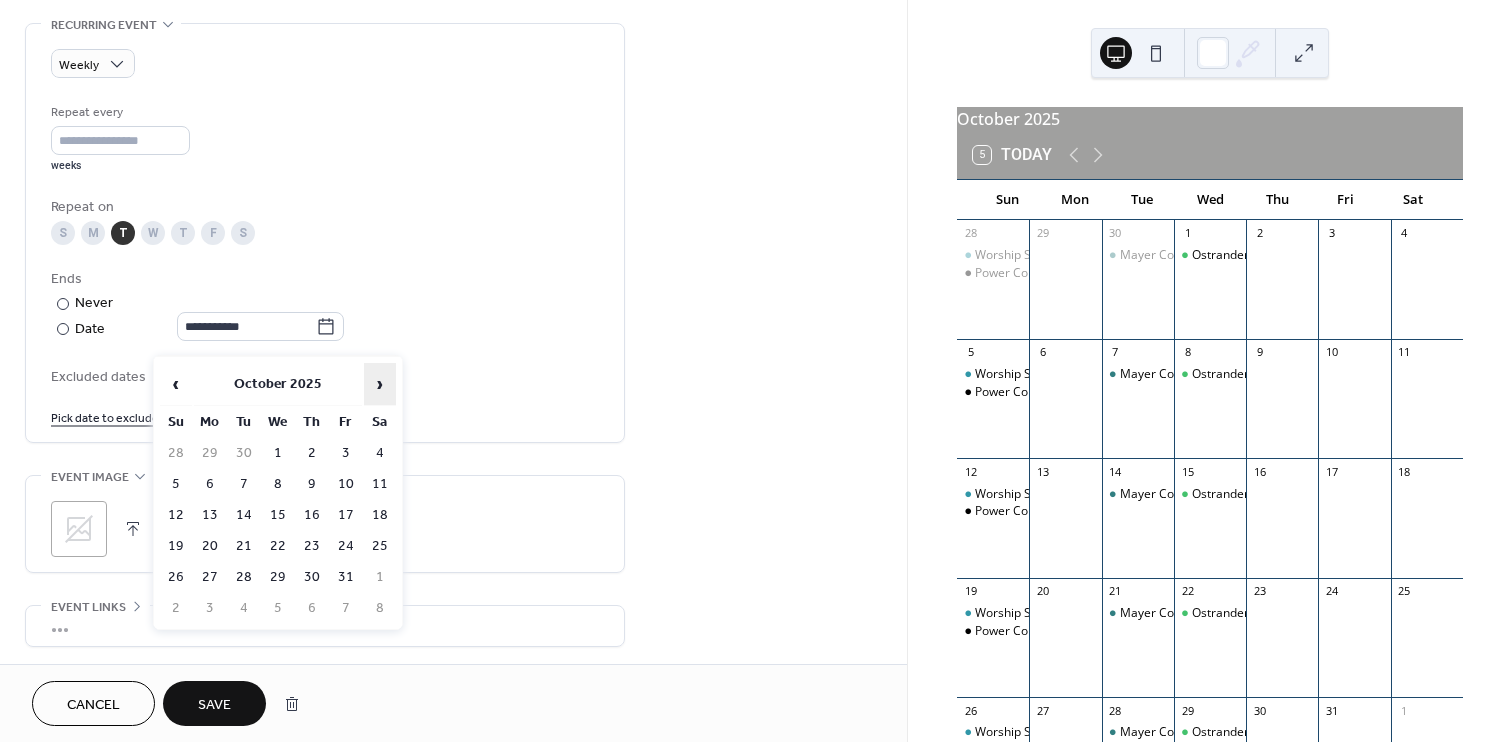 click on "›" at bounding box center (380, 384) 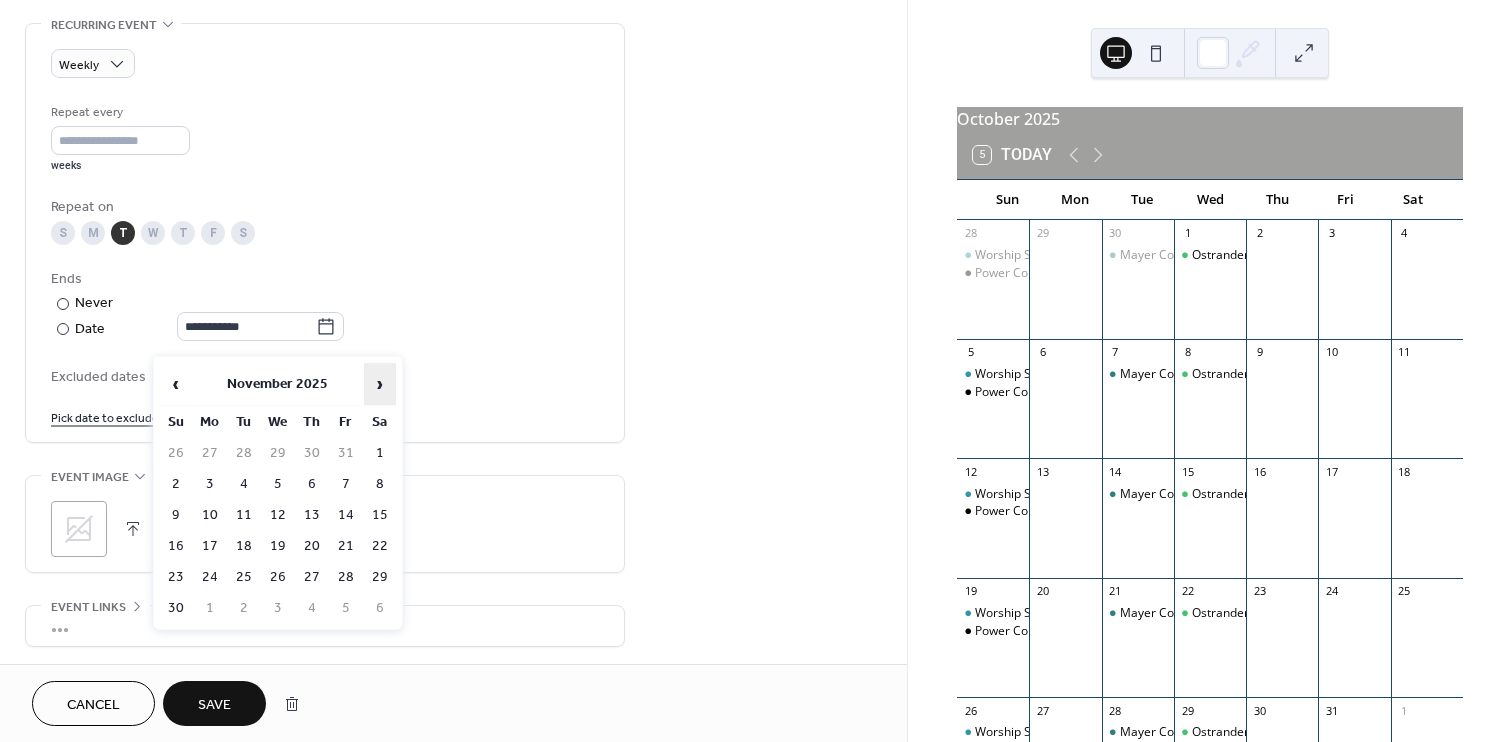 click on "›" at bounding box center [380, 384] 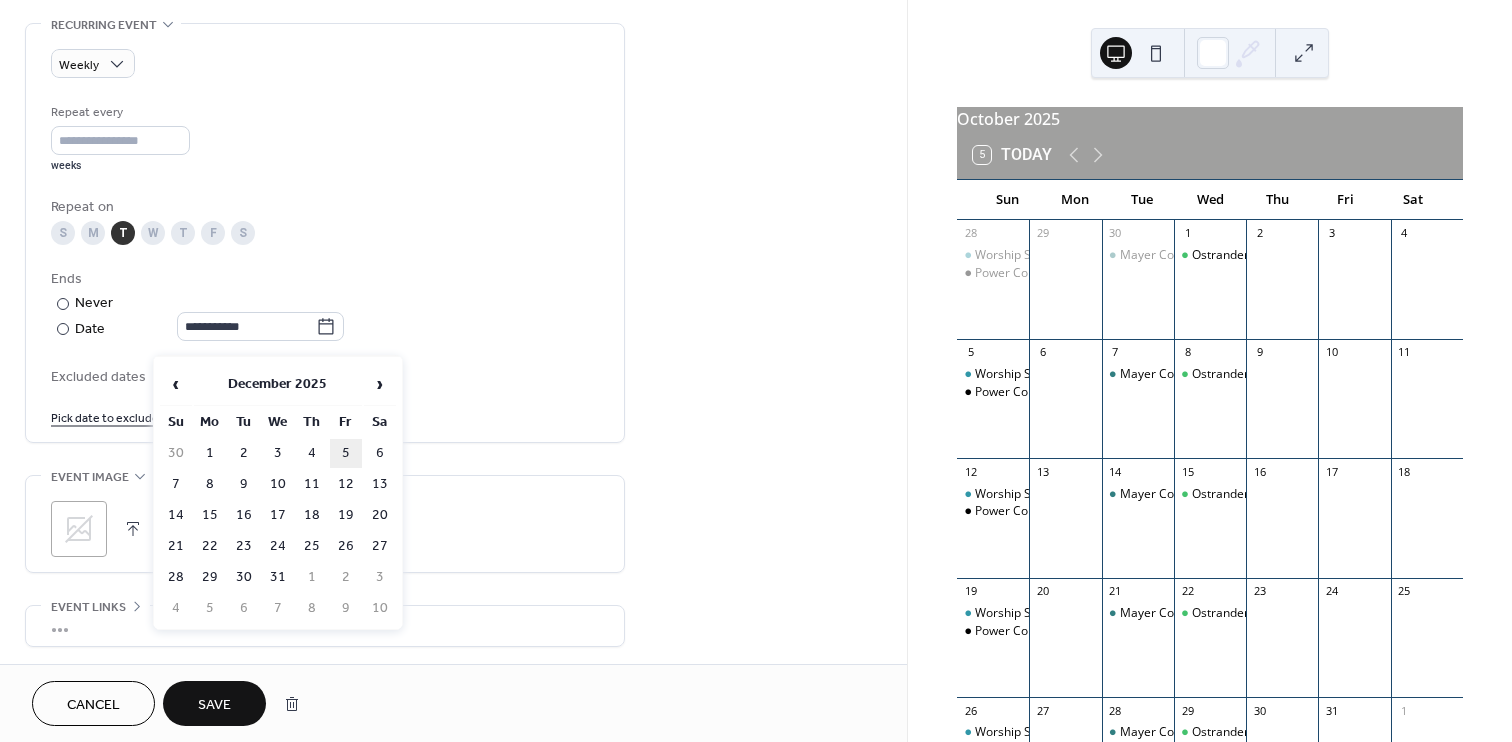 click on "5" at bounding box center [346, 453] 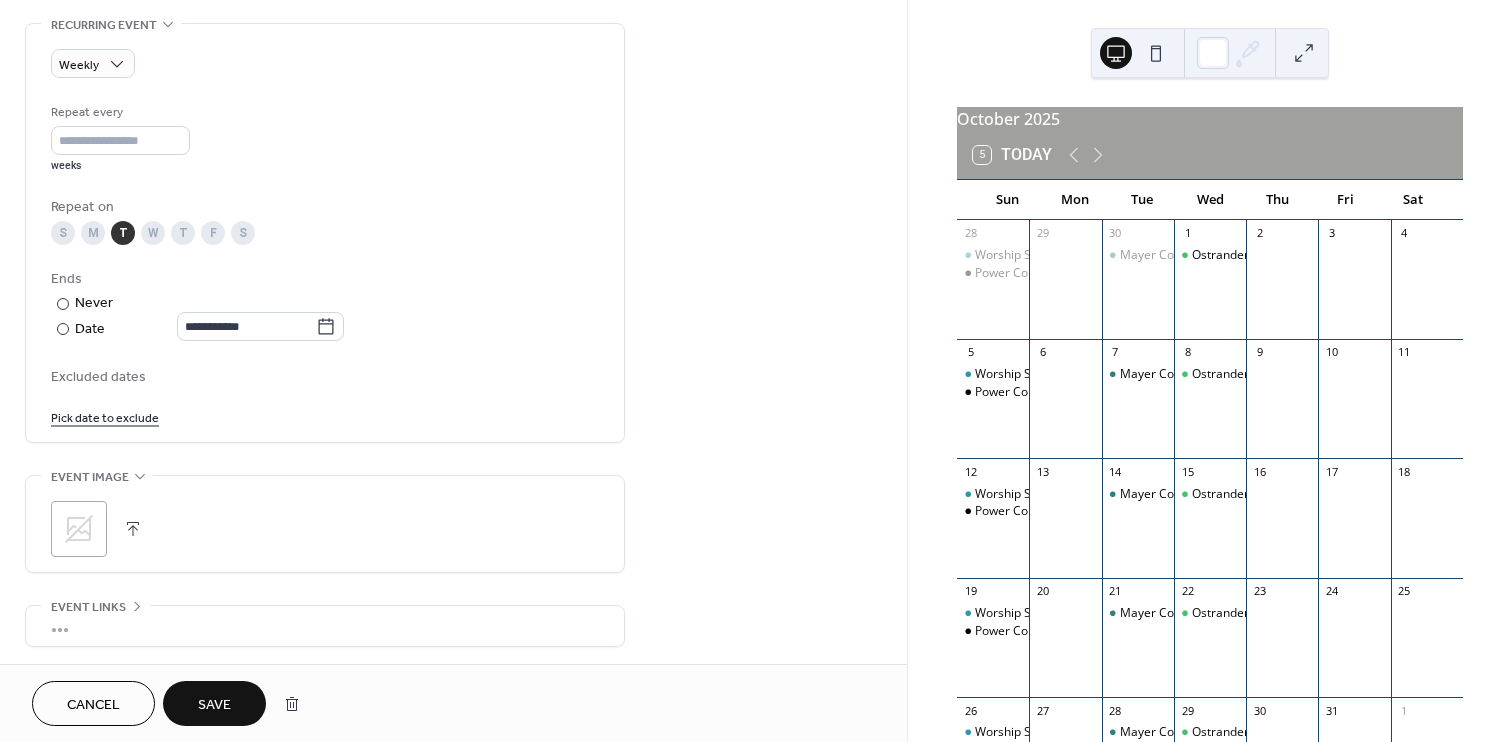 scroll, scrollTop: 1024, scrollLeft: 0, axis: vertical 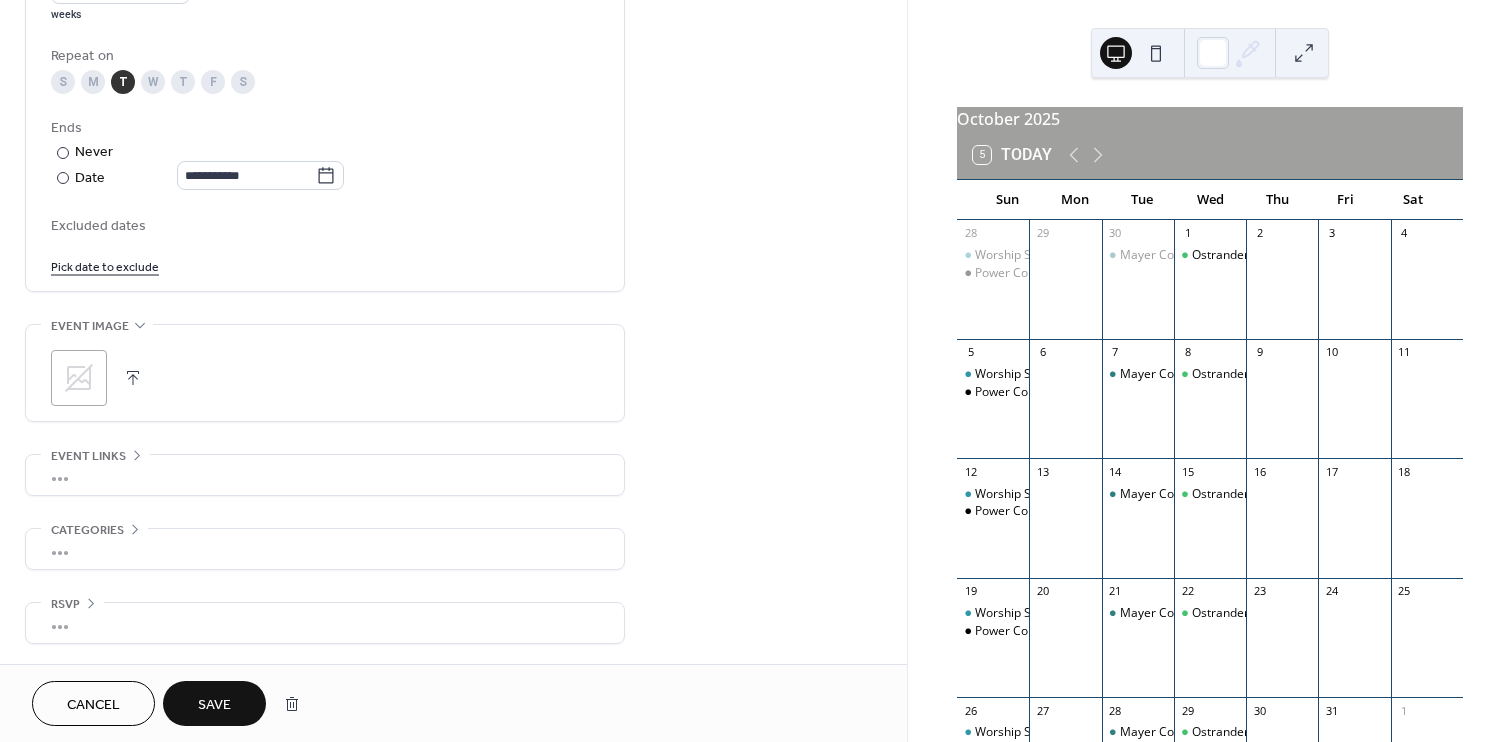 click on "Save" at bounding box center (214, 703) 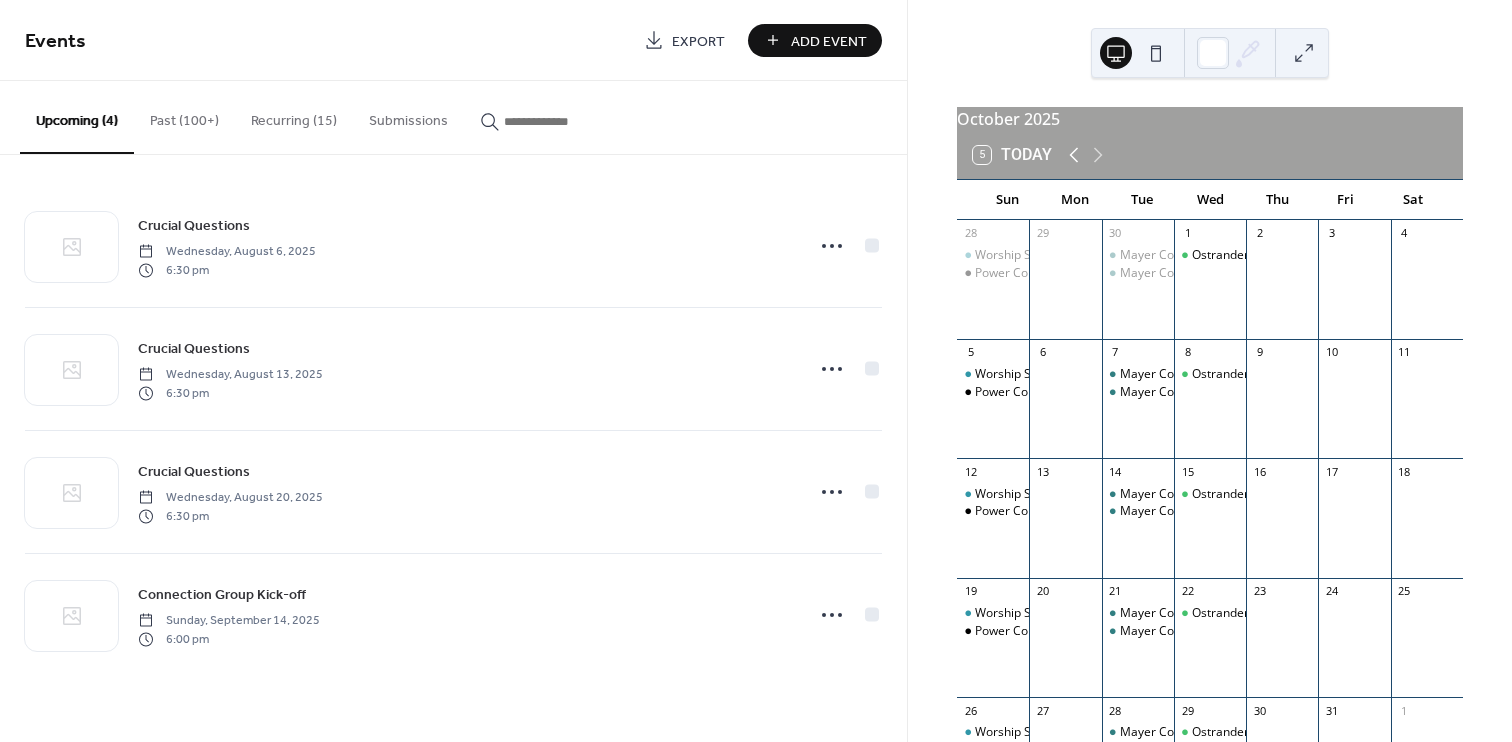 click 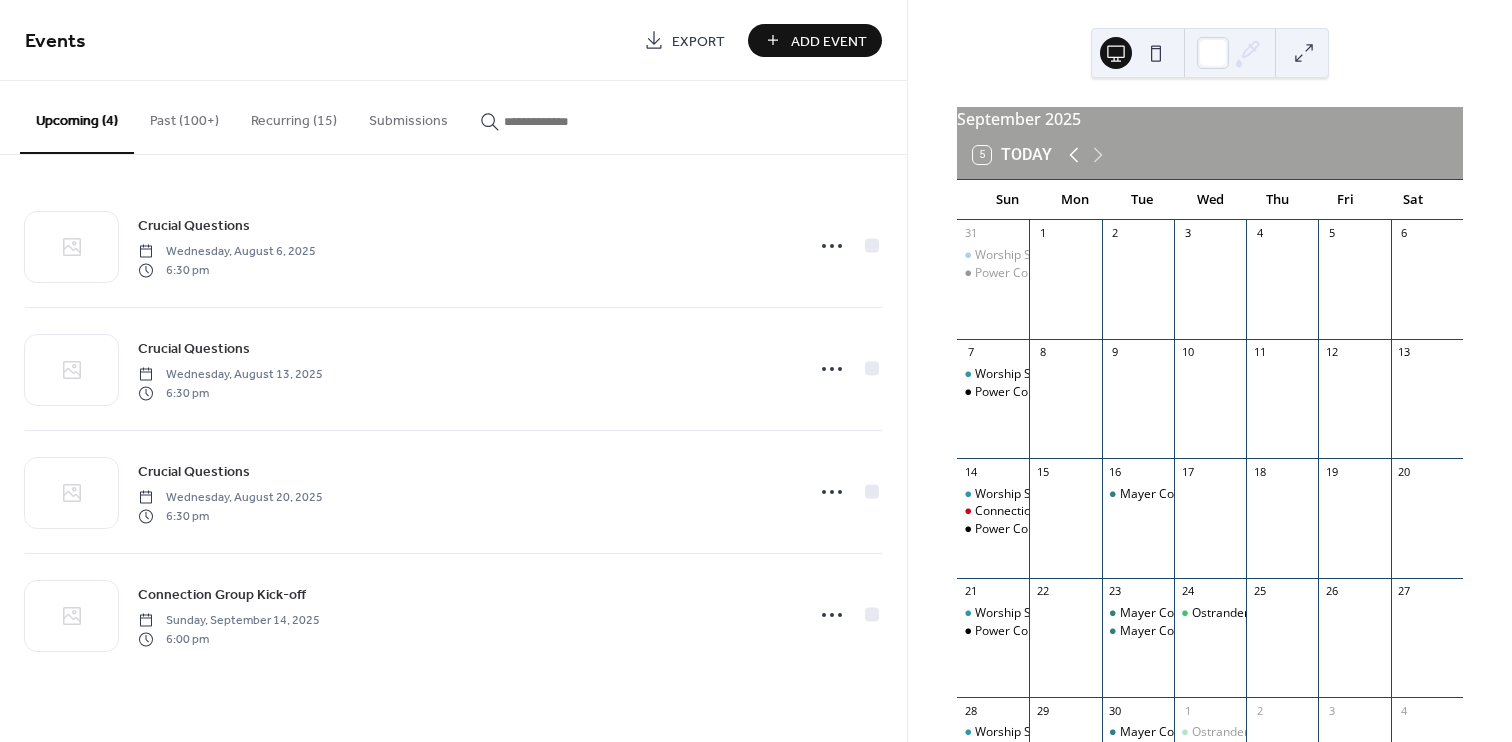 click 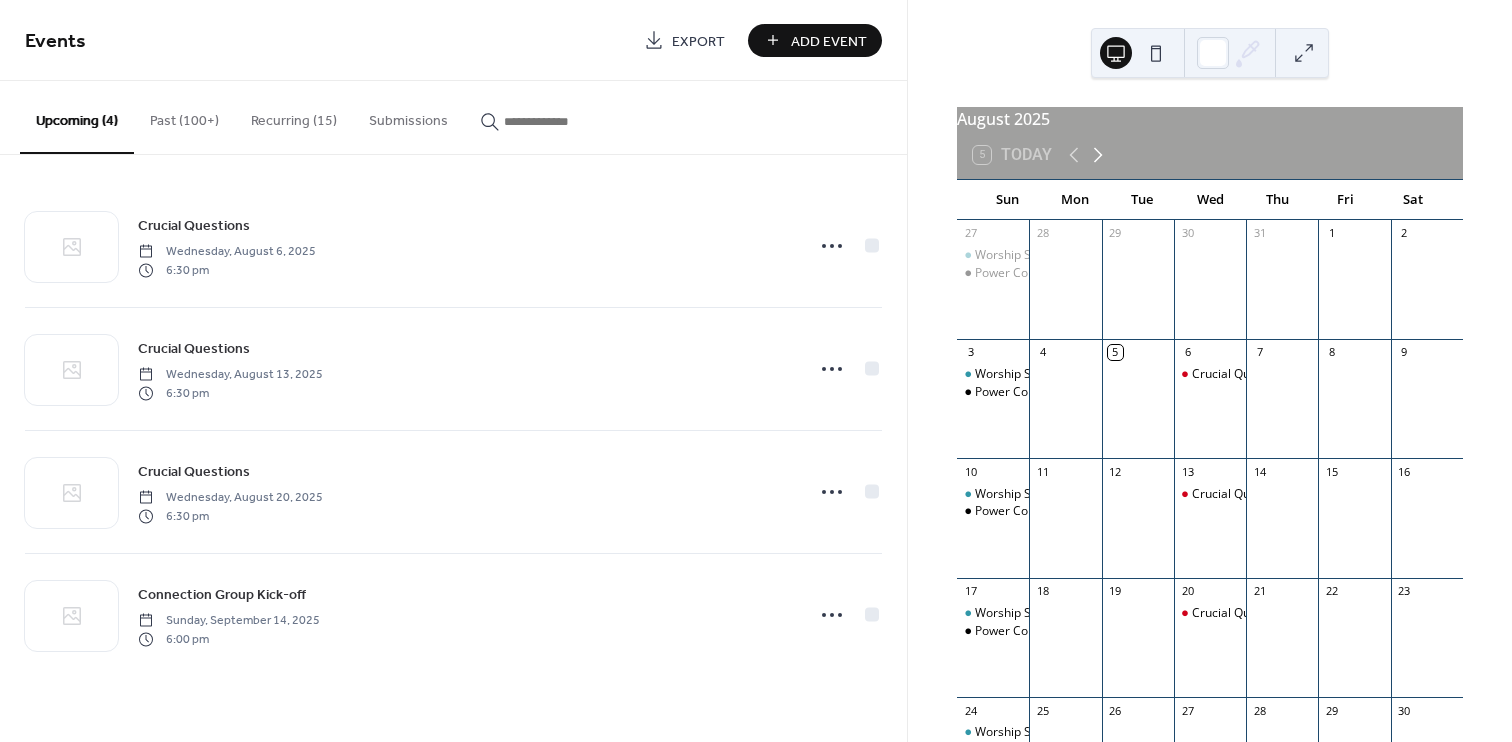 click 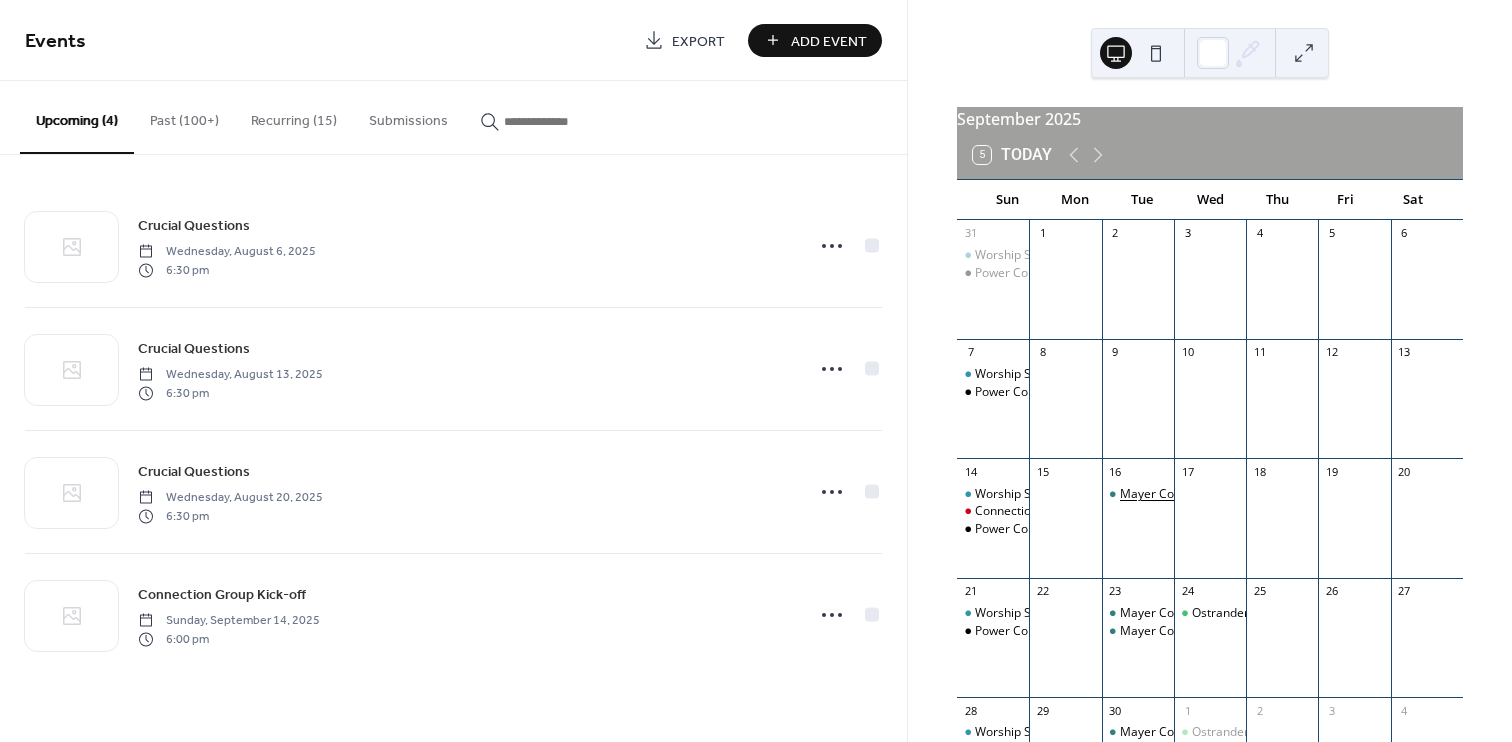 click on "Mayer Connection Group" at bounding box center [1190, 494] 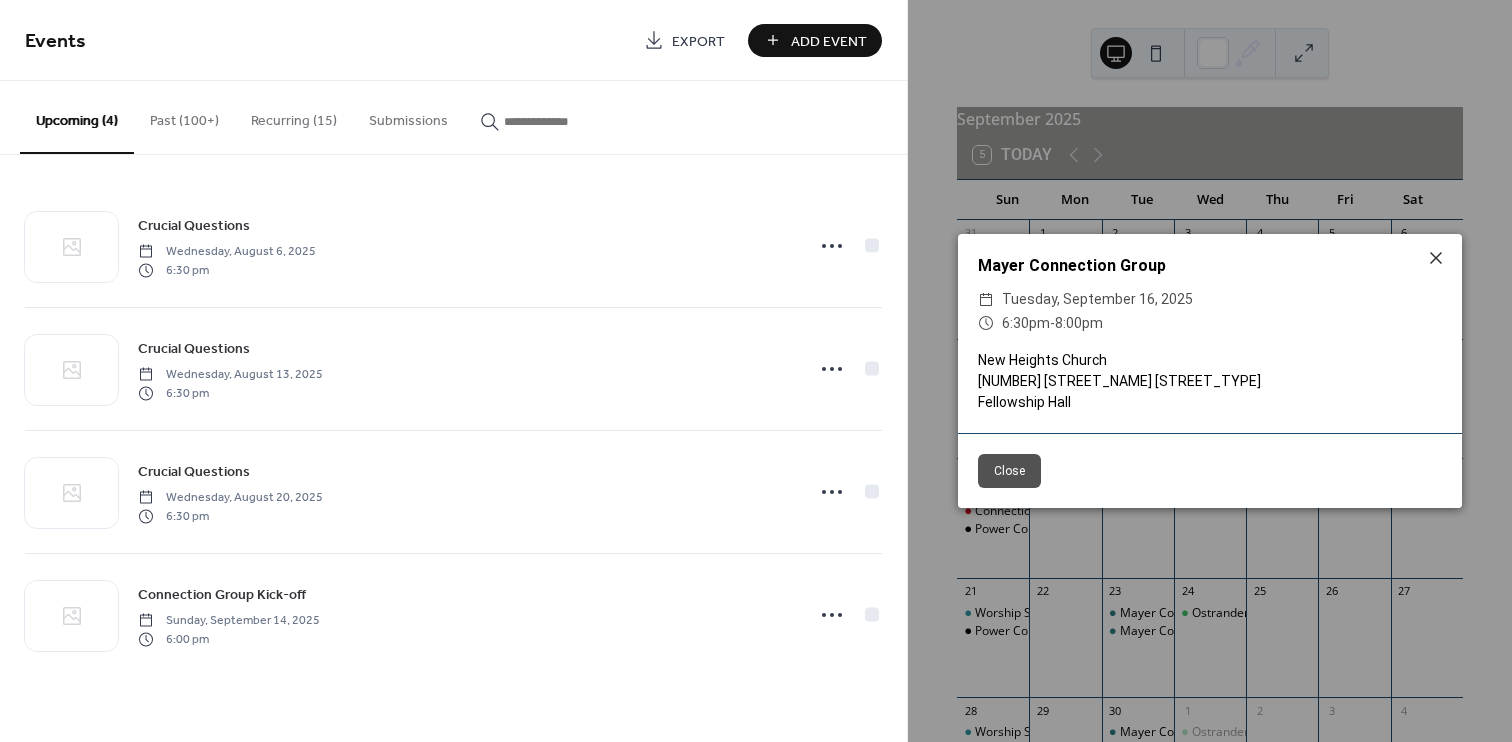 click 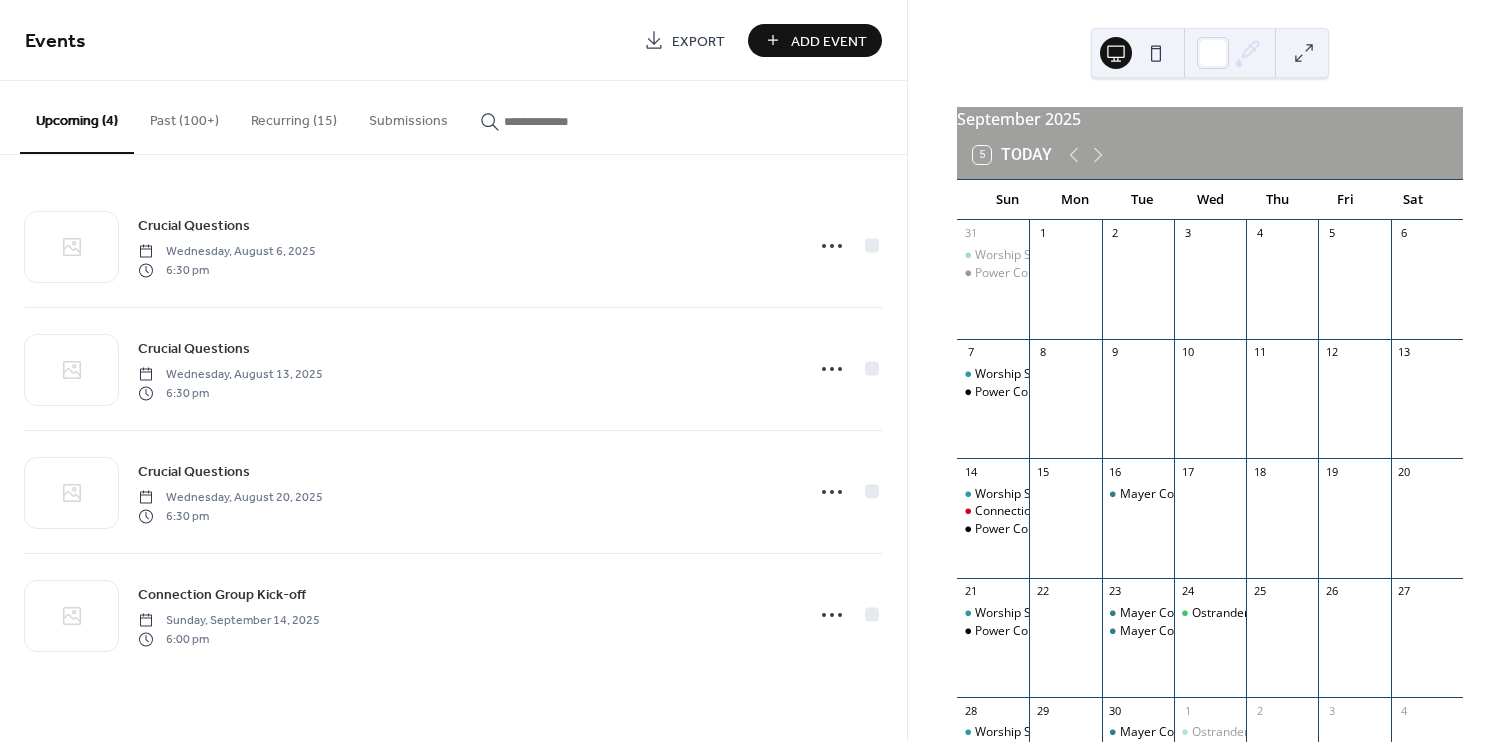 click on "Past (100+)" at bounding box center [184, 116] 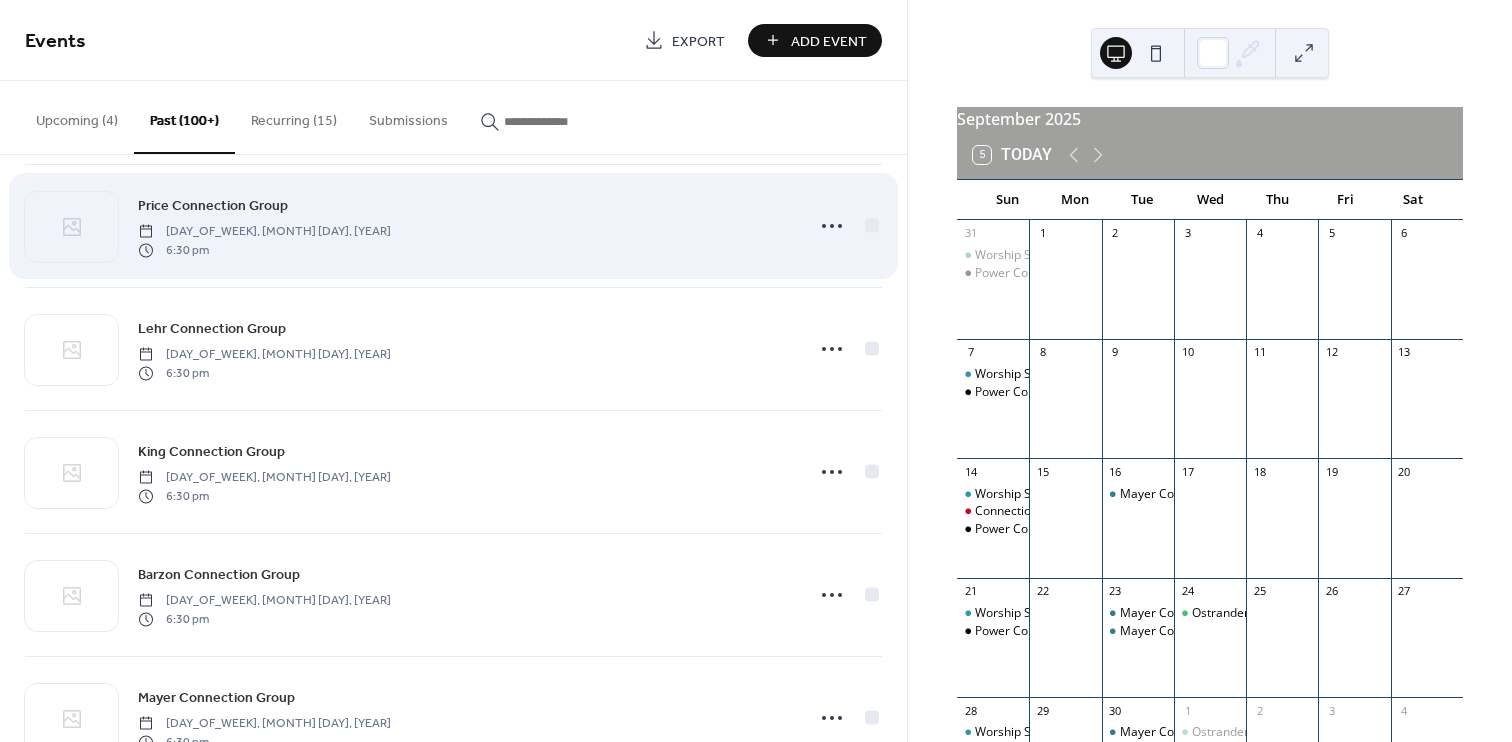 scroll, scrollTop: 613, scrollLeft: 0, axis: vertical 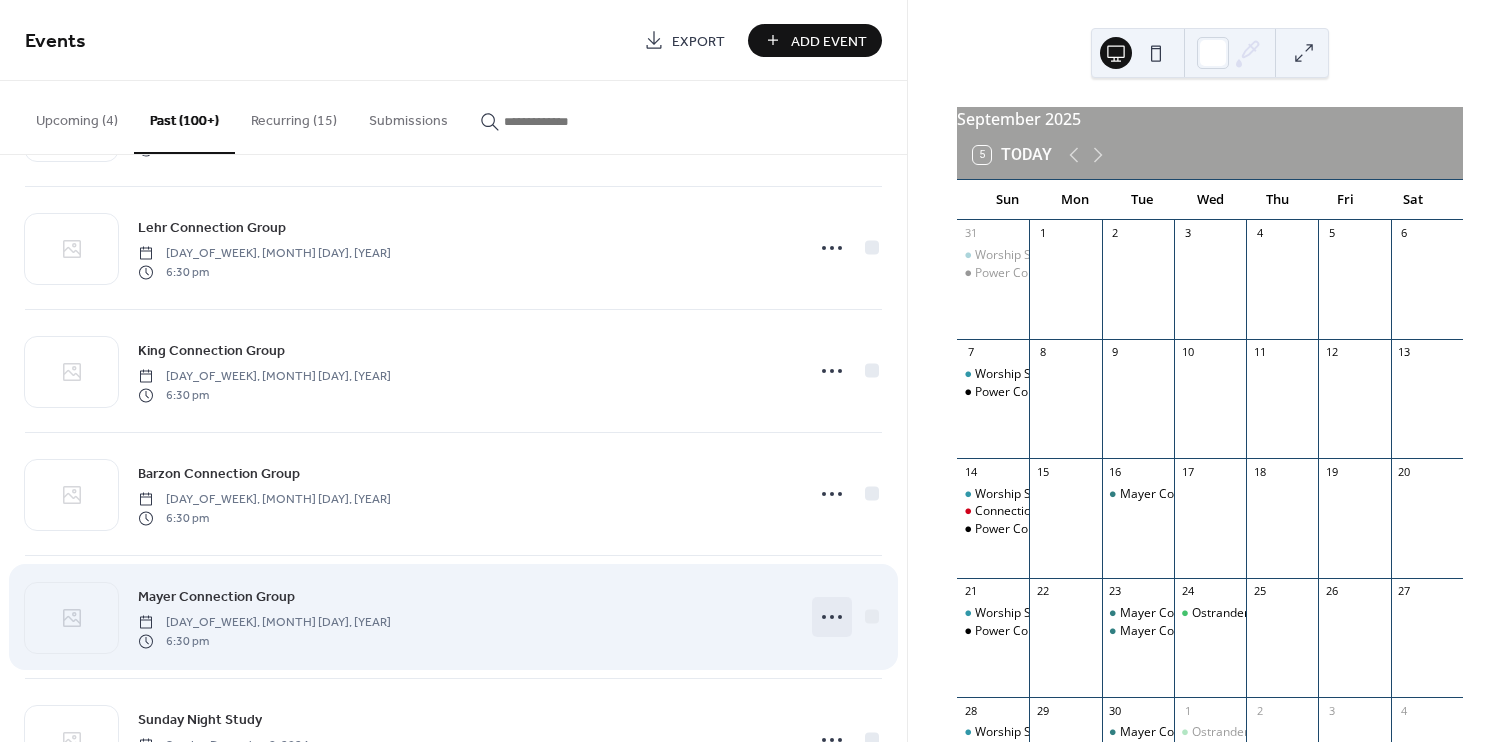 click 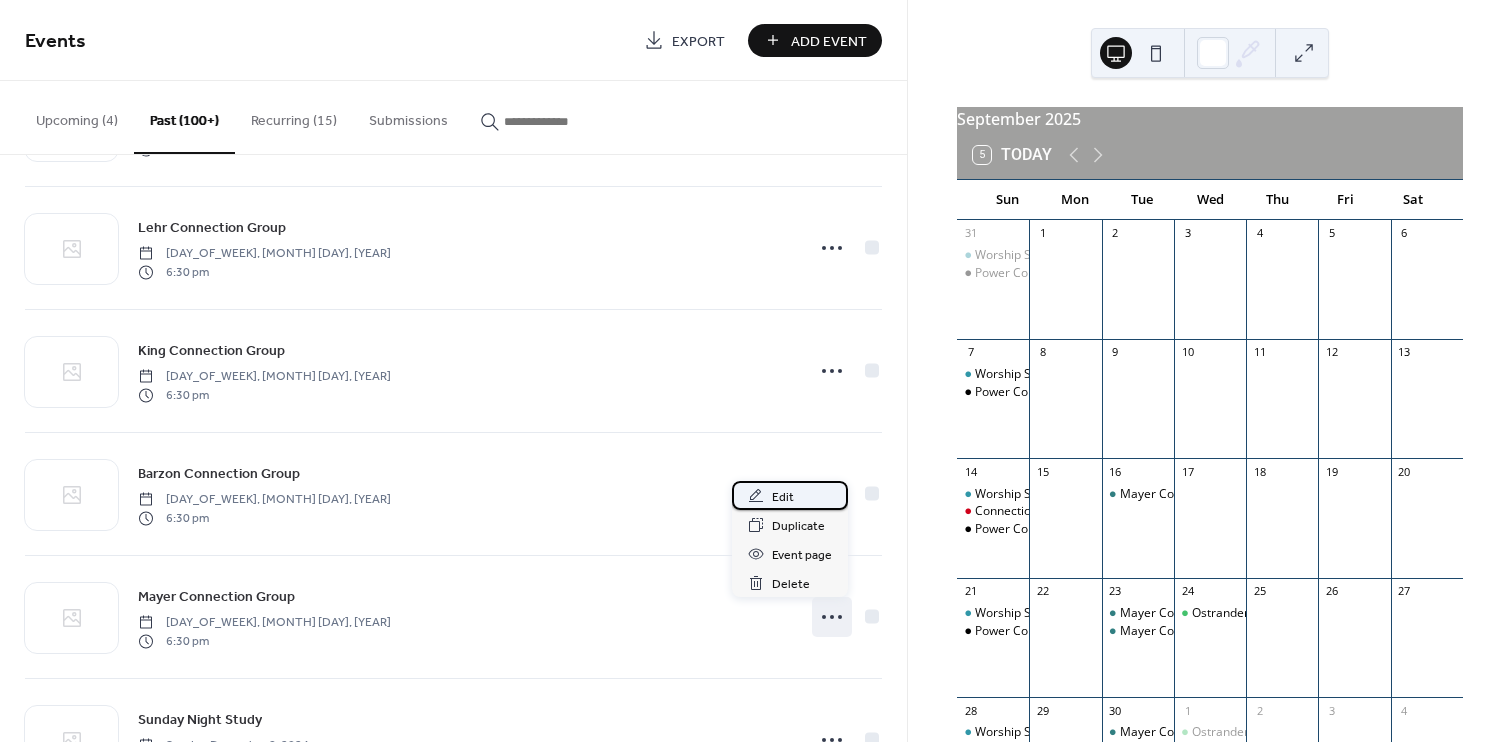 click on "Edit" at bounding box center (790, 495) 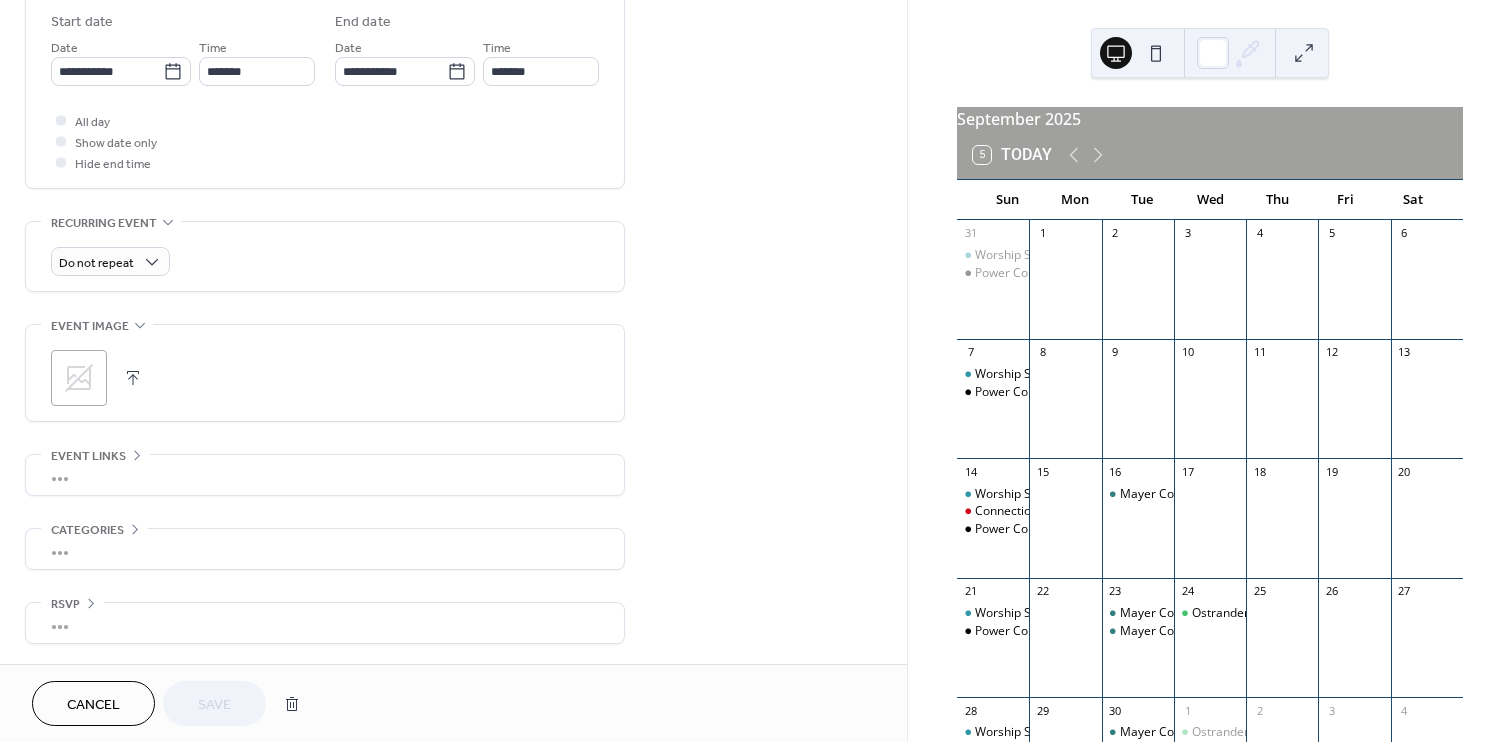 scroll, scrollTop: 295, scrollLeft: 0, axis: vertical 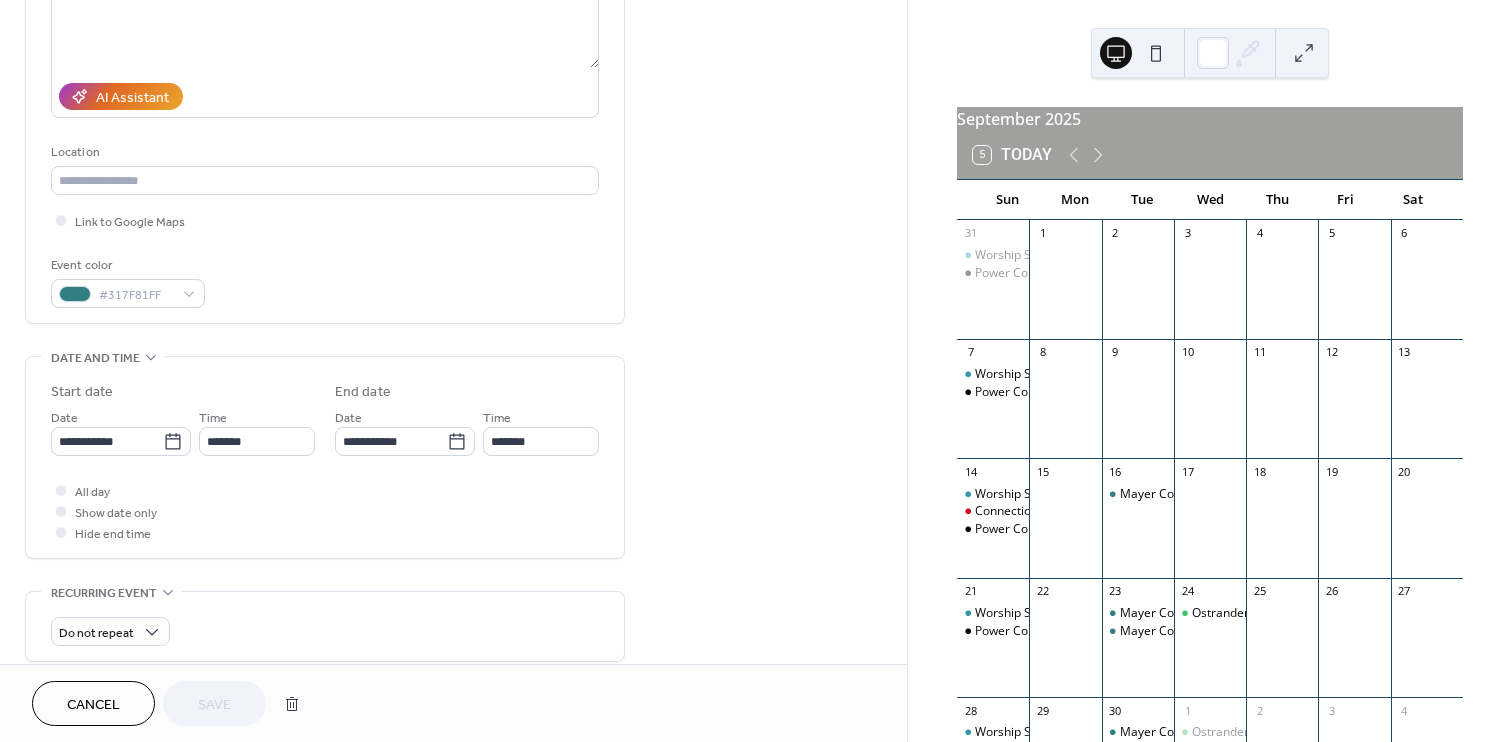 click on "Cancel" at bounding box center [93, 705] 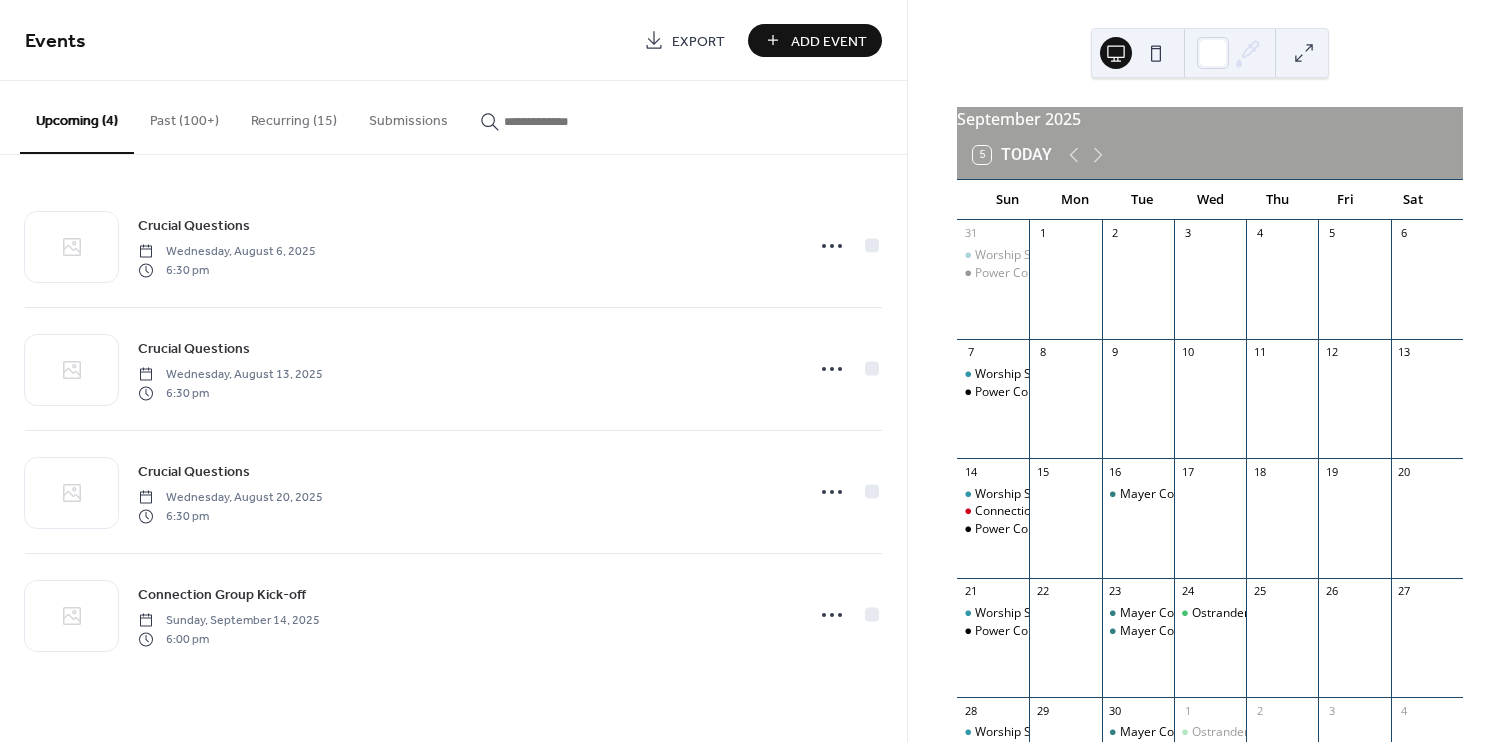 click on "Past (100+)" at bounding box center [184, 116] 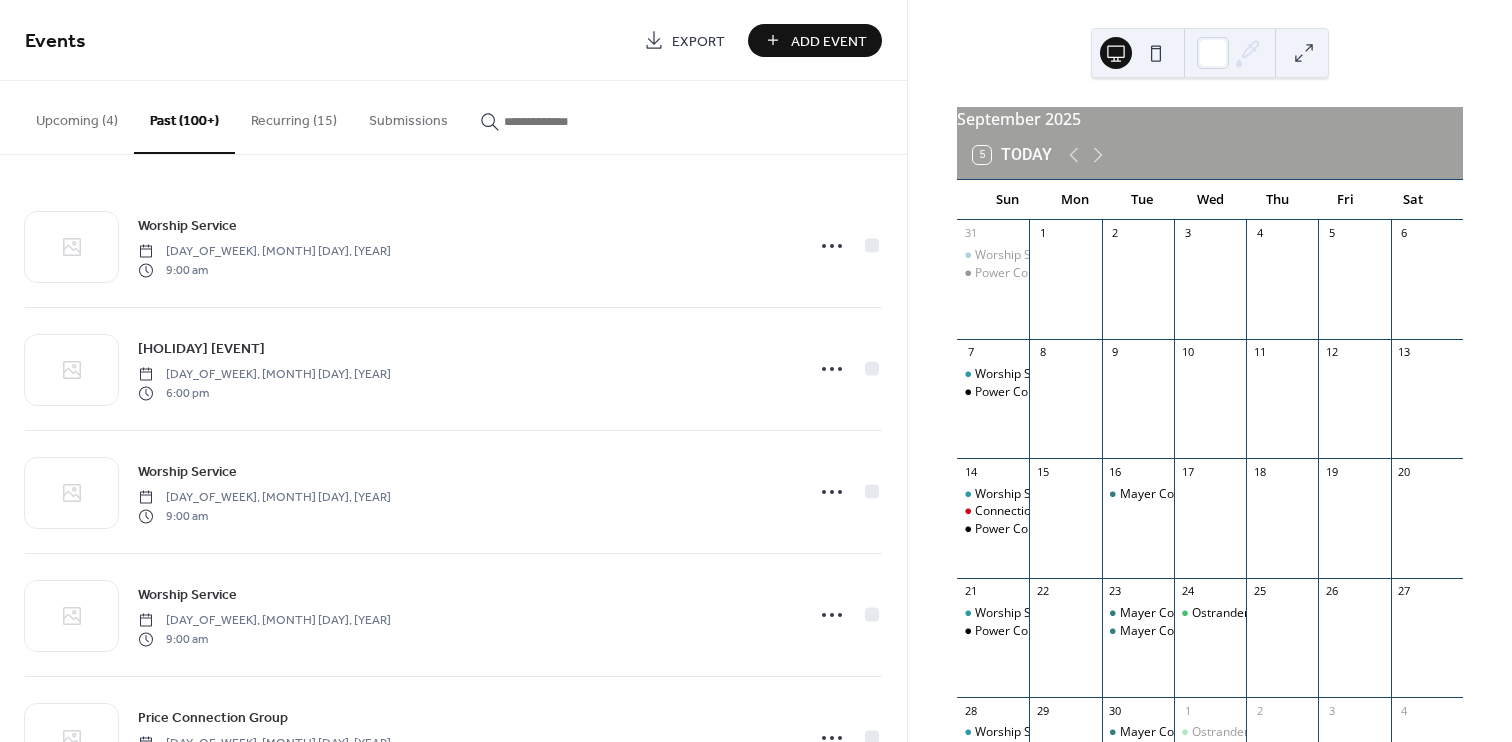 click on "Recurring (15)" at bounding box center (294, 116) 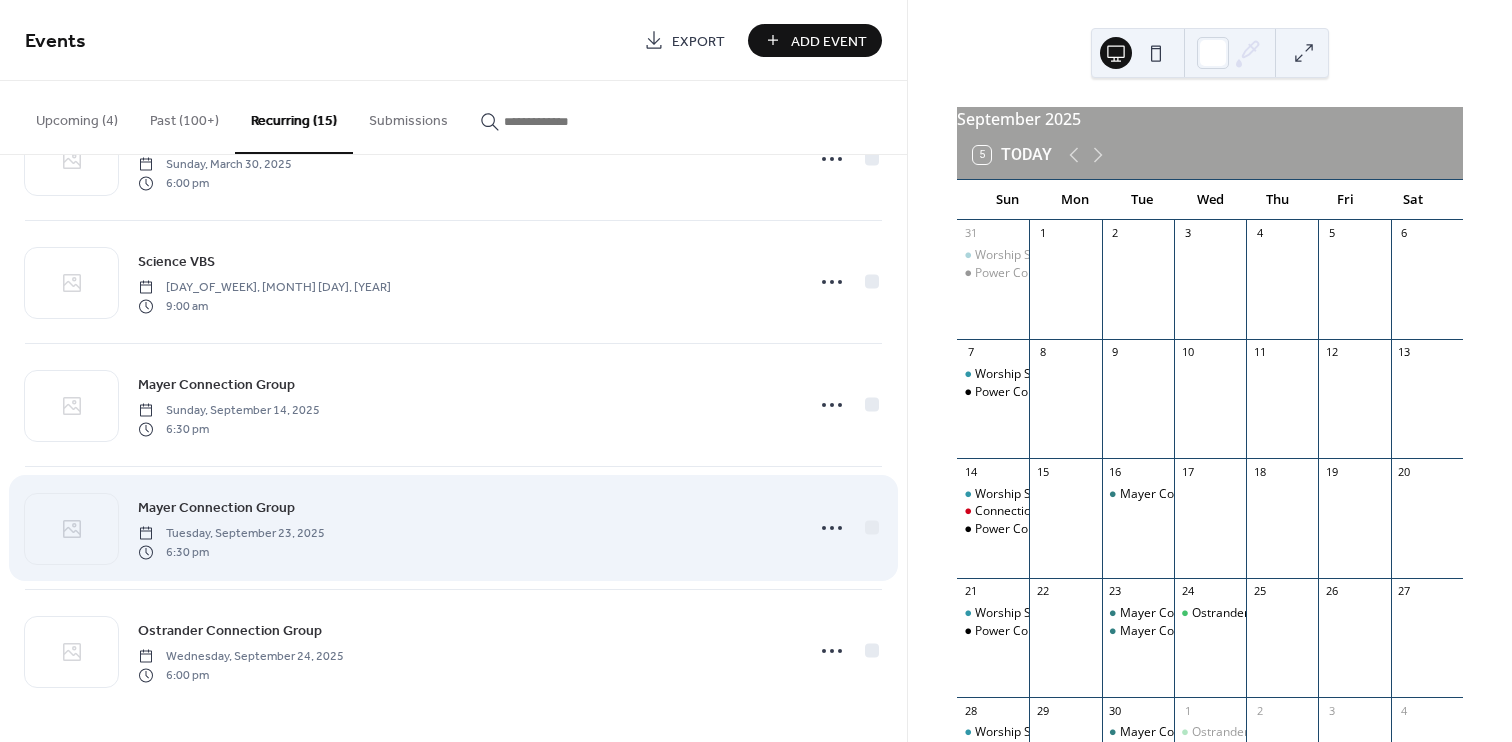scroll, scrollTop: 1300, scrollLeft: 0, axis: vertical 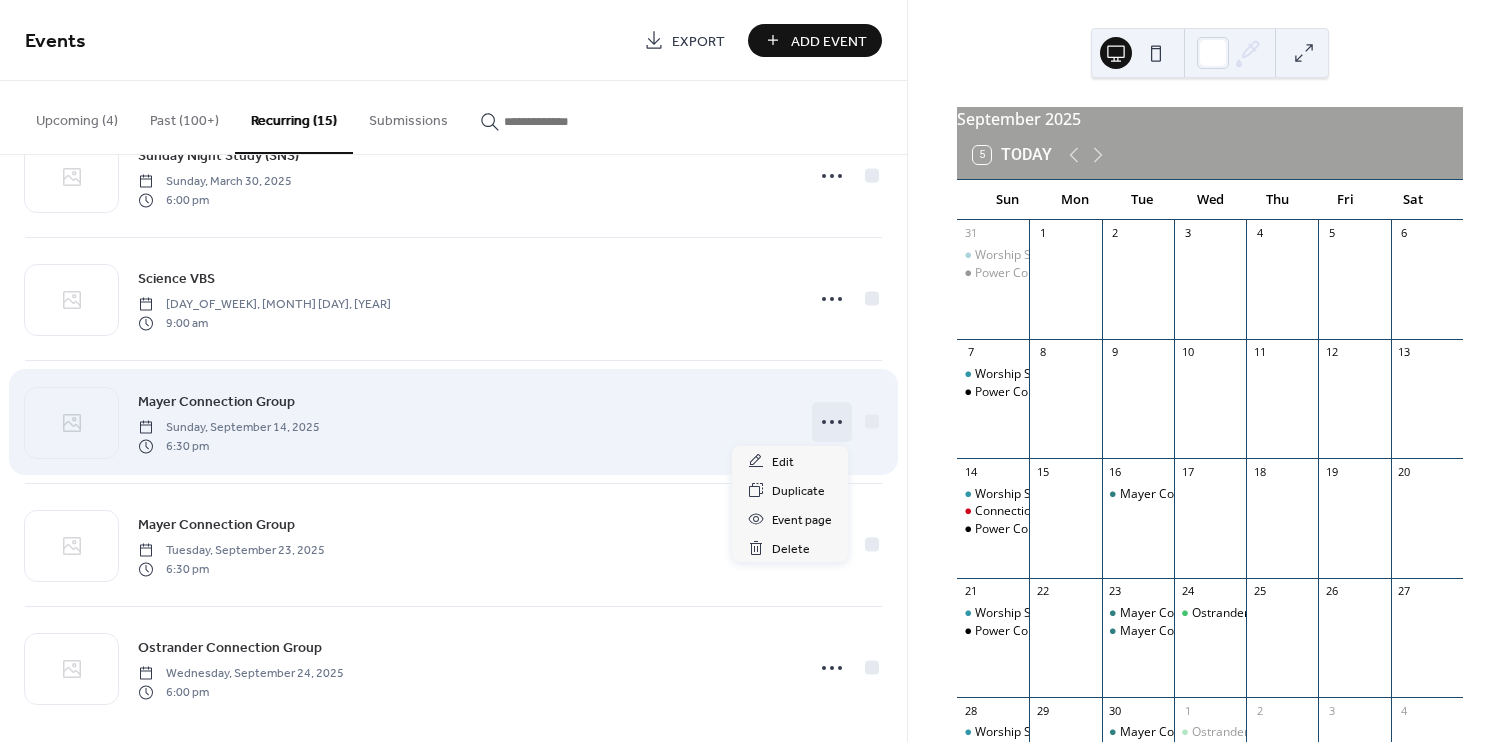 click 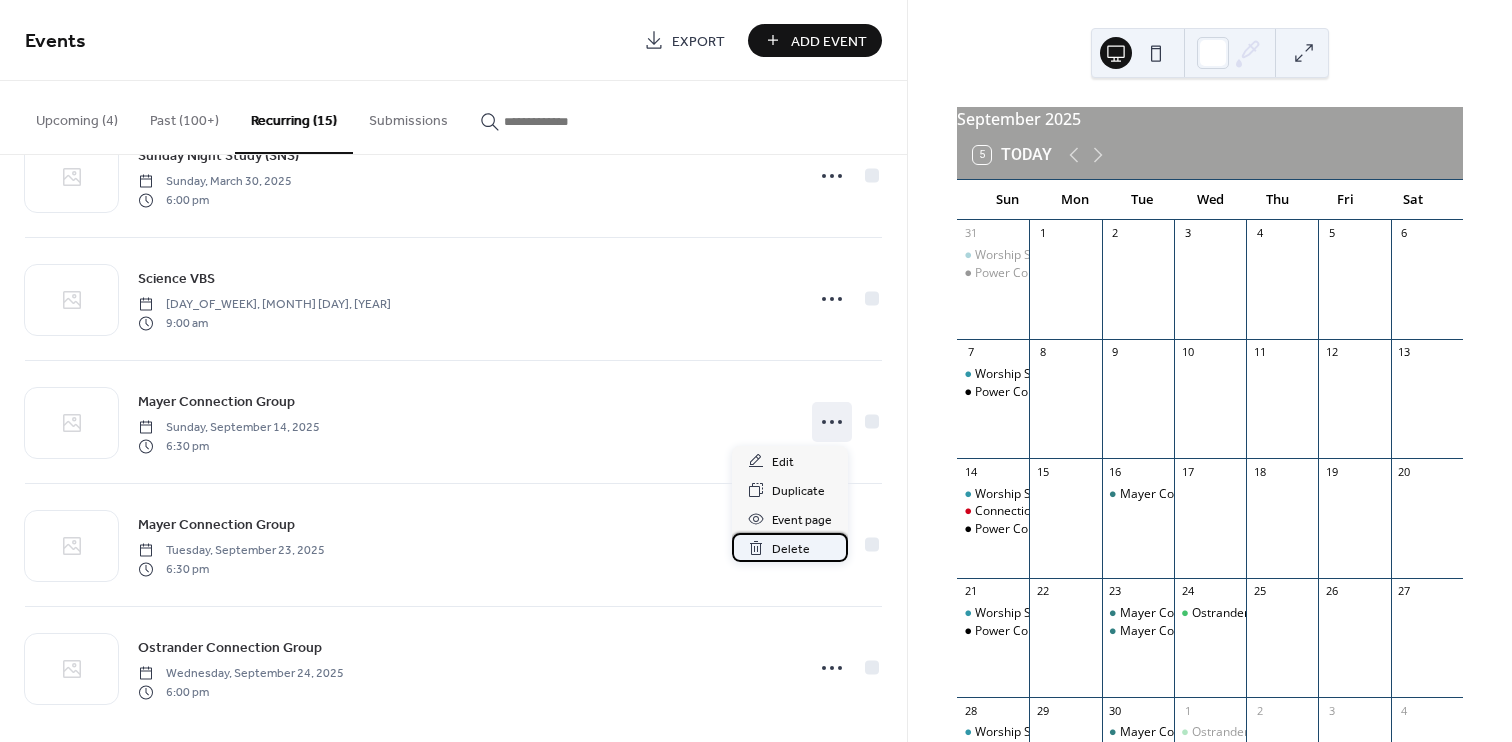 click on "Delete" at bounding box center [791, 549] 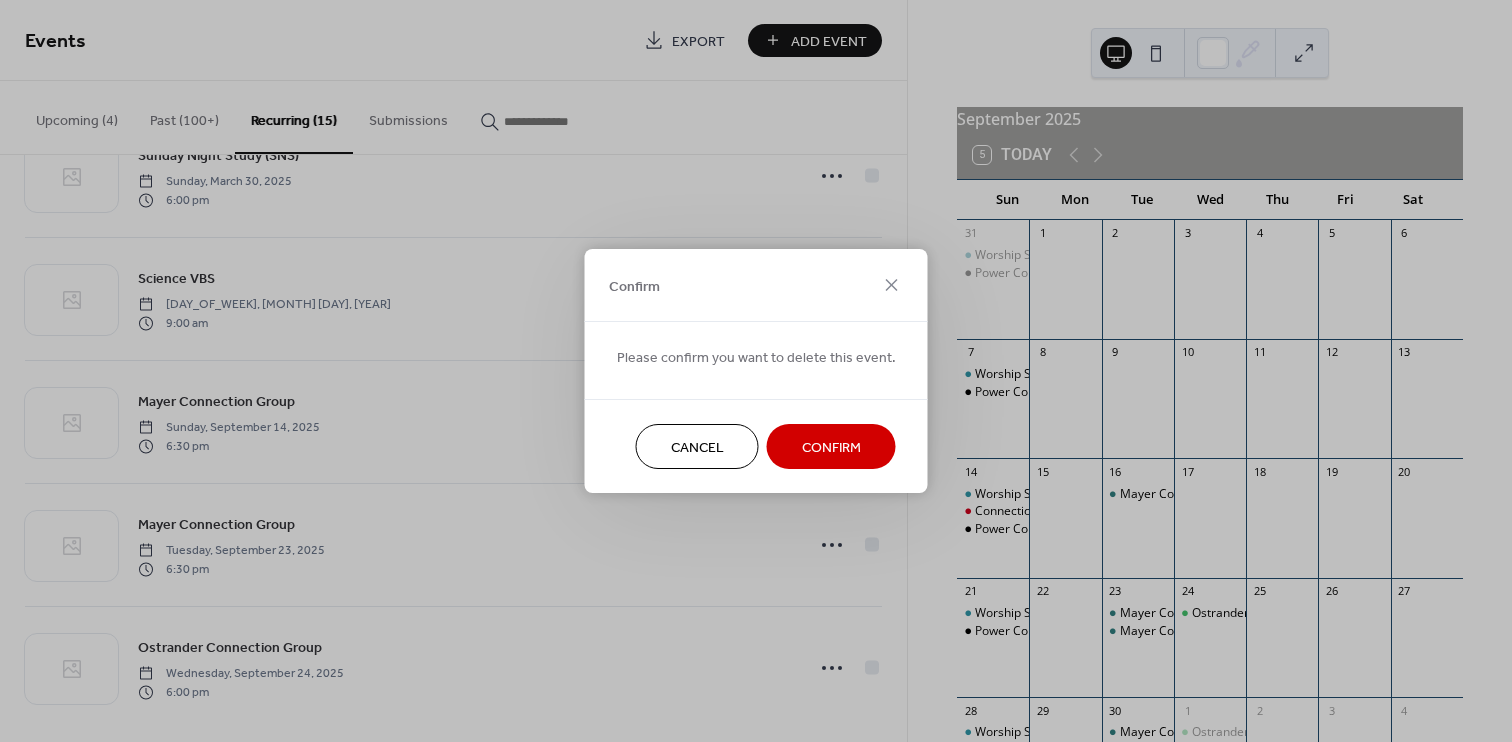 click on "Confirm" at bounding box center [831, 448] 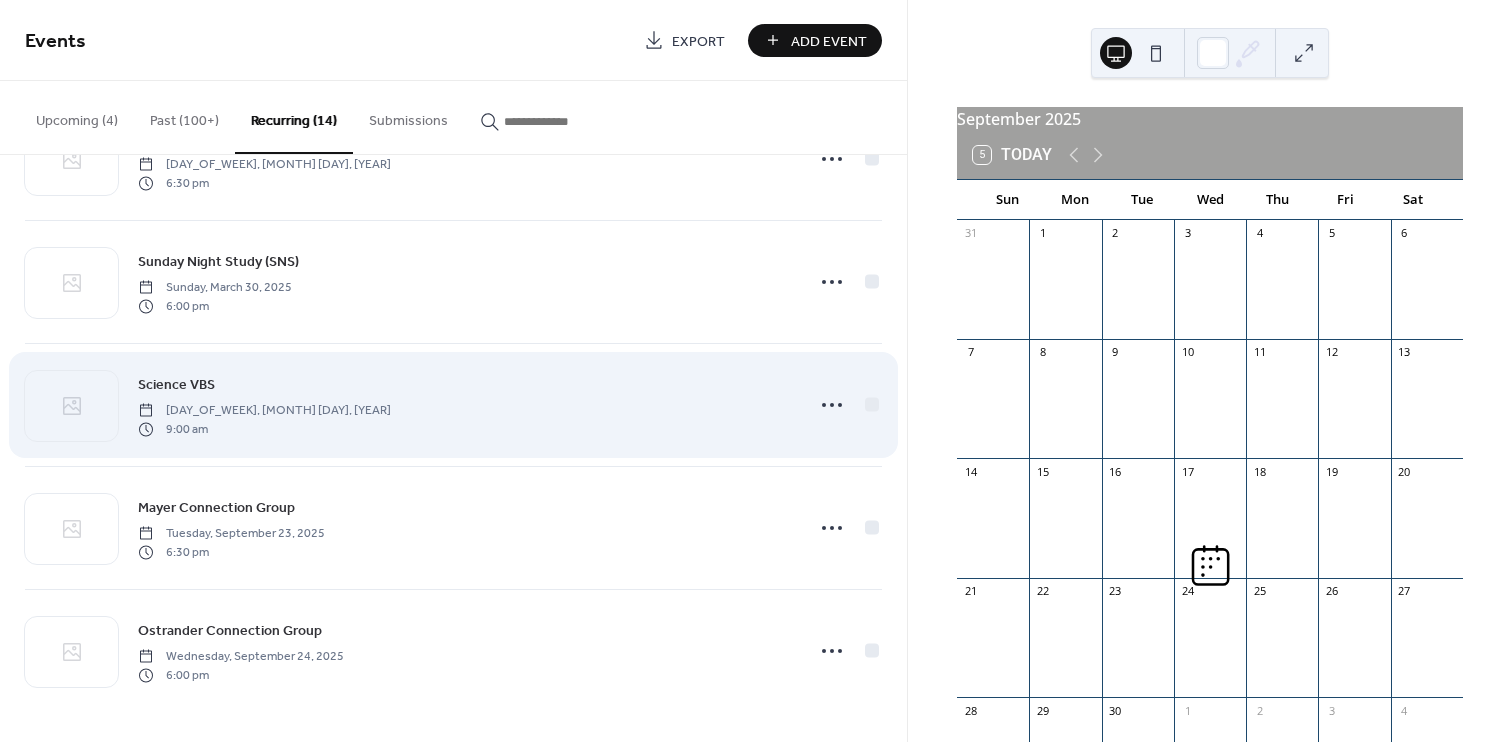 scroll, scrollTop: 1194, scrollLeft: 0, axis: vertical 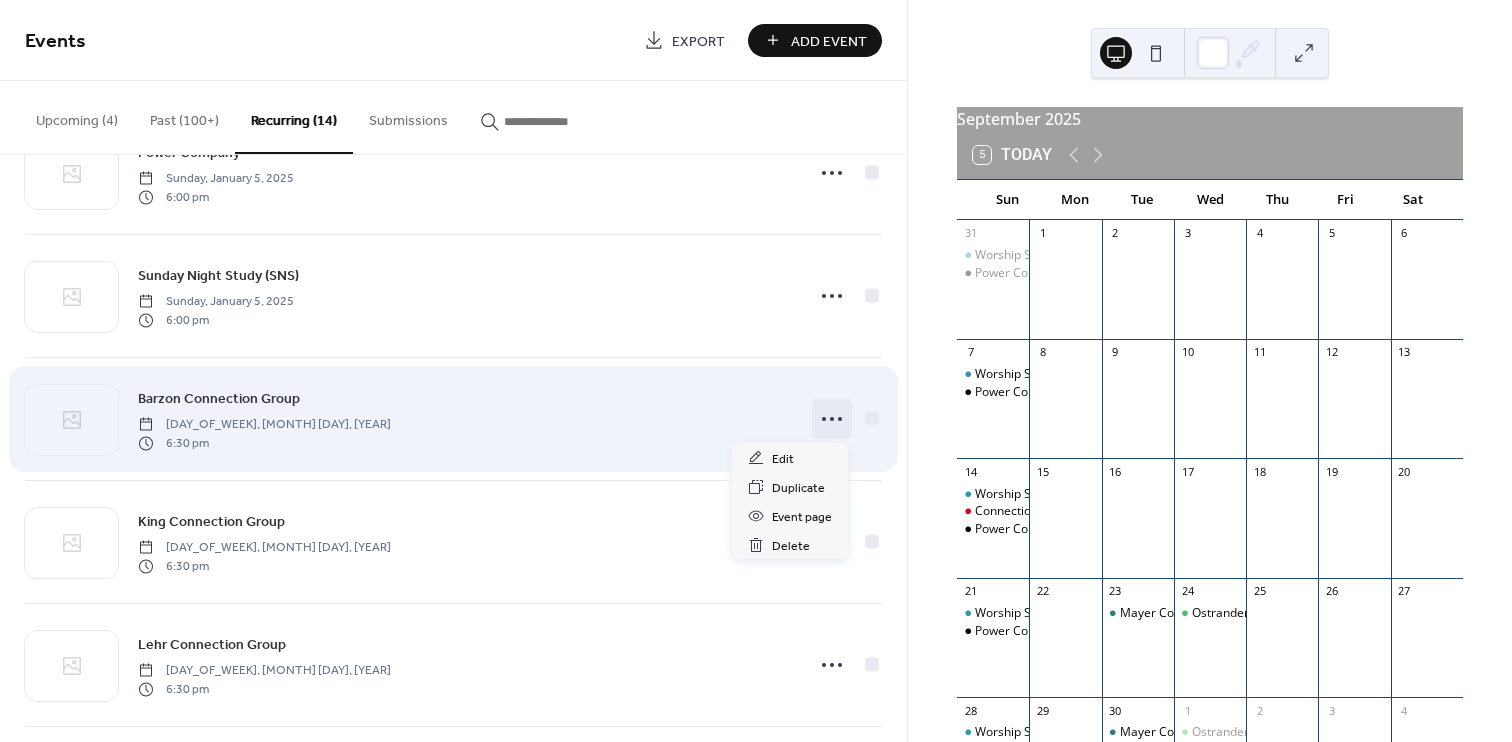 click 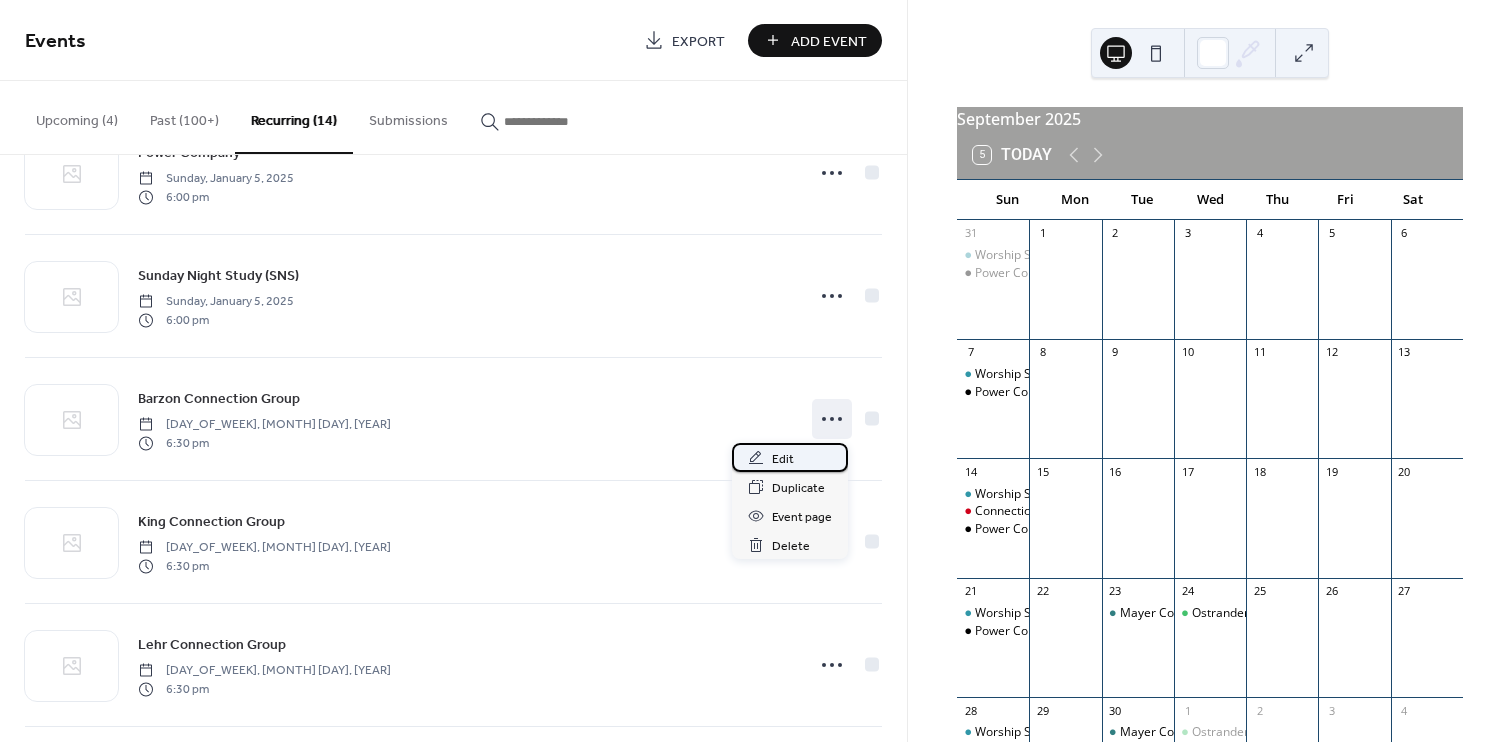 click on "Edit" at bounding box center [790, 457] 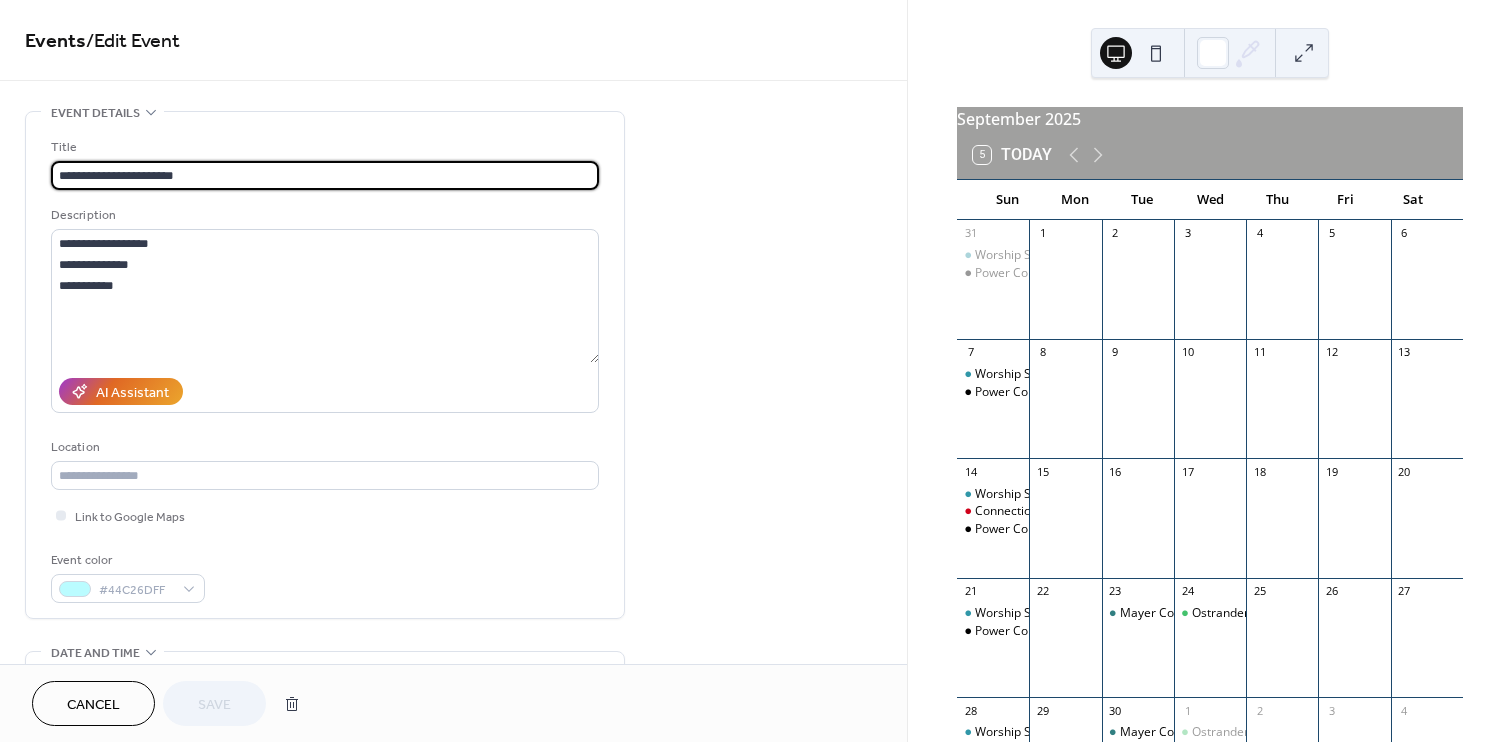 drag, startPoint x: 97, startPoint y: 175, endPoint x: 30, endPoint y: 177, distance: 67.02985 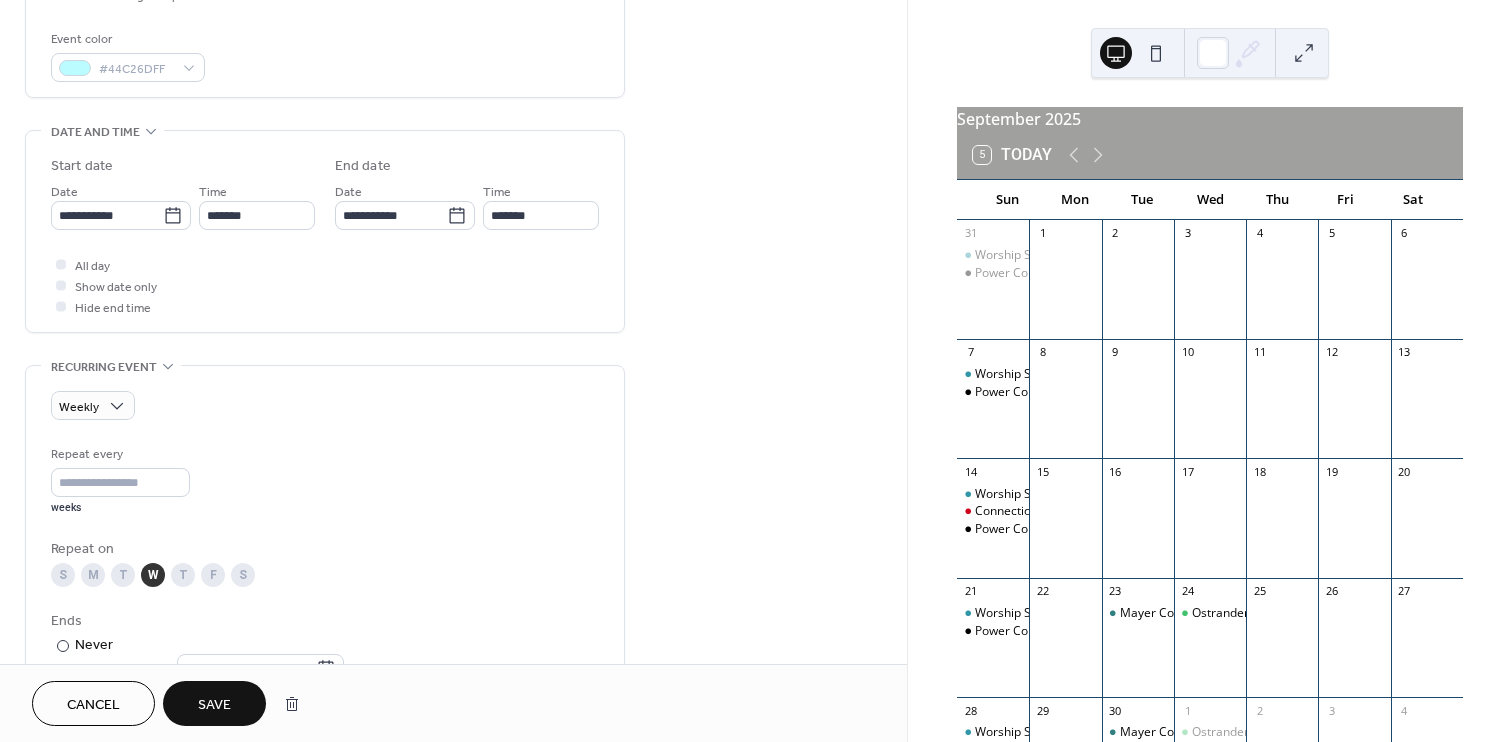 scroll, scrollTop: 525, scrollLeft: 0, axis: vertical 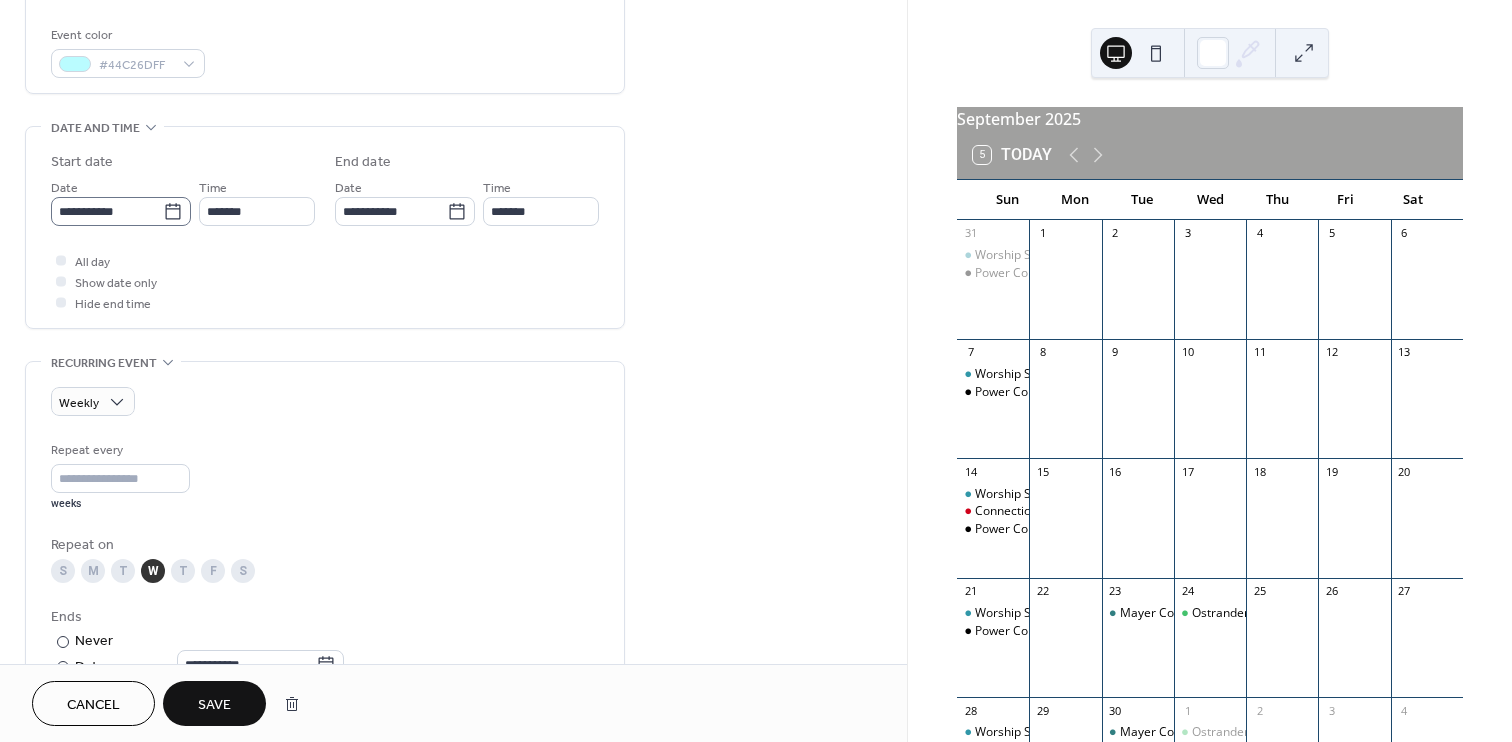 type on "**********" 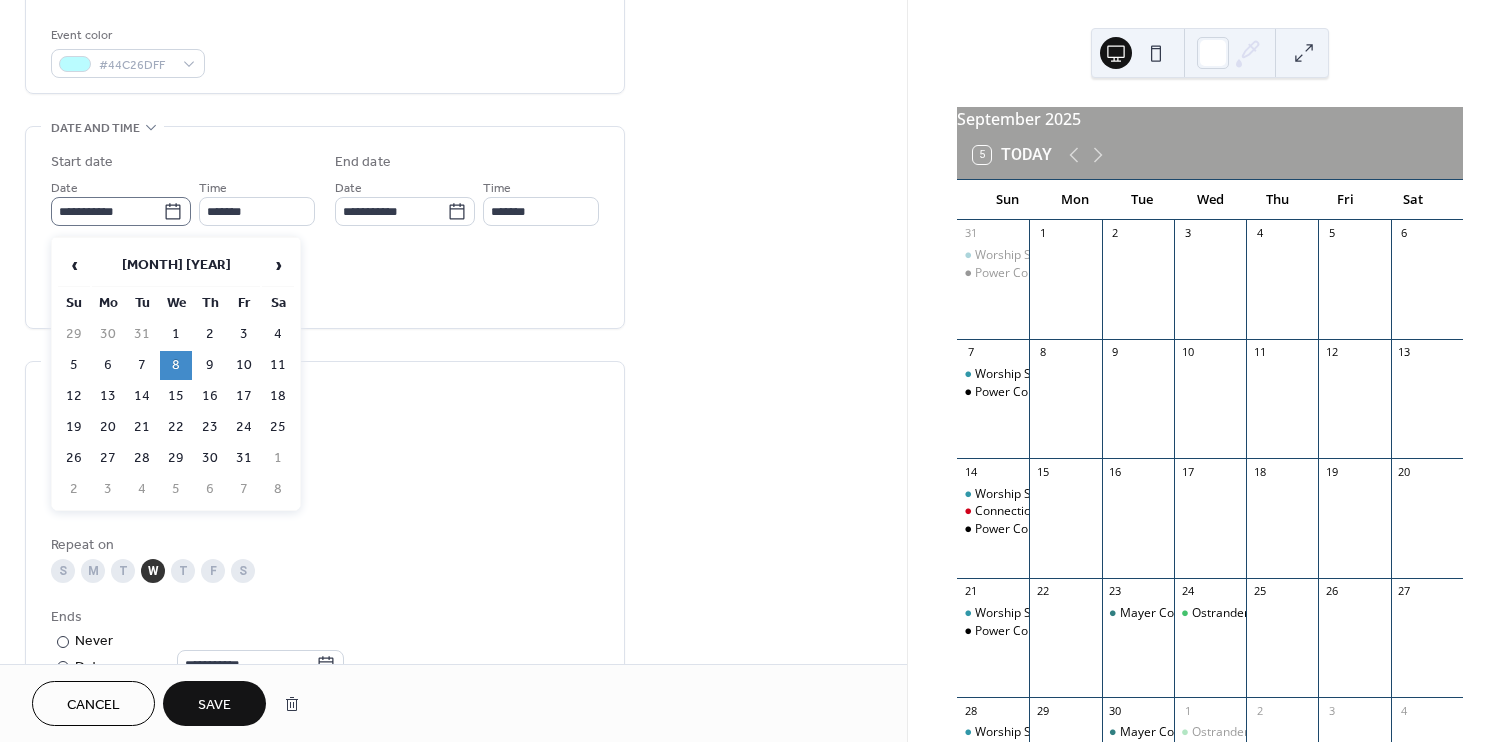 click 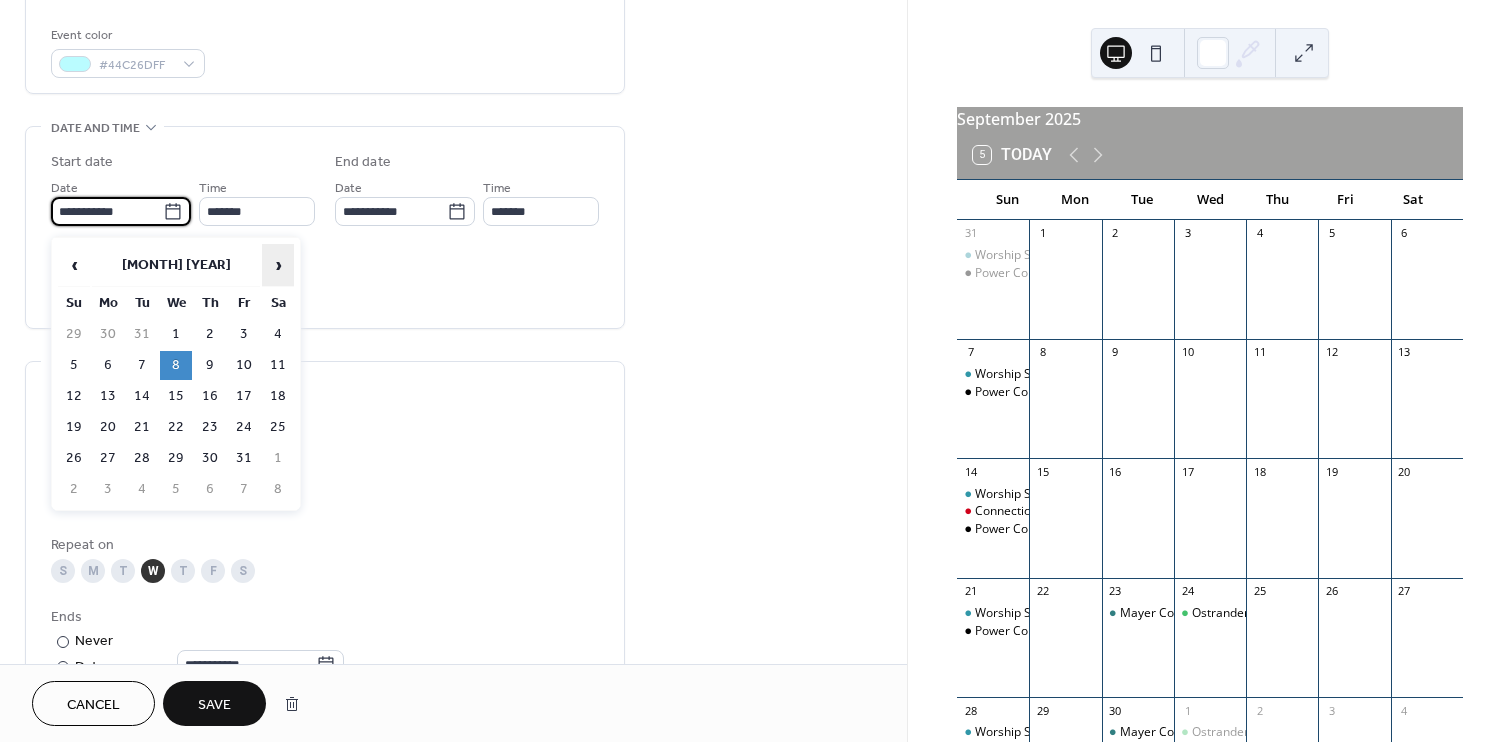 click on "›" at bounding box center [278, 265] 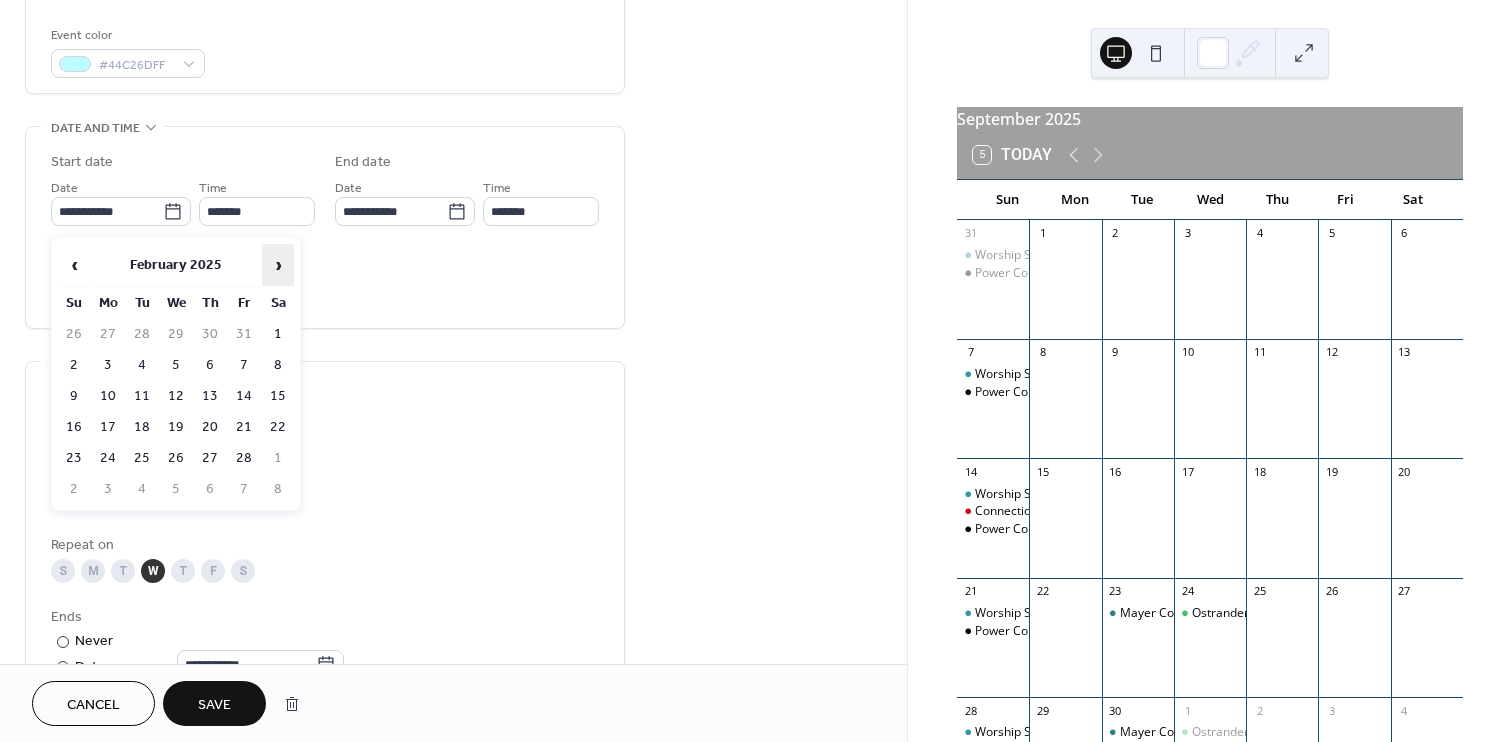 click on "›" at bounding box center (278, 265) 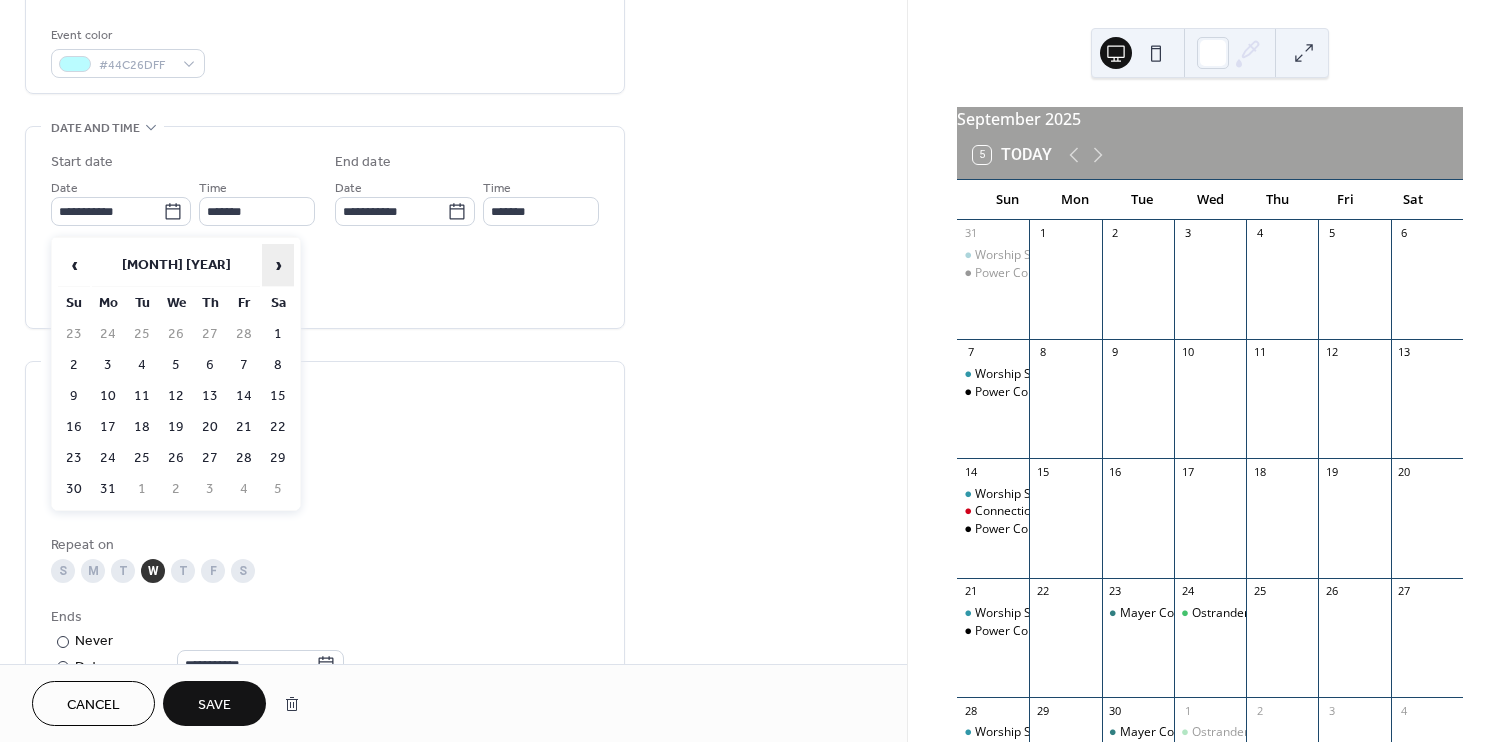 click on "›" at bounding box center [278, 265] 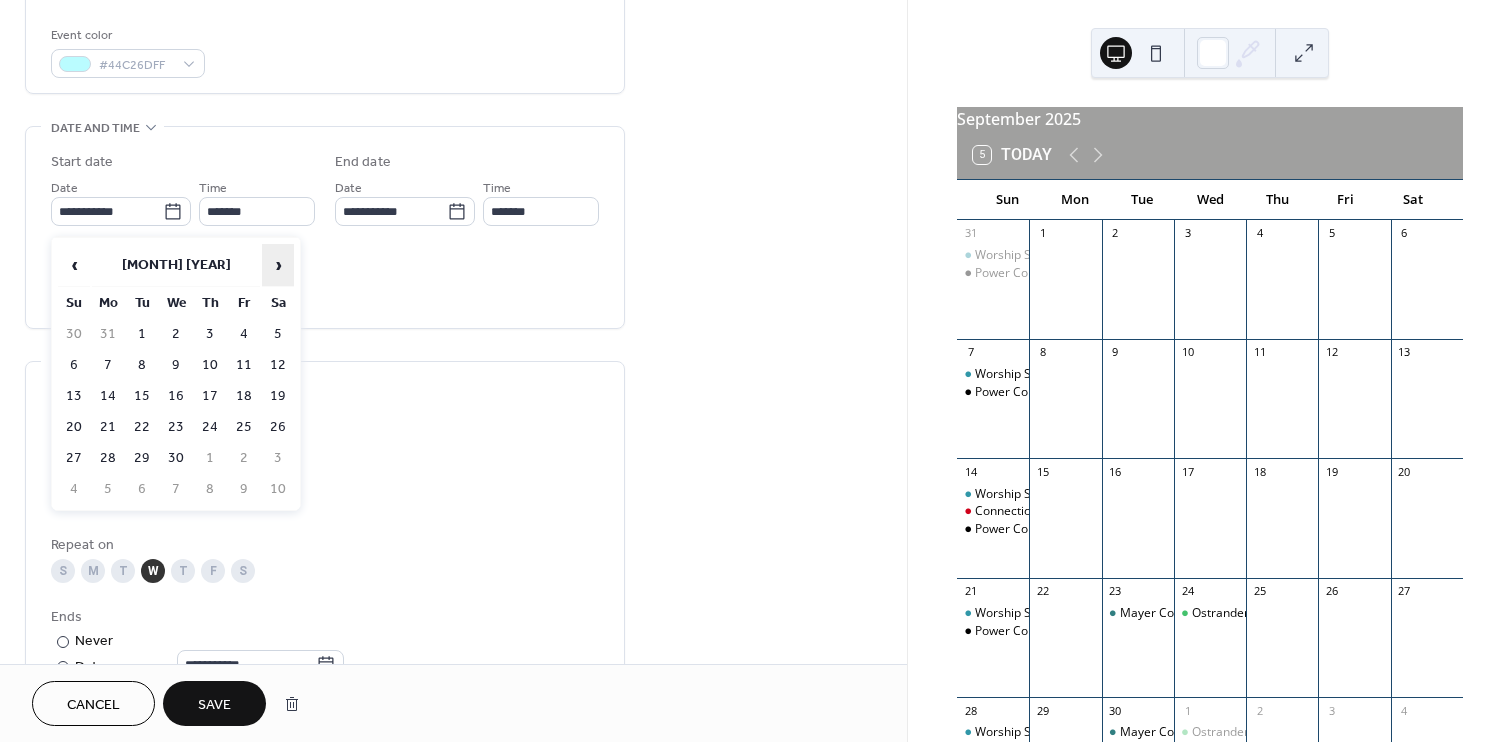 click on "›" at bounding box center [278, 265] 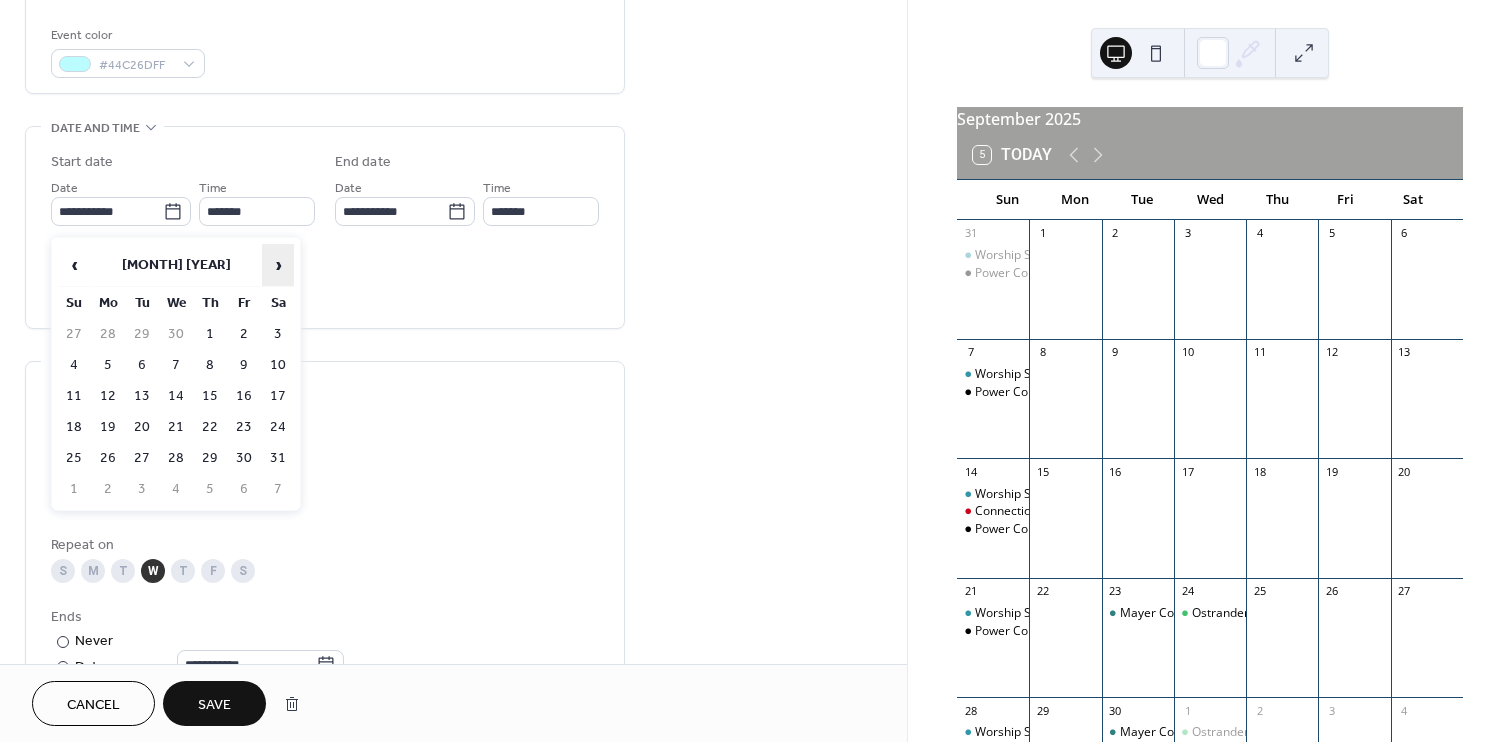 click on "›" at bounding box center [278, 265] 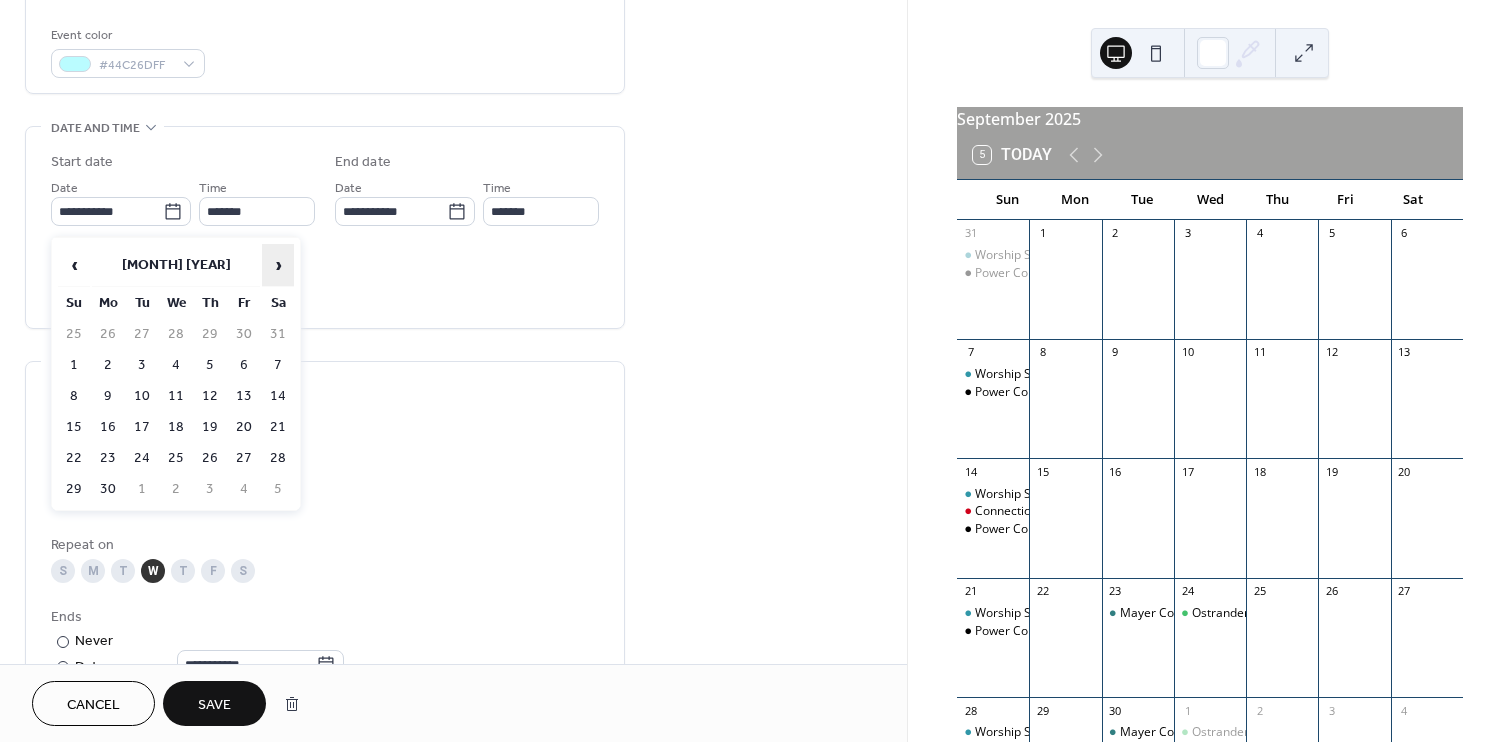 click on "›" at bounding box center [278, 265] 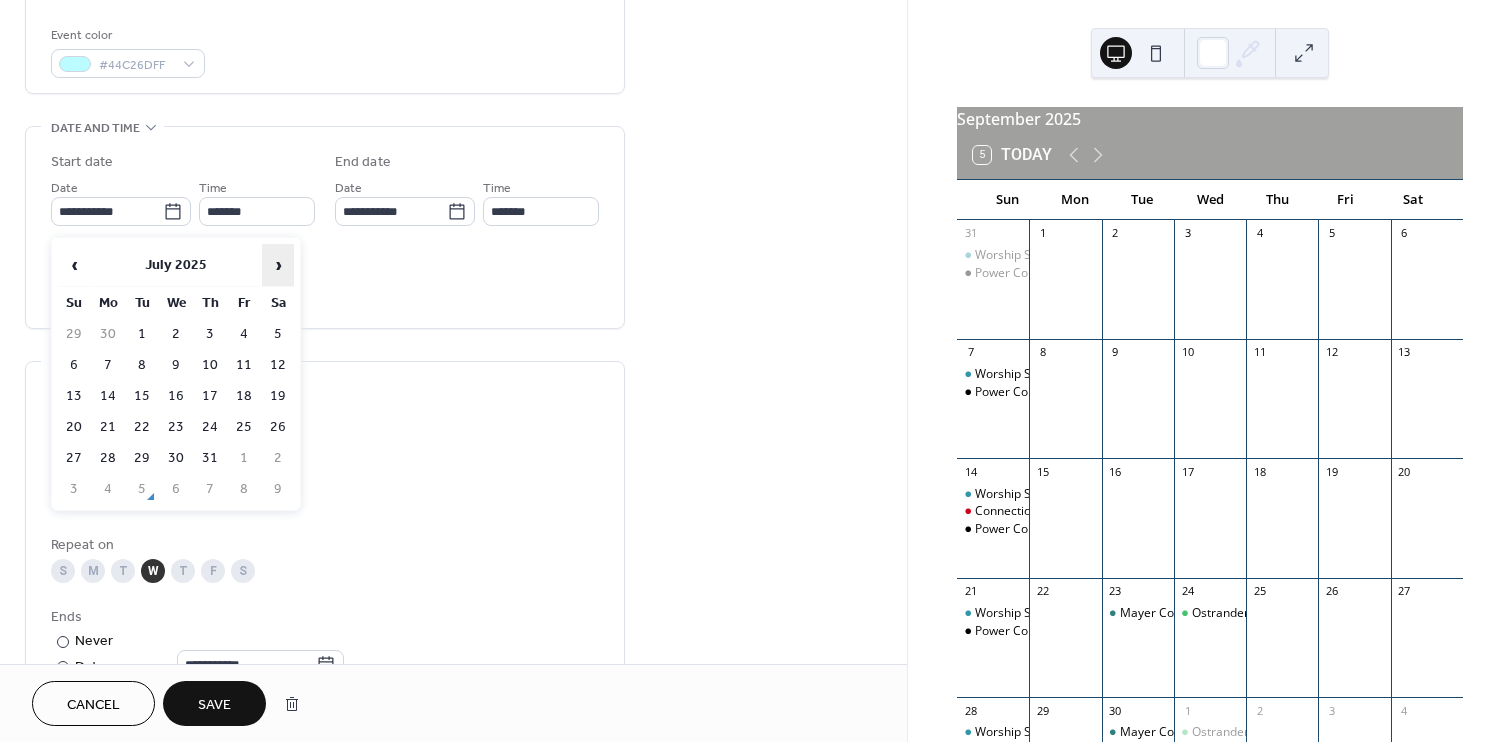 click on "›" at bounding box center (278, 265) 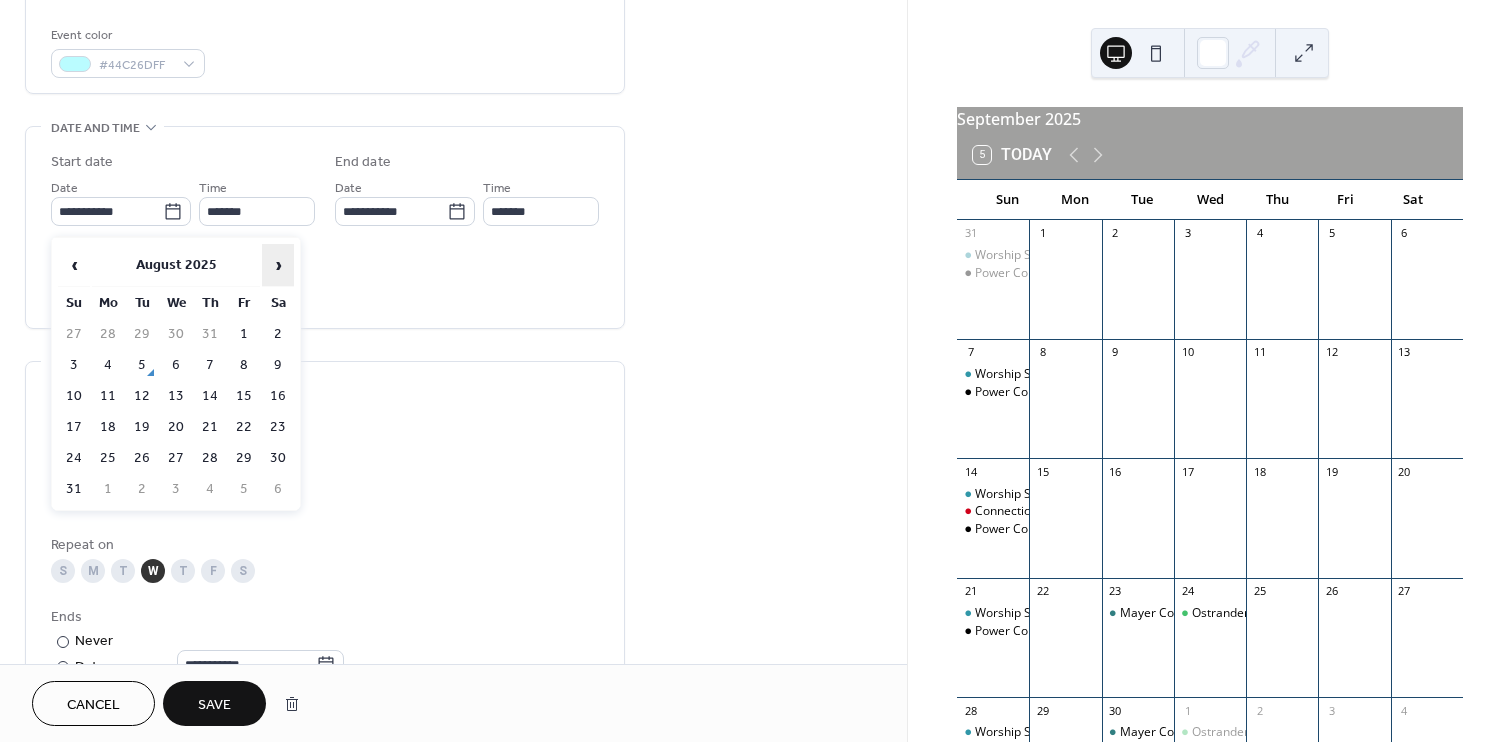 click on "›" at bounding box center [278, 265] 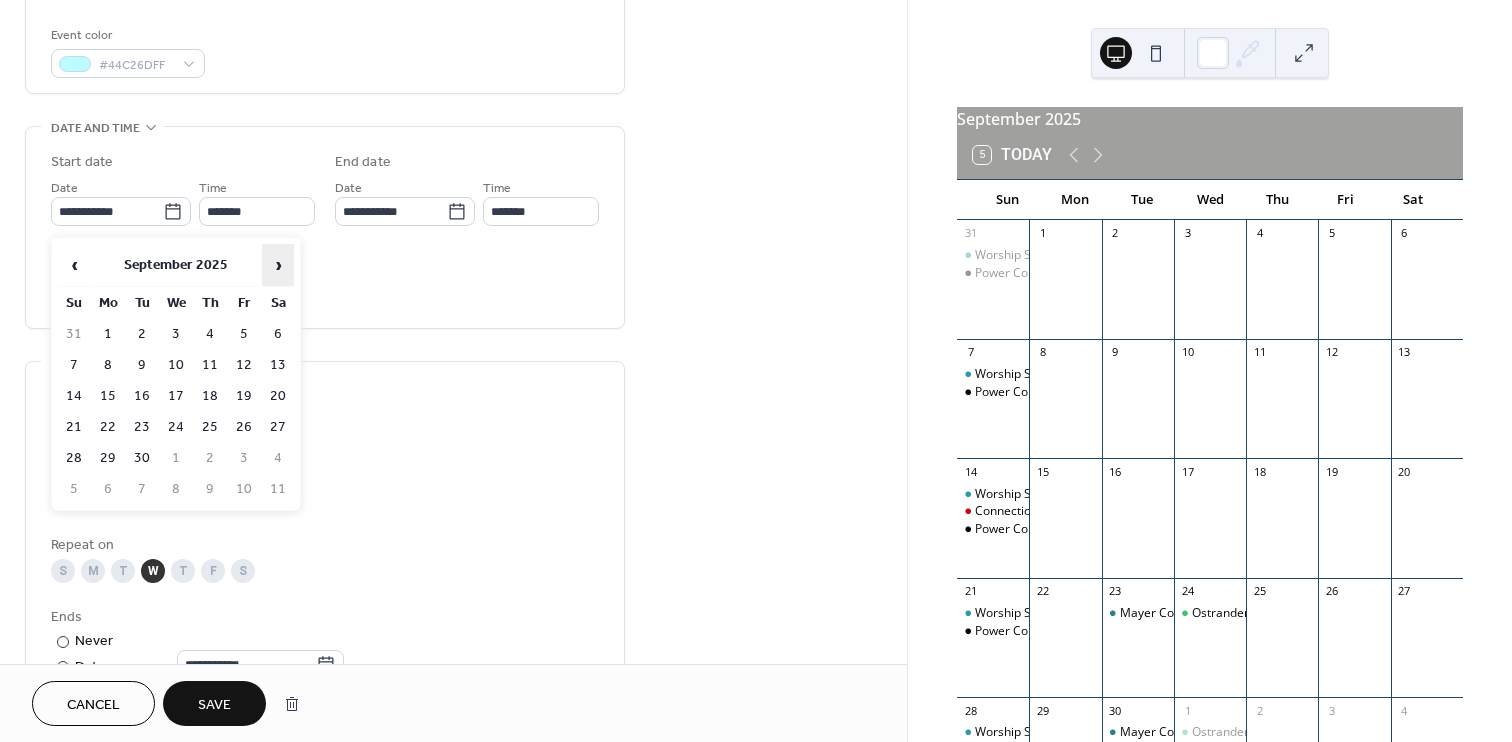 click on "›" at bounding box center [278, 265] 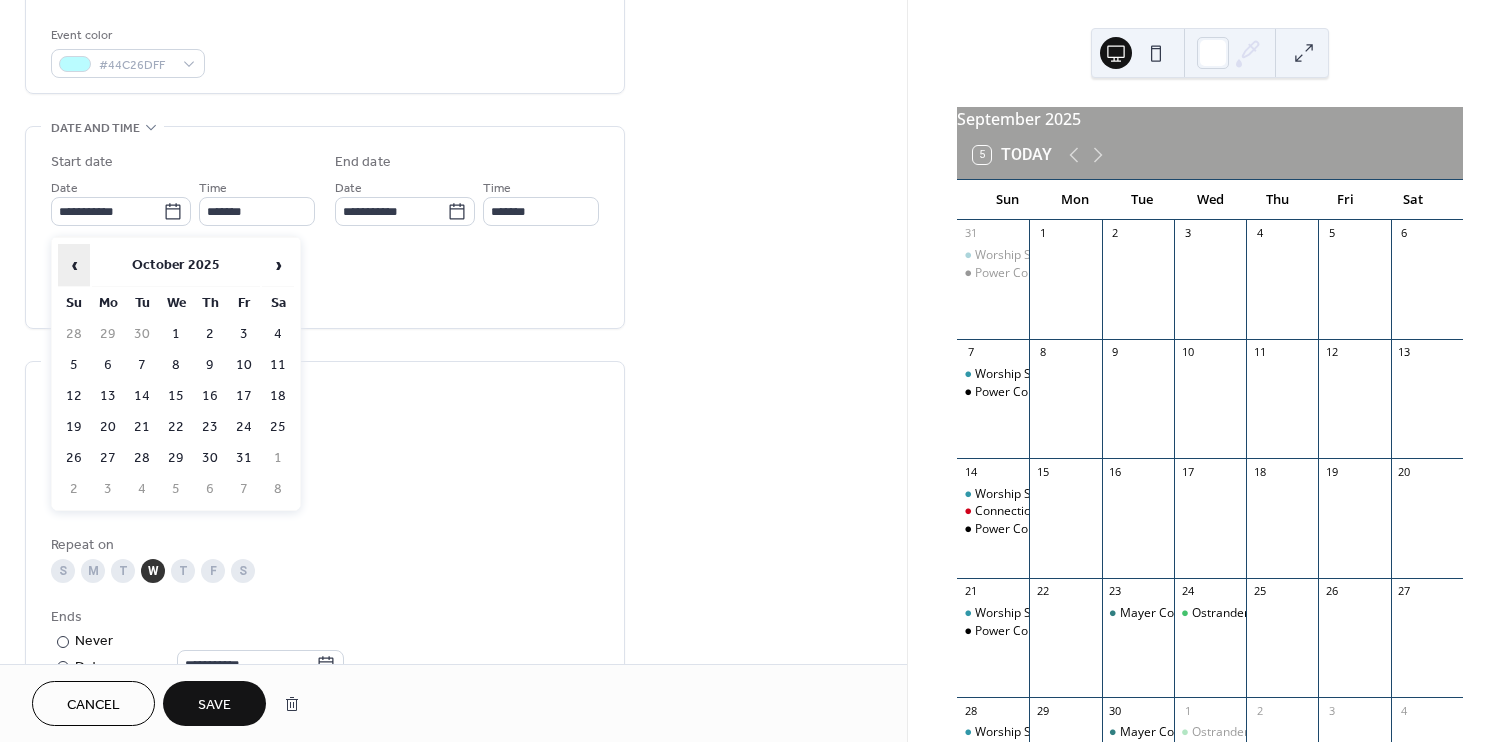 click on "‹" at bounding box center (74, 265) 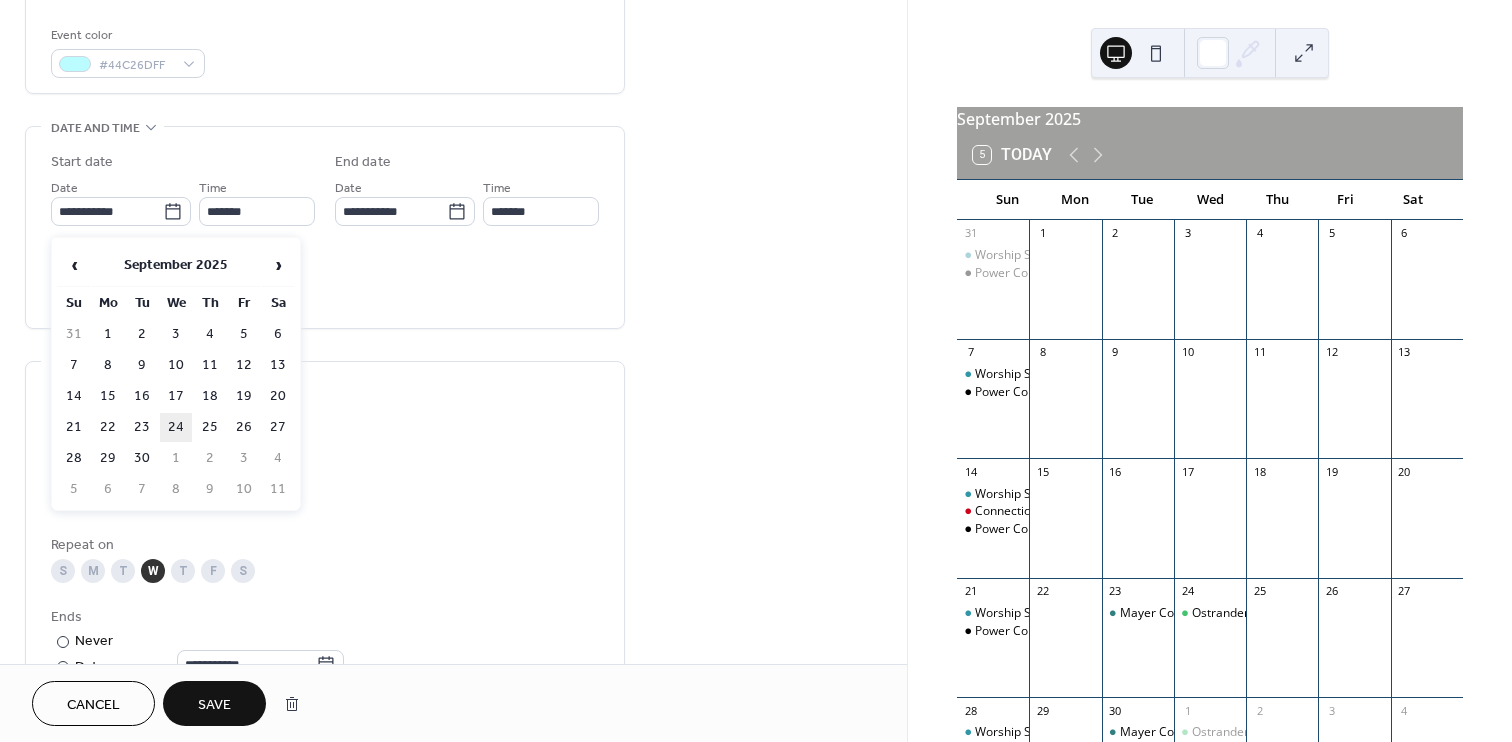 click on "24" at bounding box center (176, 427) 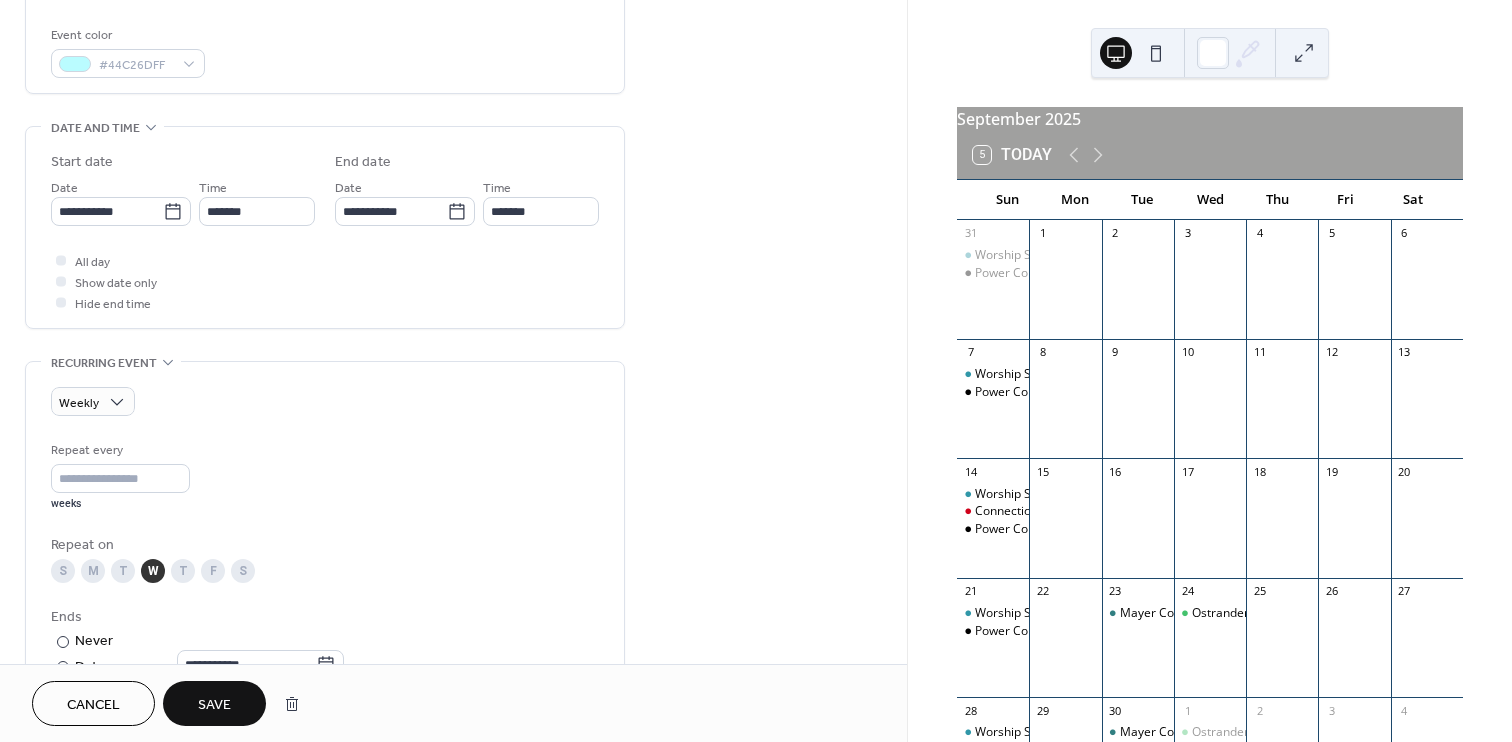 type on "**********" 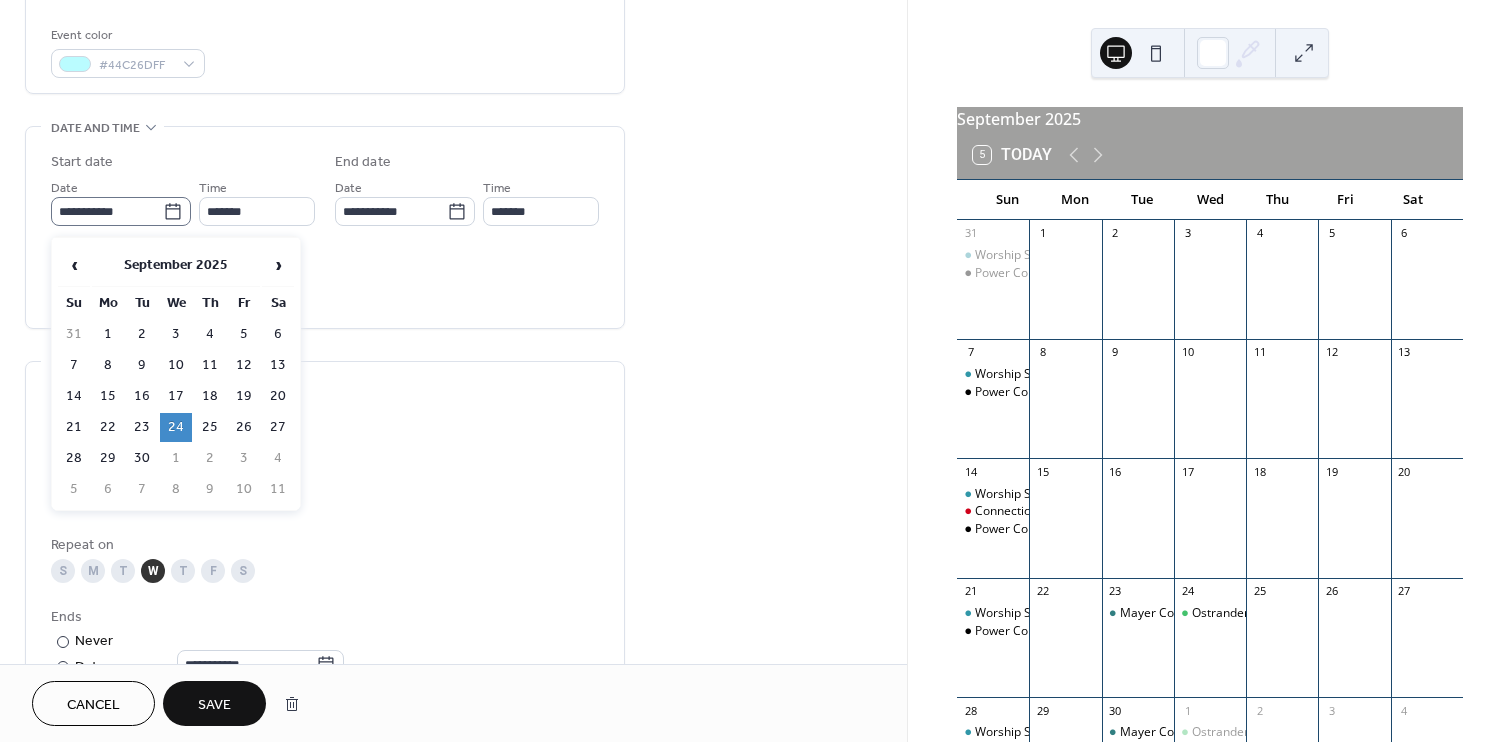 click 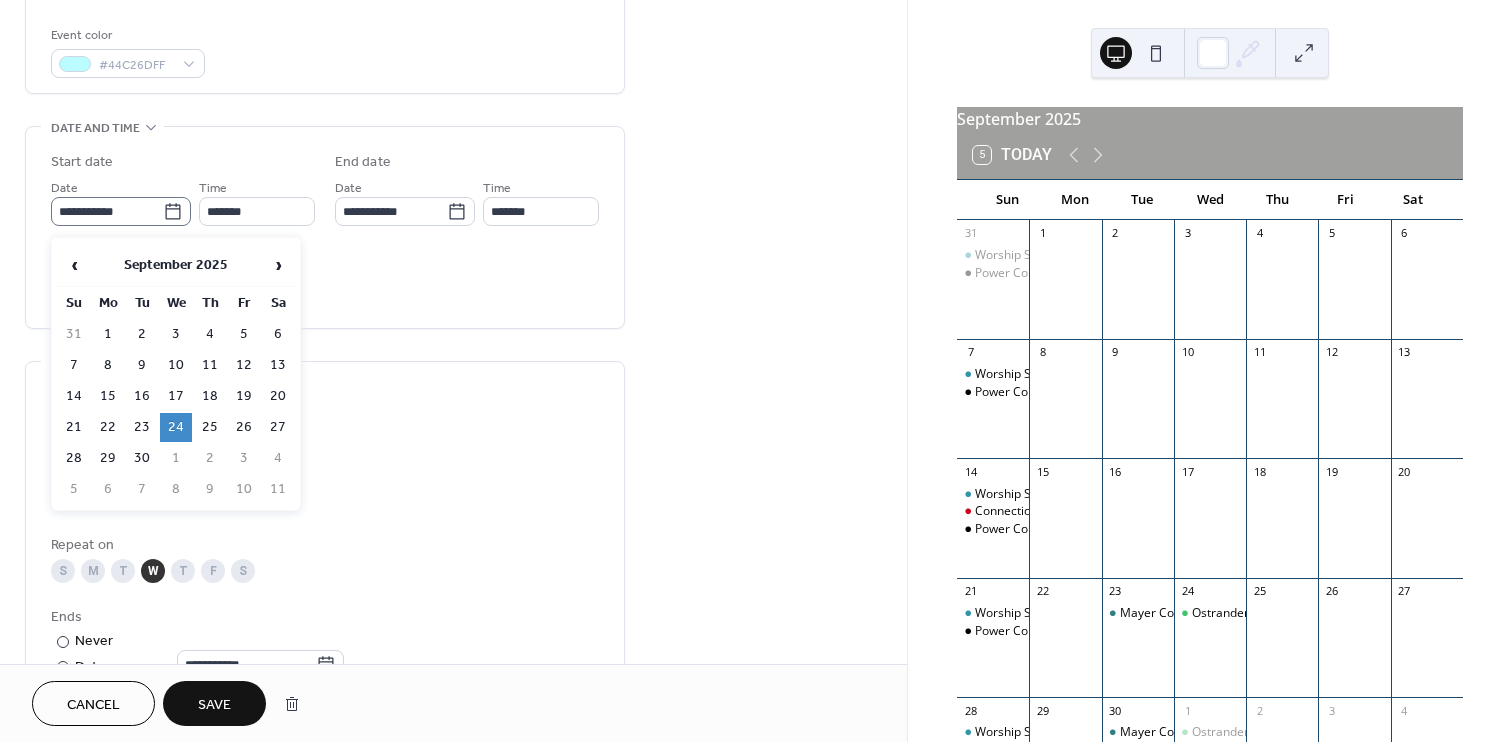 click on "**********" at bounding box center (107, 211) 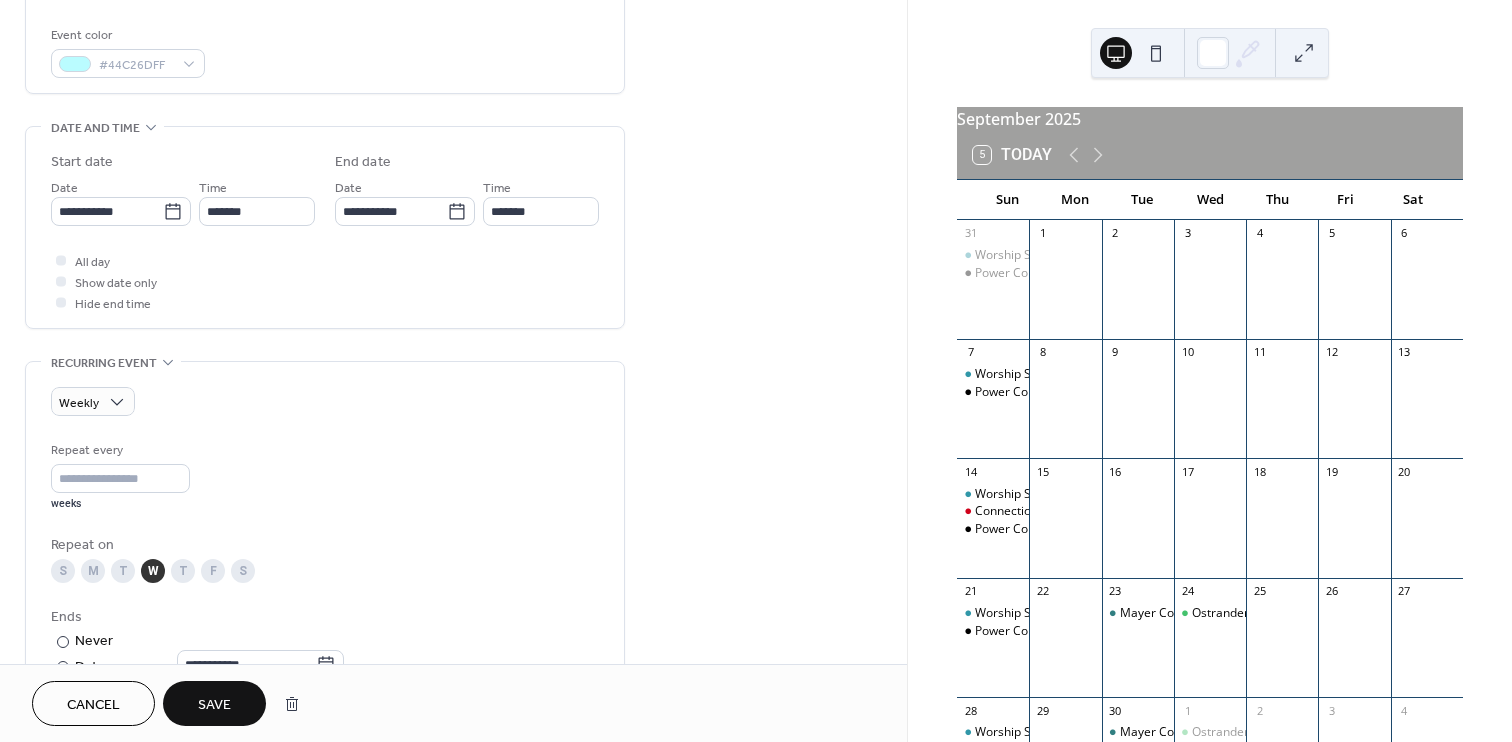 click on "**********" at bounding box center (325, 576) 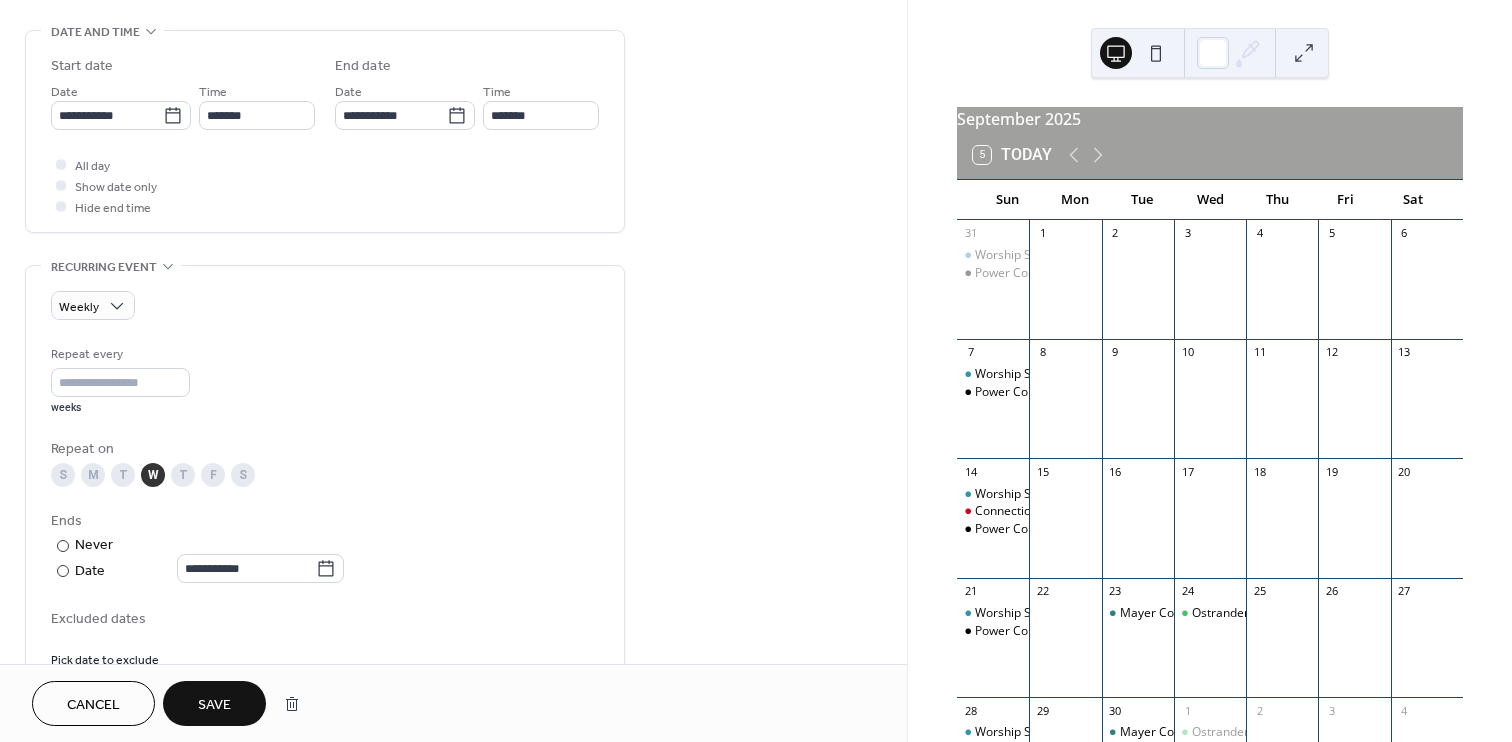 scroll, scrollTop: 653, scrollLeft: 0, axis: vertical 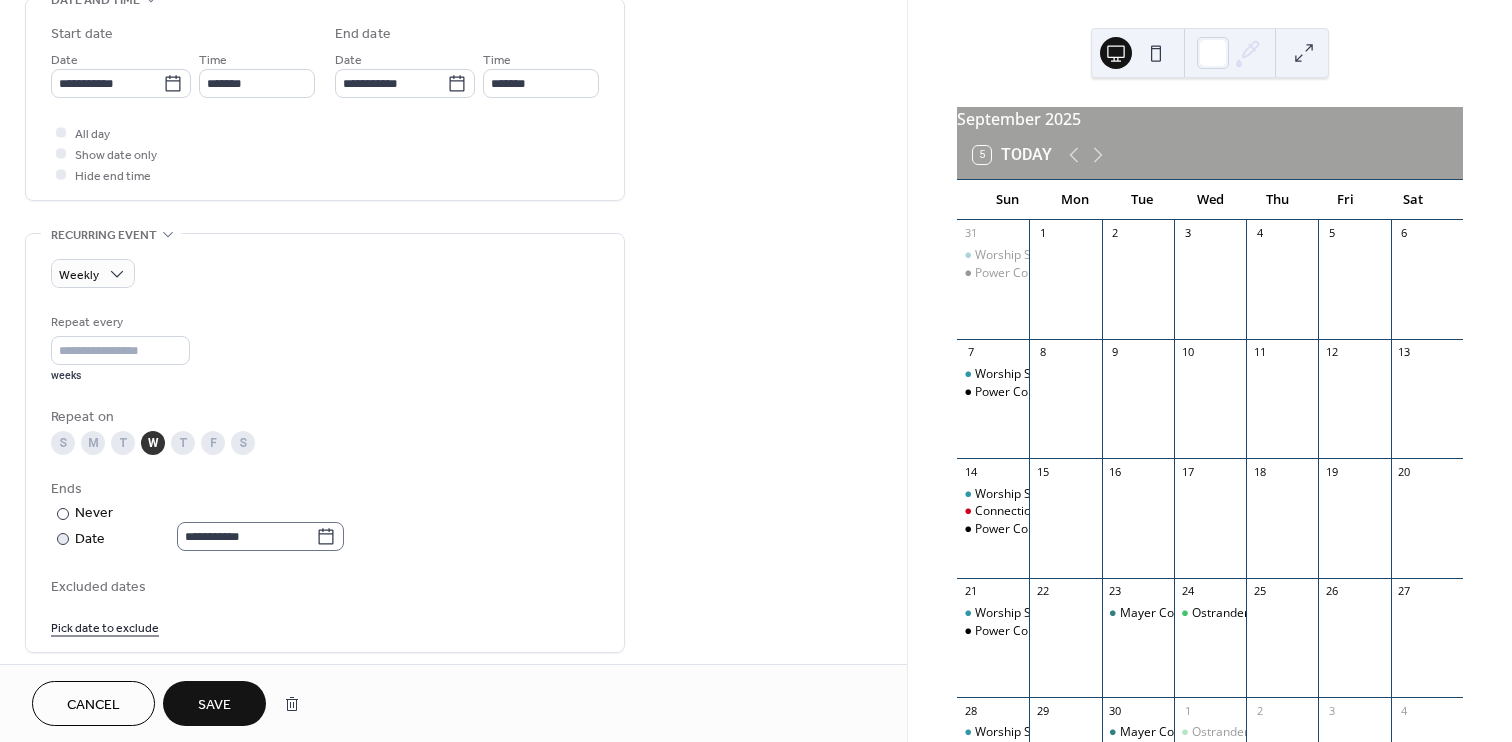 click 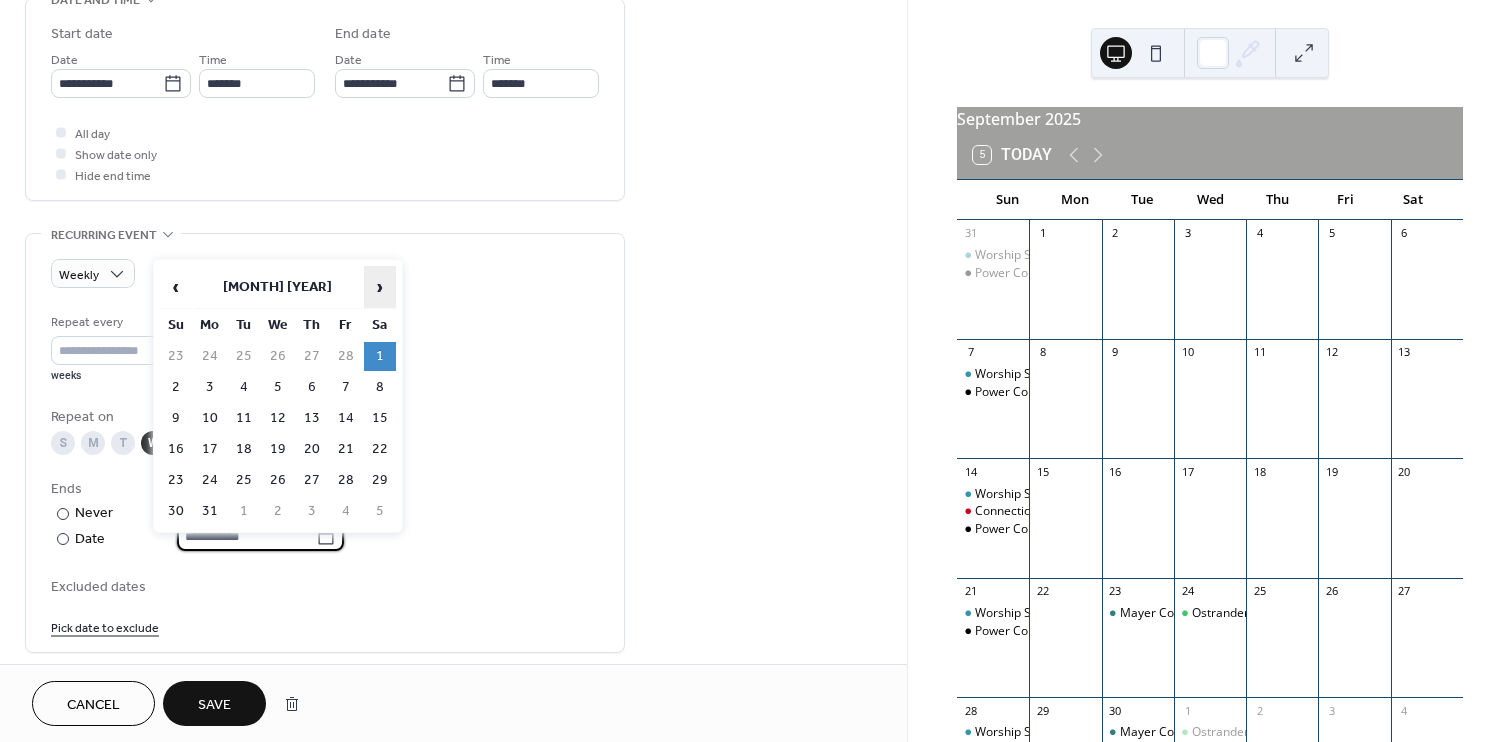 click on "›" at bounding box center (380, 287) 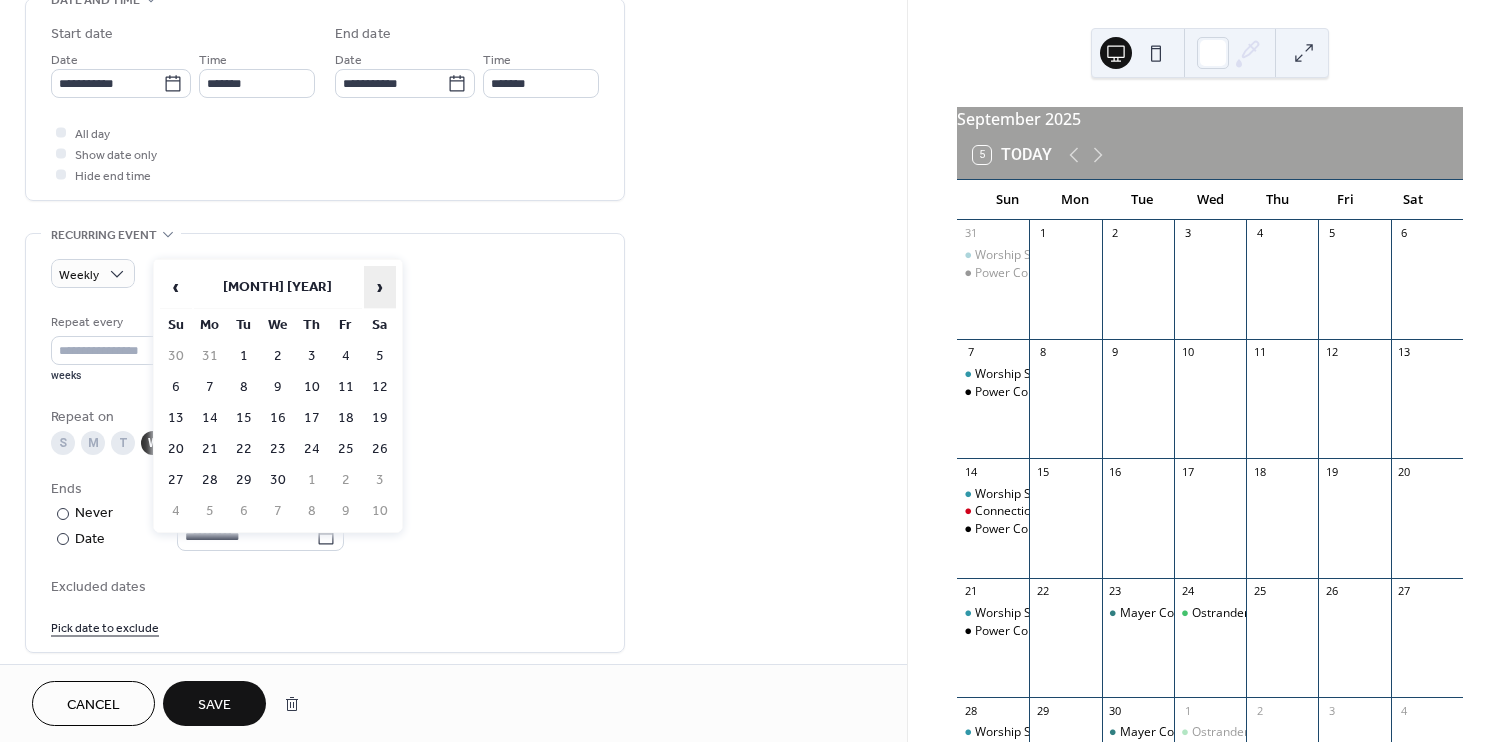 click on "›" at bounding box center (380, 287) 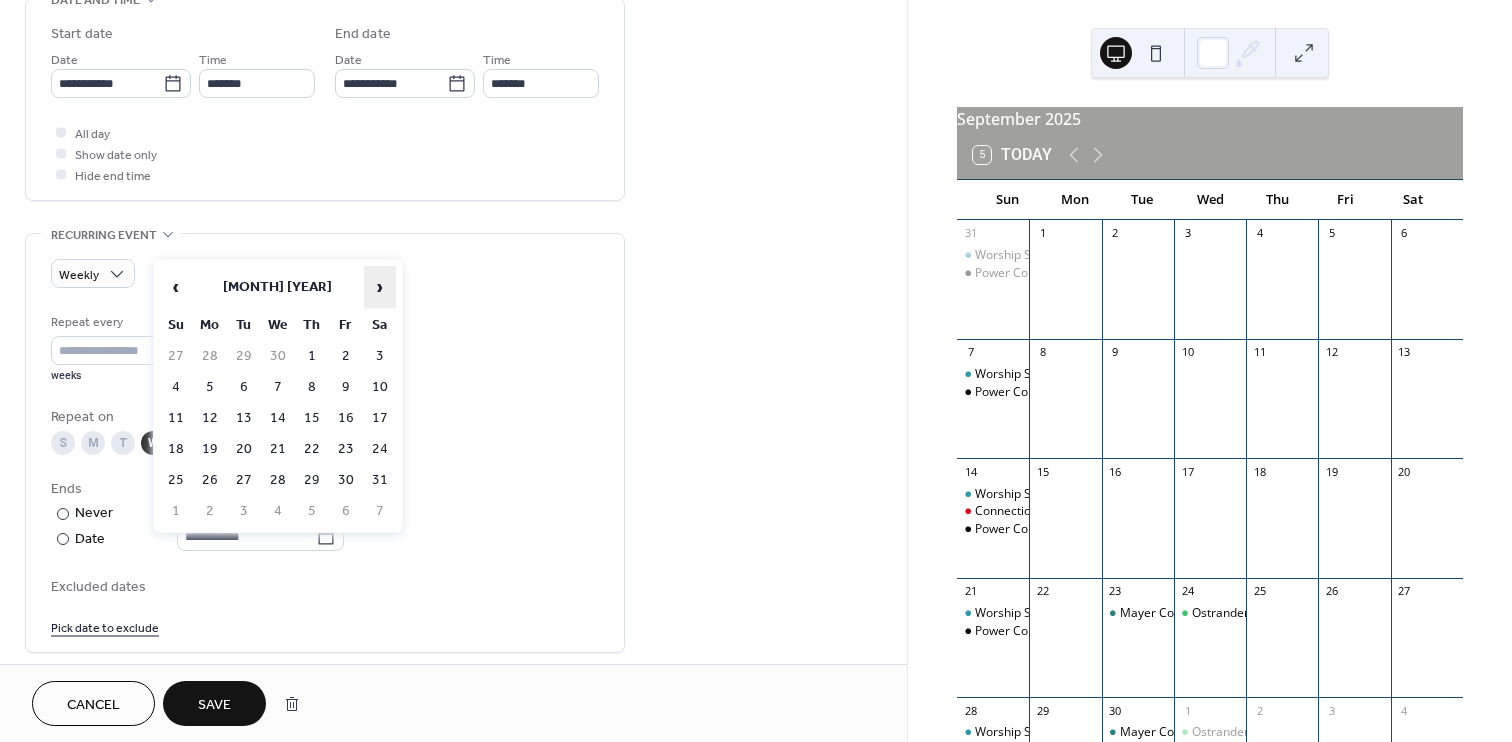 click on "›" at bounding box center [380, 287] 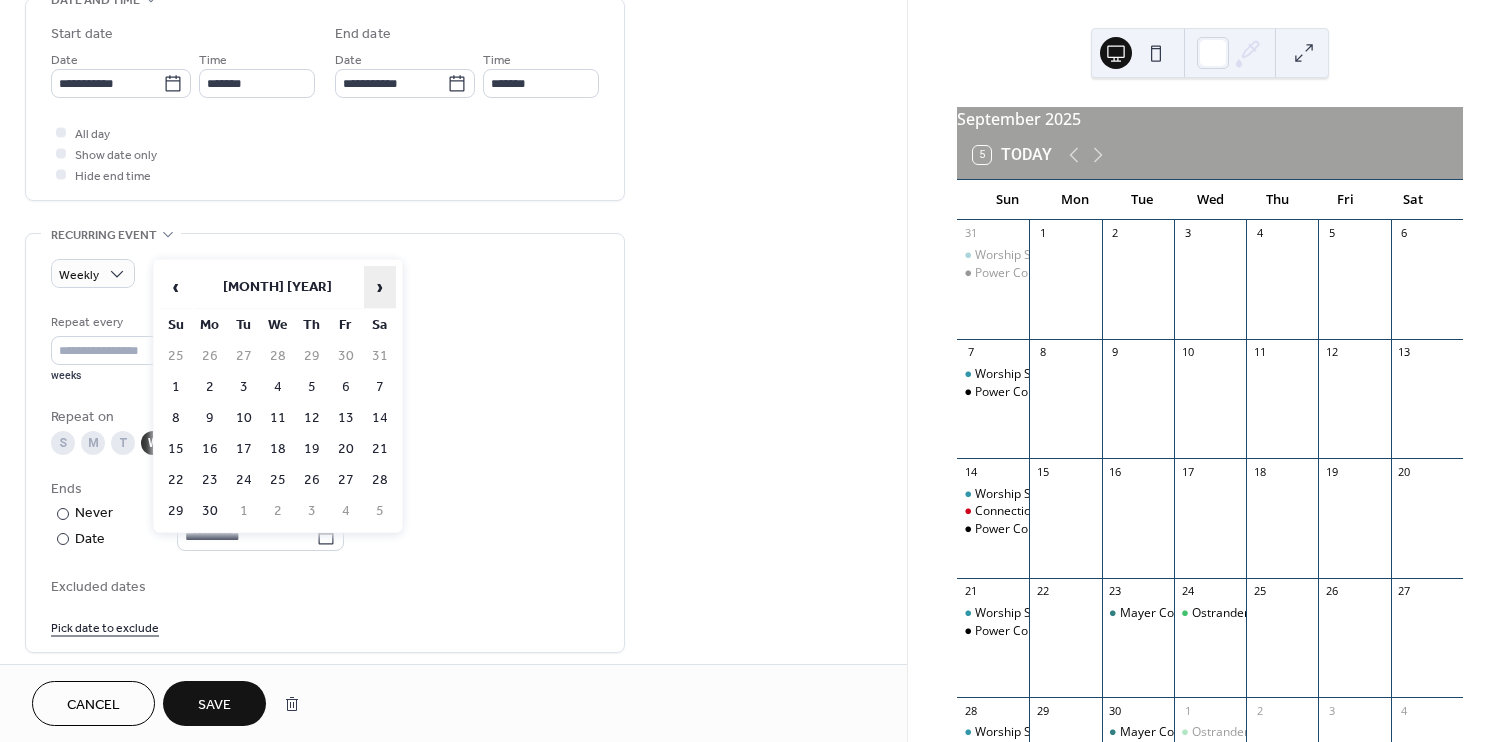 click on "›" at bounding box center [380, 287] 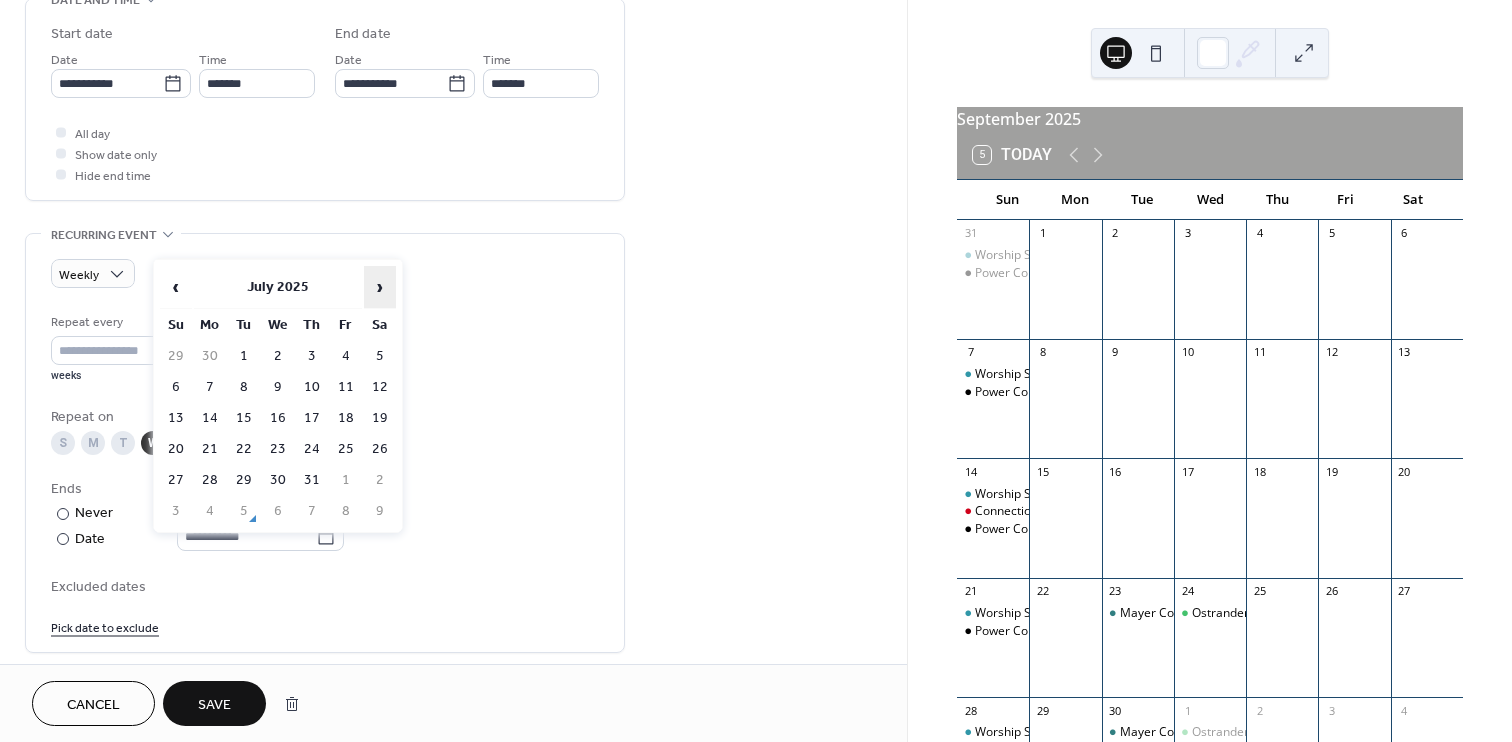 click on "›" at bounding box center [380, 287] 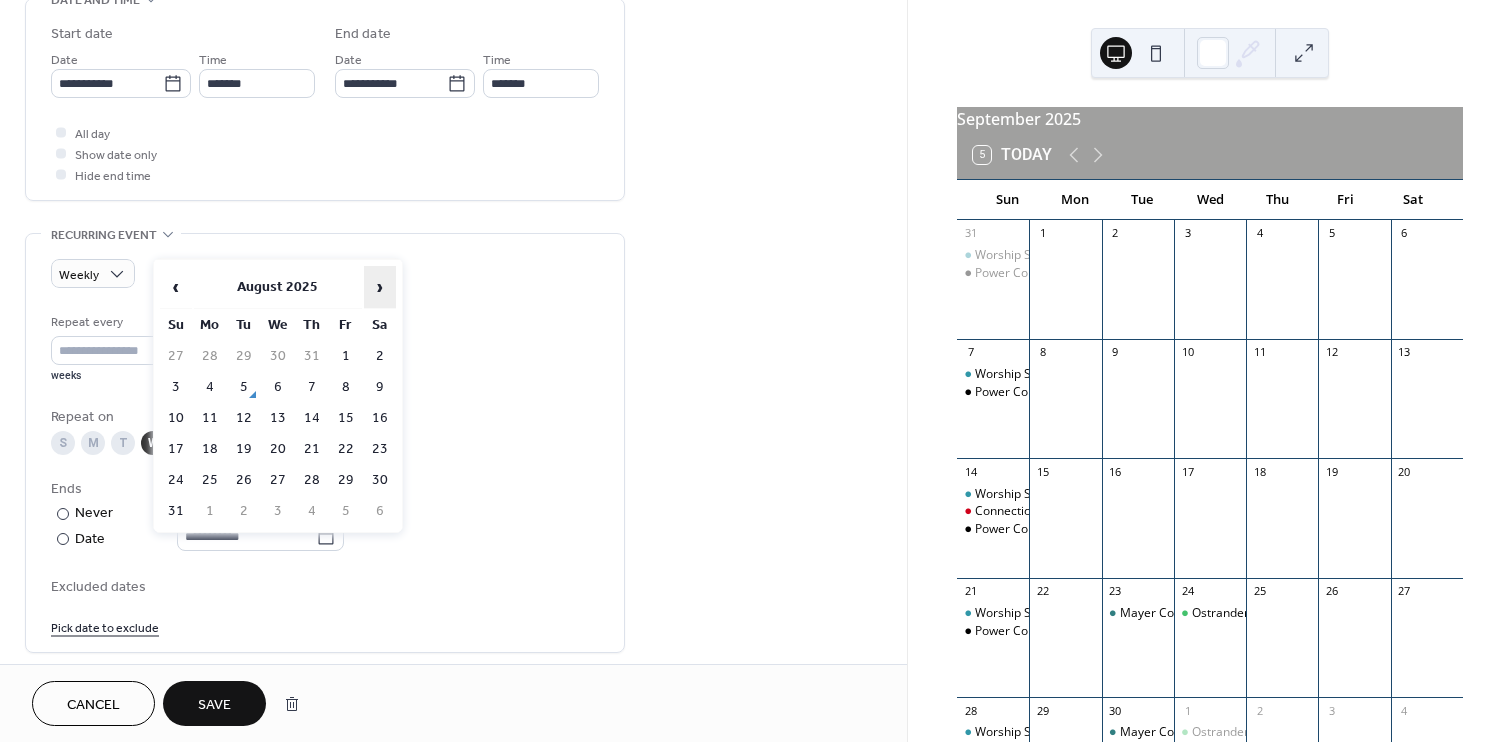 click on "›" at bounding box center (380, 287) 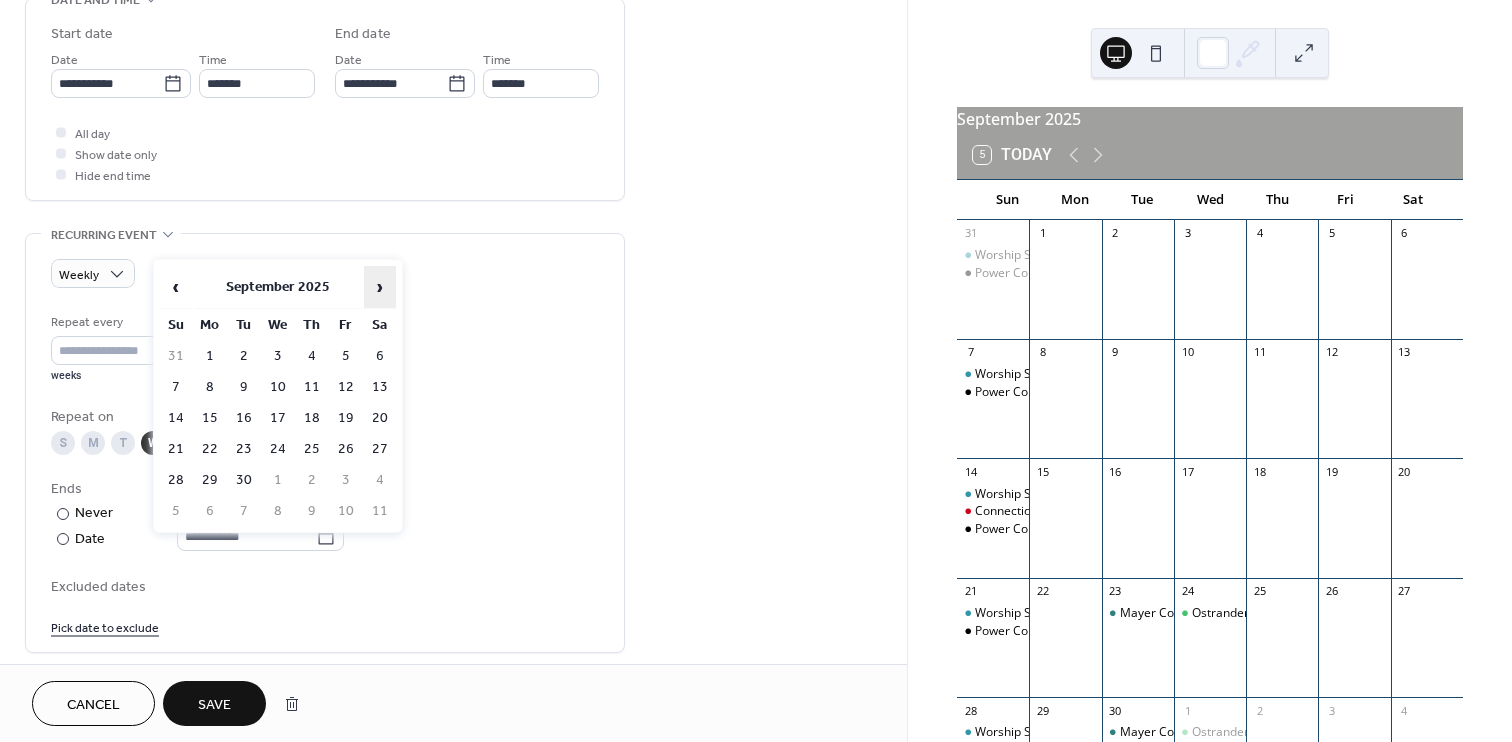 click on "›" at bounding box center (380, 287) 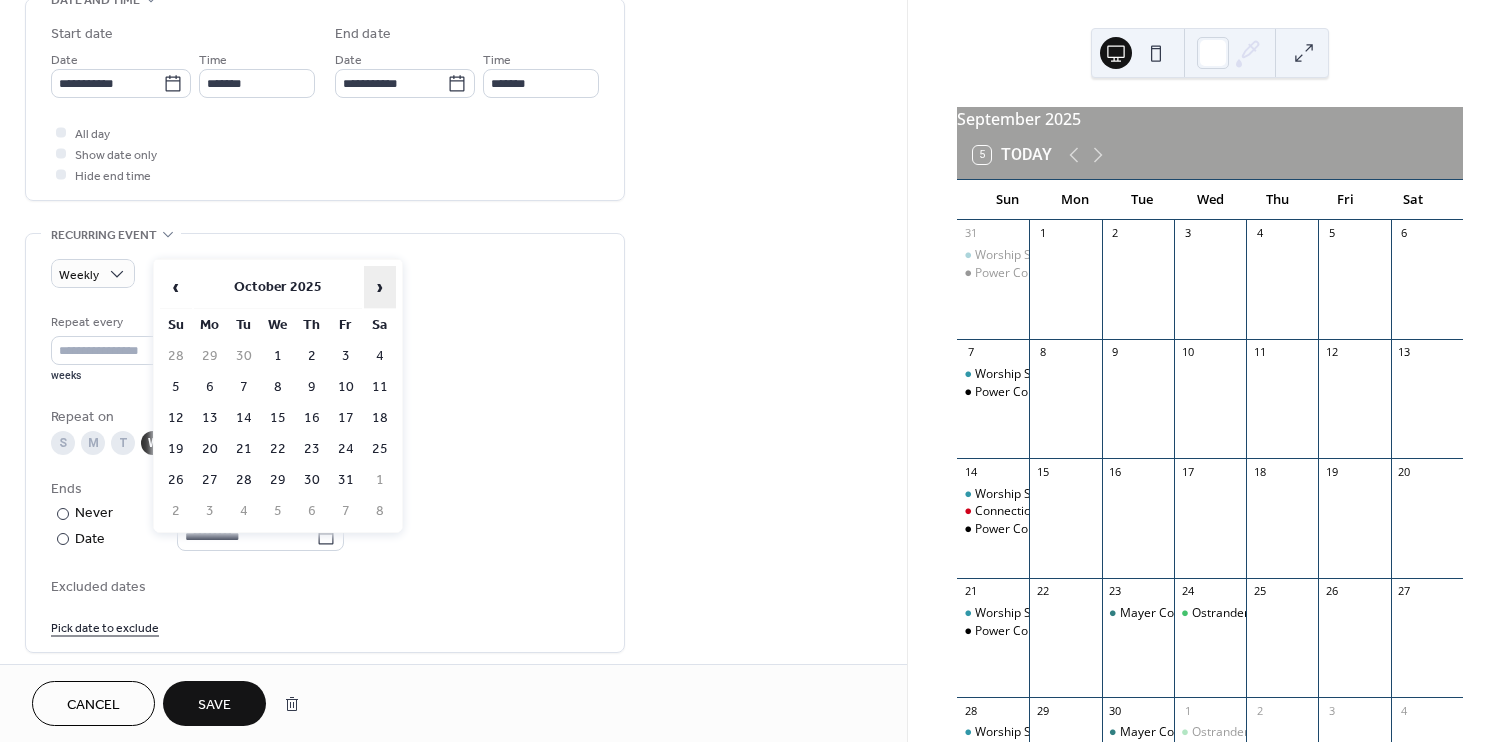 click on "›" at bounding box center (380, 287) 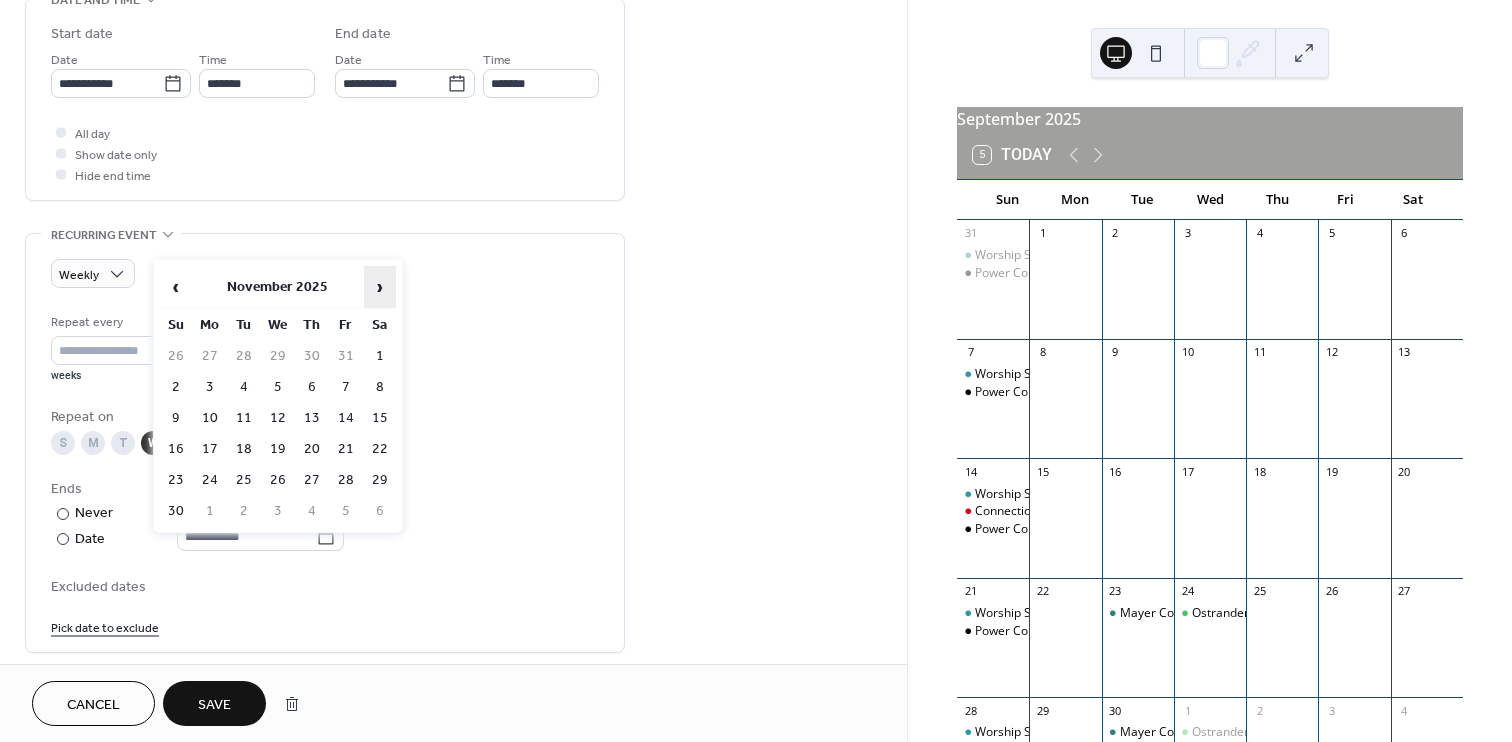 click on "›" at bounding box center (380, 287) 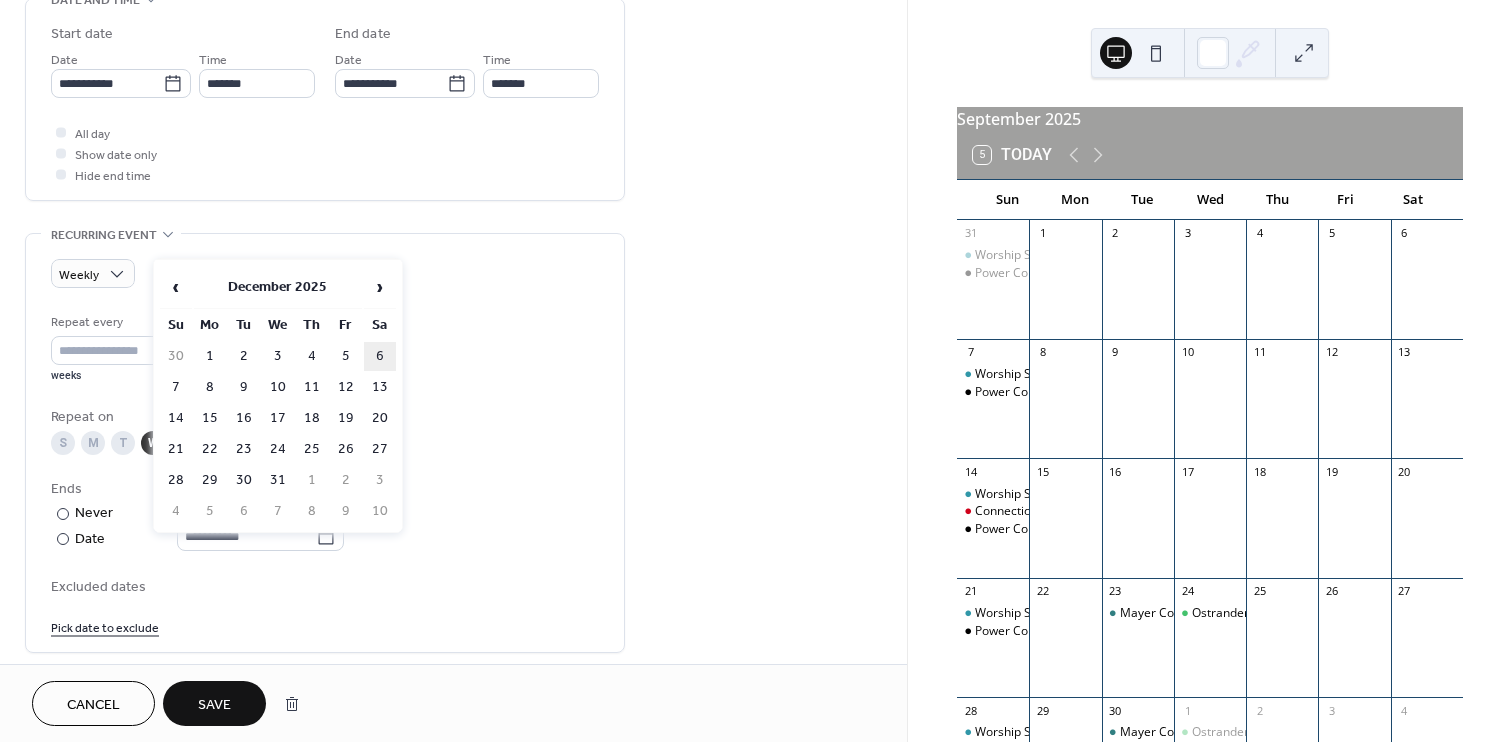 click on "6" at bounding box center (380, 356) 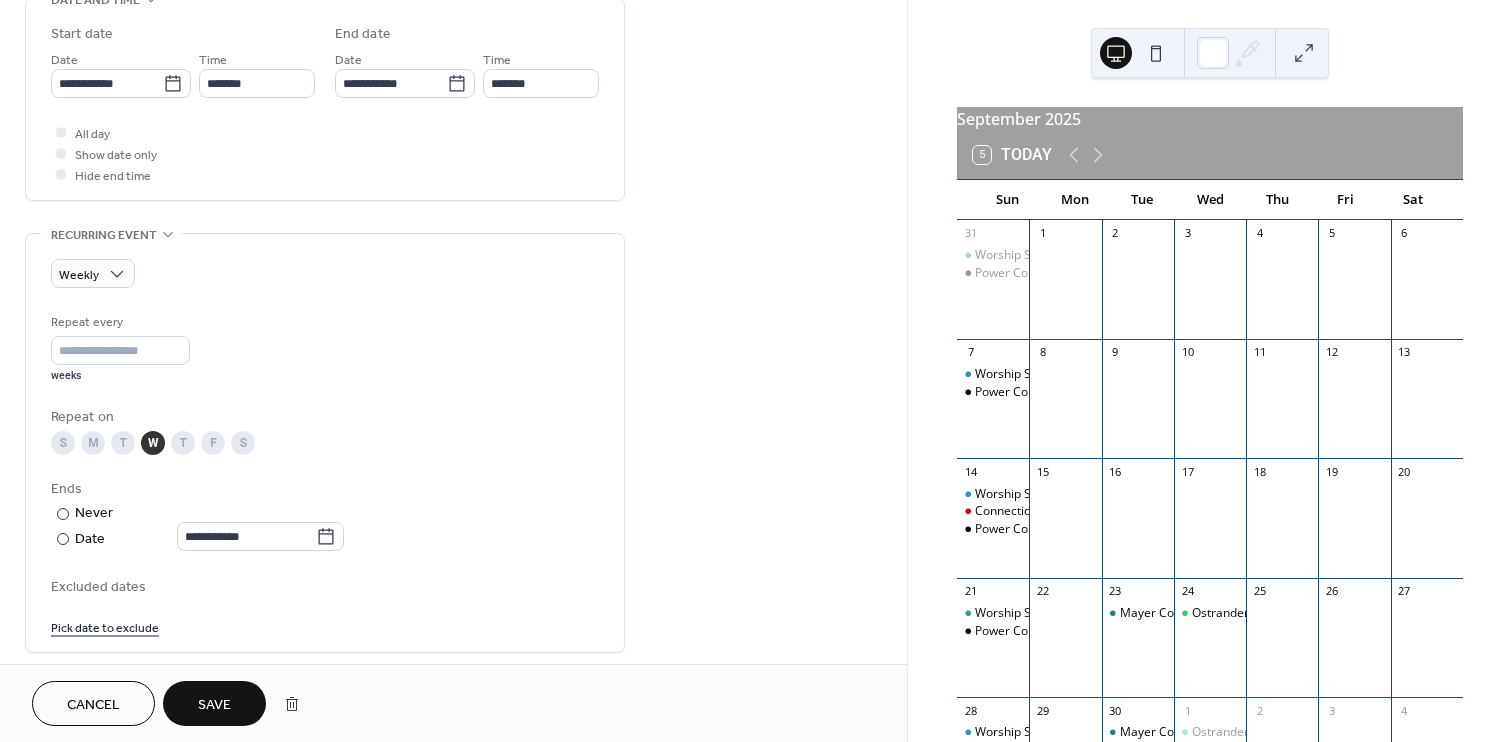 type on "**********" 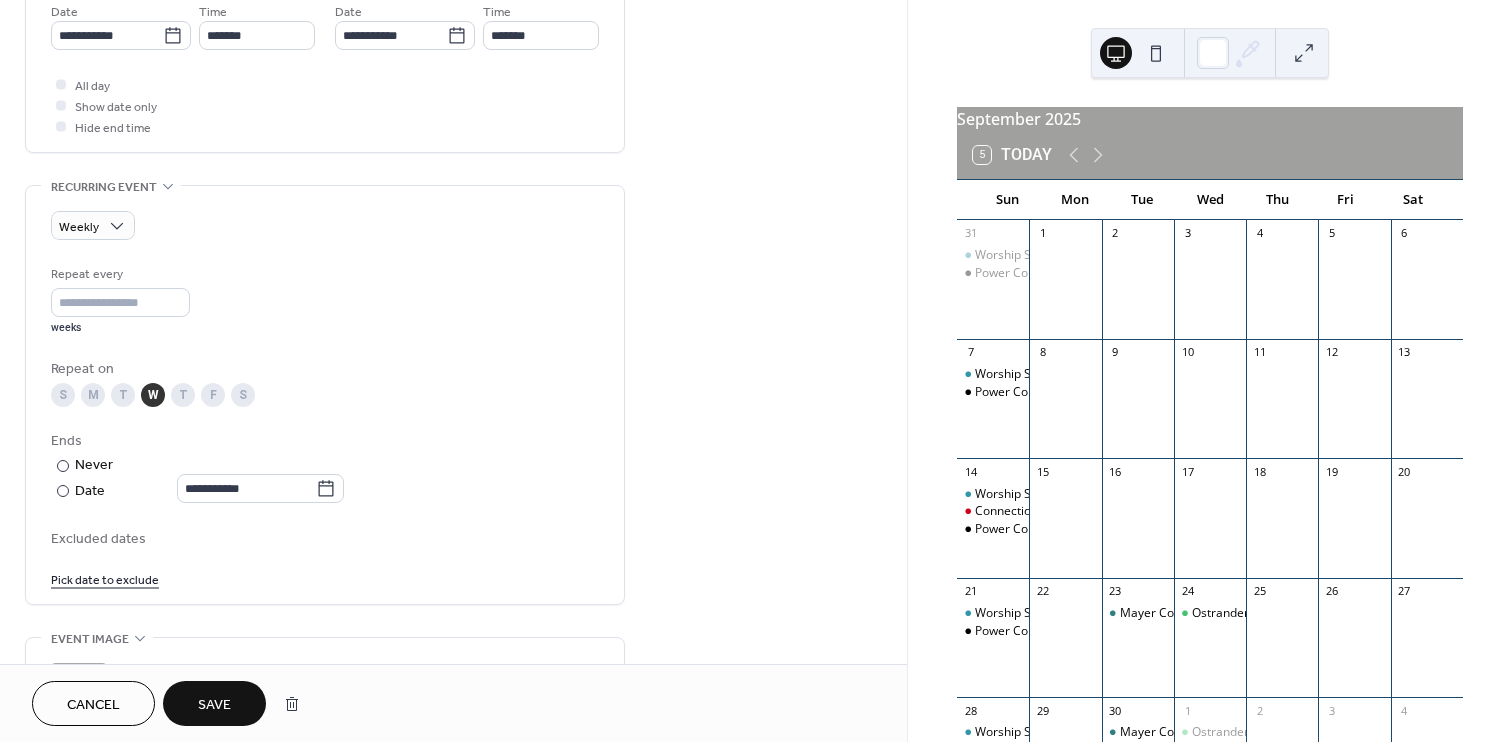 scroll, scrollTop: 742, scrollLeft: 0, axis: vertical 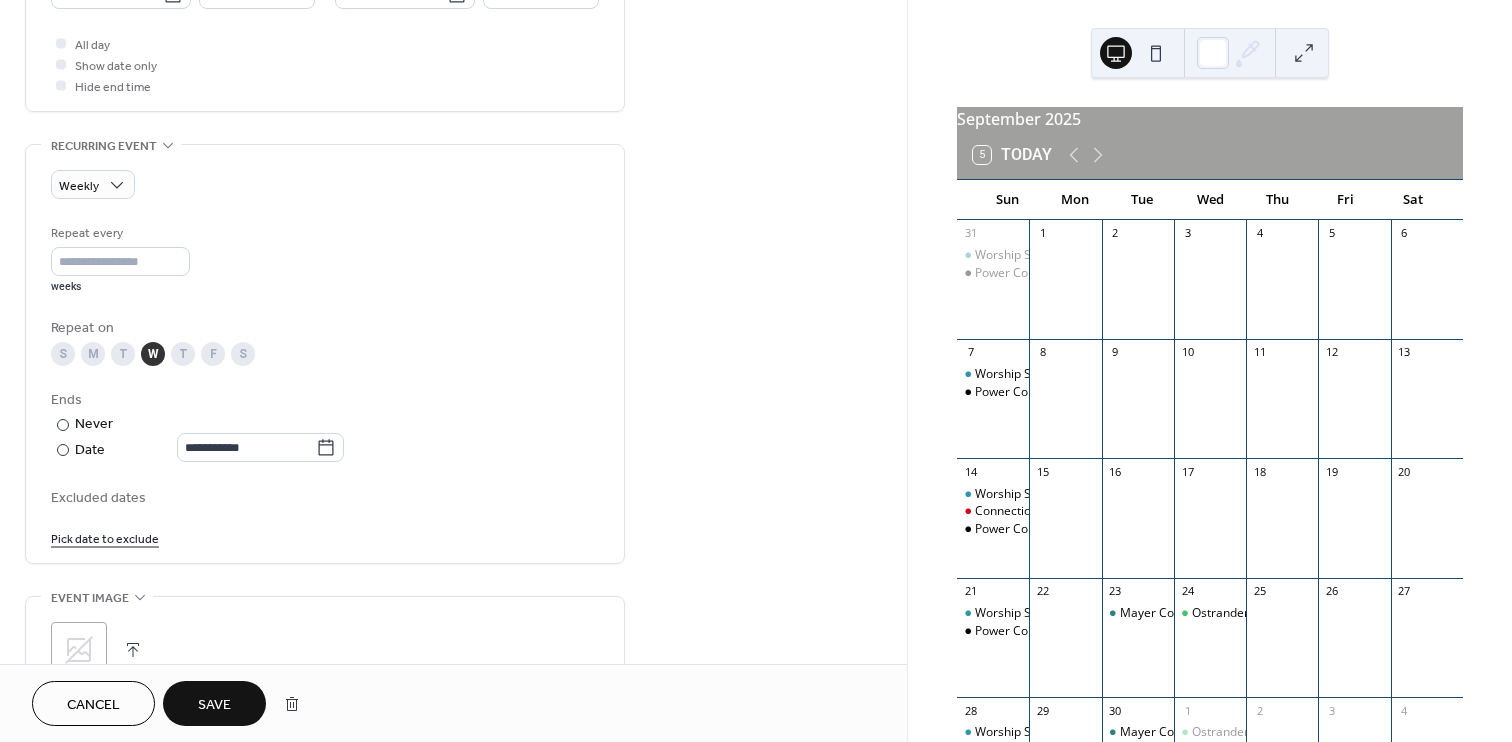 click on "Pick date to exclude" at bounding box center [105, 537] 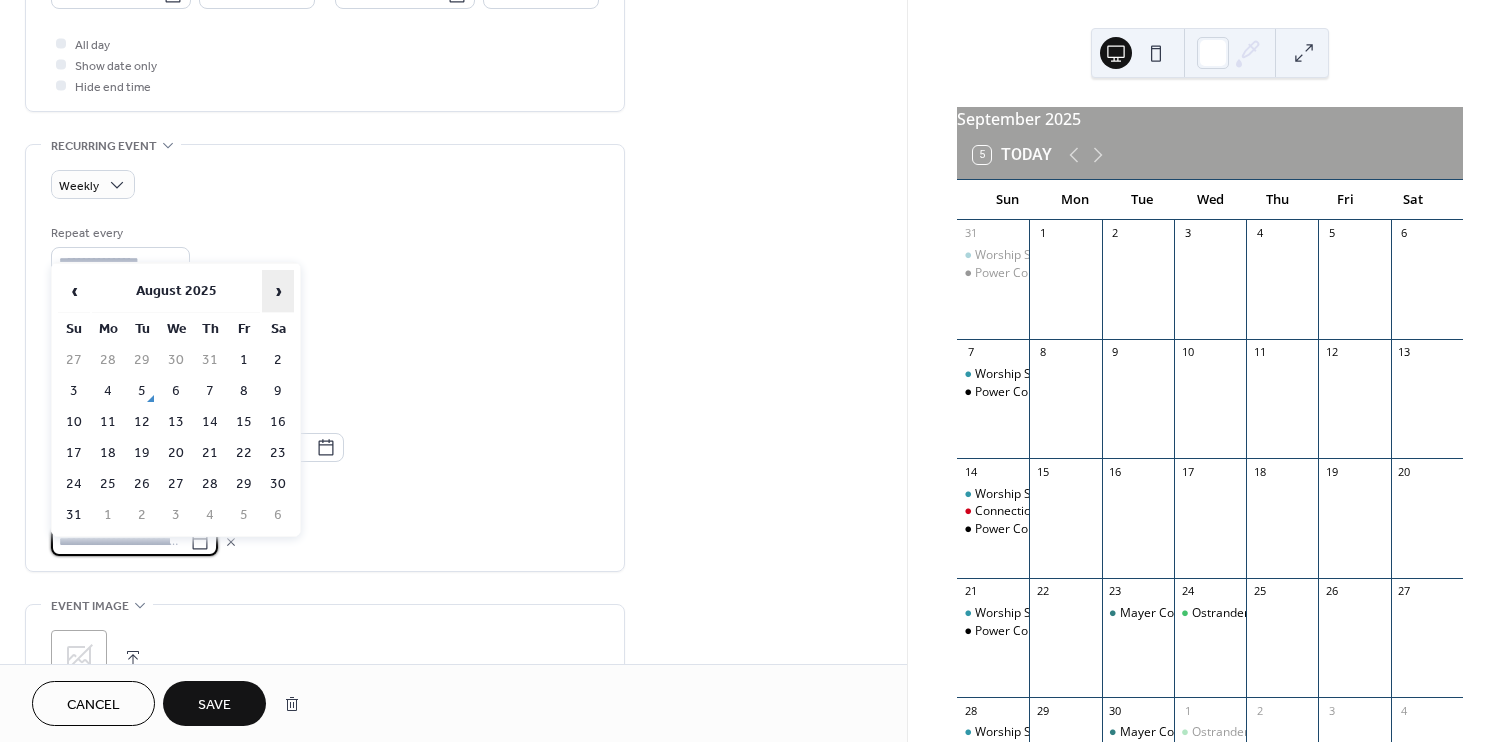 click on "›" at bounding box center [278, 291] 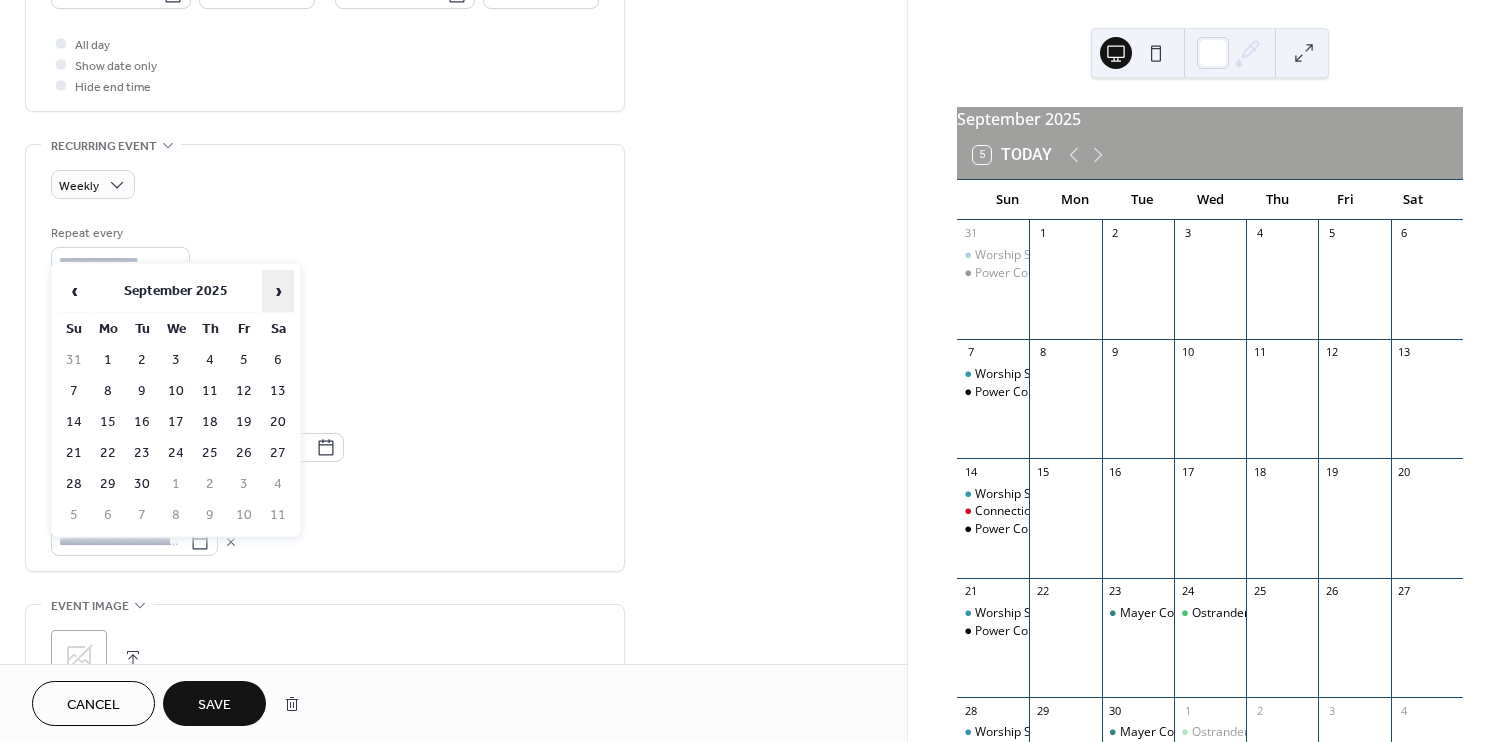 click on "›" at bounding box center (278, 291) 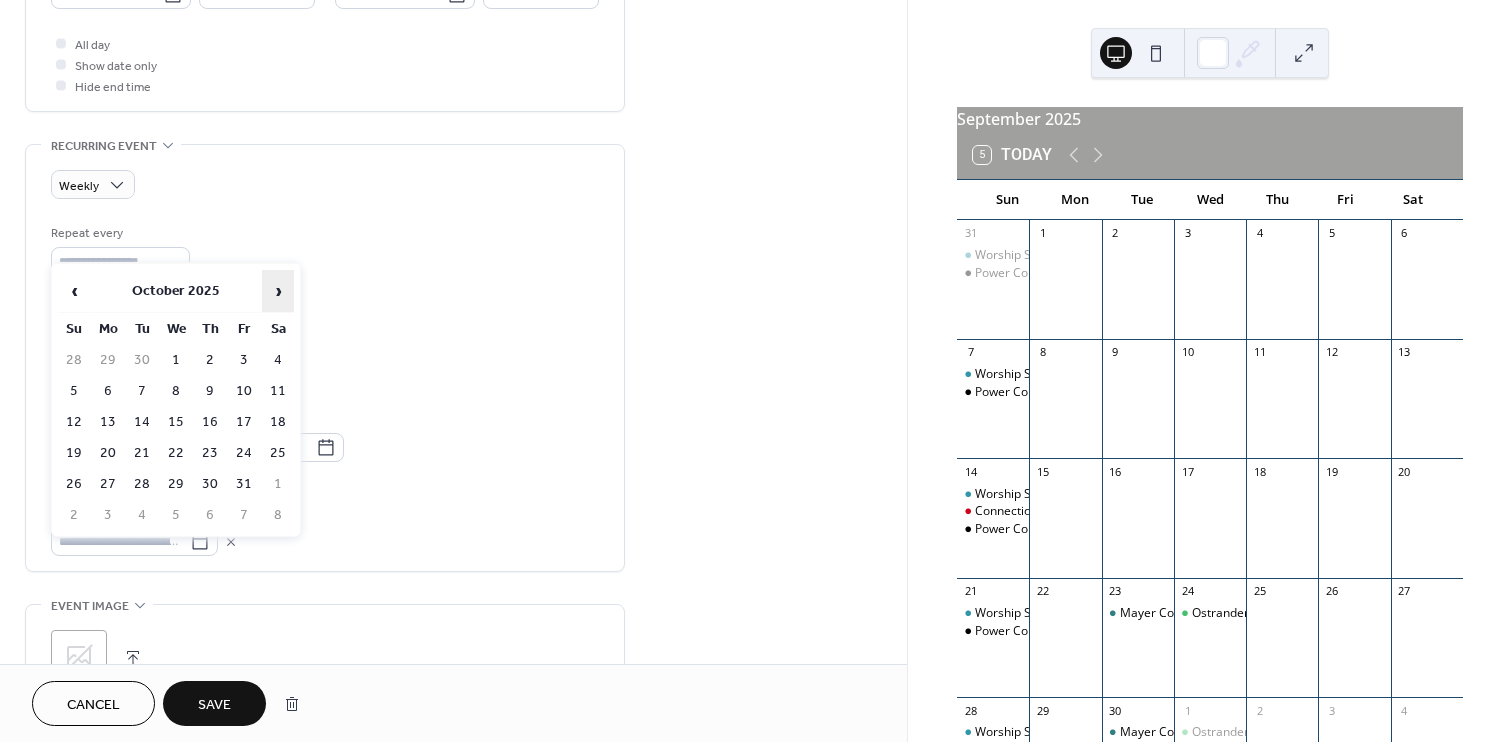 click on "›" at bounding box center (278, 291) 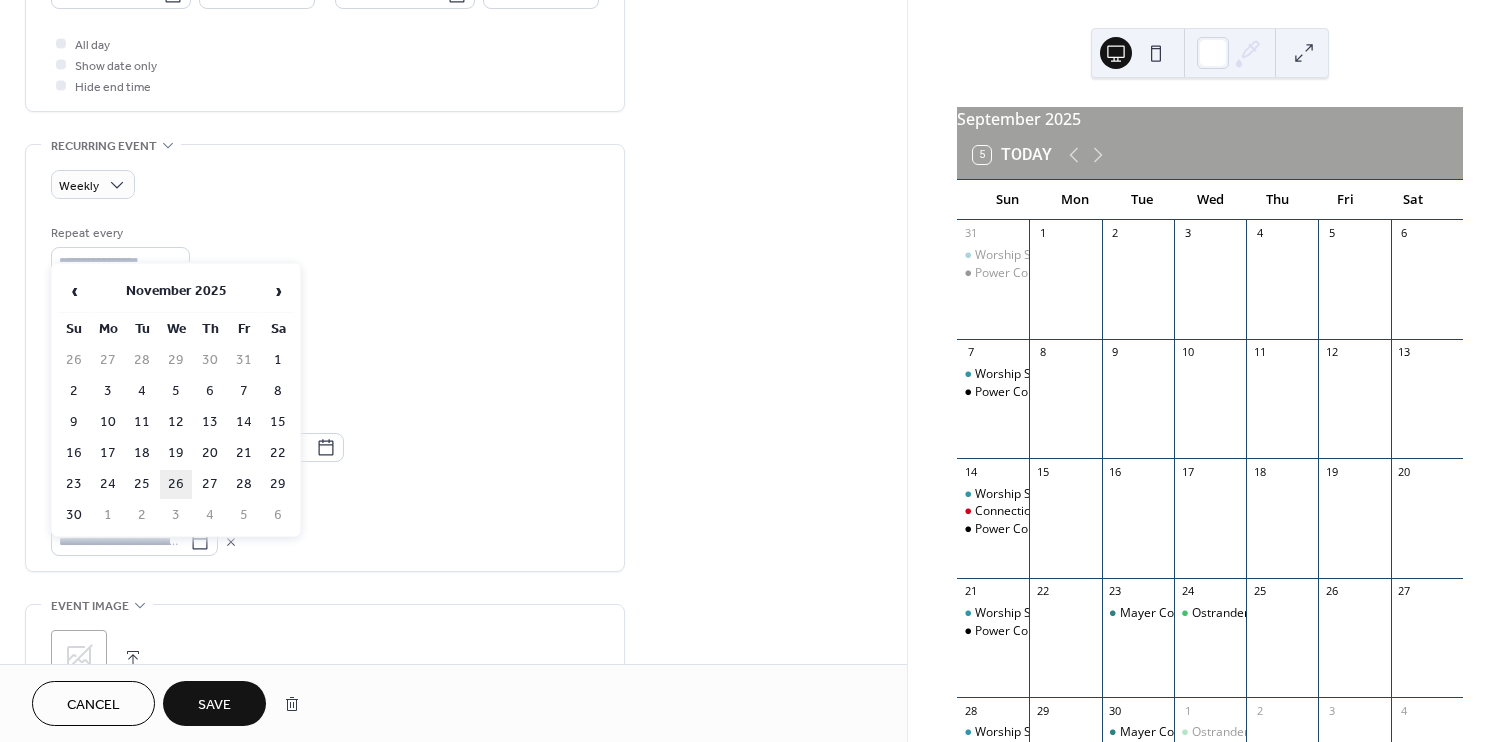 click on "26" at bounding box center (176, 484) 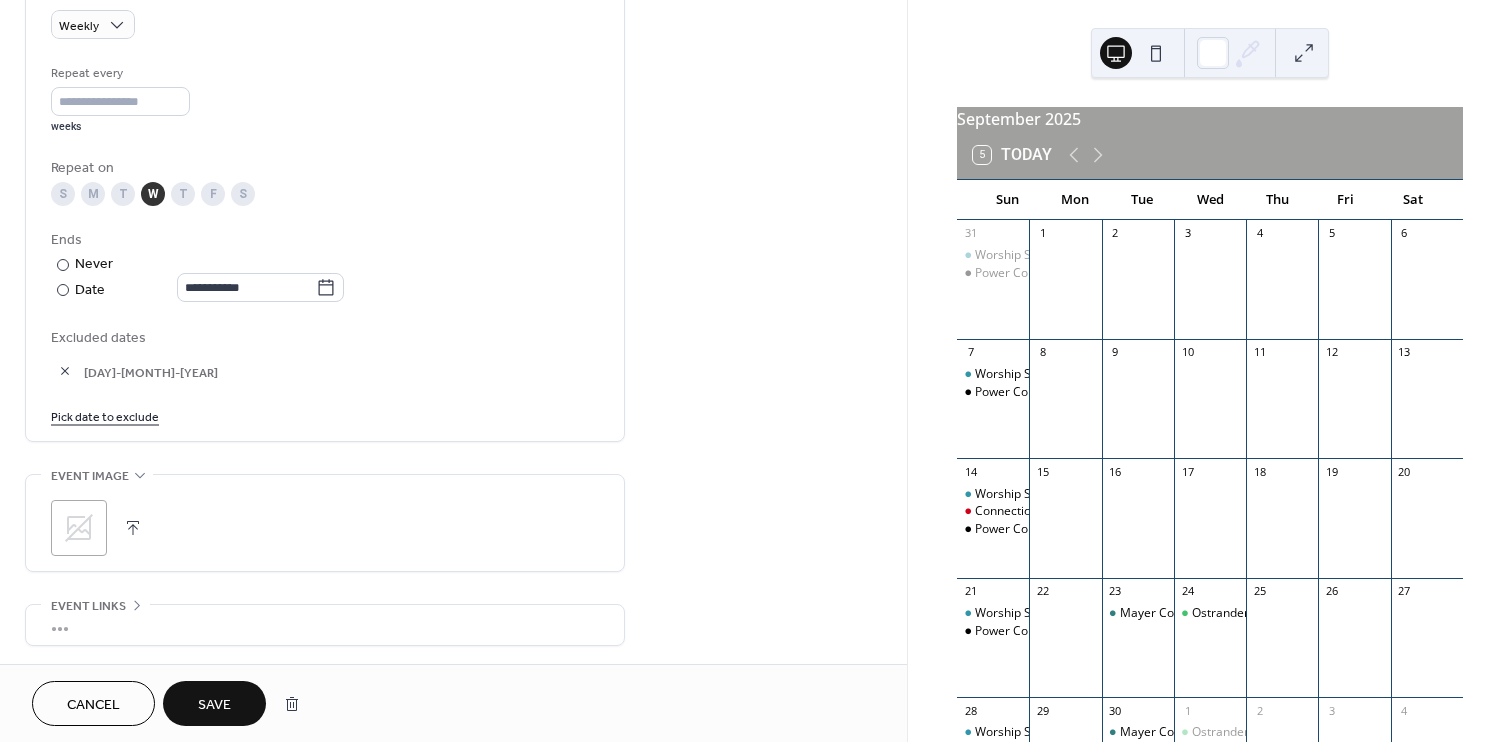 scroll, scrollTop: 1062, scrollLeft: 0, axis: vertical 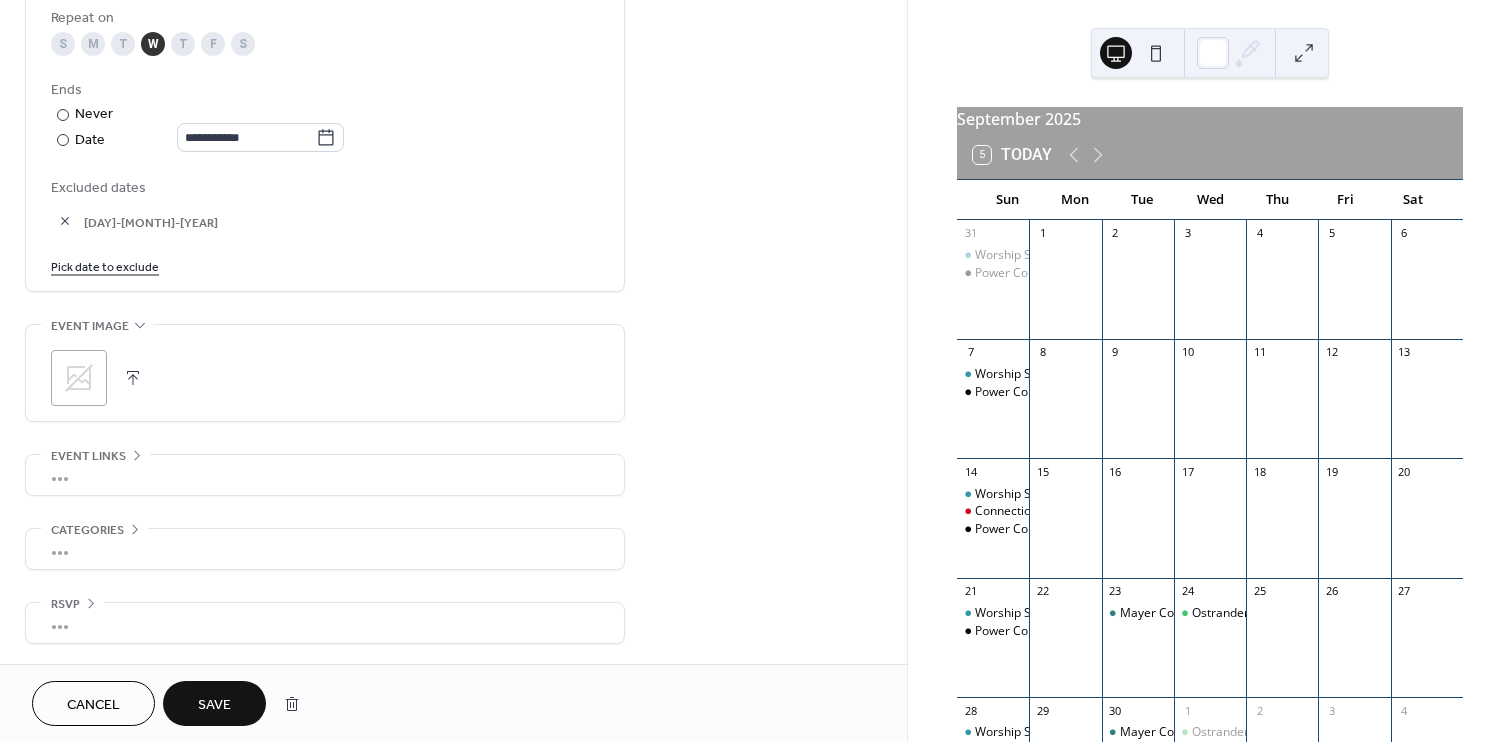 click on "Save" at bounding box center (214, 703) 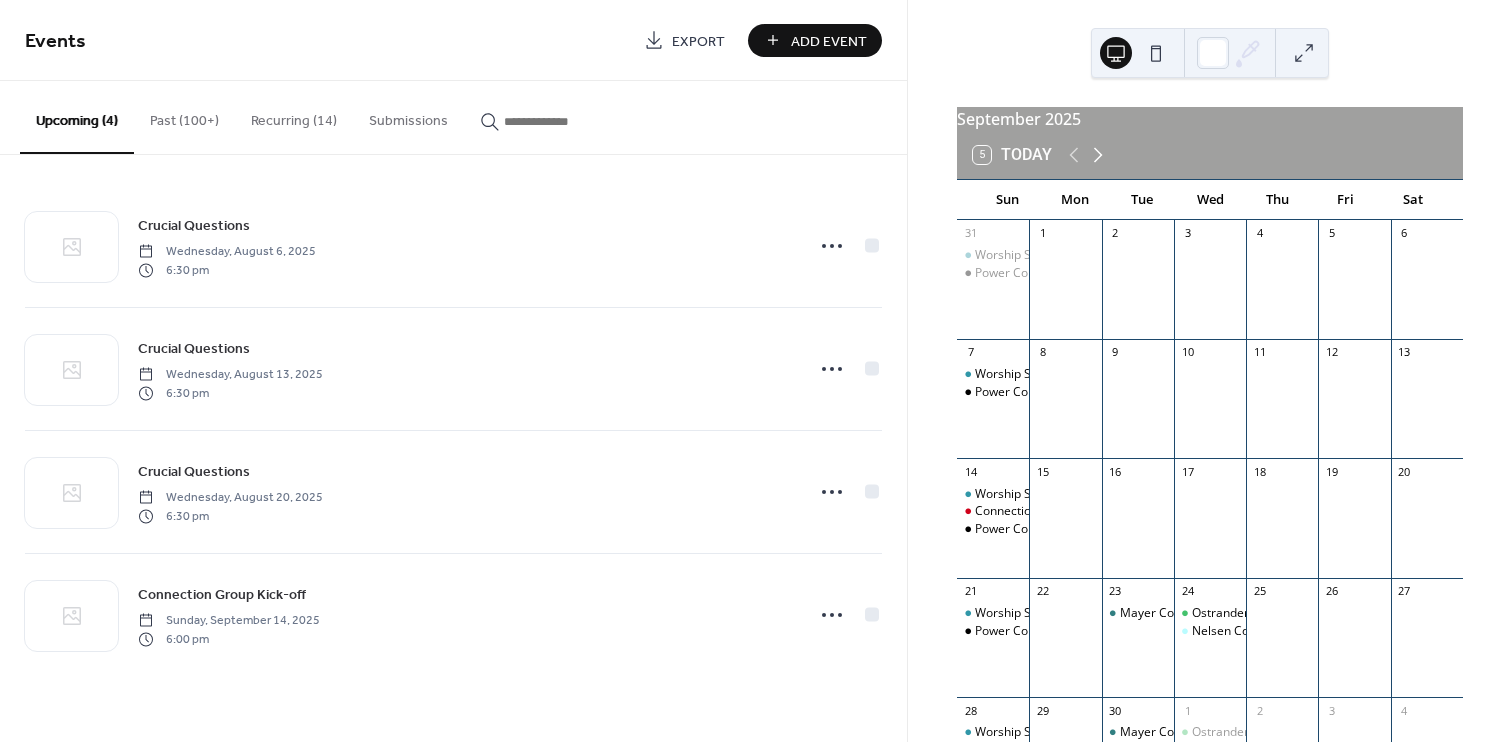 click 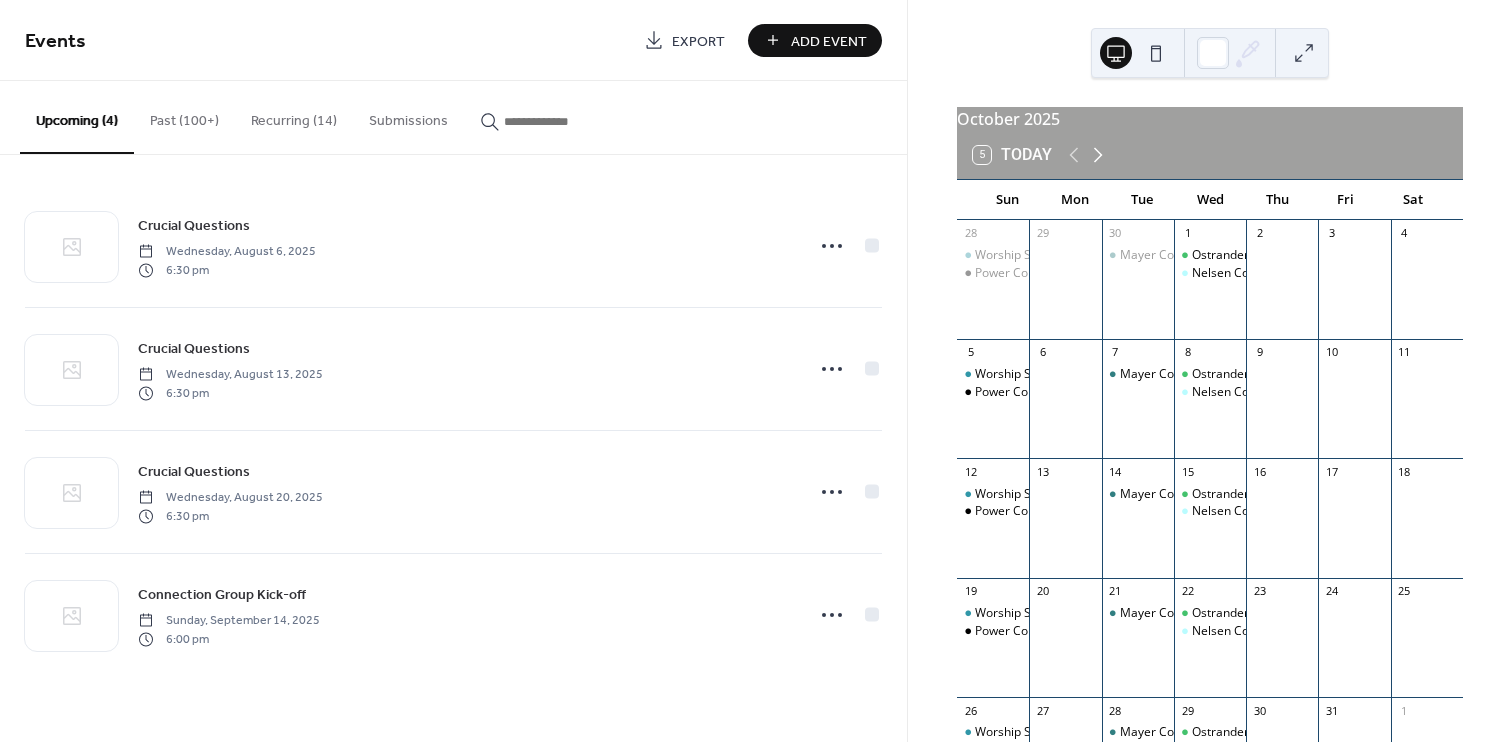 click 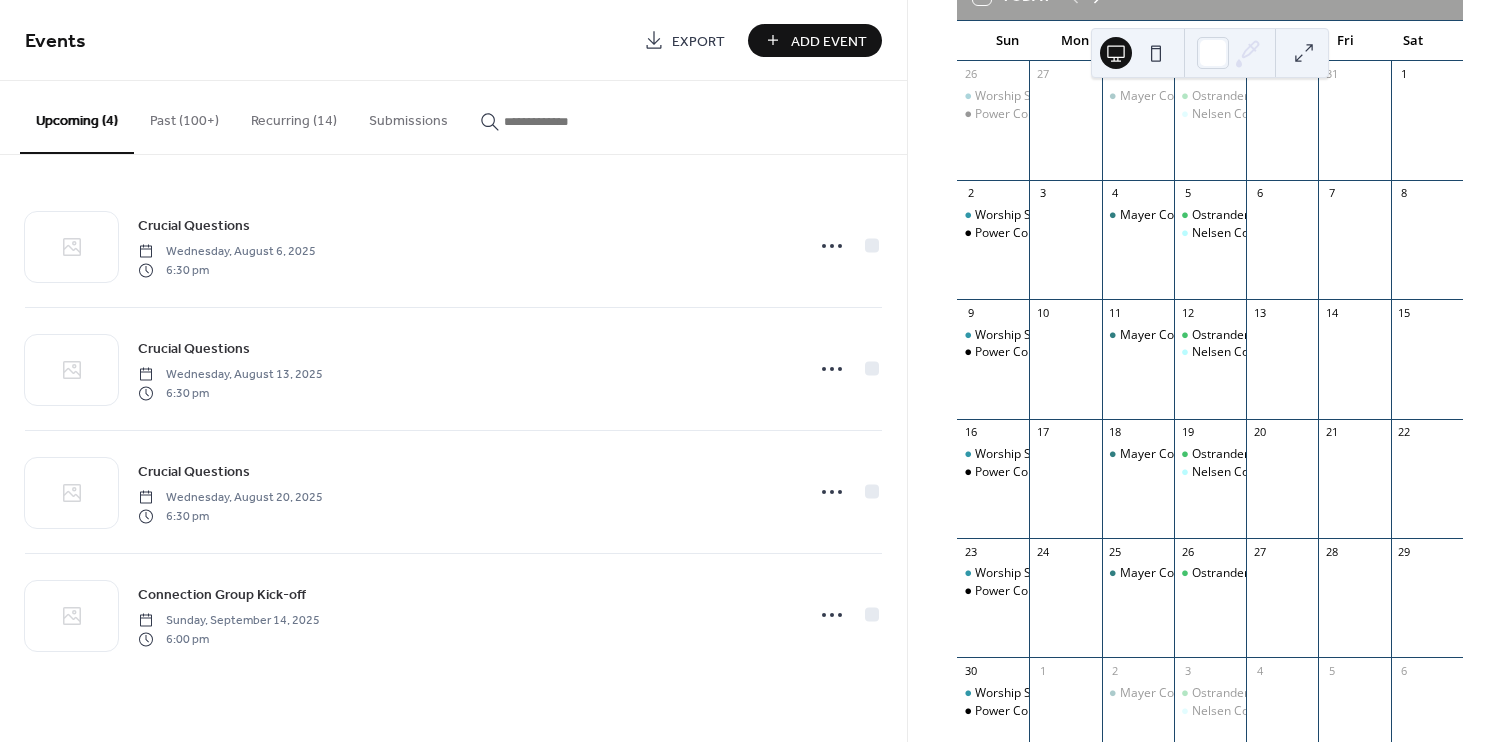 scroll, scrollTop: 0, scrollLeft: 0, axis: both 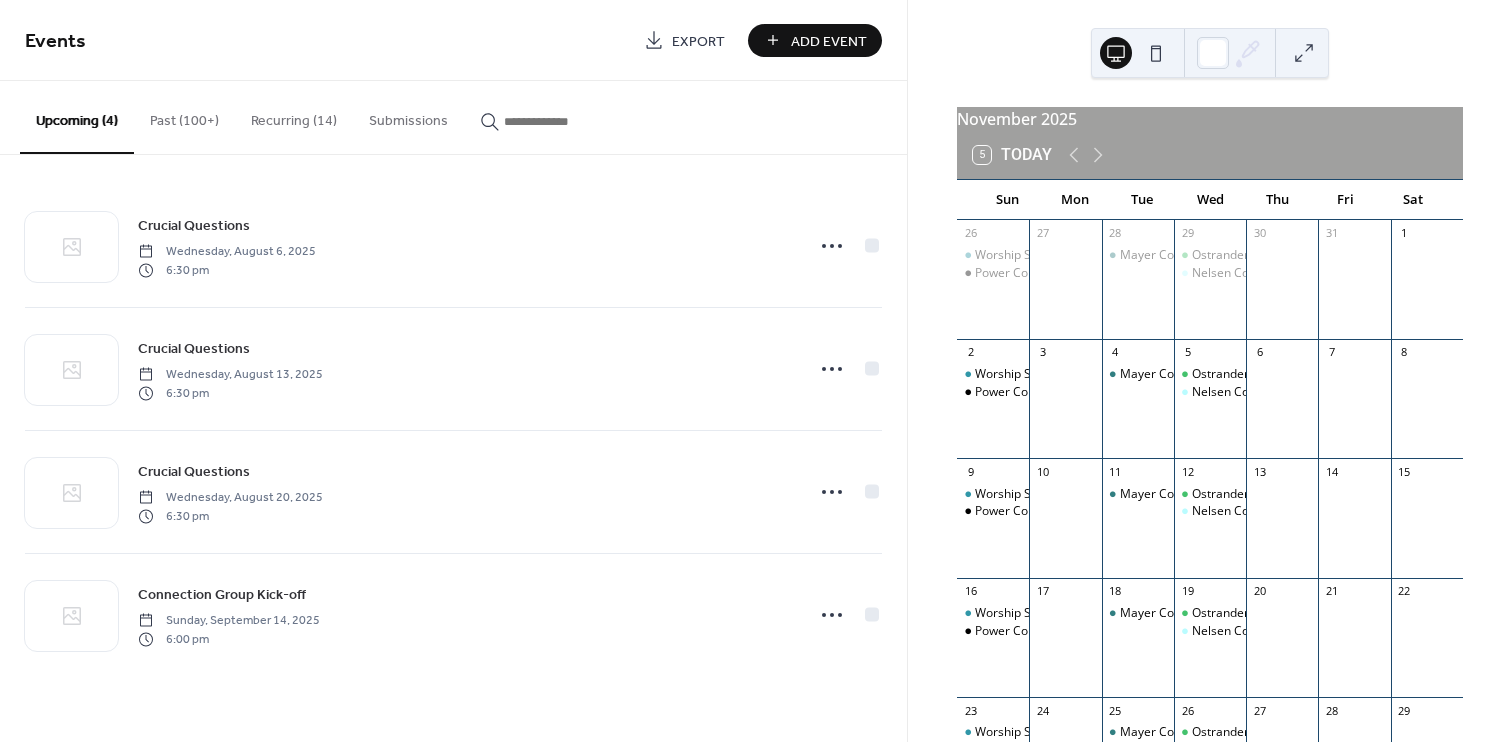 click on "Recurring (14)" at bounding box center (294, 116) 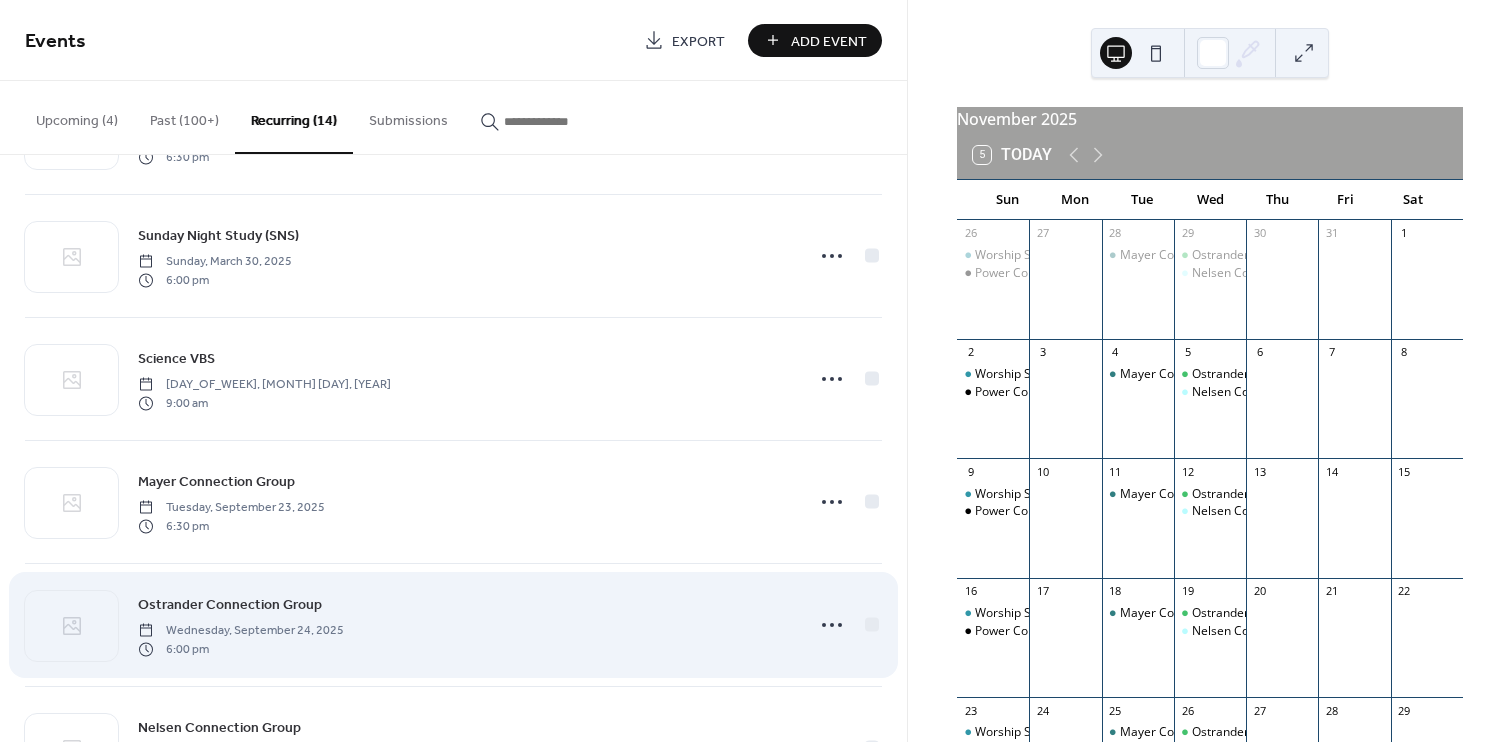 scroll, scrollTop: 1194, scrollLeft: 0, axis: vertical 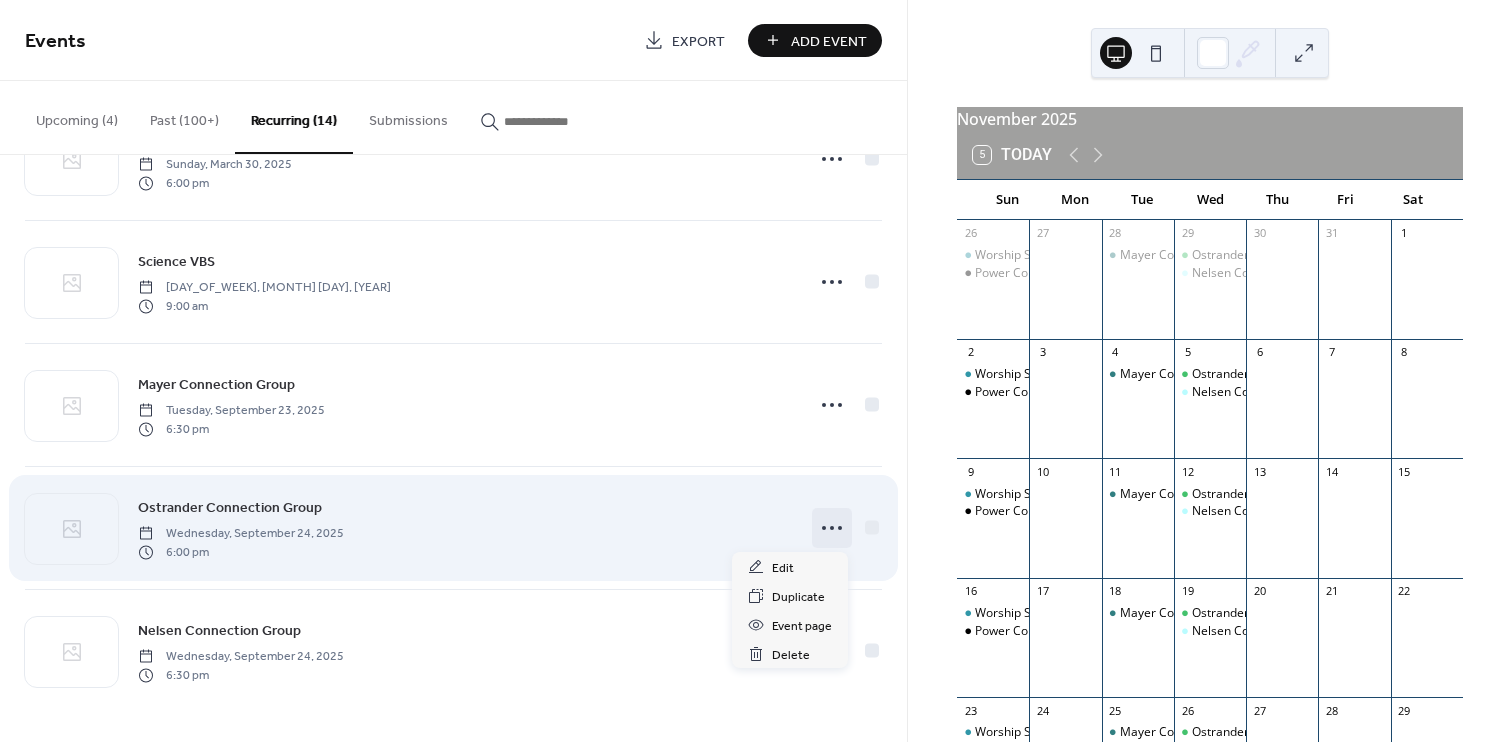 click 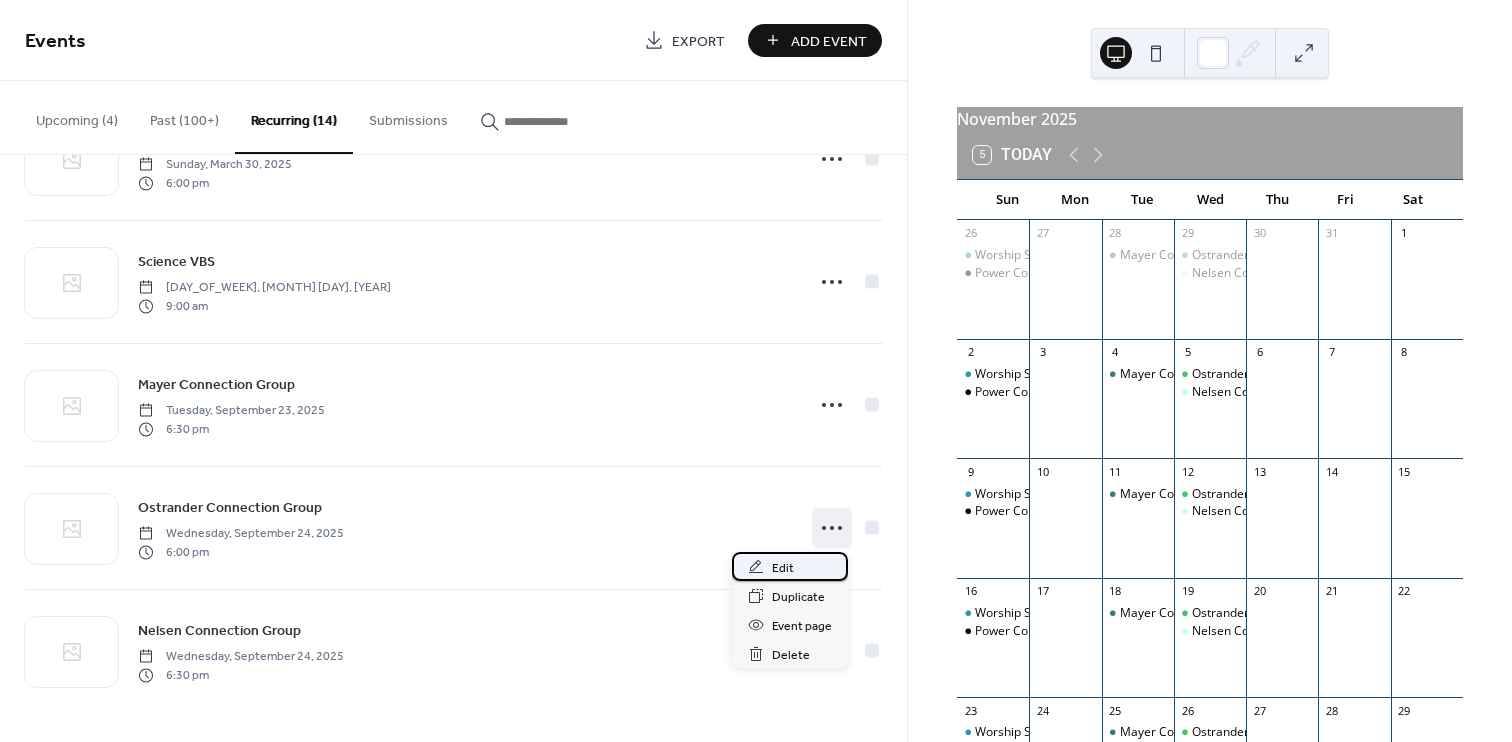 click on "Edit" at bounding box center [783, 568] 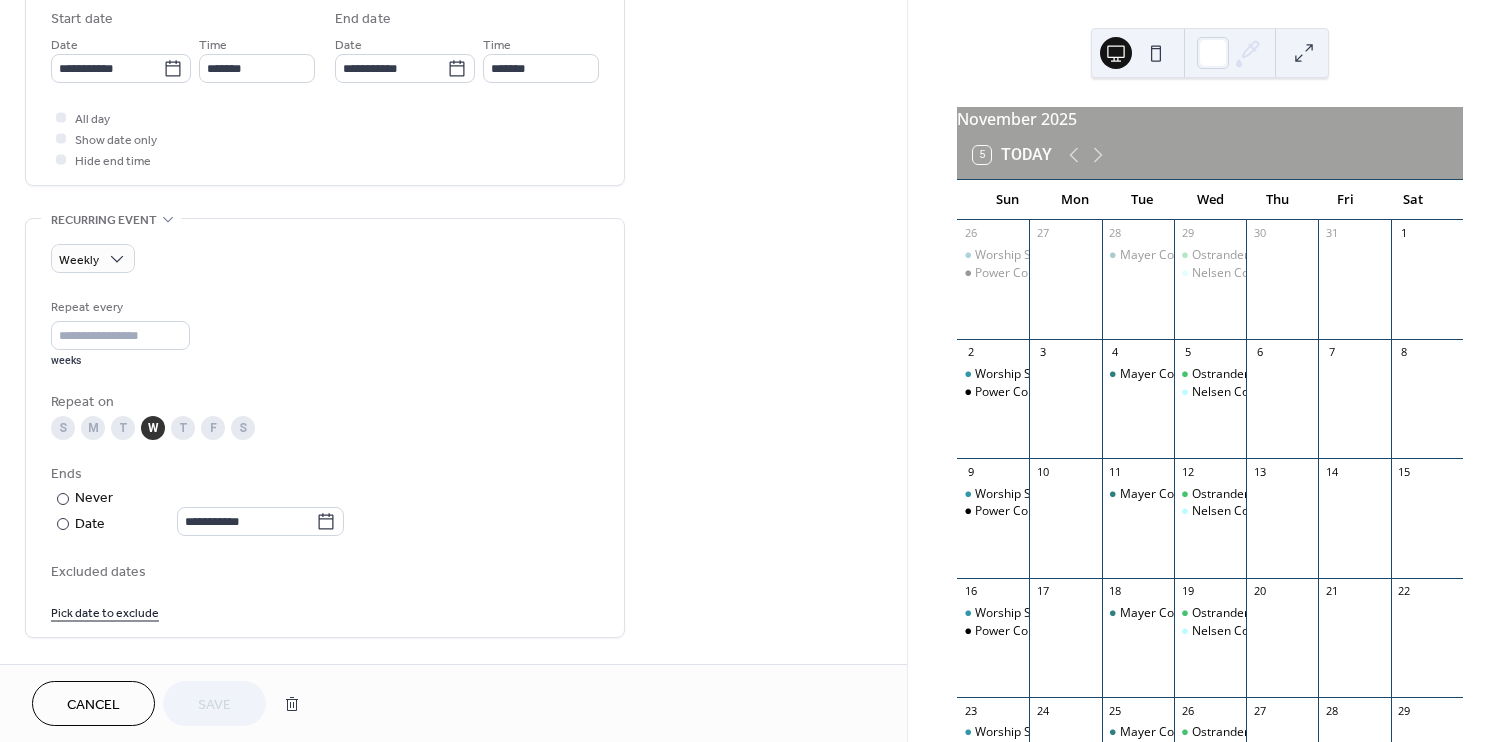 scroll, scrollTop: 716, scrollLeft: 0, axis: vertical 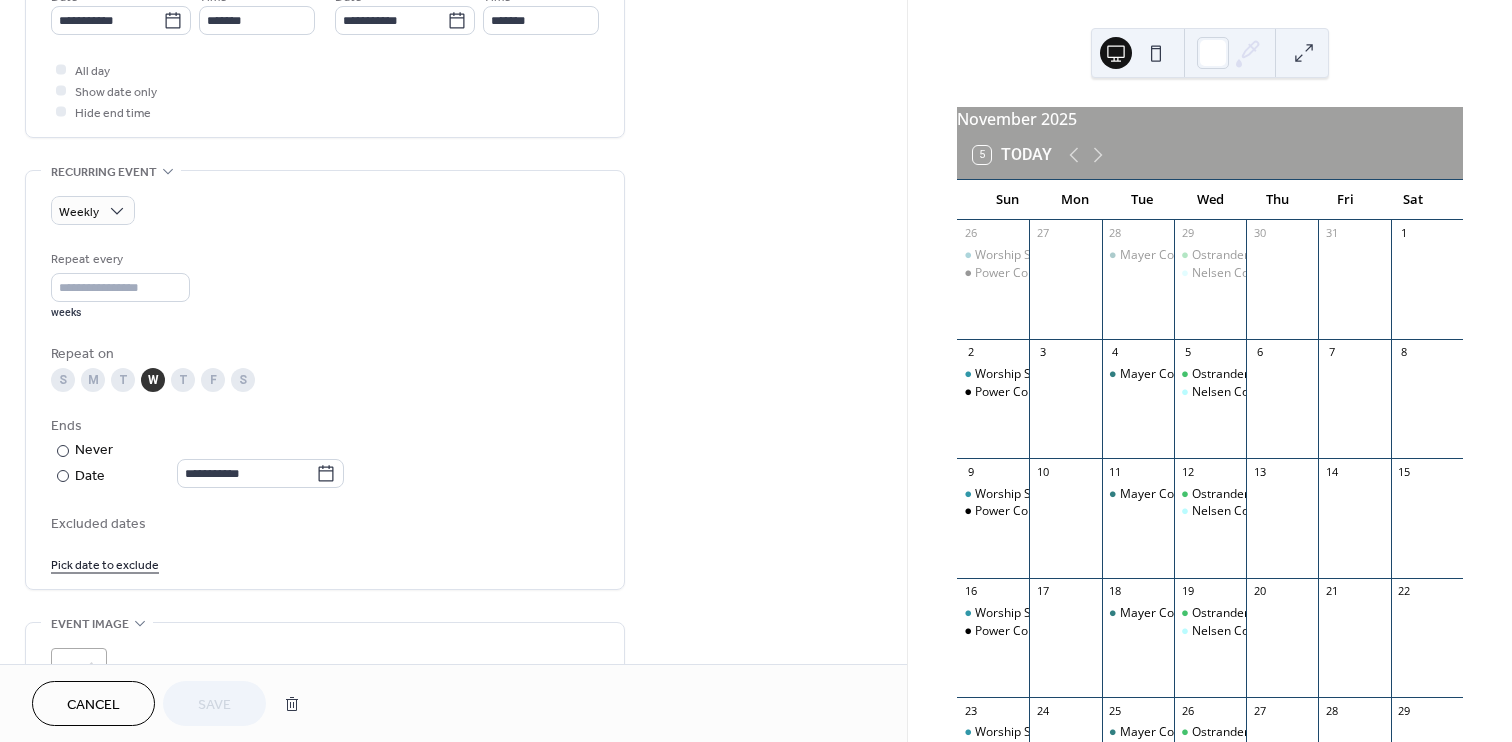 click on "Pick date to exclude" at bounding box center (105, 563) 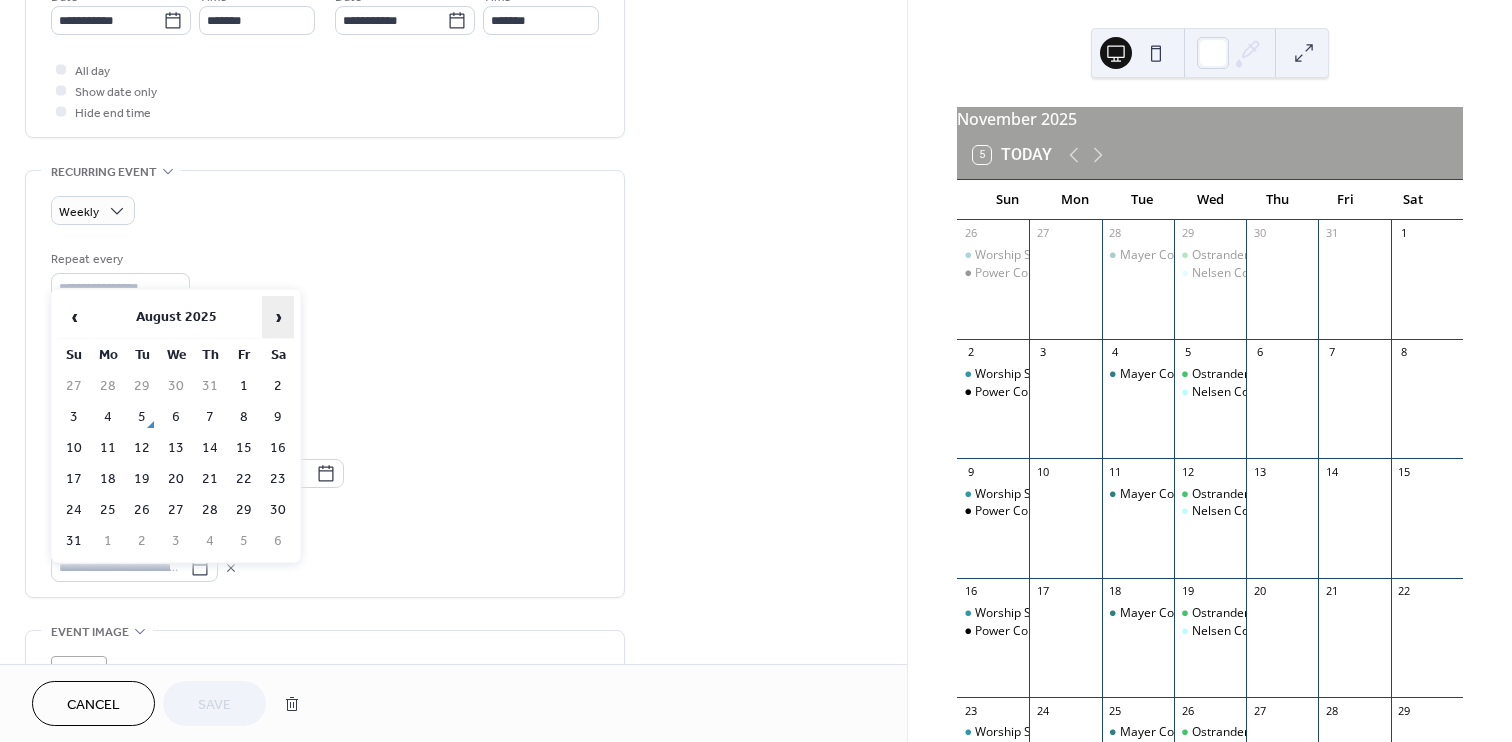 click on "›" at bounding box center [278, 317] 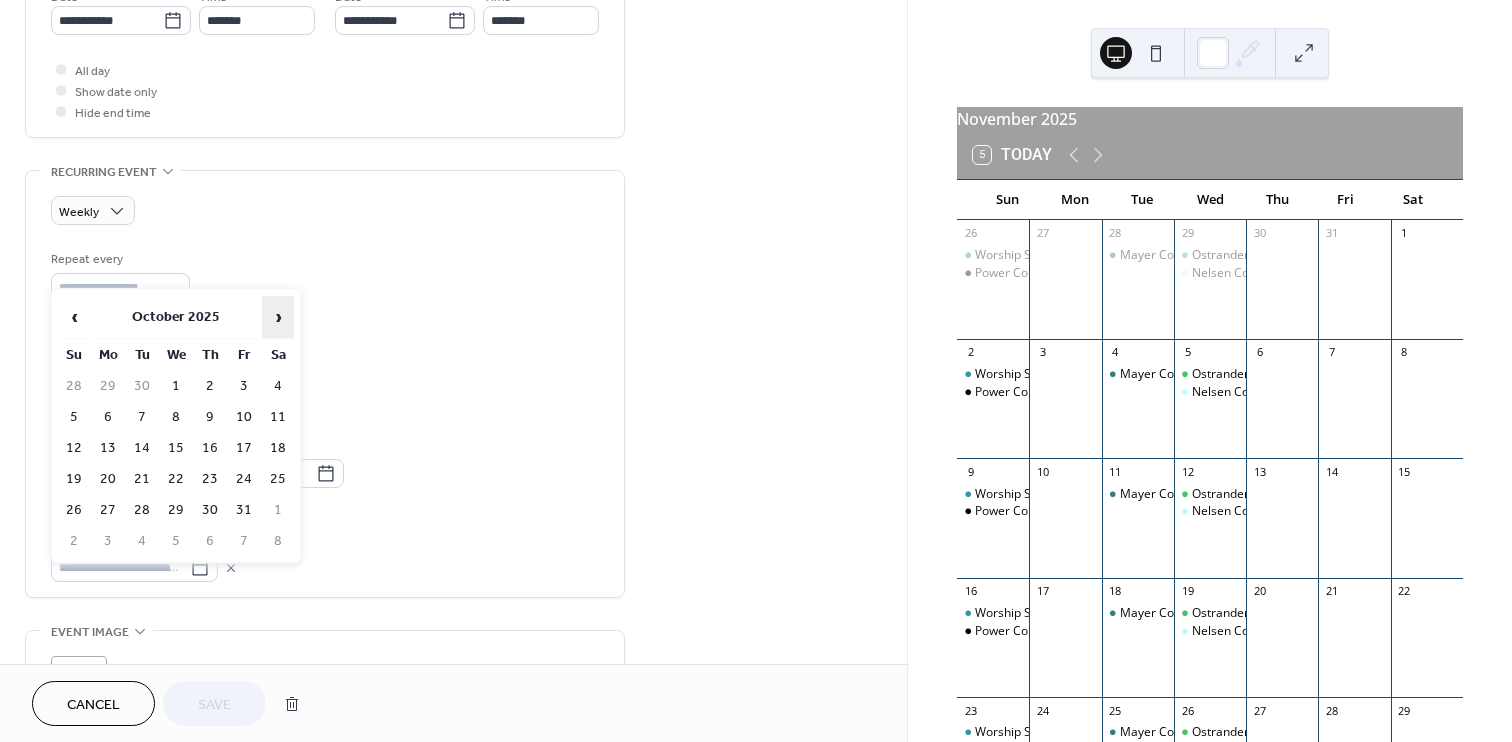 click on "›" at bounding box center (278, 317) 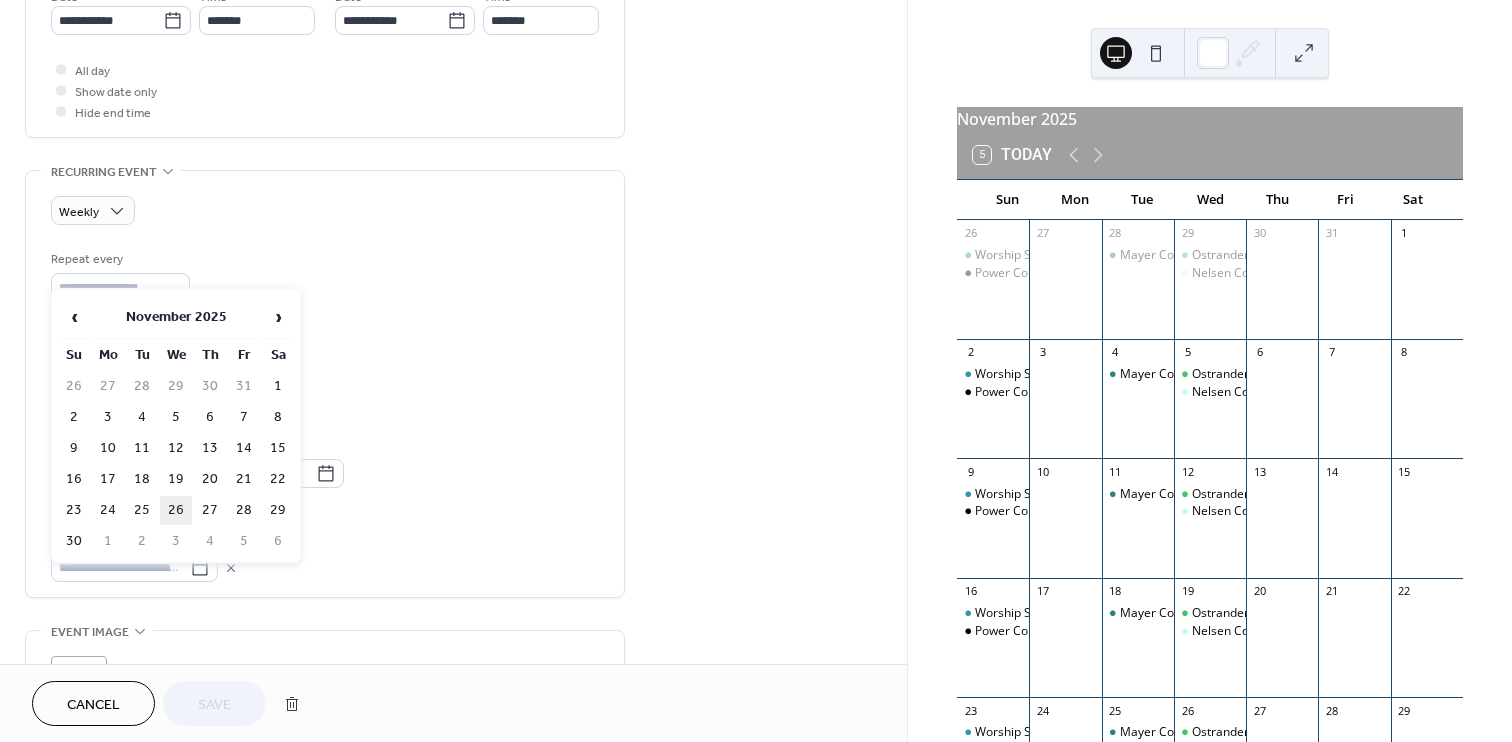 click on "26" at bounding box center [176, 510] 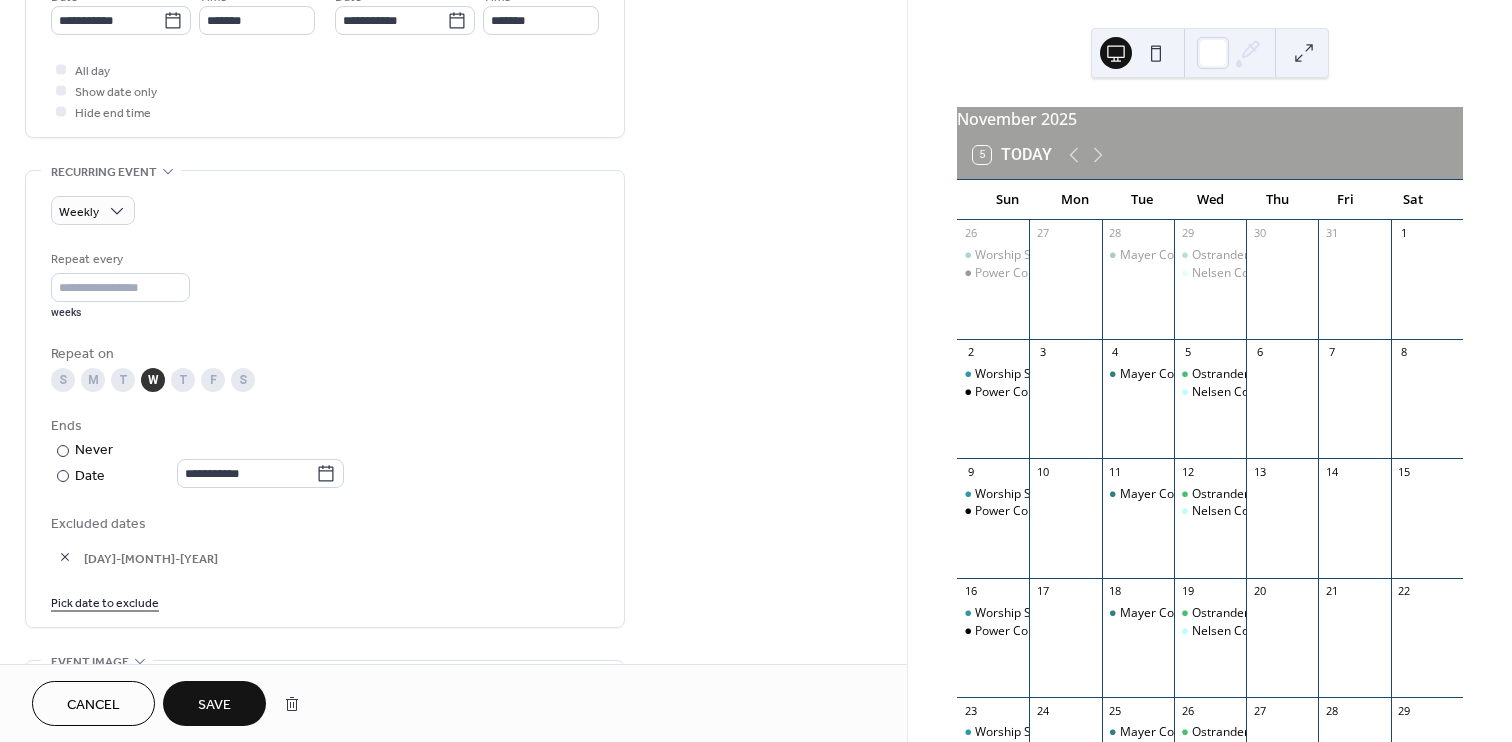 click on "Save" at bounding box center (214, 703) 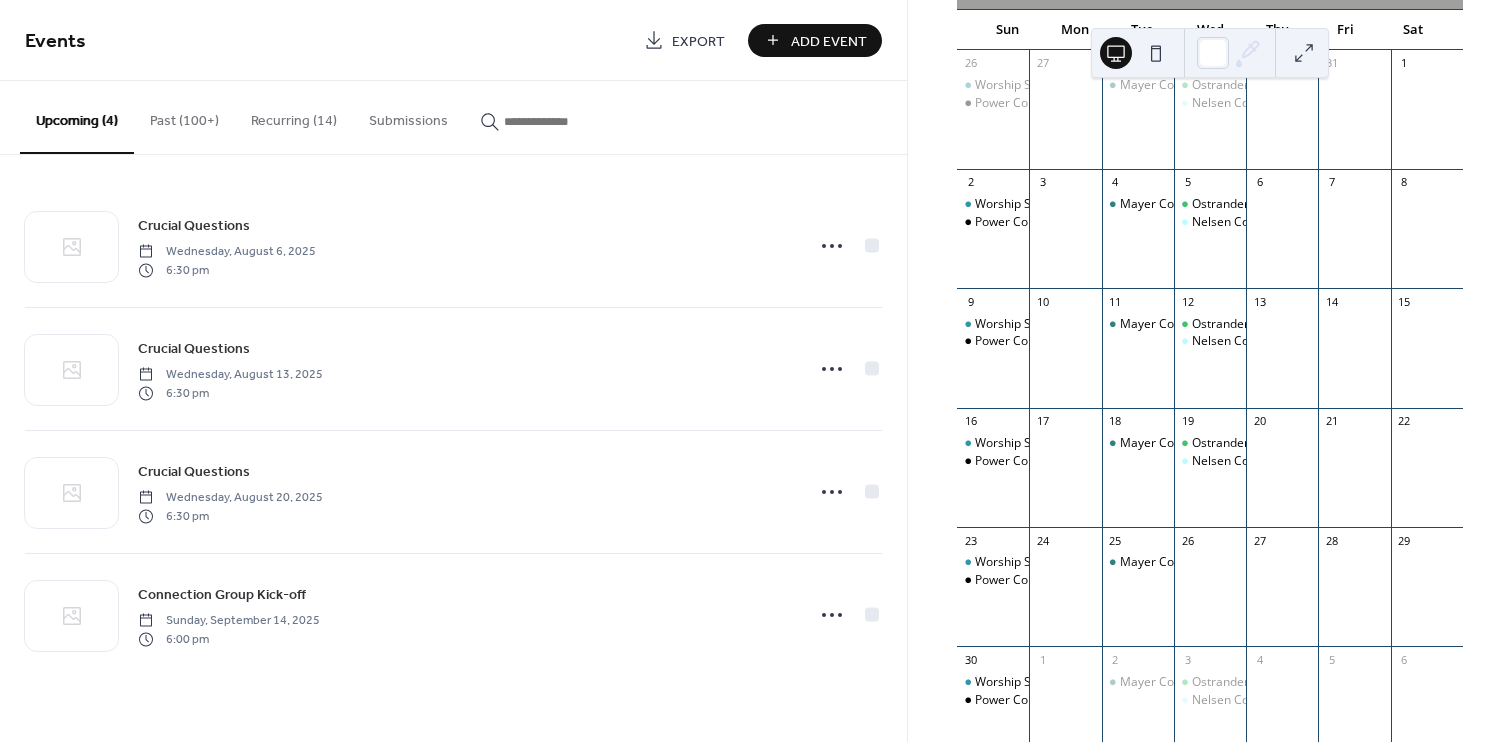 scroll, scrollTop: 253, scrollLeft: 0, axis: vertical 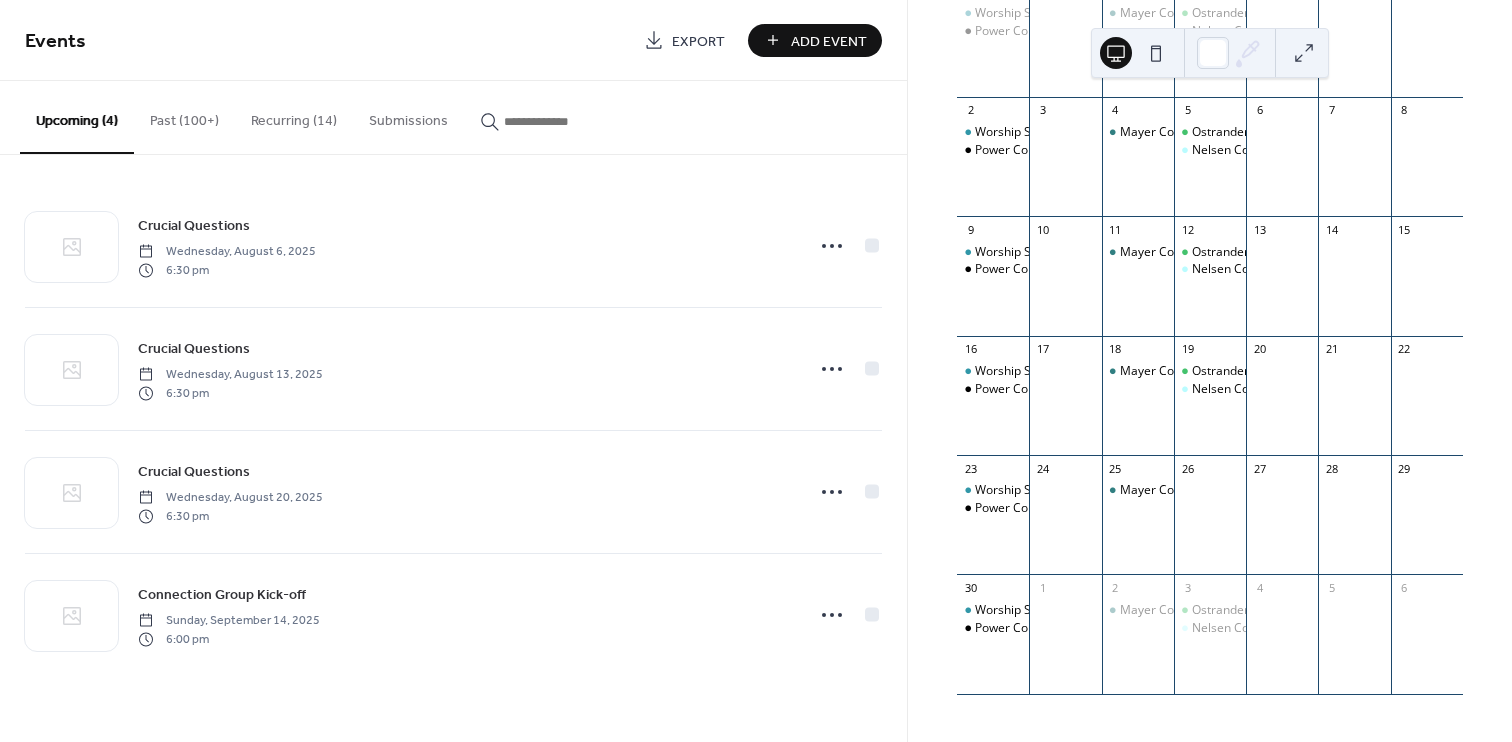 click on "Recurring (14)" at bounding box center [294, 116] 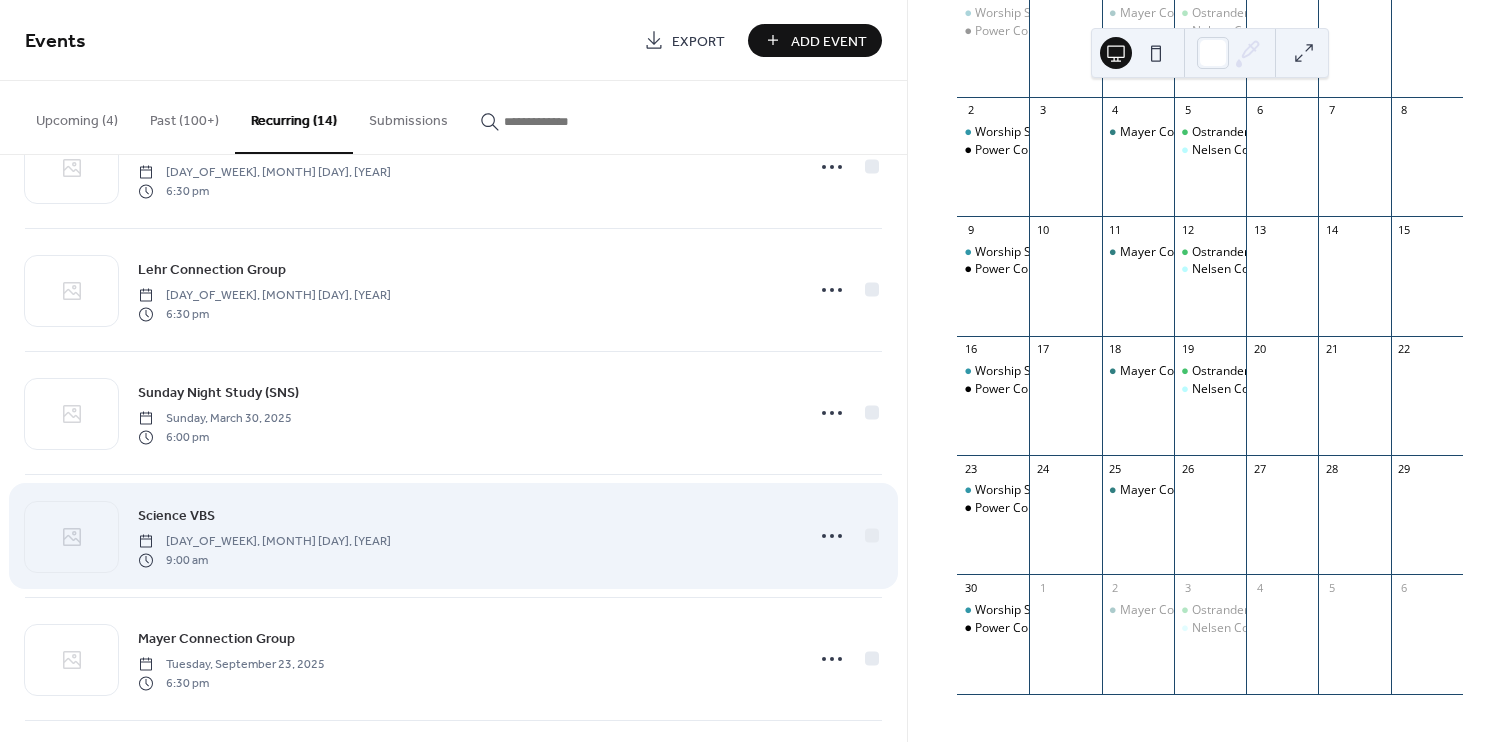 scroll, scrollTop: 722, scrollLeft: 0, axis: vertical 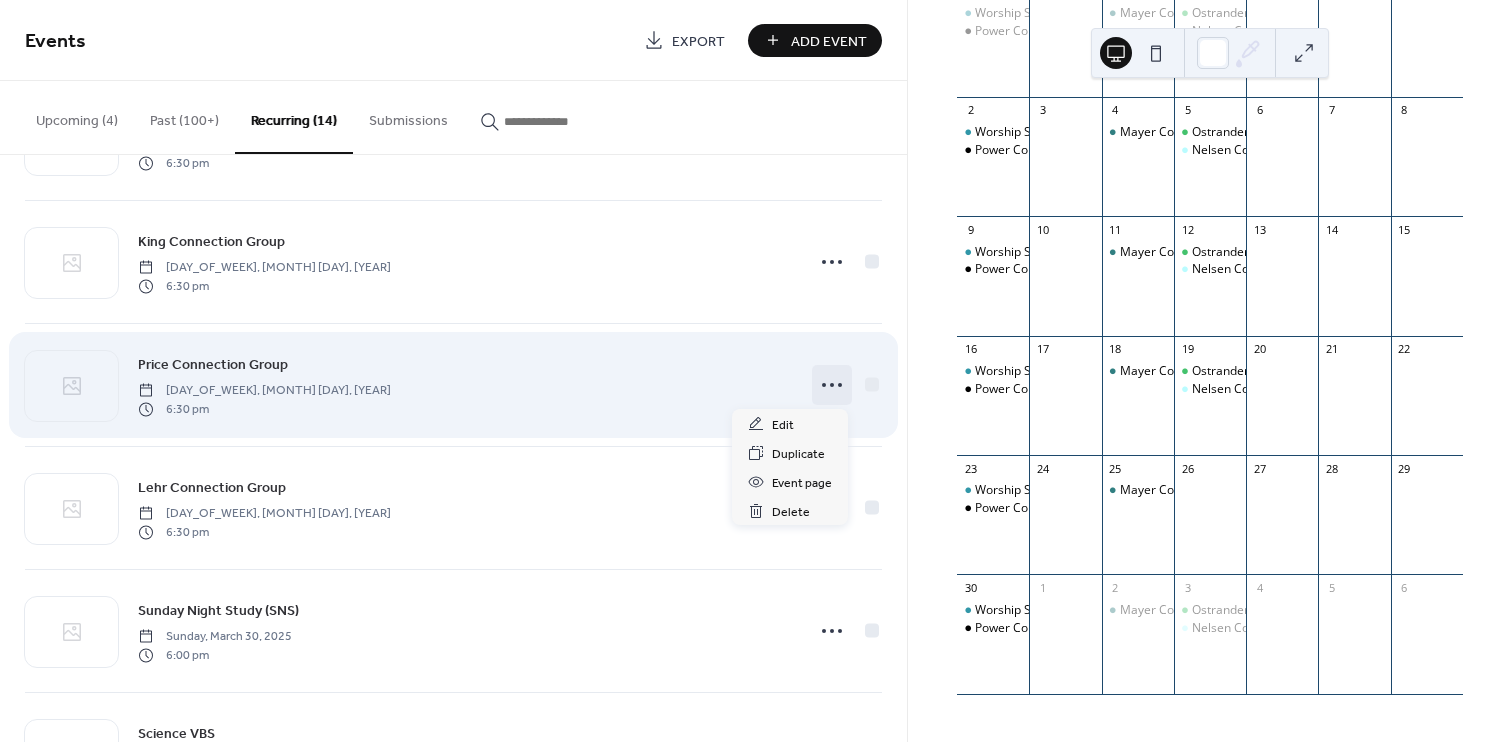click 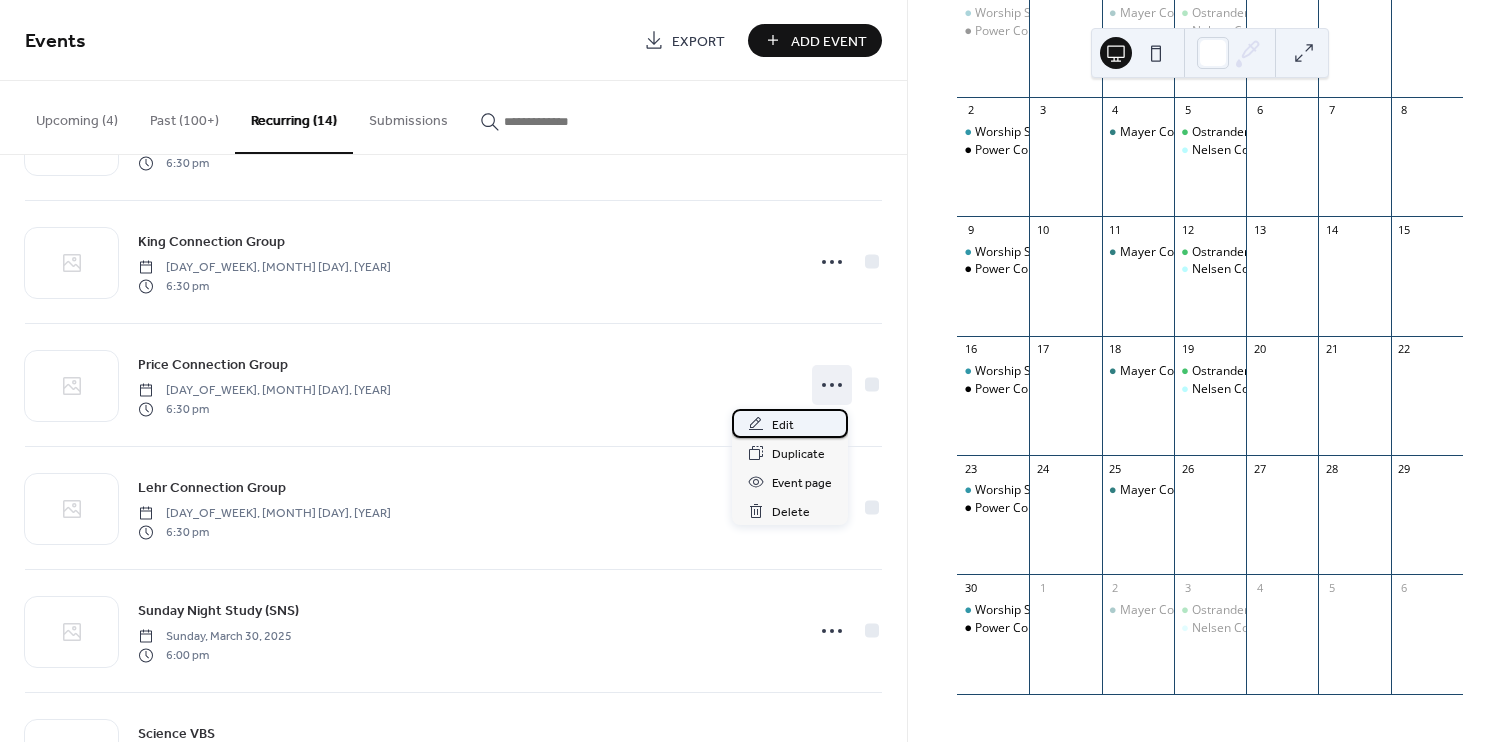 click on "Edit" at bounding box center [783, 425] 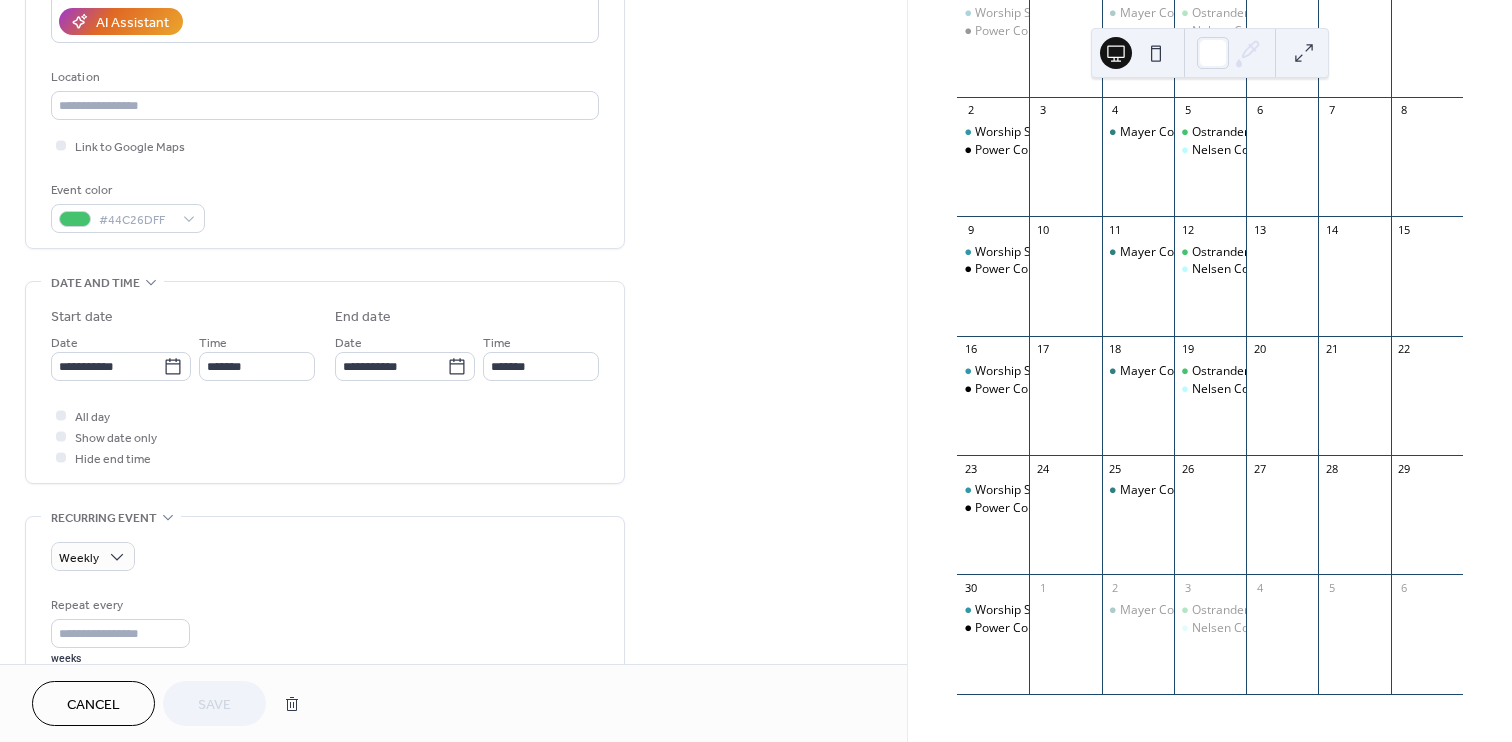 scroll, scrollTop: 606, scrollLeft: 0, axis: vertical 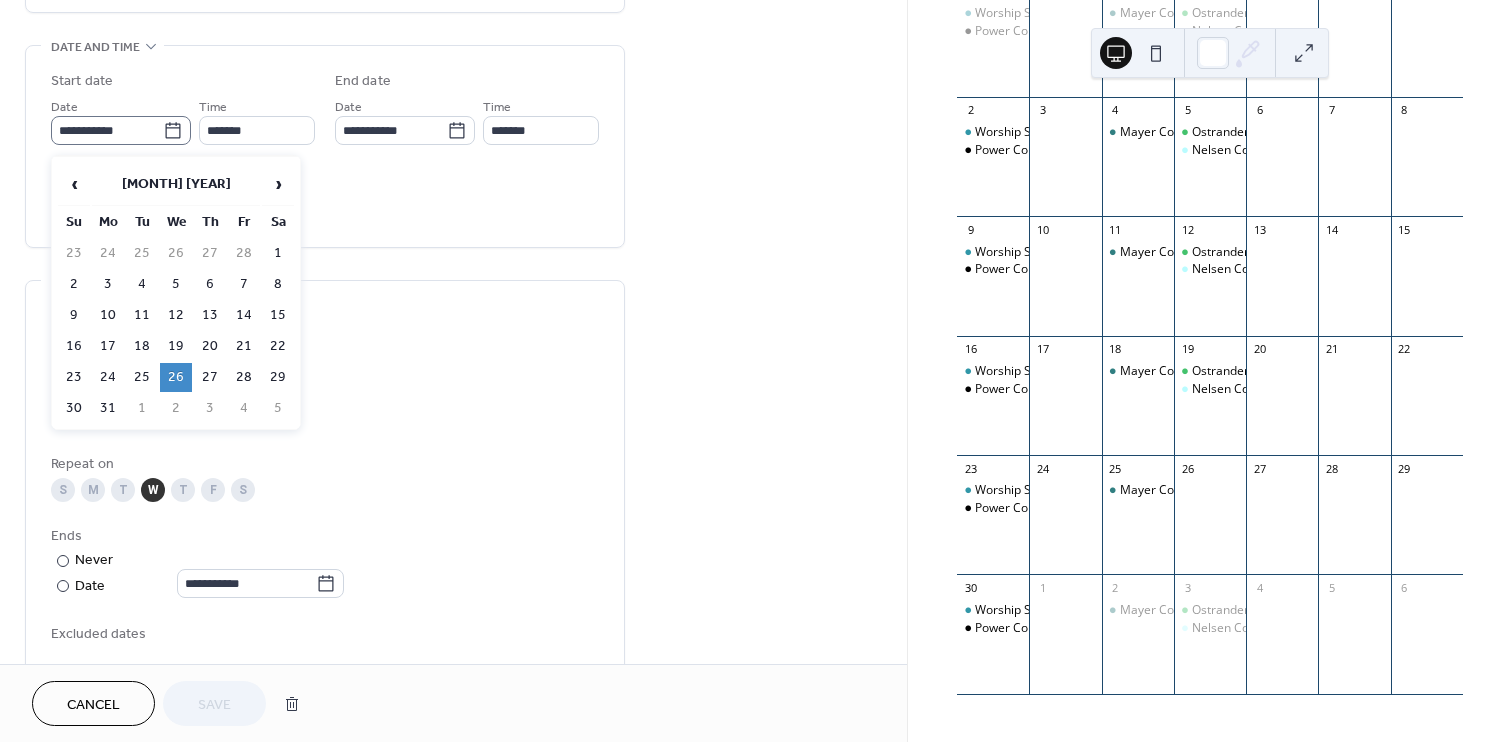 click 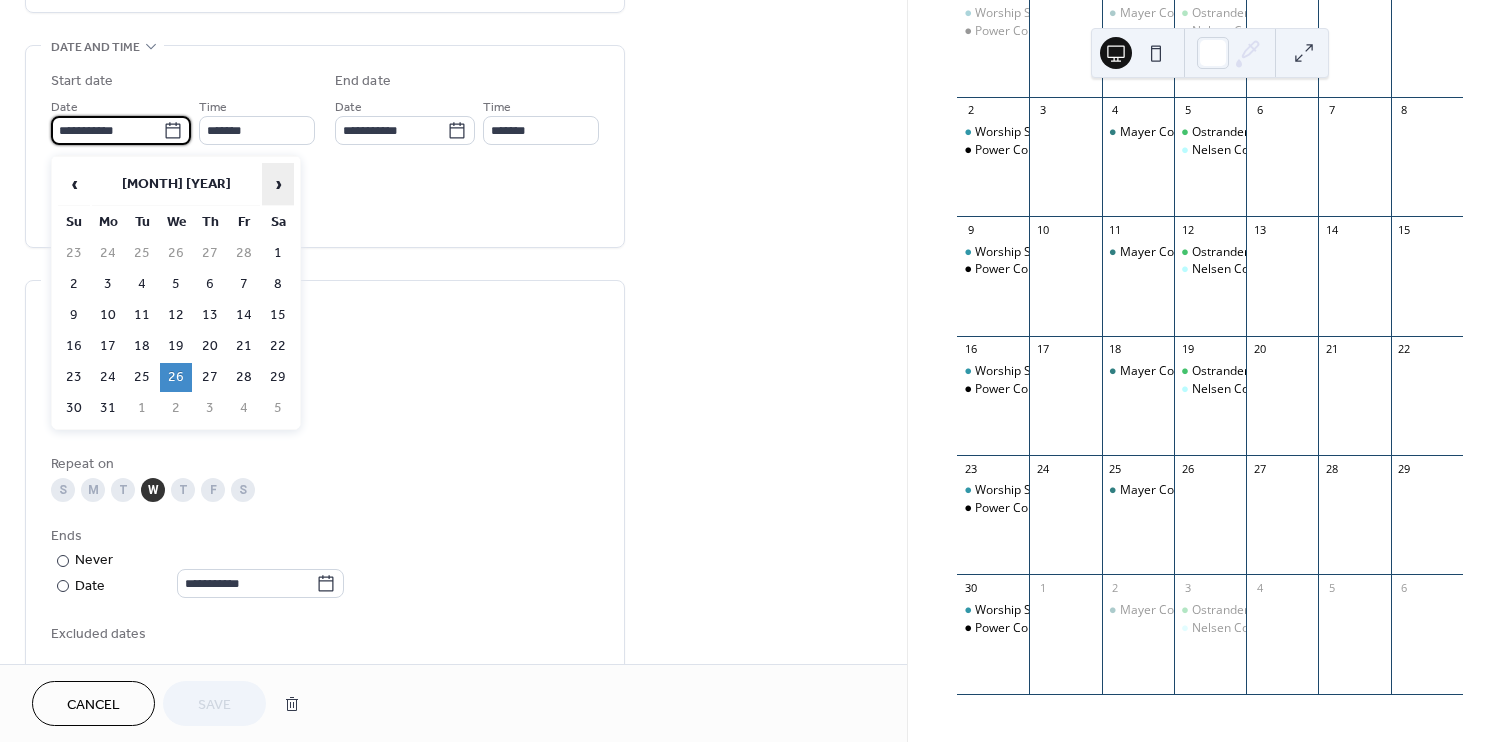 click on "›" at bounding box center [278, 184] 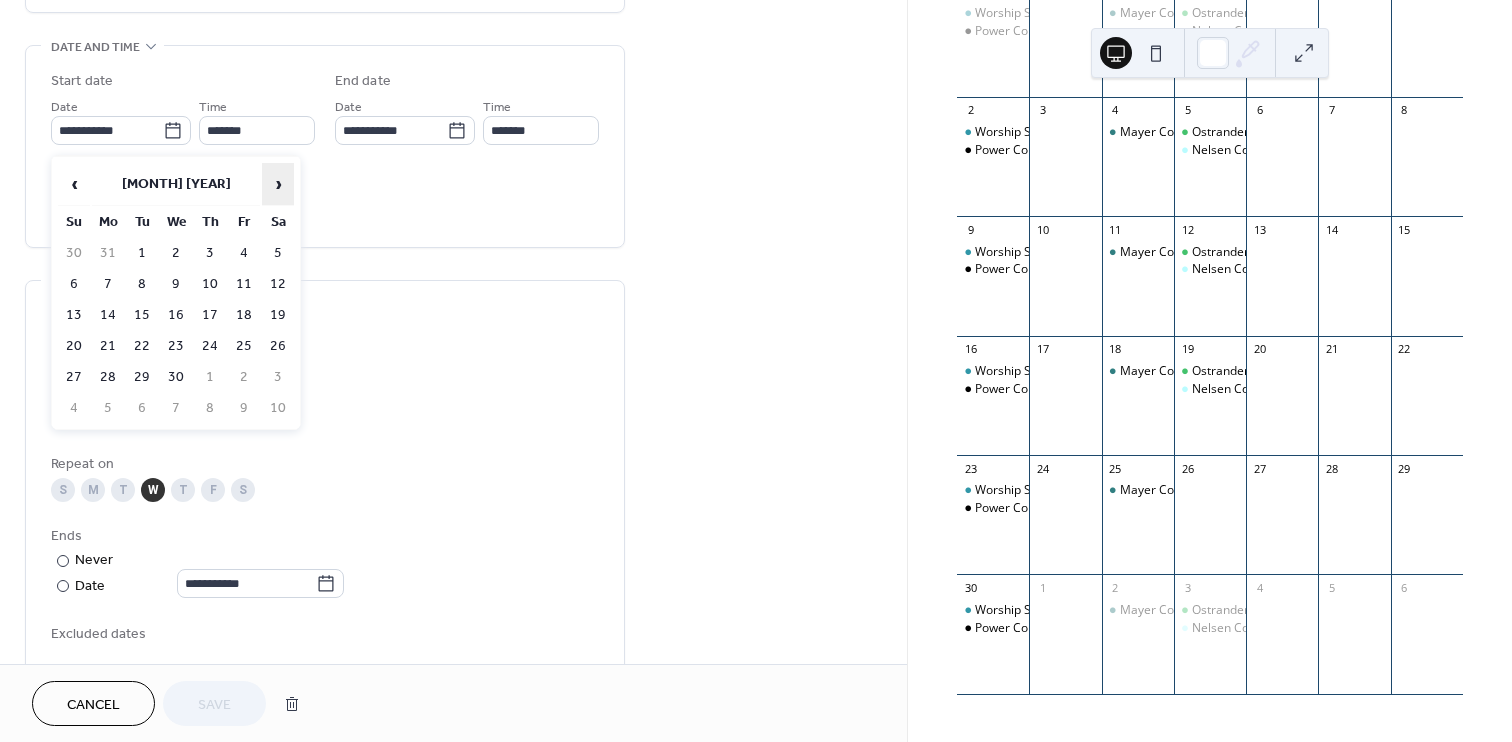 click on "›" at bounding box center [278, 184] 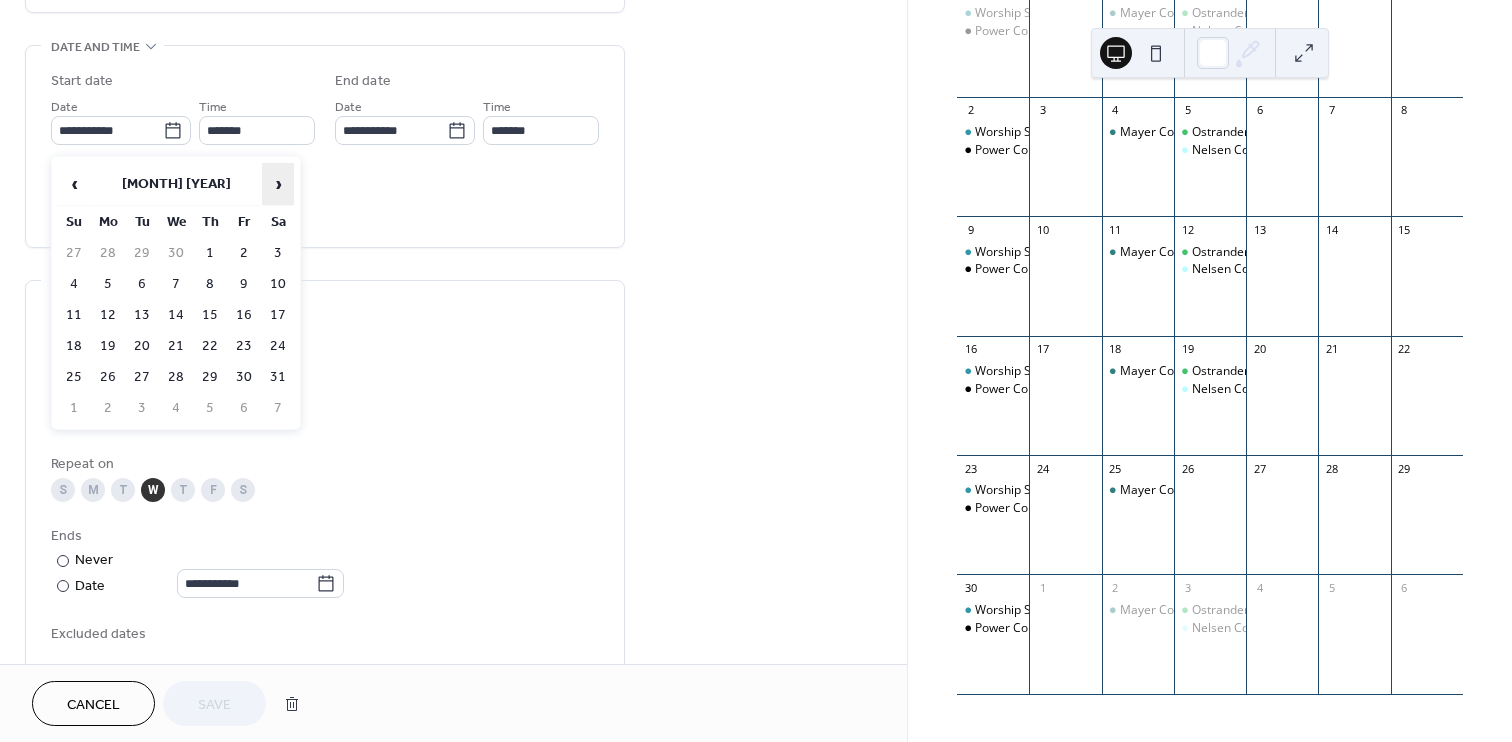 click on "›" at bounding box center [278, 184] 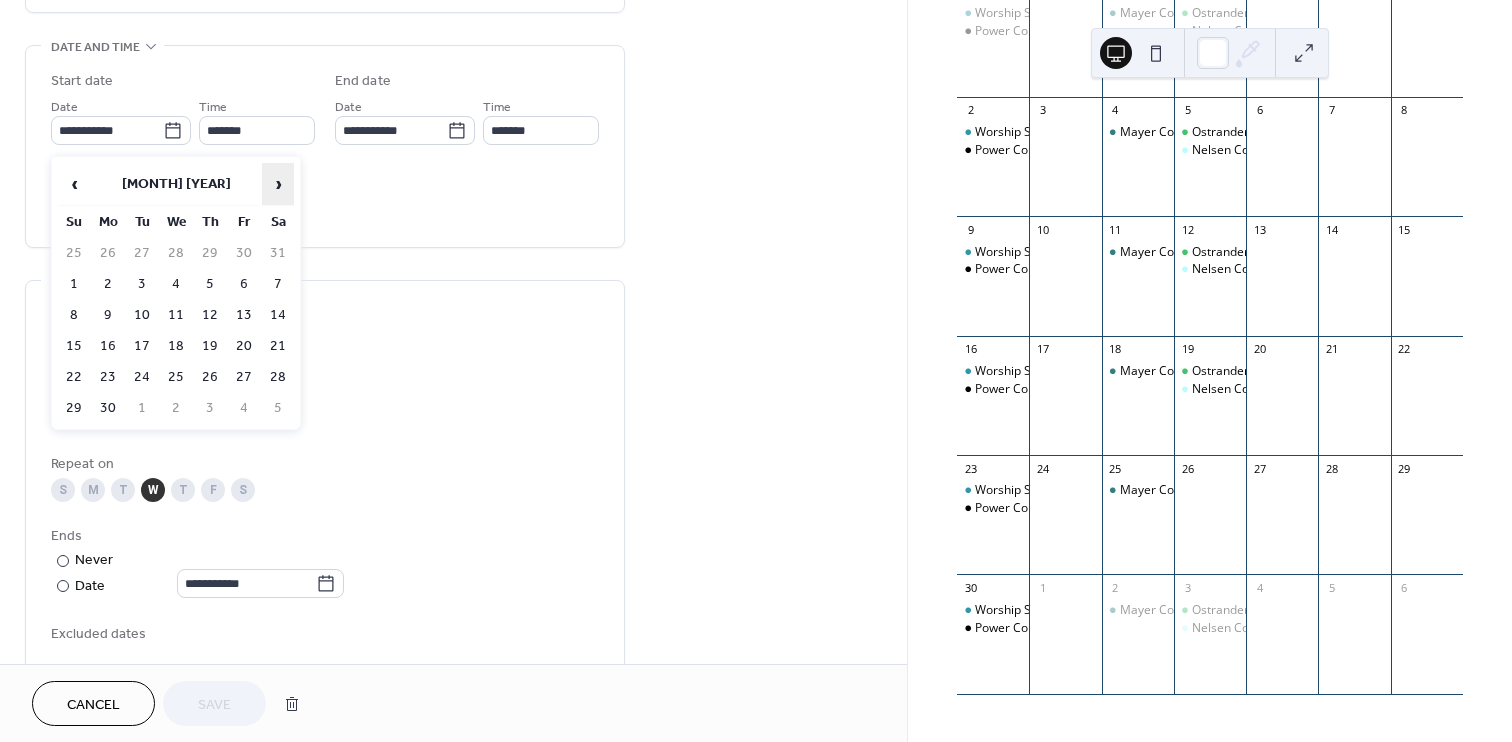 click on "›" at bounding box center (278, 184) 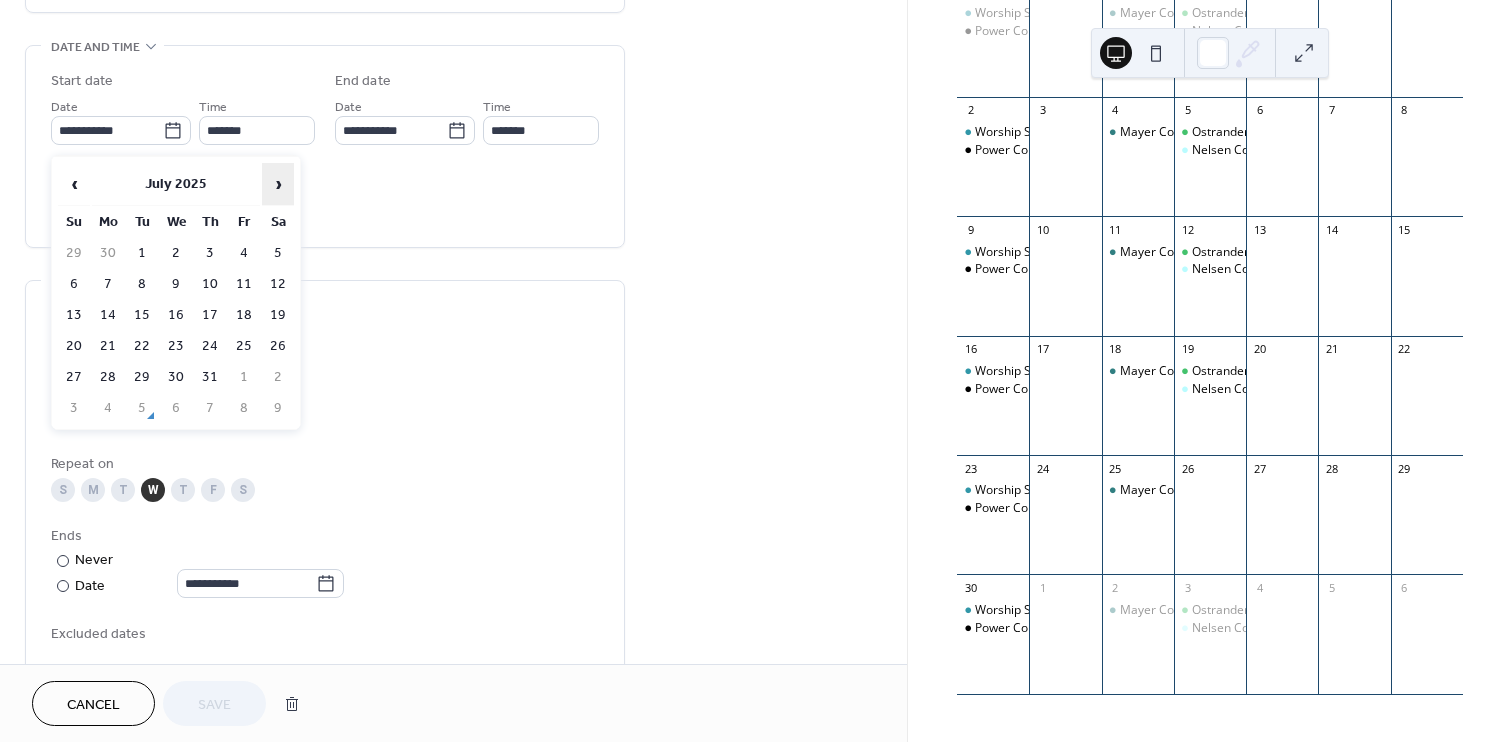 click on "›" at bounding box center (278, 184) 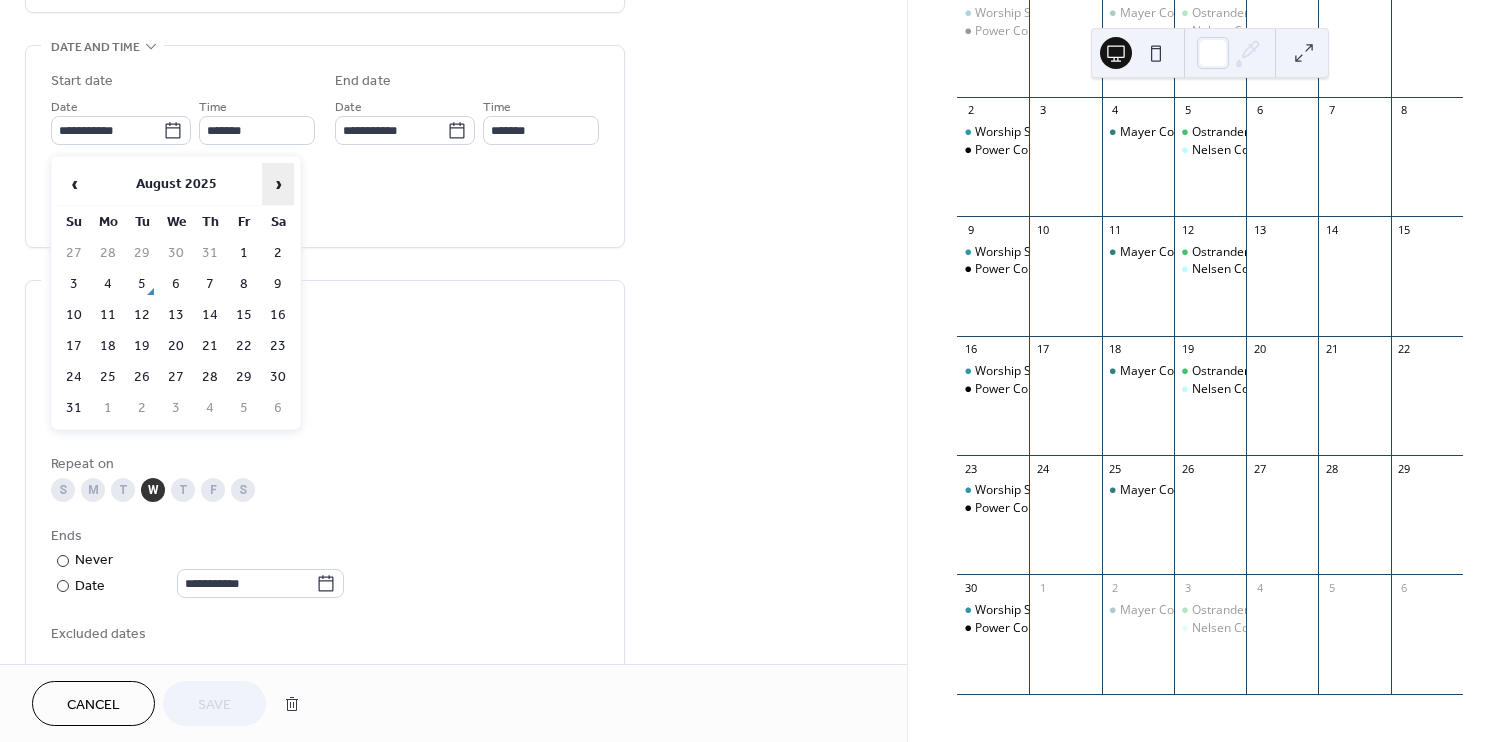 click on "›" at bounding box center (278, 184) 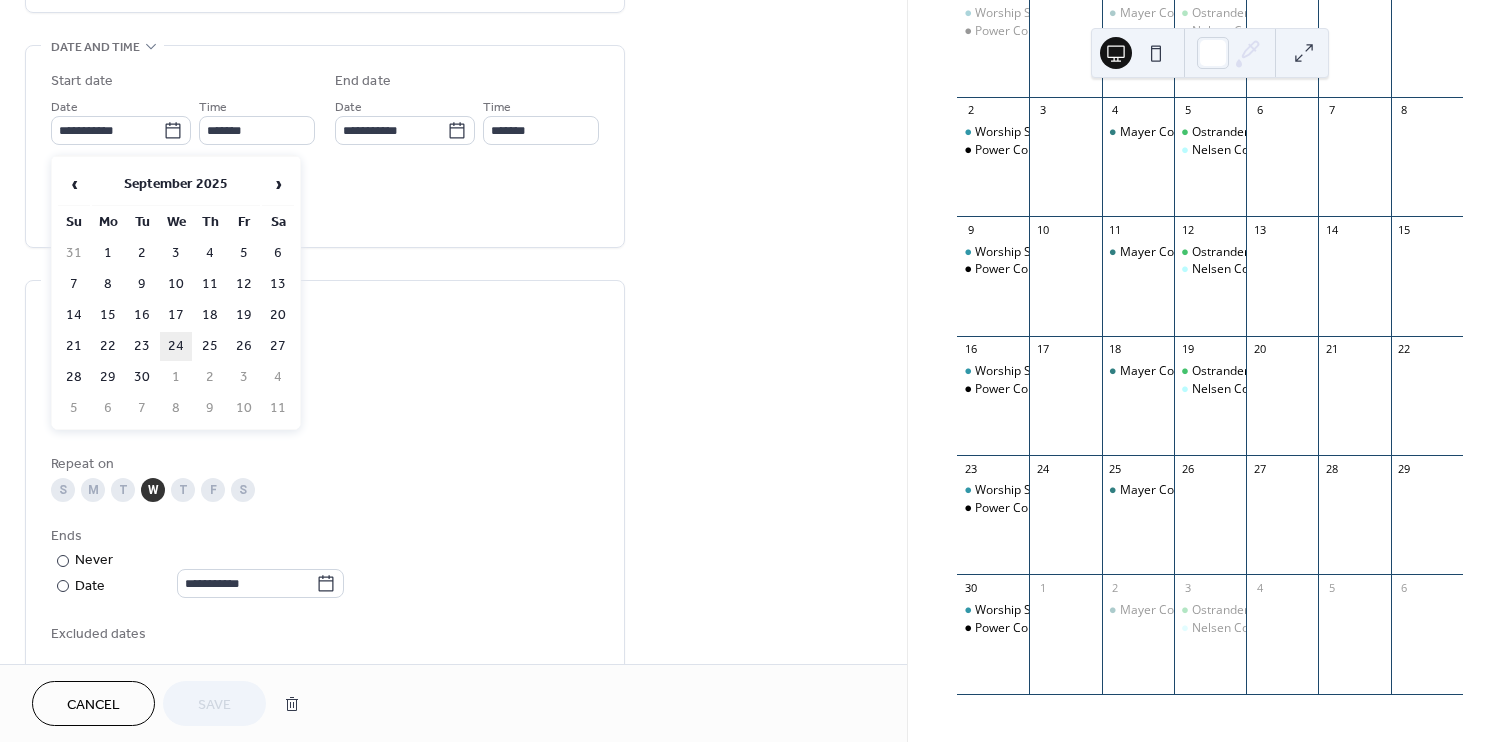 click on "24" at bounding box center [176, 346] 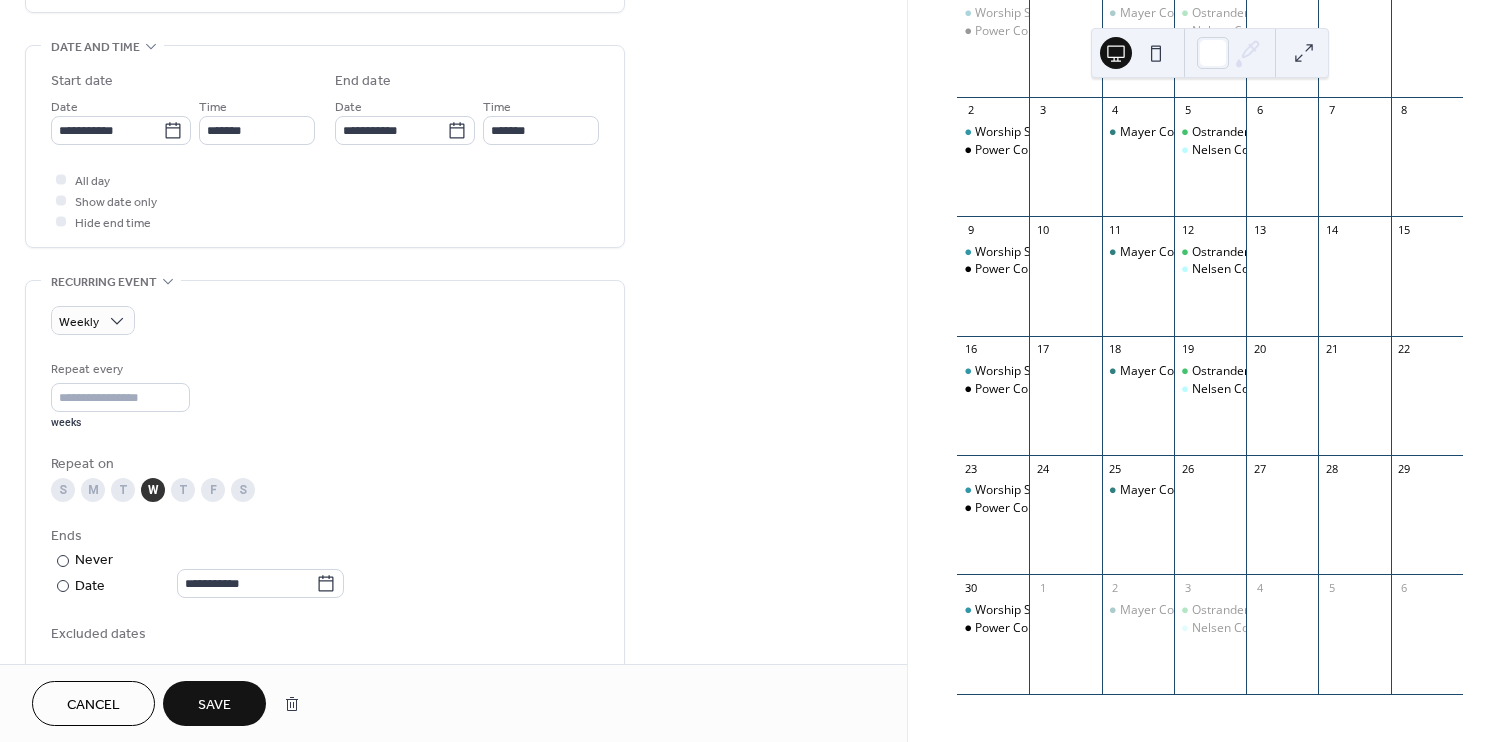 type on "**********" 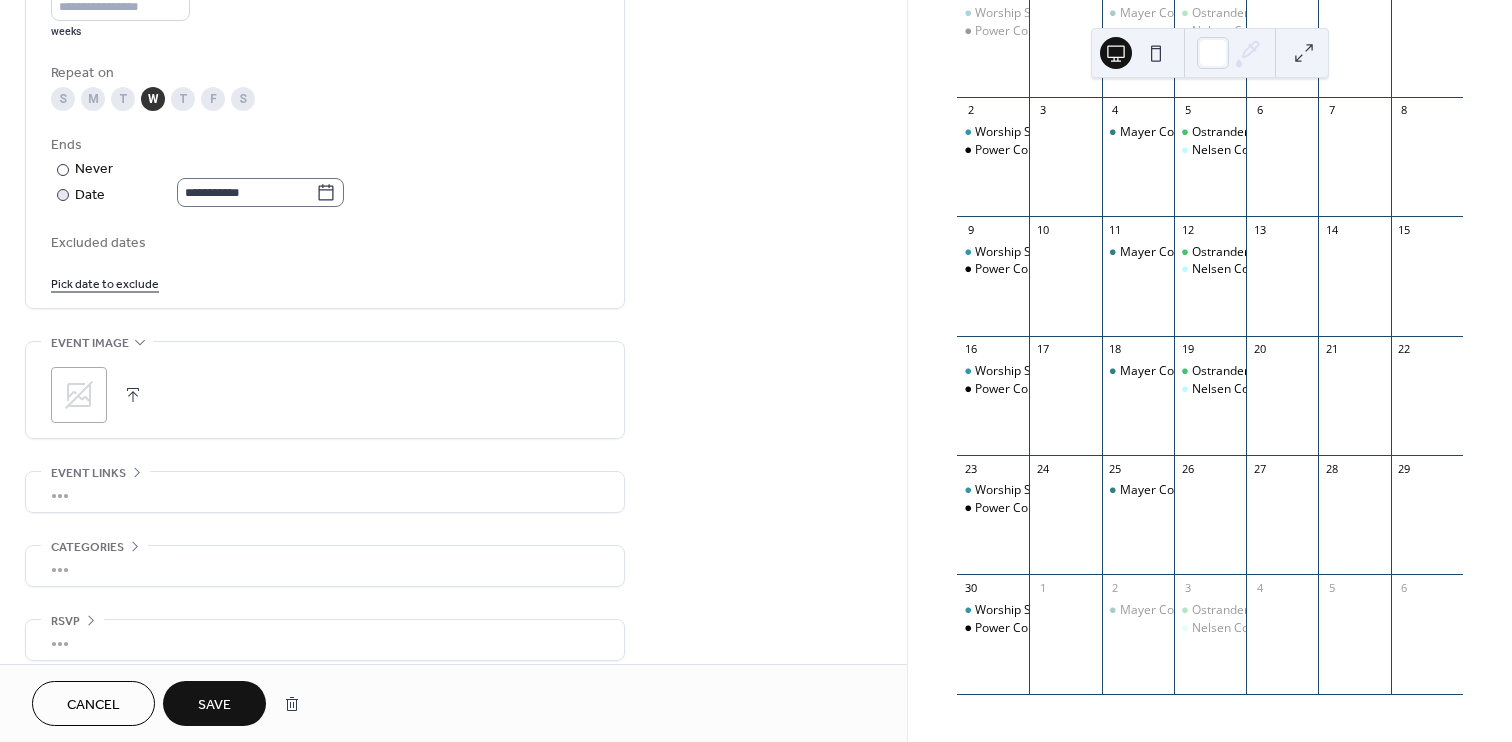 click 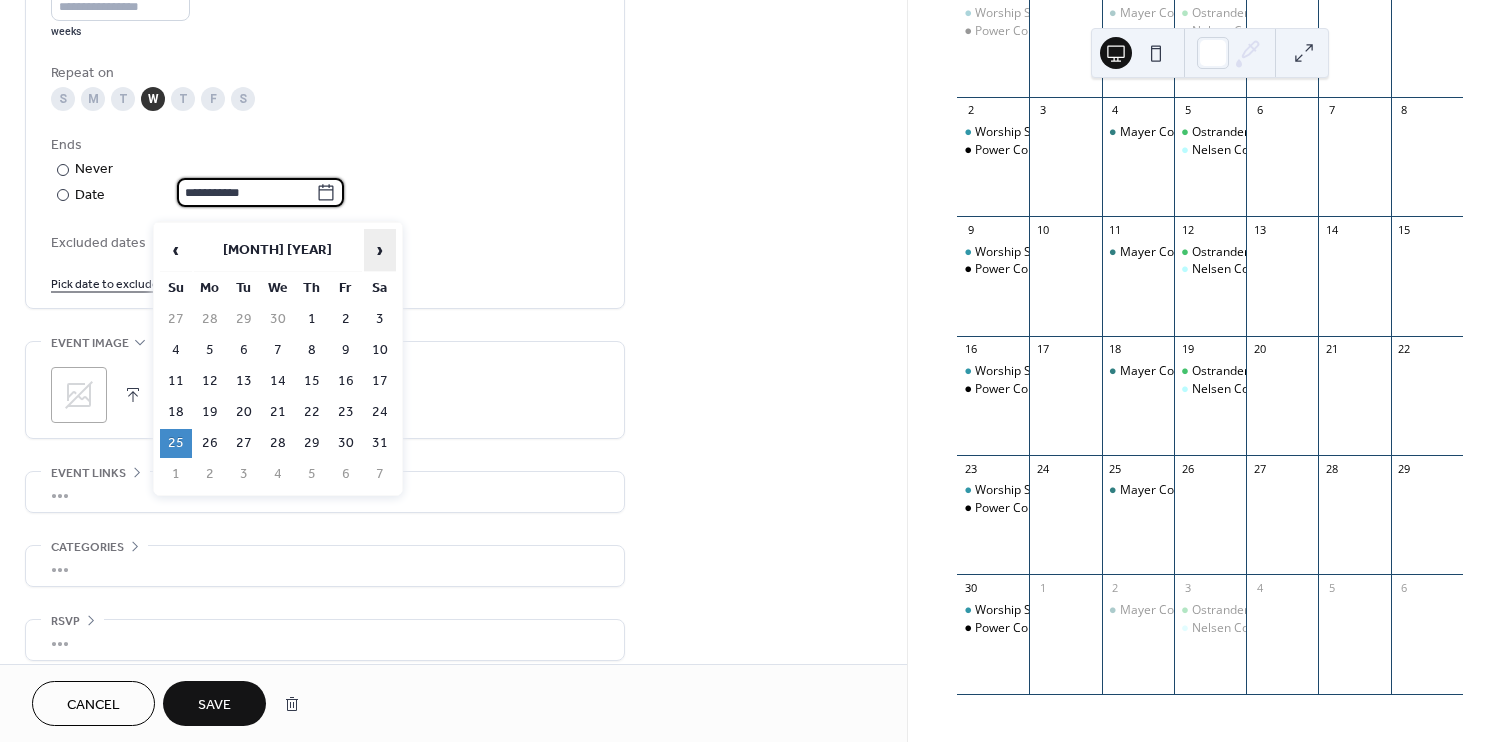 click on "›" at bounding box center (380, 250) 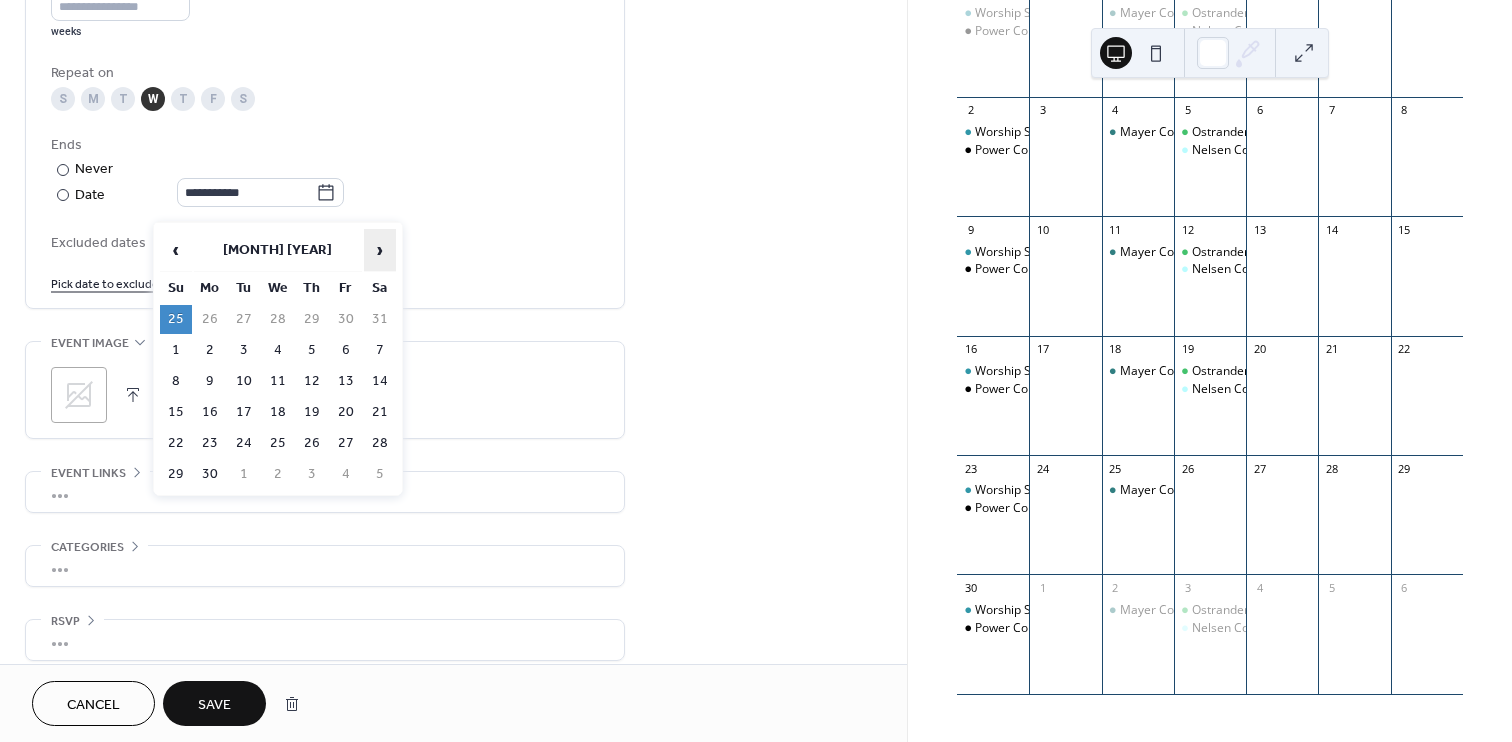 click on "›" at bounding box center (380, 250) 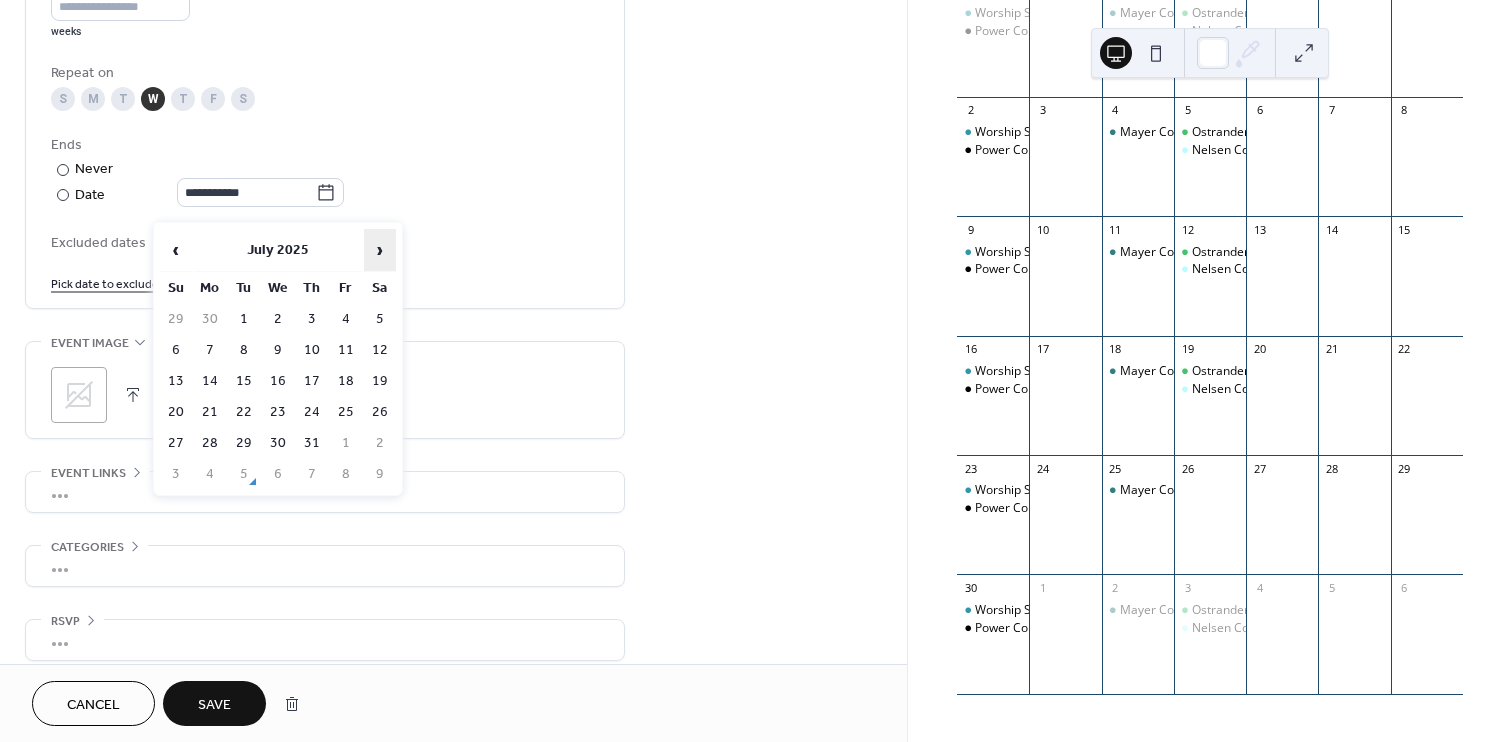 click on "›" at bounding box center (380, 250) 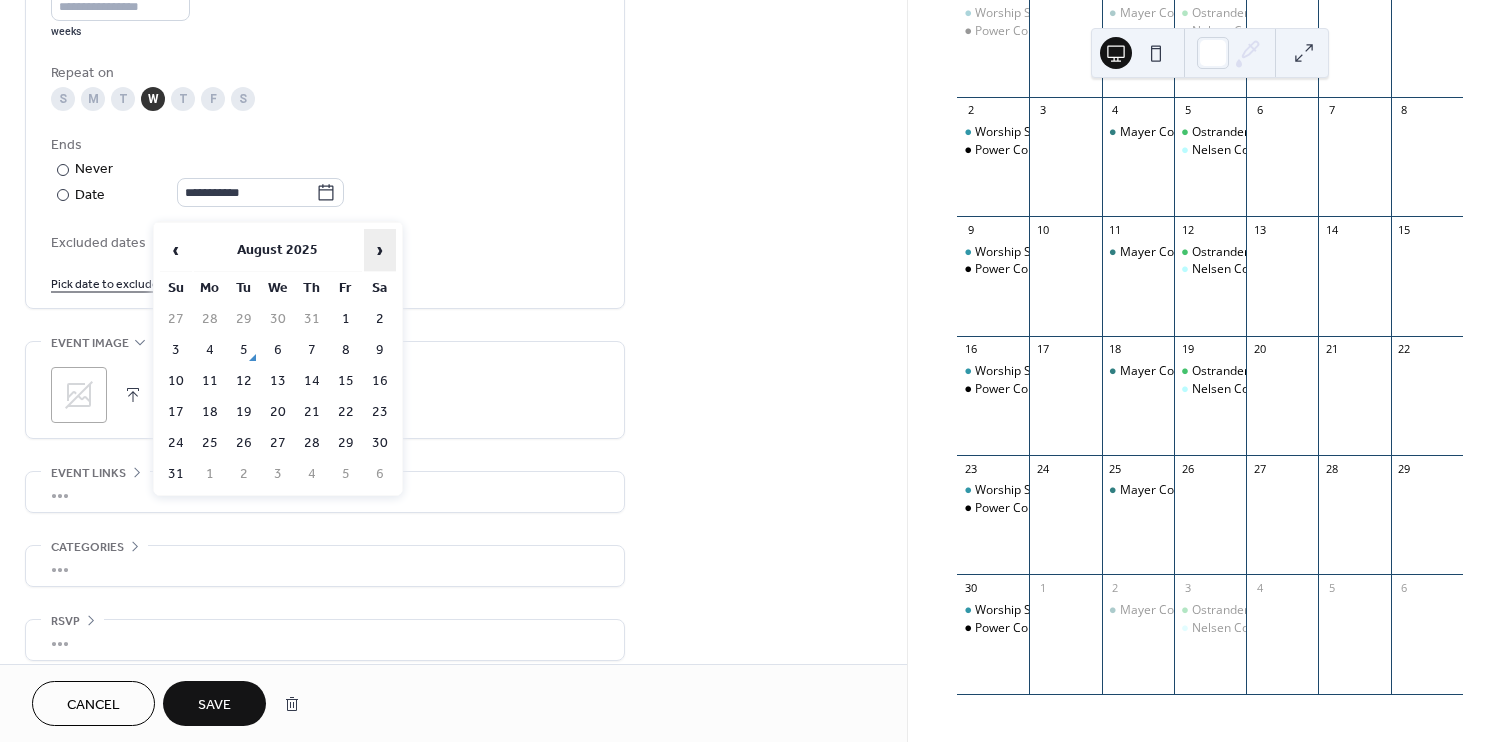 click on "›" at bounding box center (380, 250) 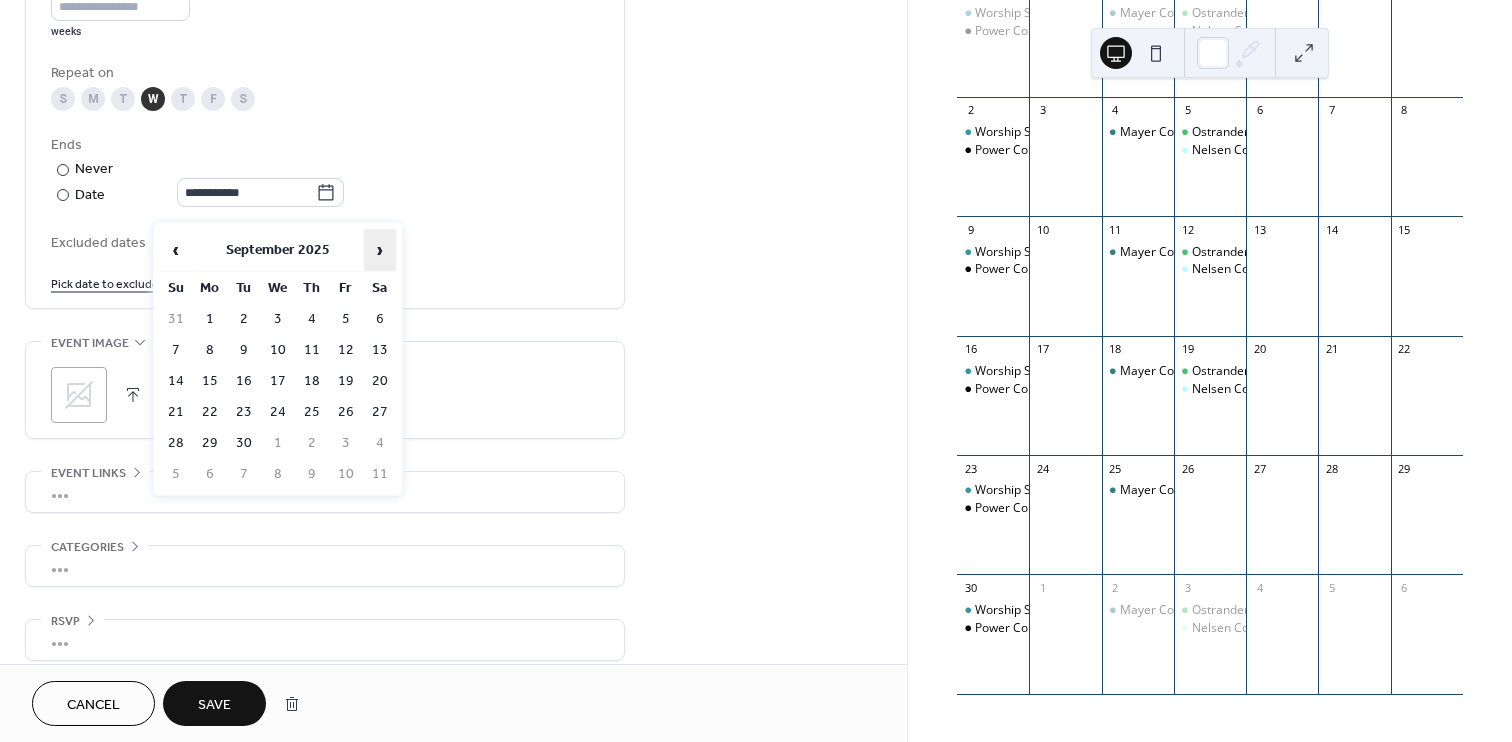 click on "›" at bounding box center (380, 250) 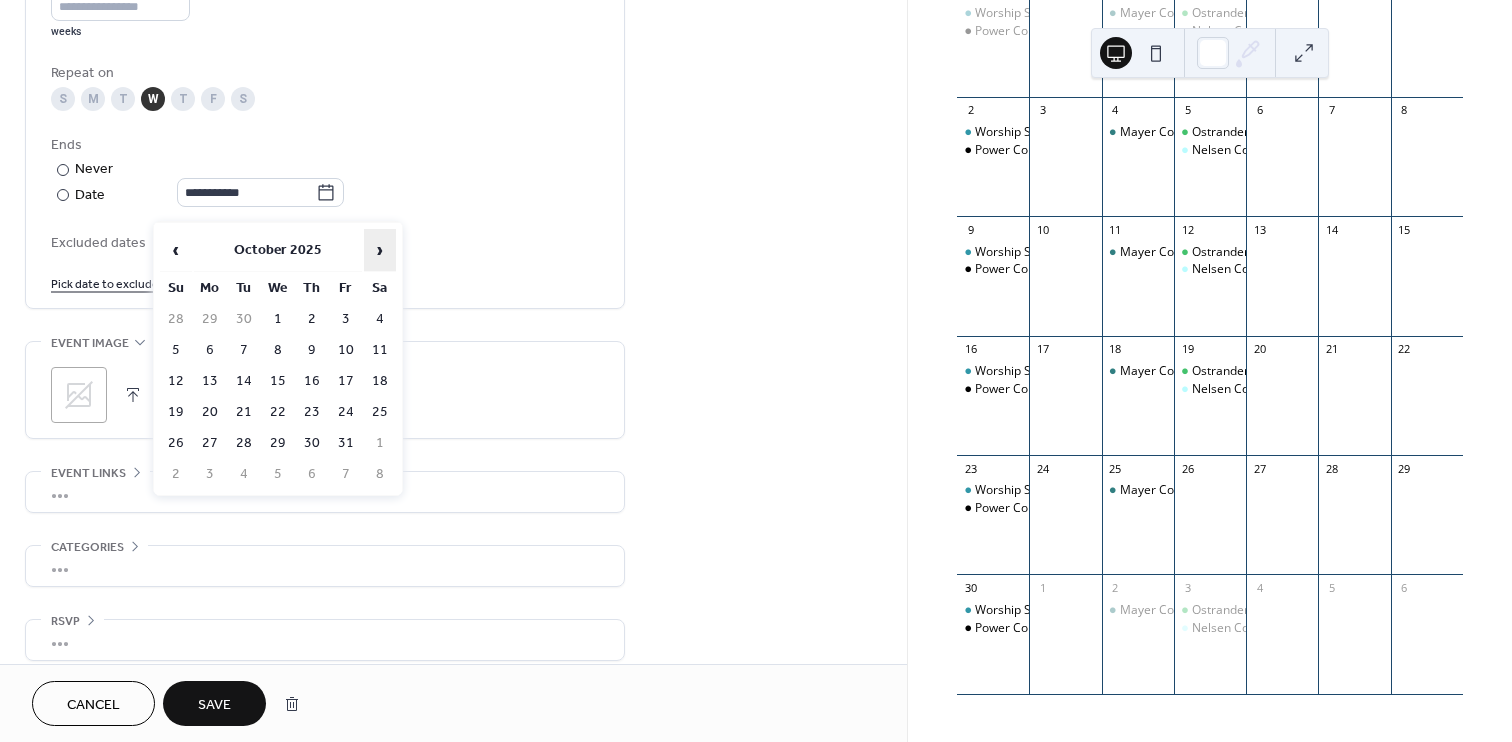 click on "›" at bounding box center (380, 250) 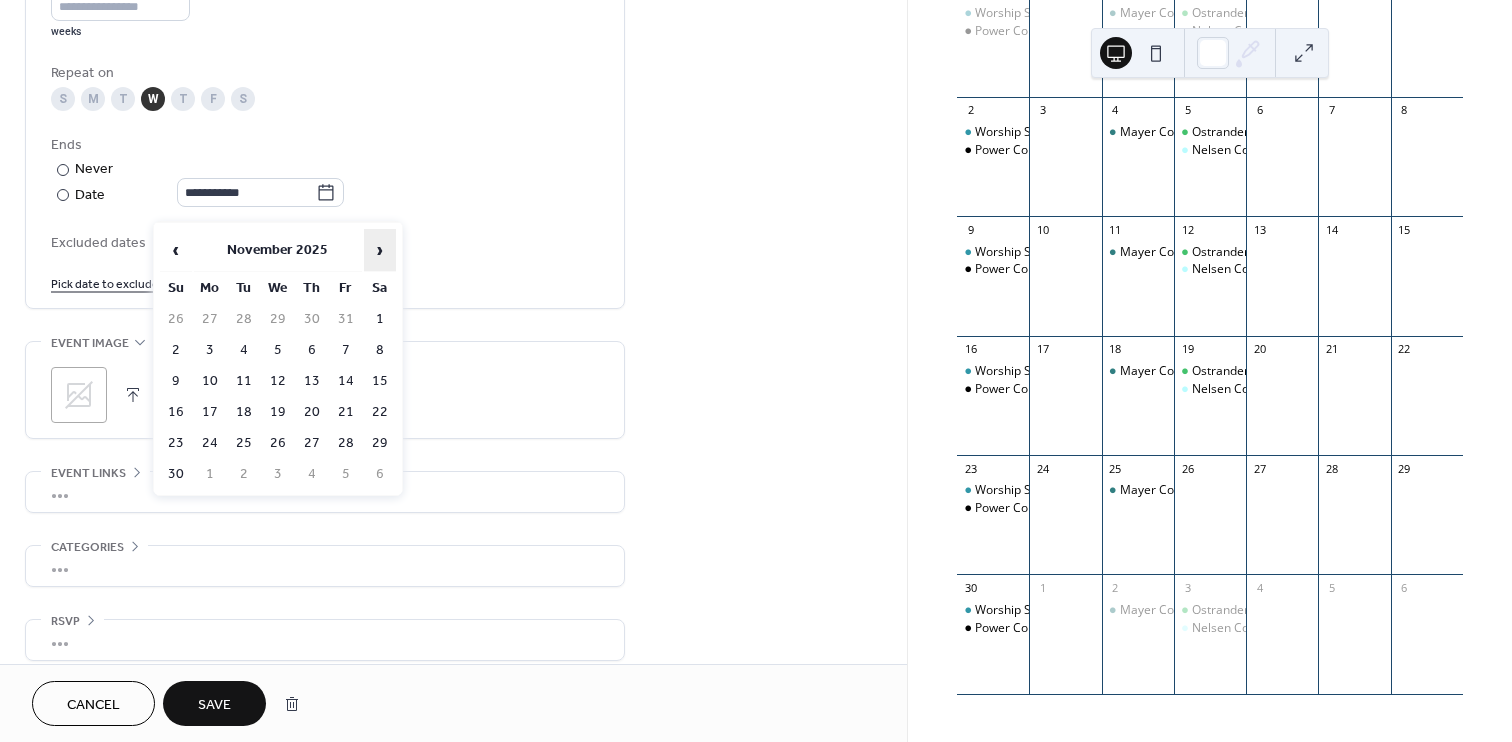 click on "›" at bounding box center (380, 250) 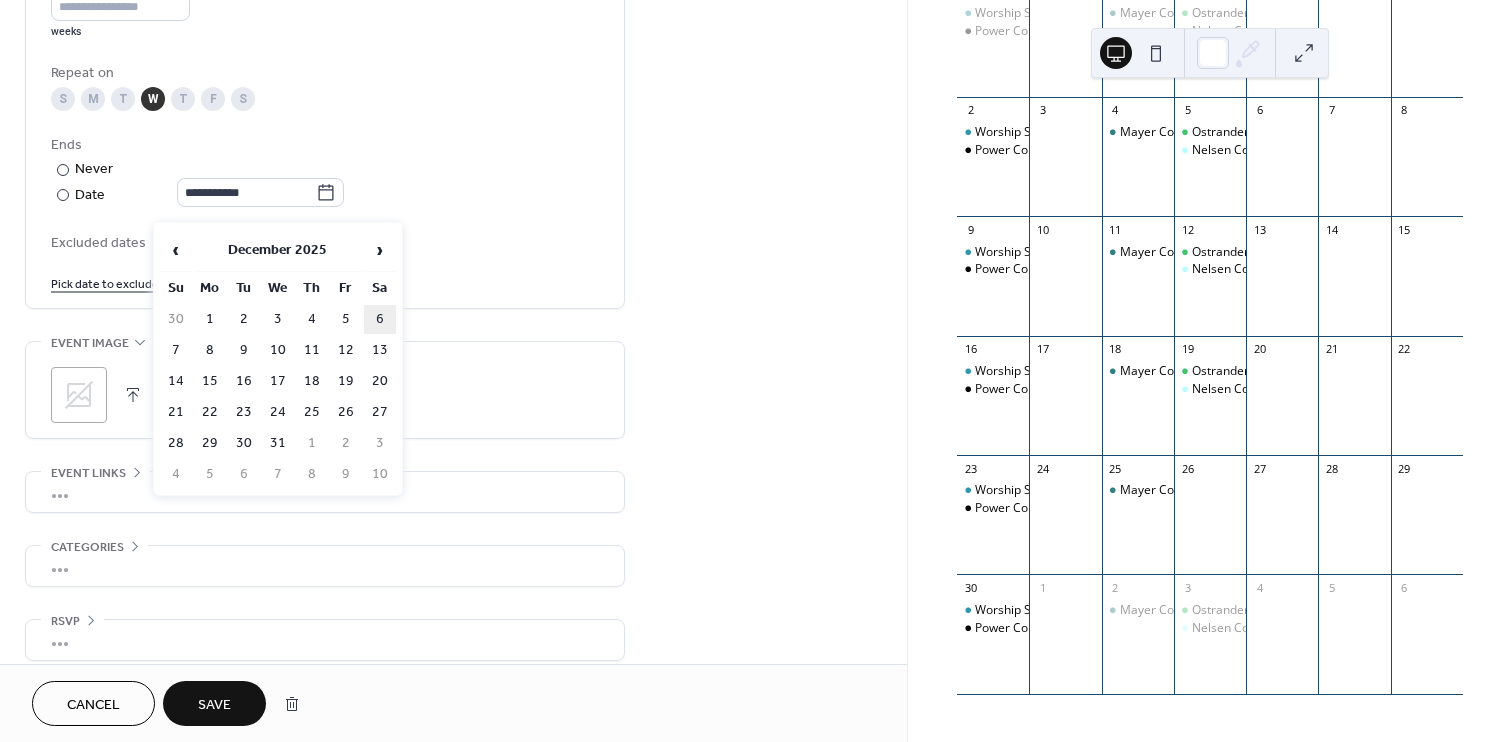 click on "6" at bounding box center [380, 319] 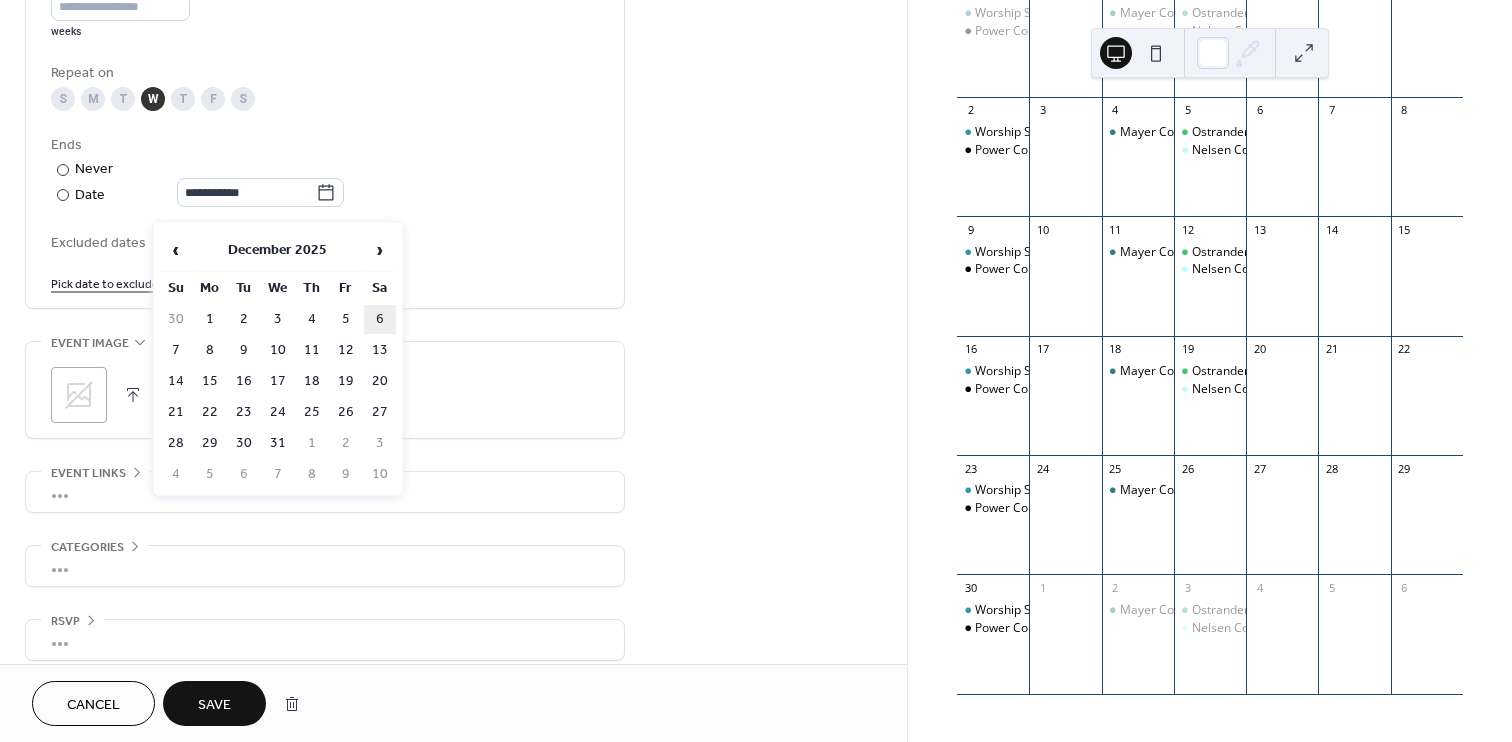 type on "**********" 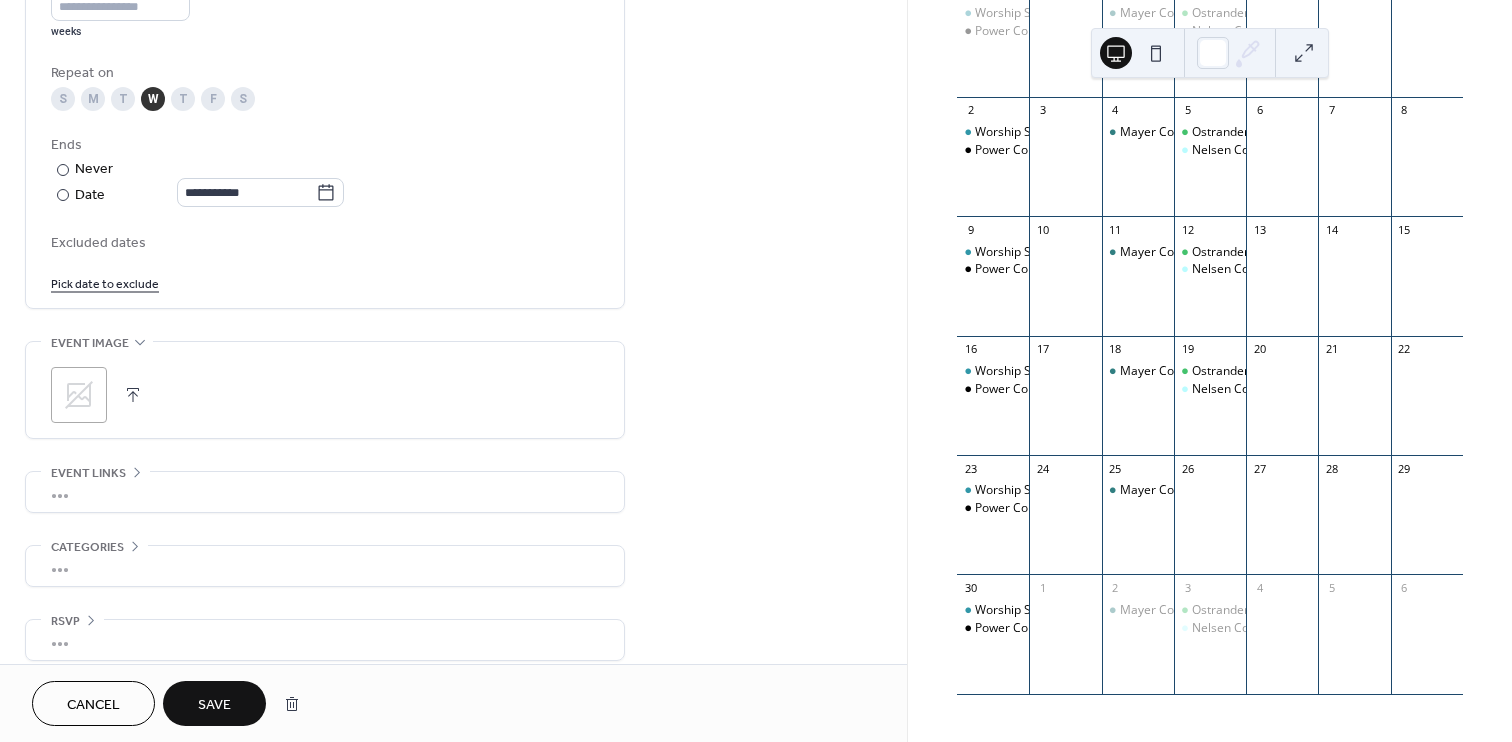 click on "Excluded dates" at bounding box center [325, 243] 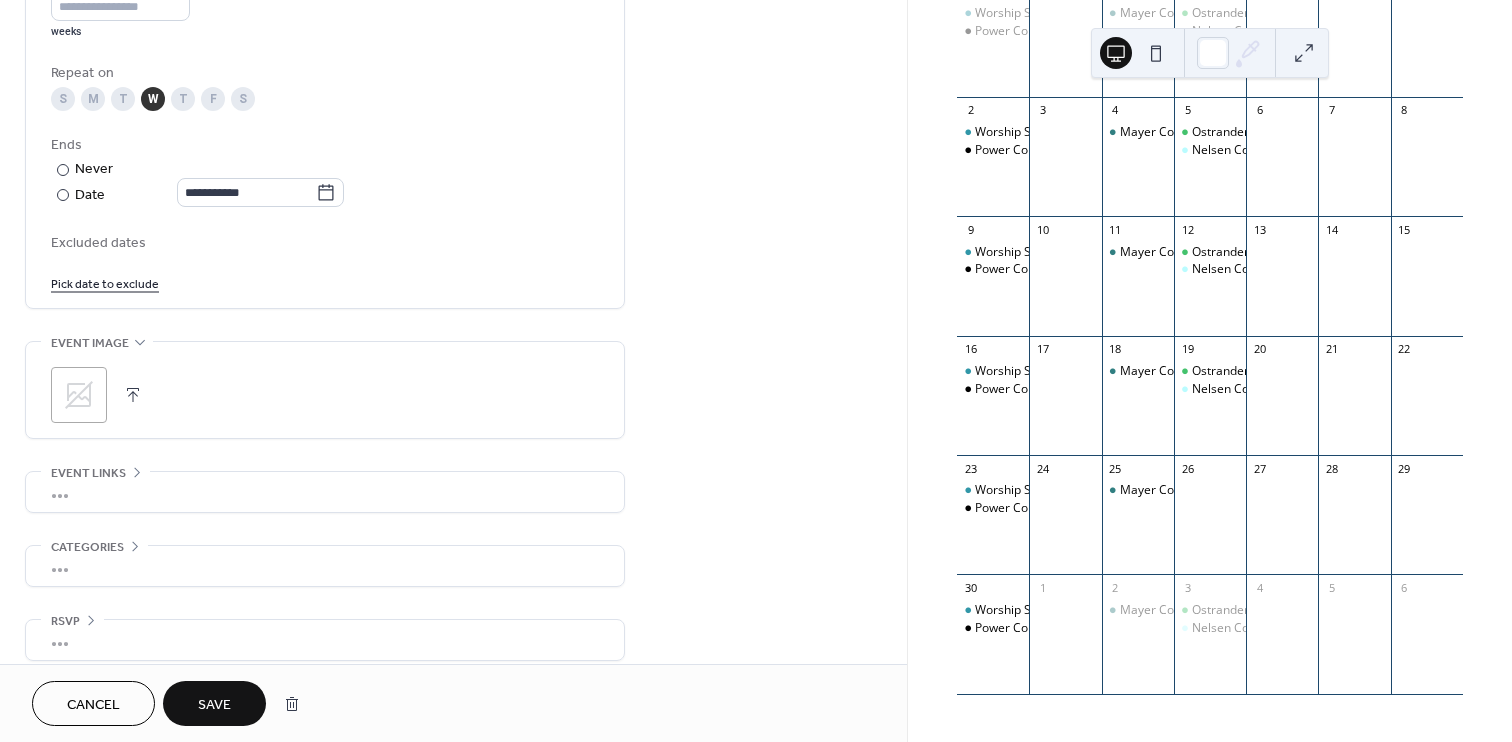 click on "Pick date to exclude" at bounding box center [325, 282] 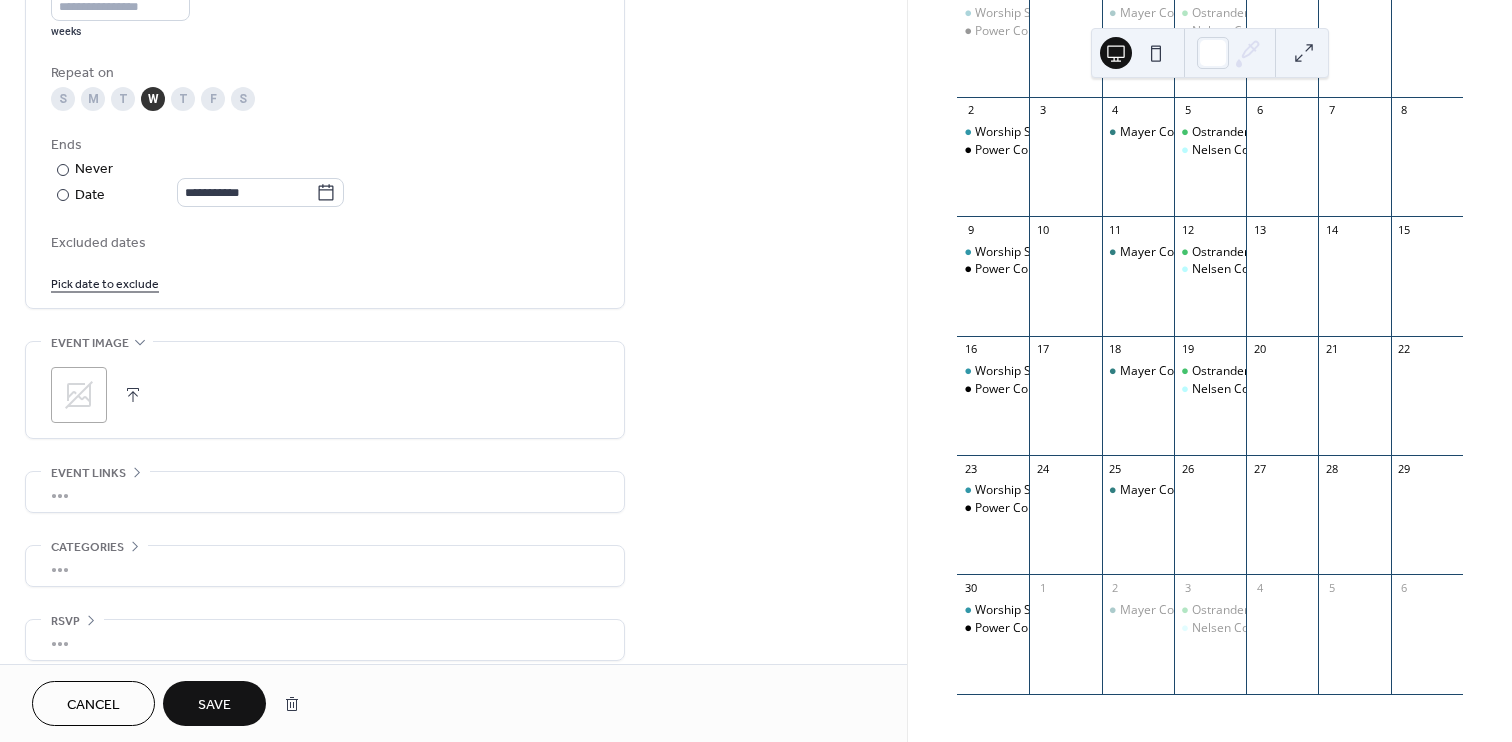 click on "Pick date to exclude" at bounding box center [105, 282] 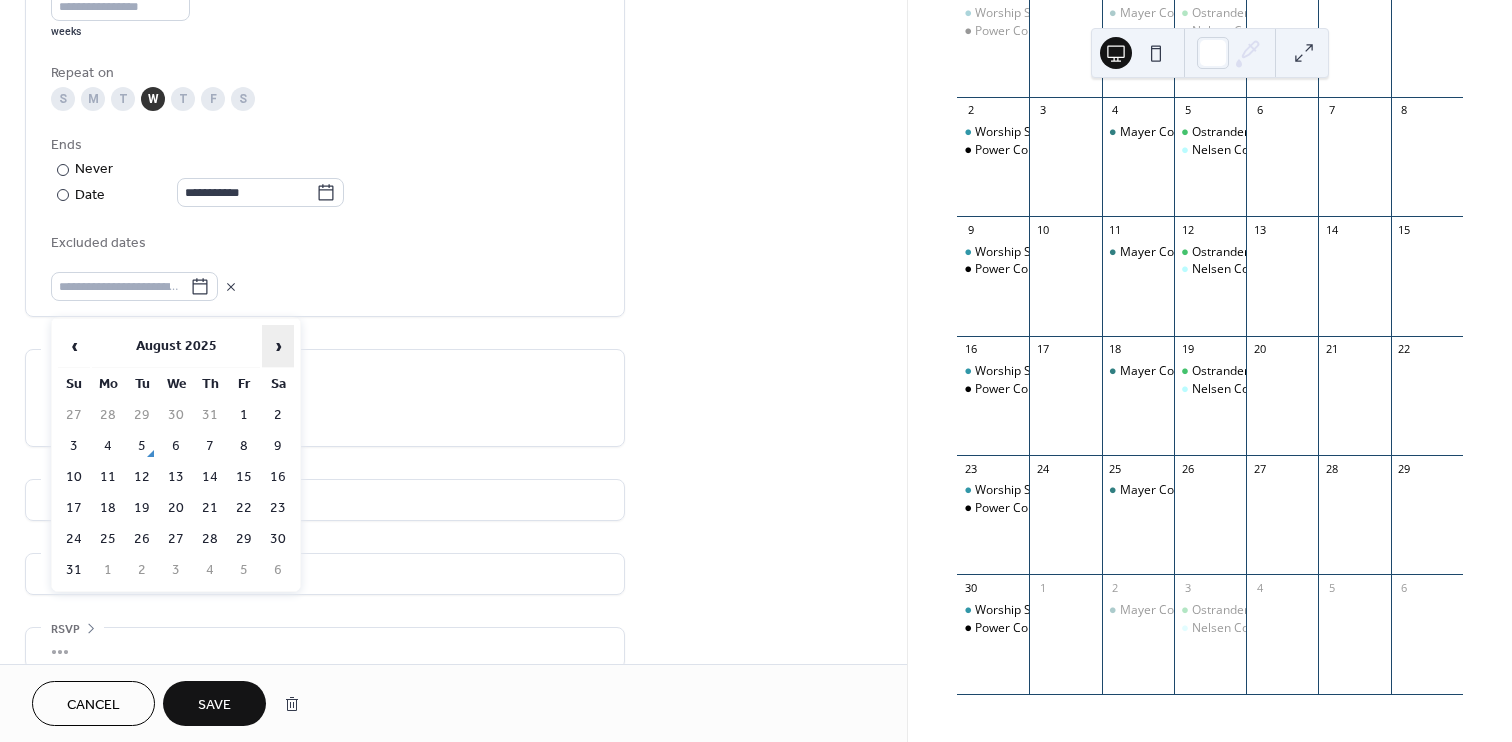 click on "›" at bounding box center (278, 346) 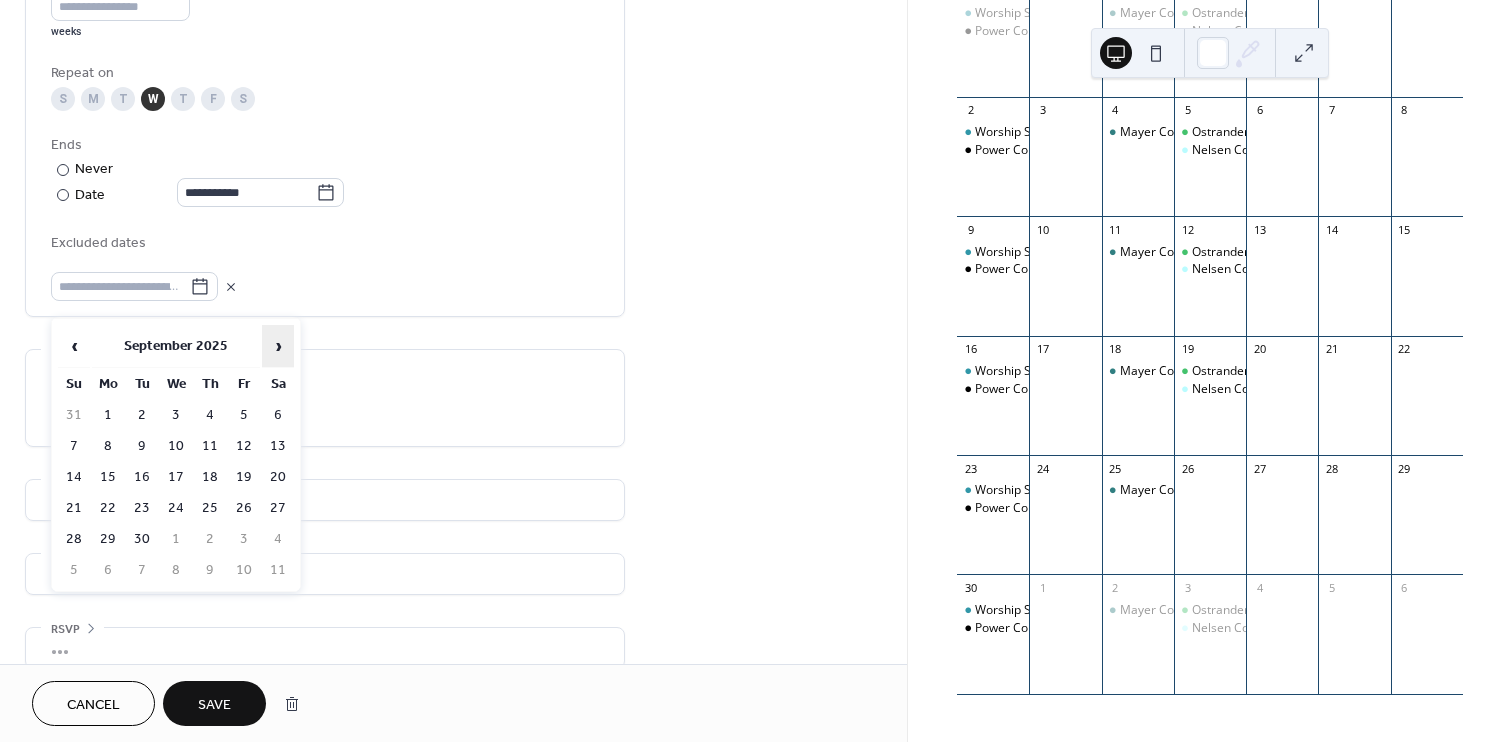 click on "›" at bounding box center [278, 346] 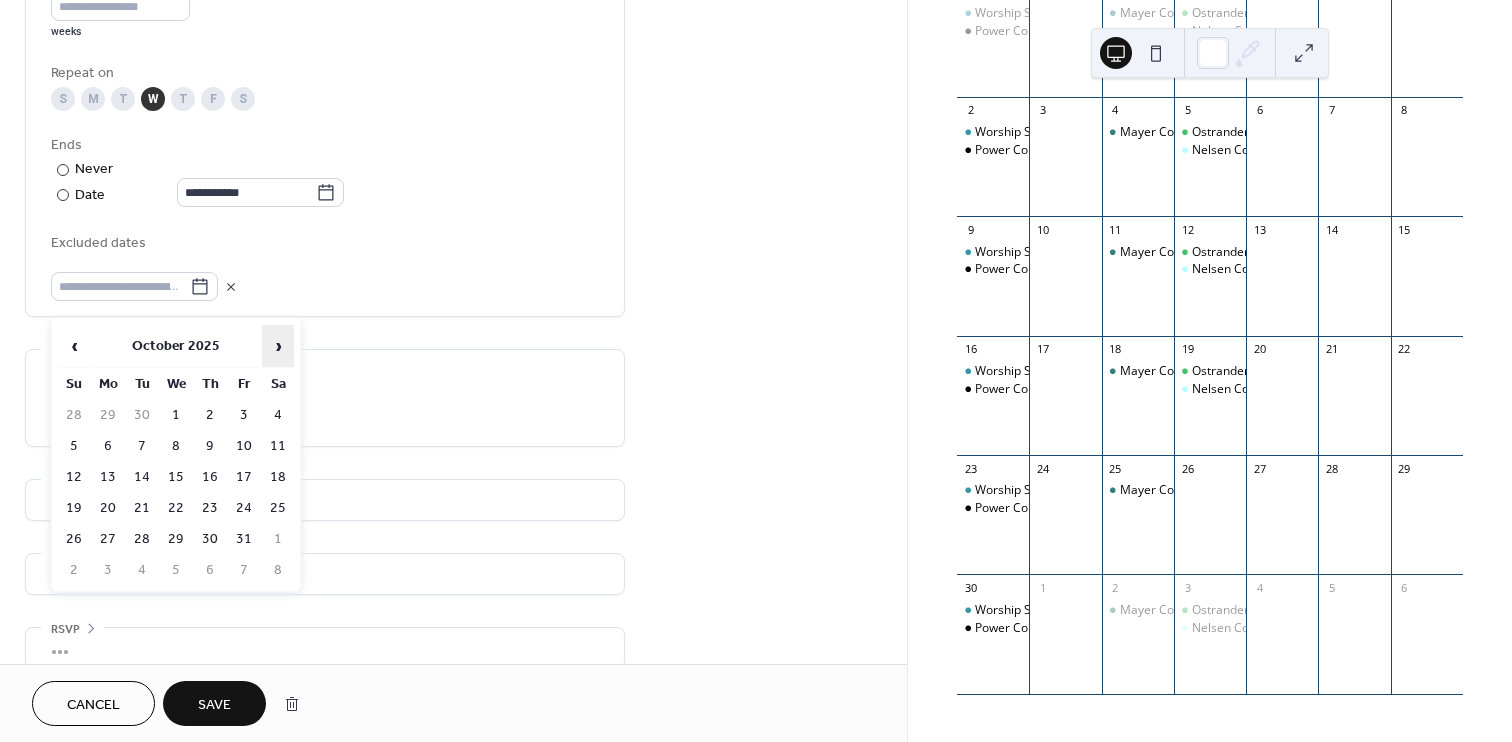 click on "›" at bounding box center [278, 346] 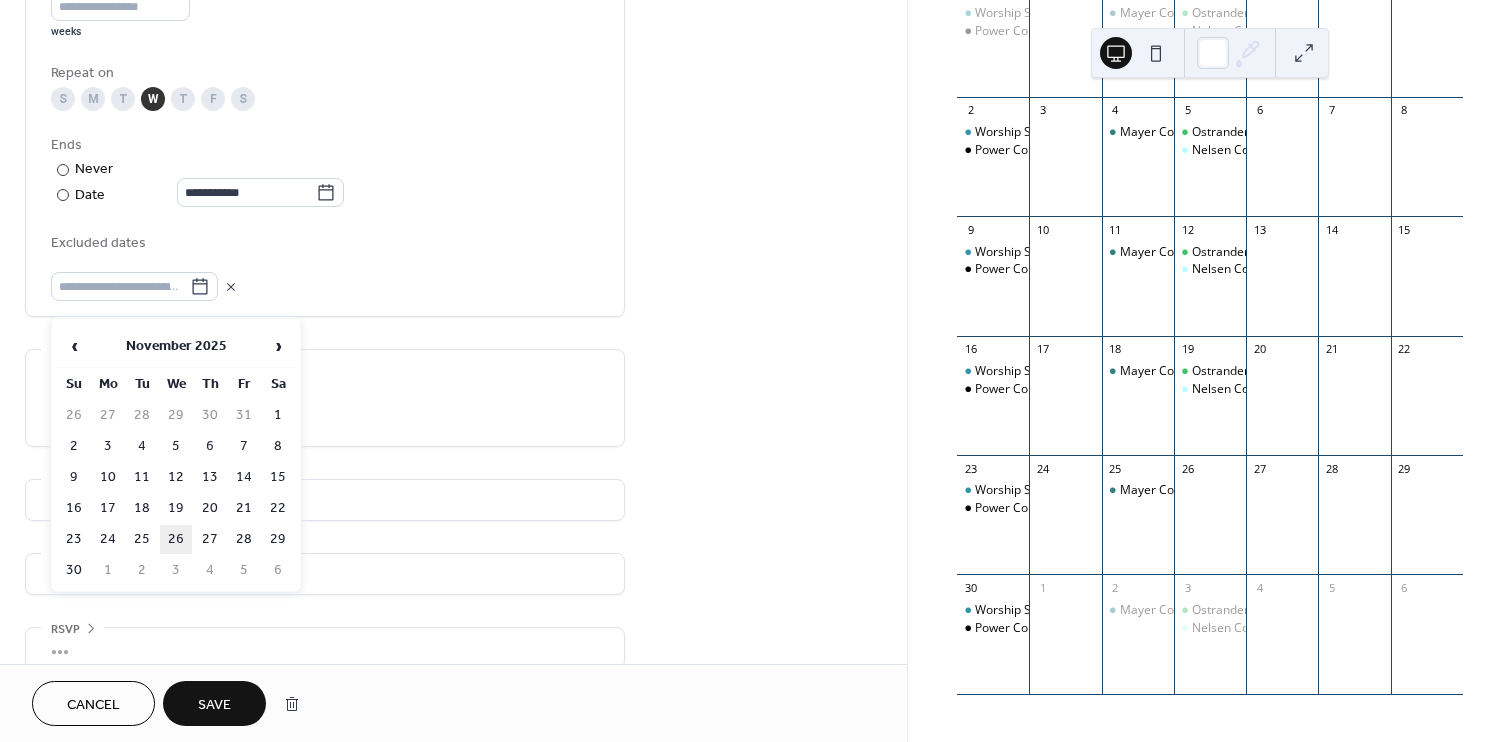 click on "26" at bounding box center [176, 539] 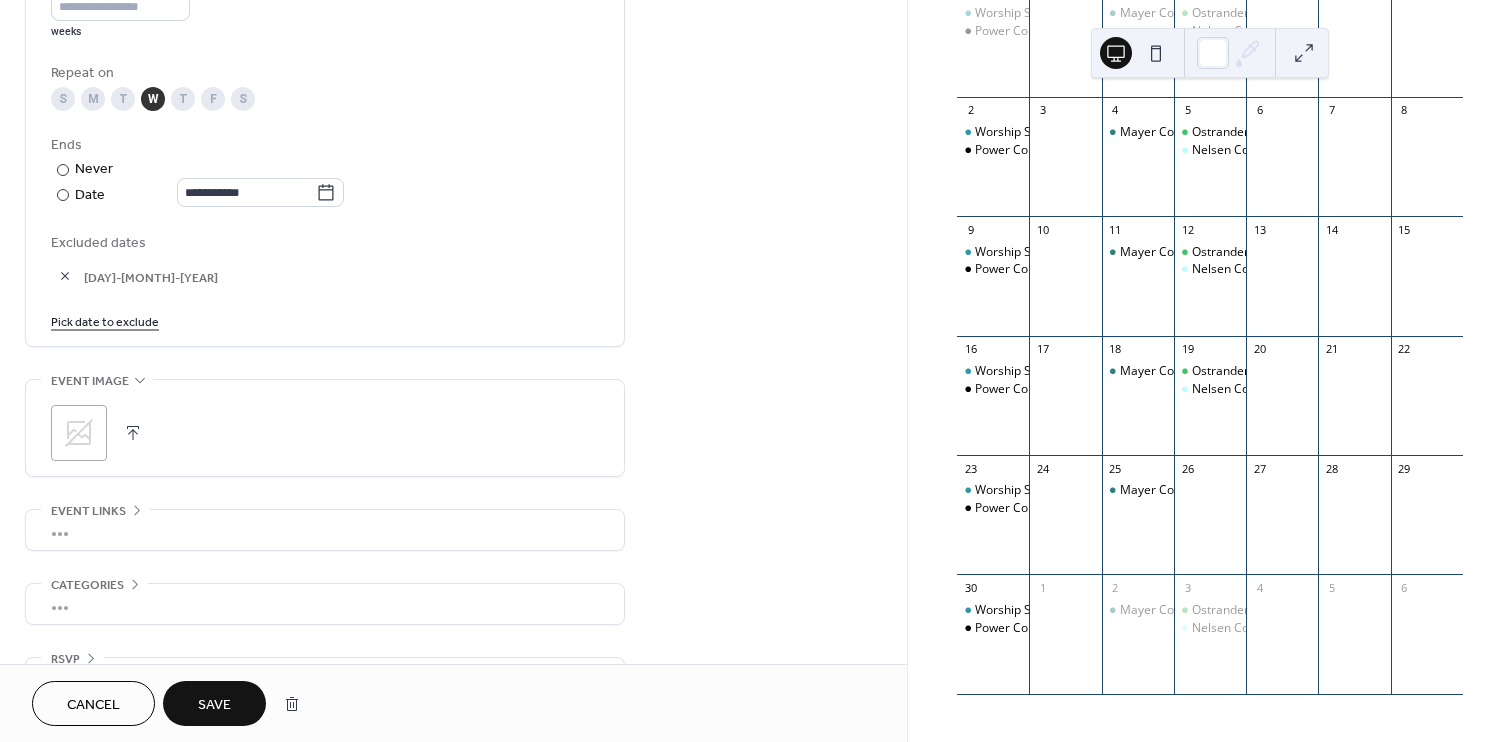 click on "Save" at bounding box center (214, 703) 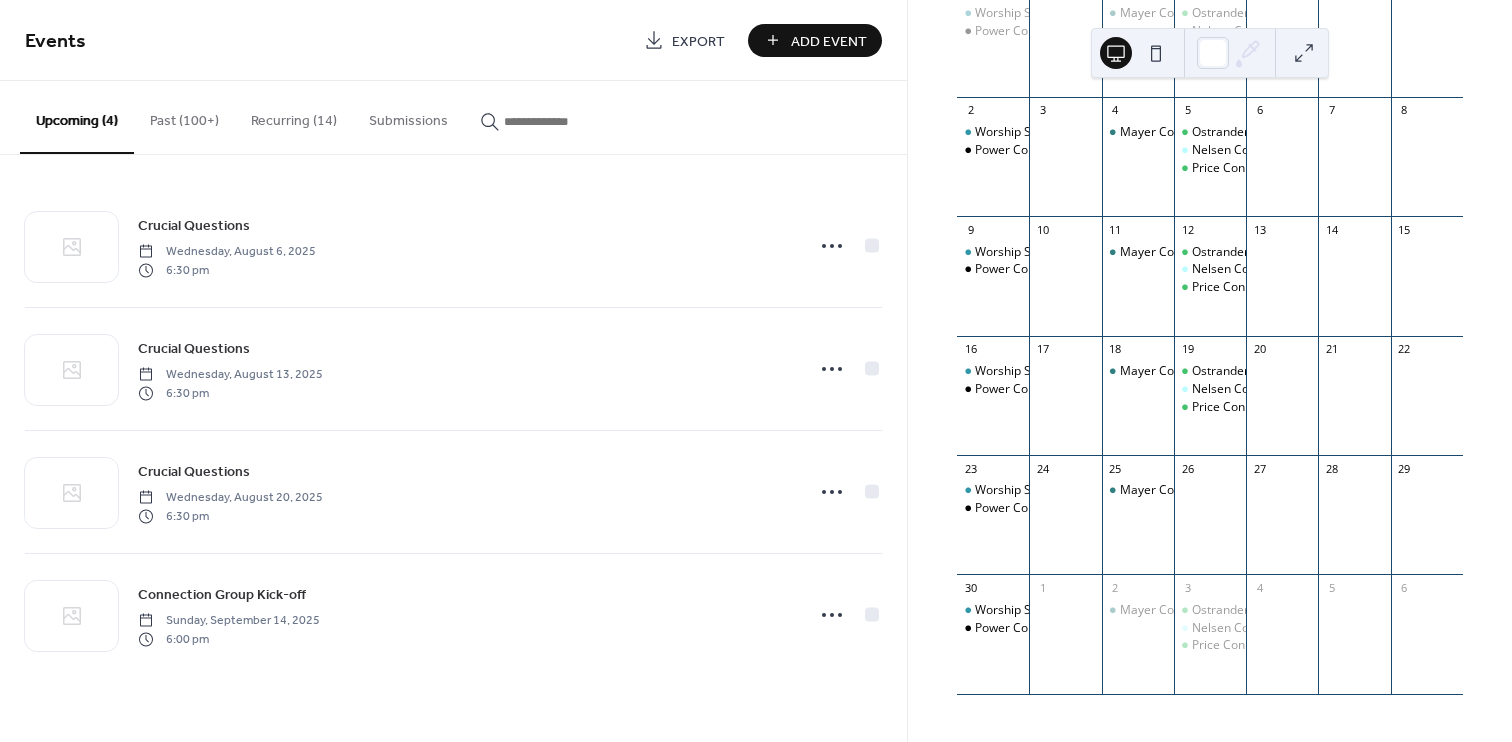 click on "Recurring (14)" at bounding box center (294, 116) 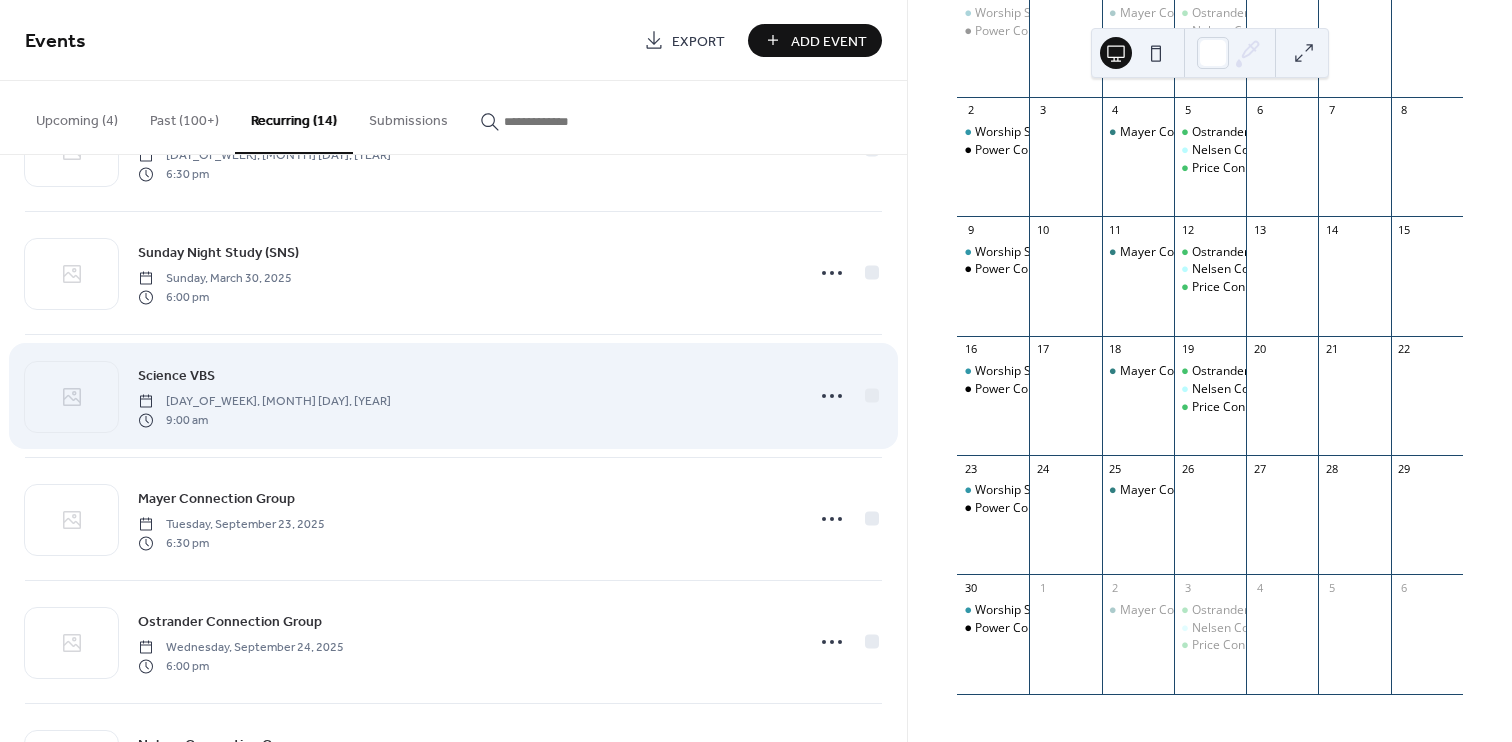 scroll, scrollTop: 1194, scrollLeft: 0, axis: vertical 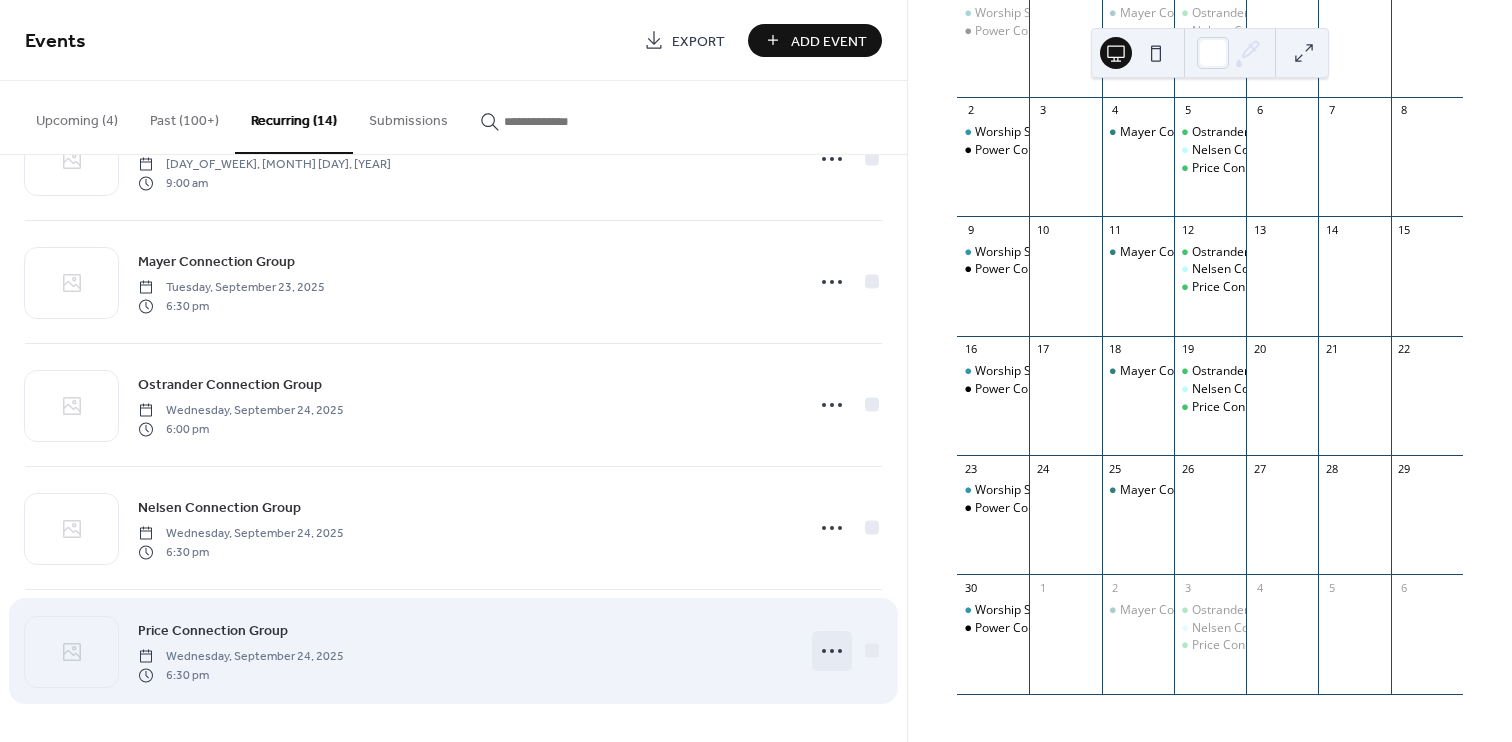 click 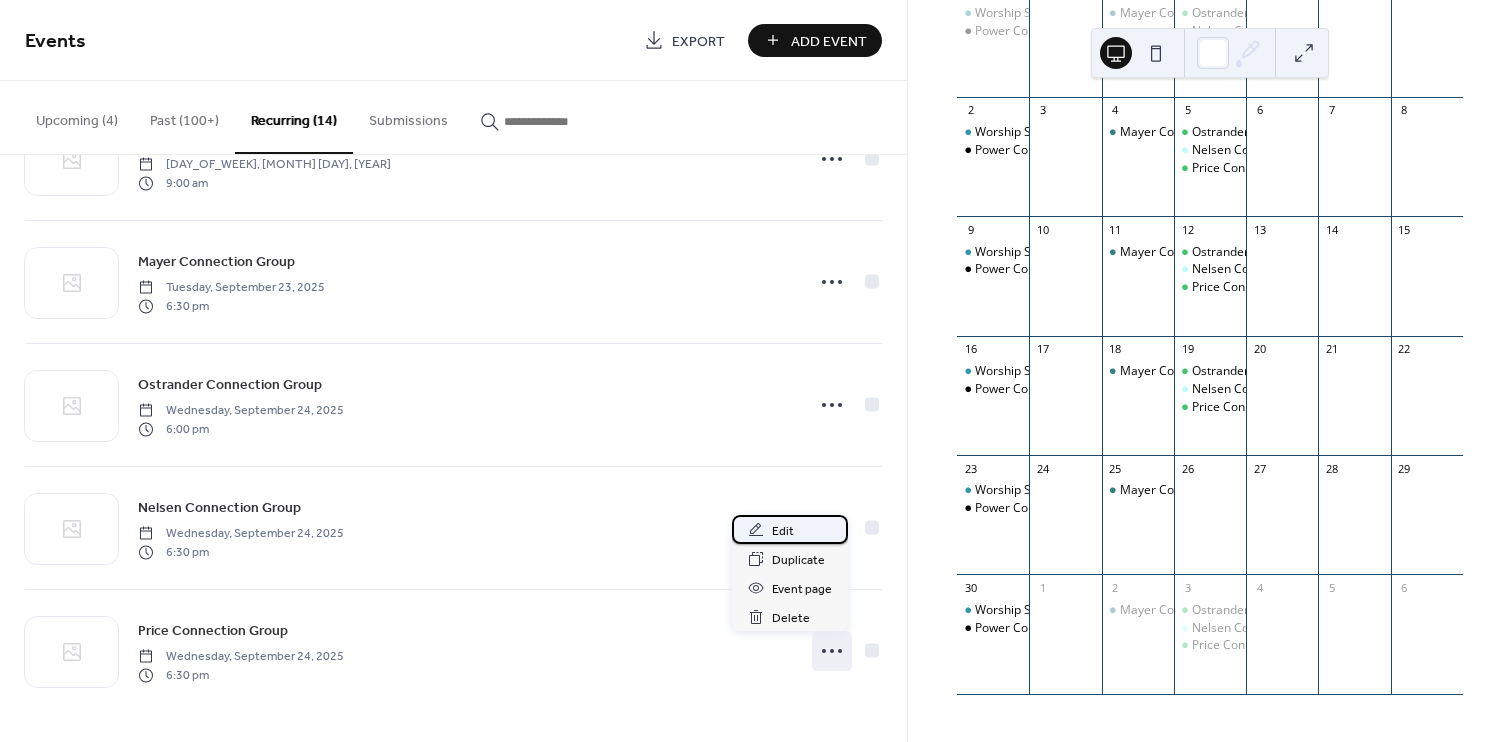 click on "Edit" at bounding box center (783, 531) 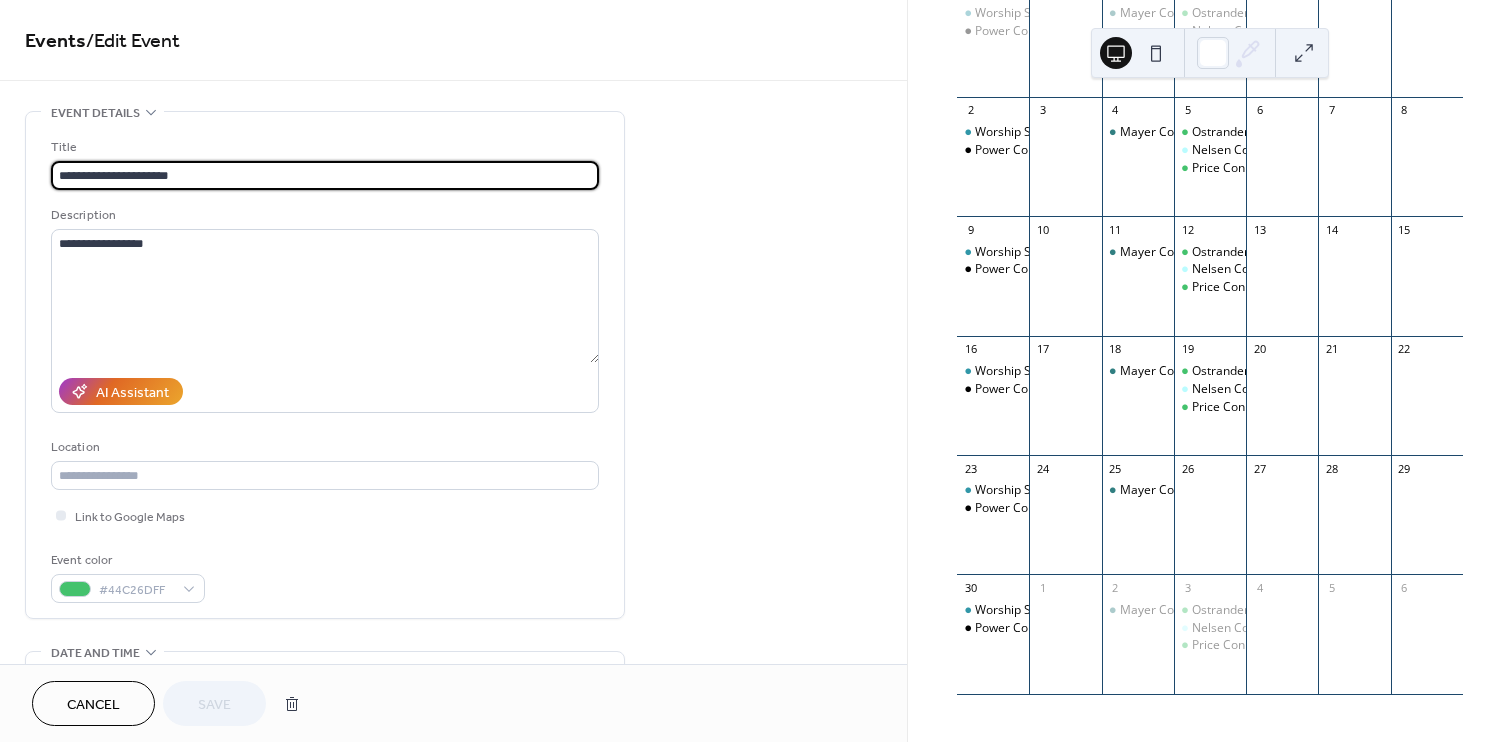 type on "**********" 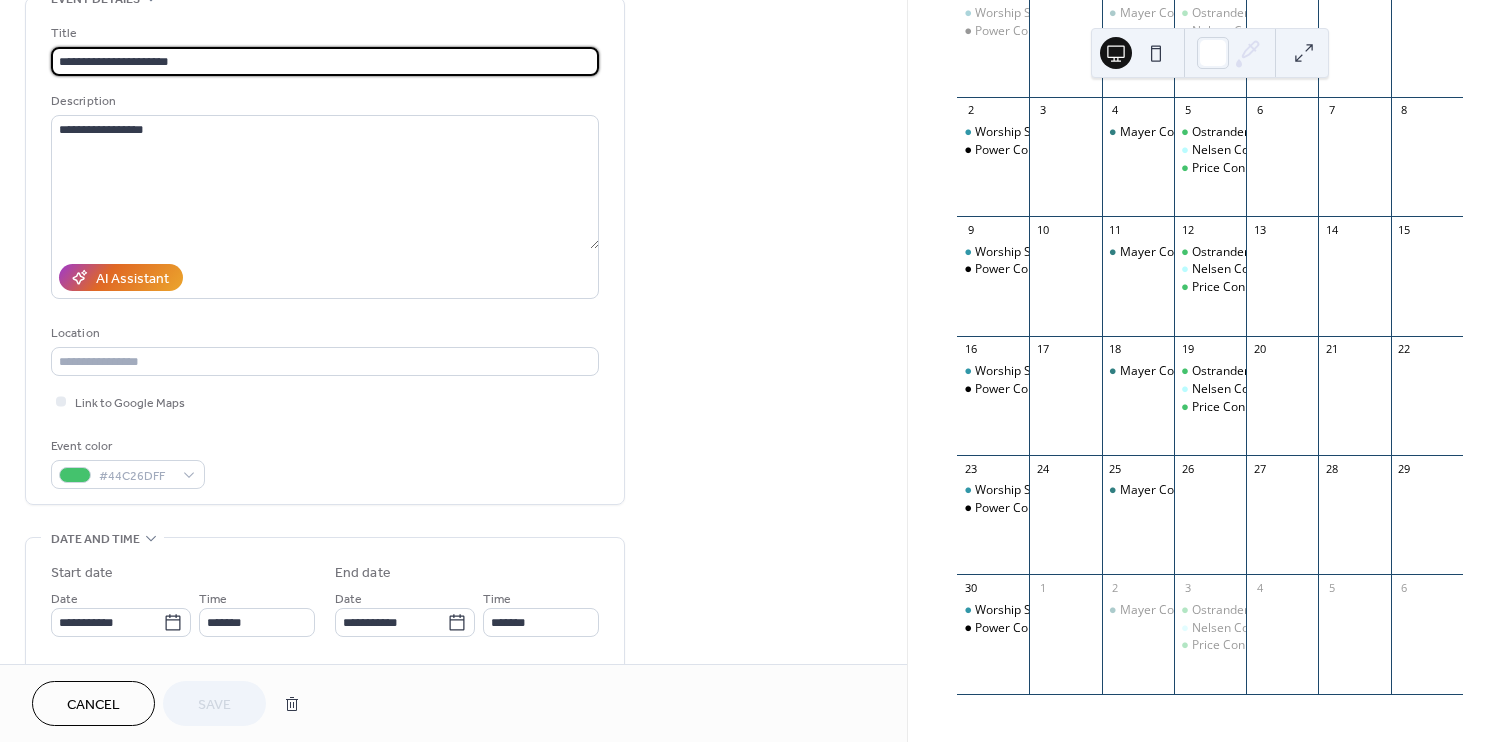 scroll, scrollTop: 0, scrollLeft: 0, axis: both 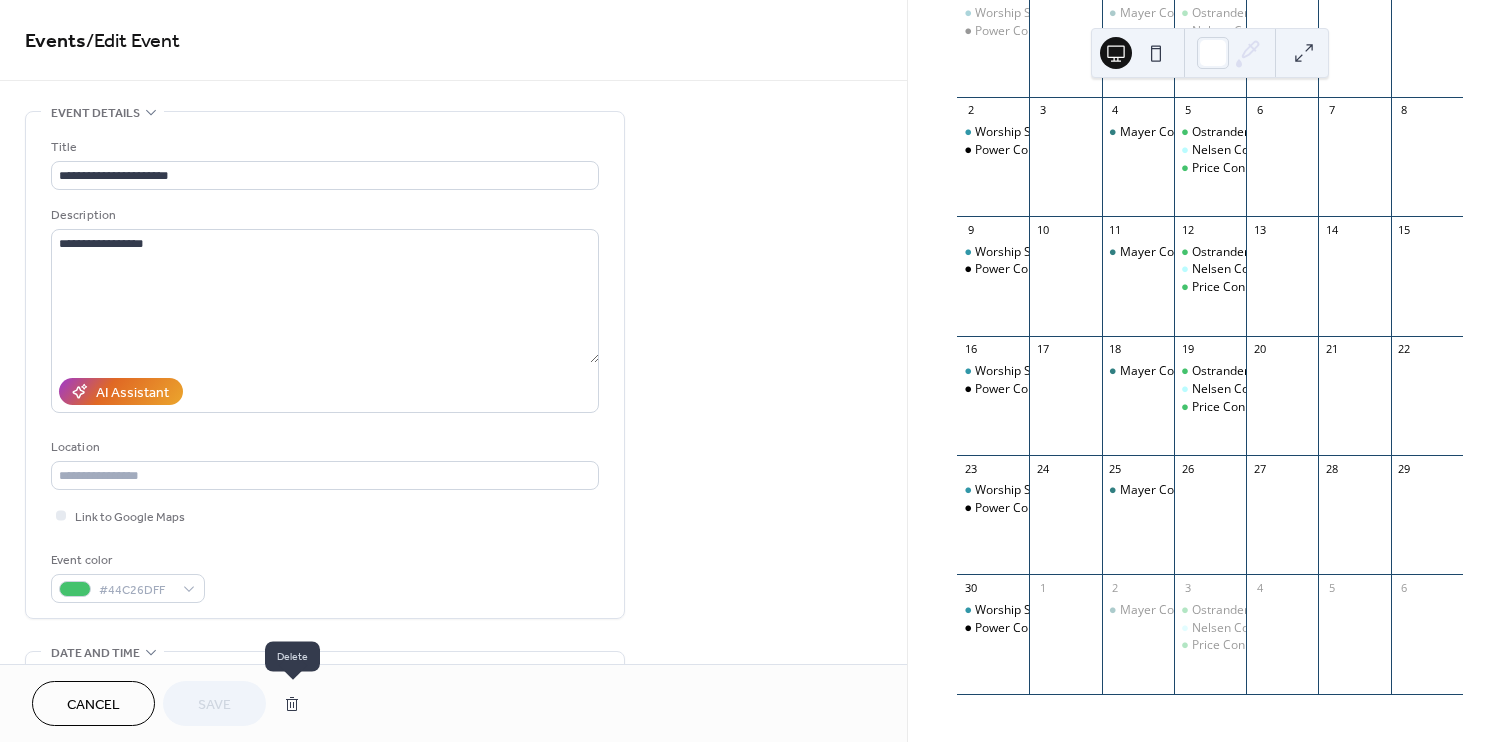 click at bounding box center [292, 704] 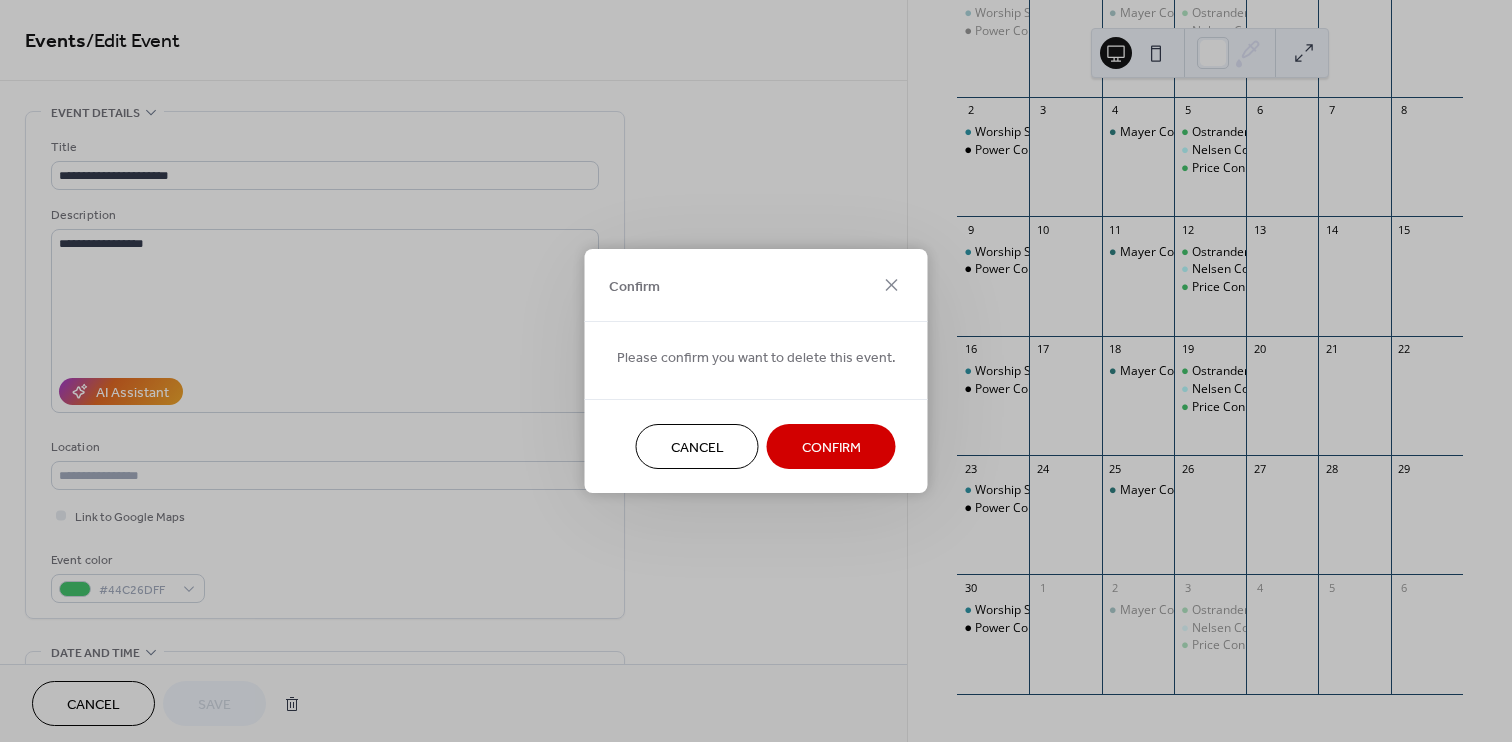 click on "Confirm" at bounding box center [831, 448] 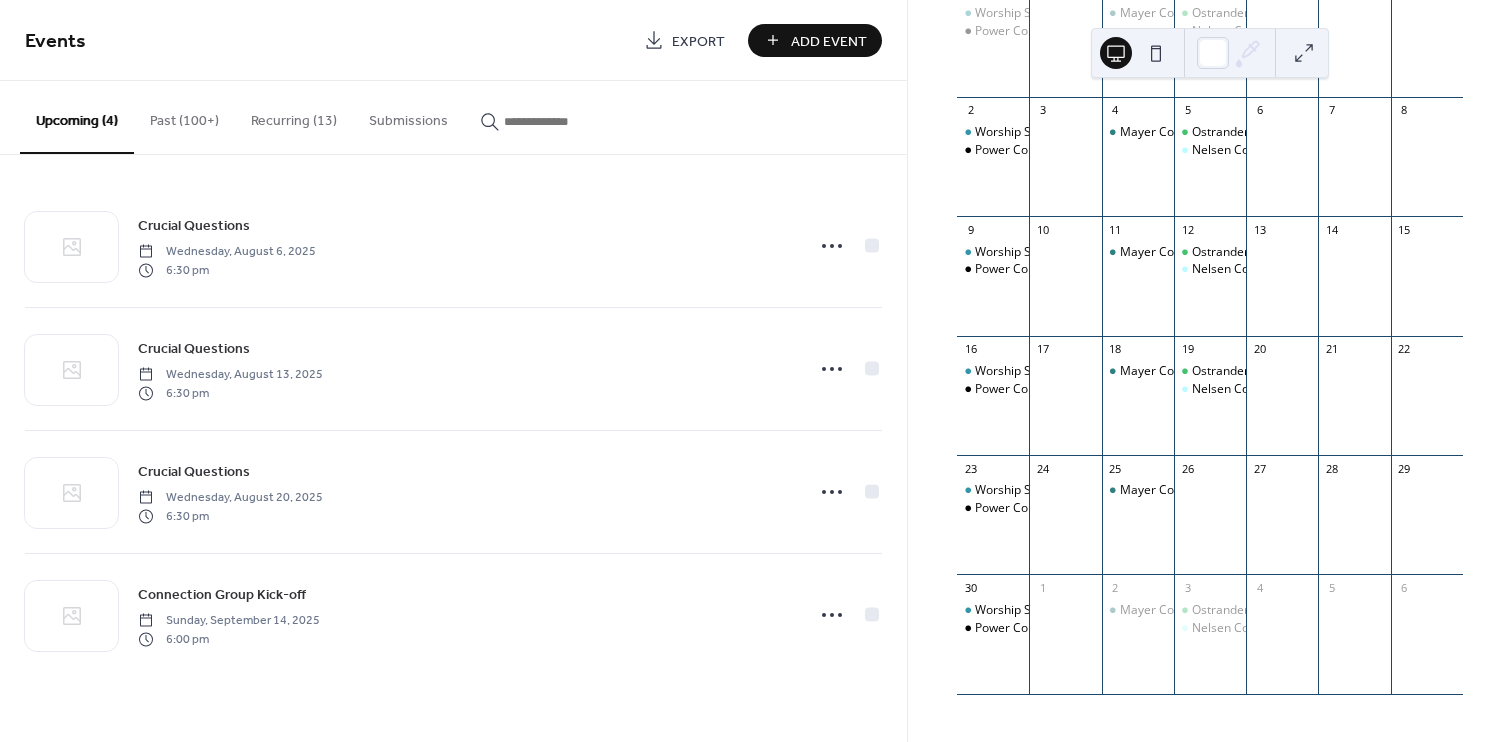 click on "Recurring (13)" at bounding box center (294, 116) 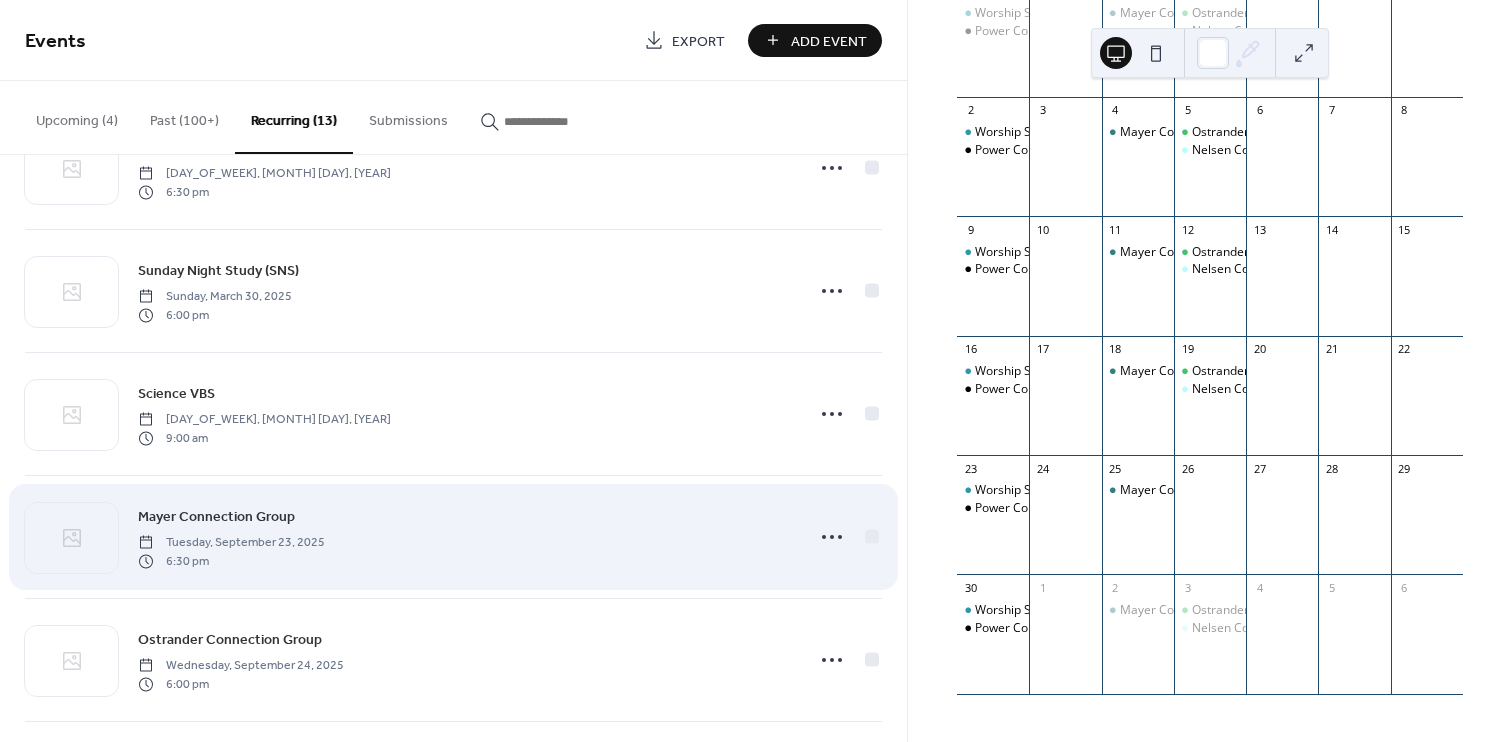 scroll, scrollTop: 860, scrollLeft: 0, axis: vertical 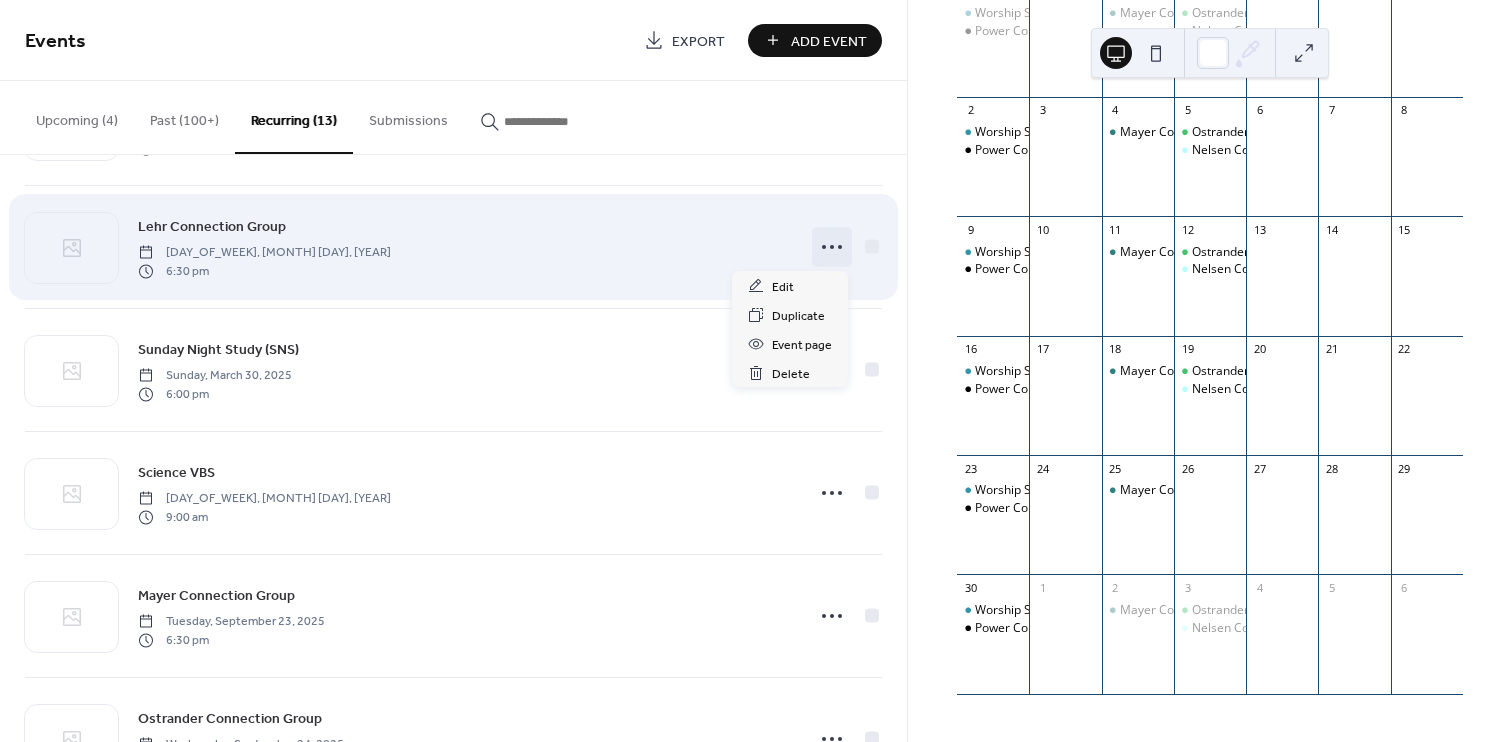 click 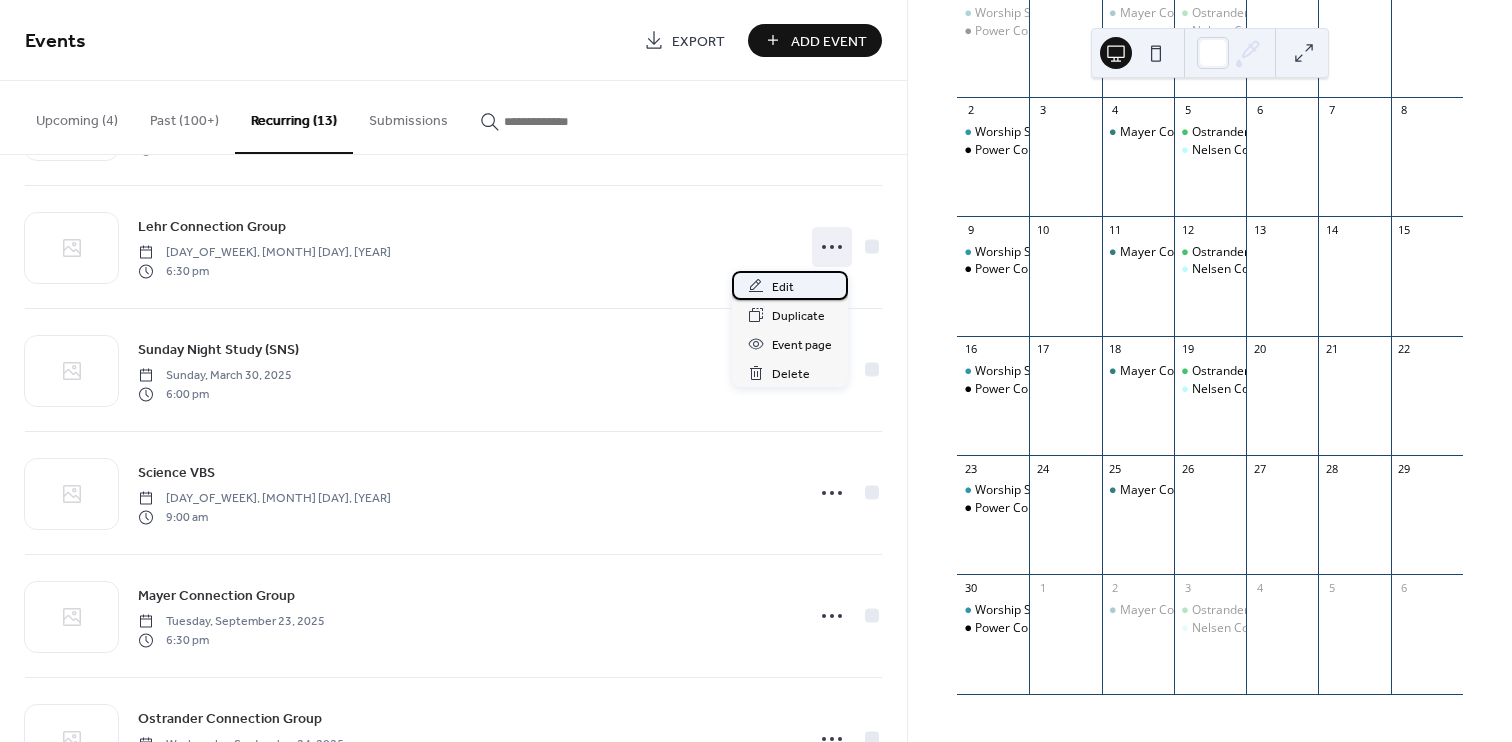 click on "Edit" at bounding box center (783, 287) 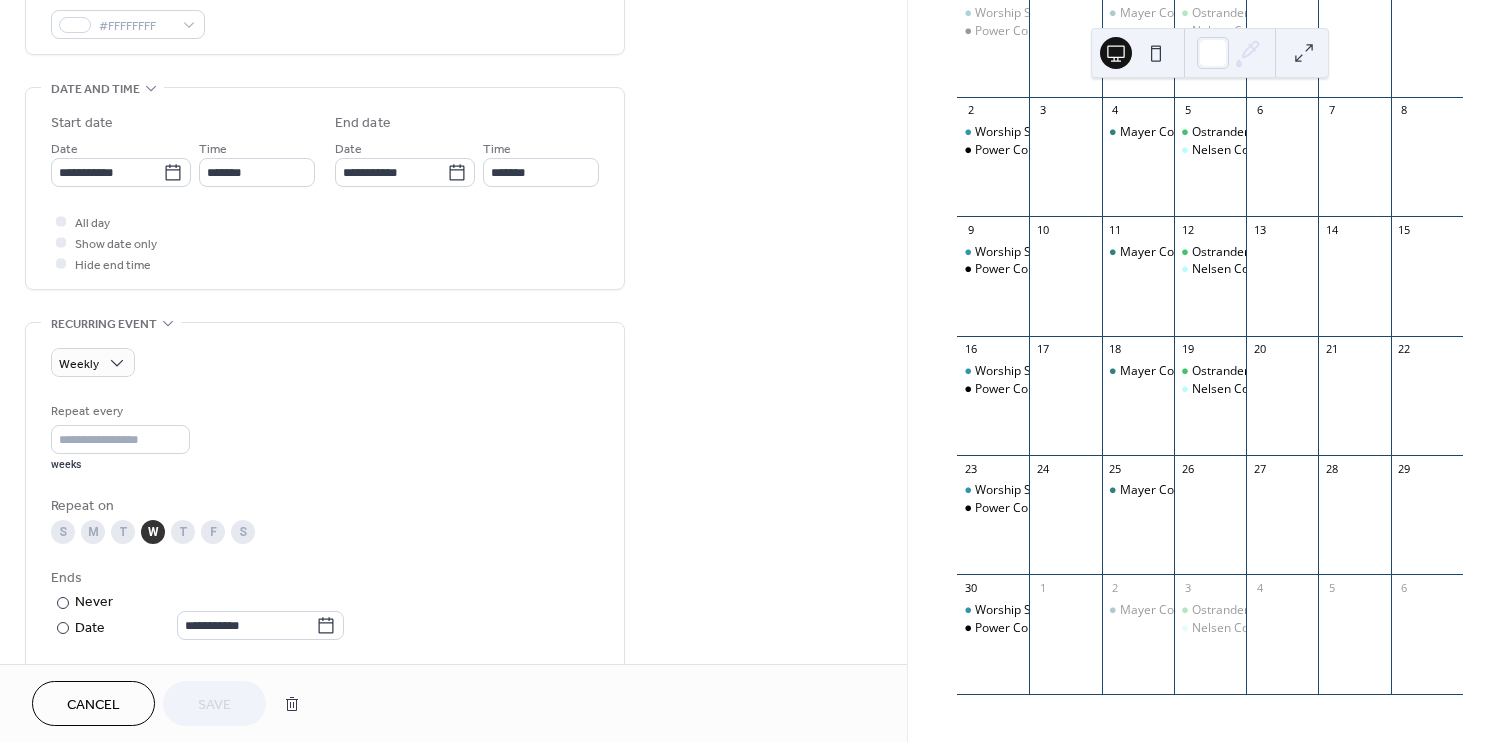scroll, scrollTop: 676, scrollLeft: 0, axis: vertical 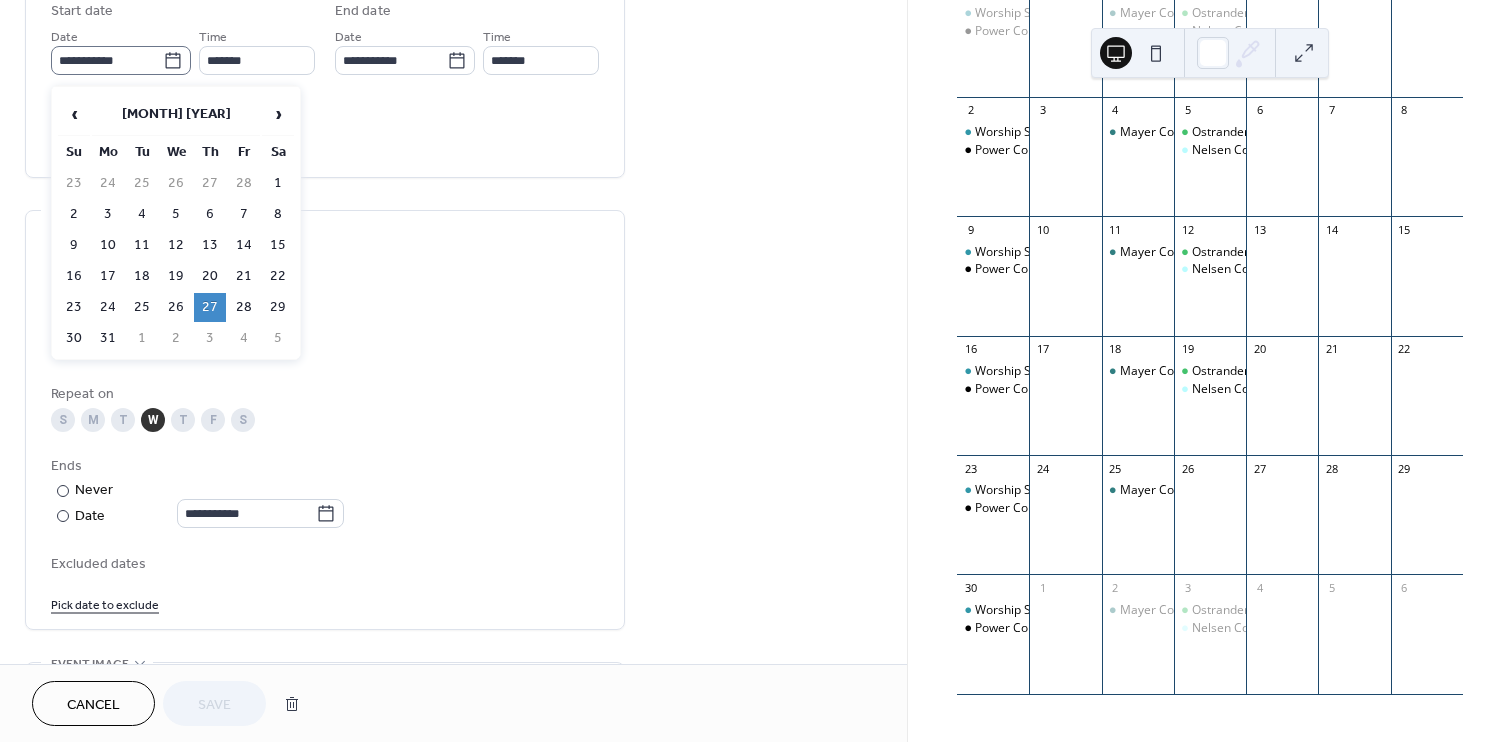 click 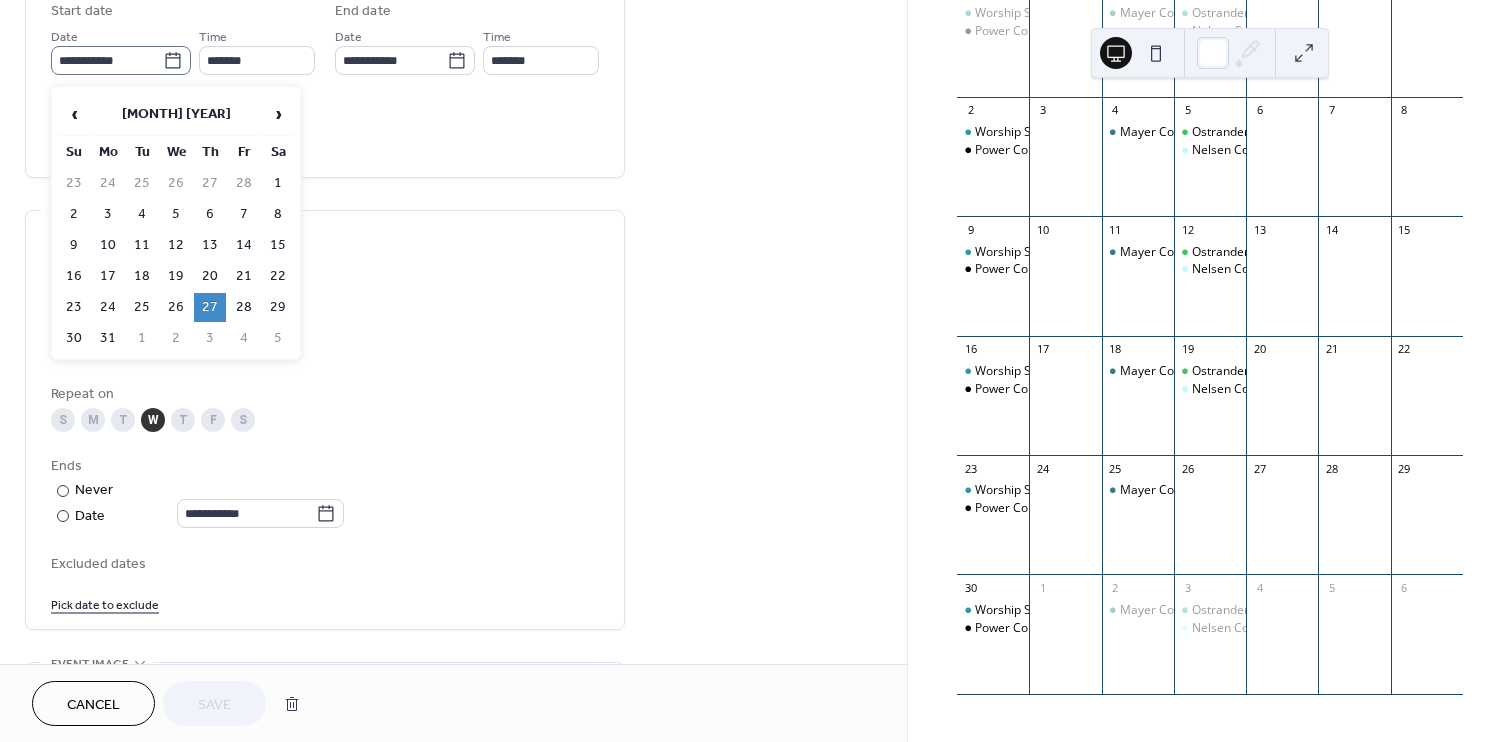 click on "**********" at bounding box center [107, 60] 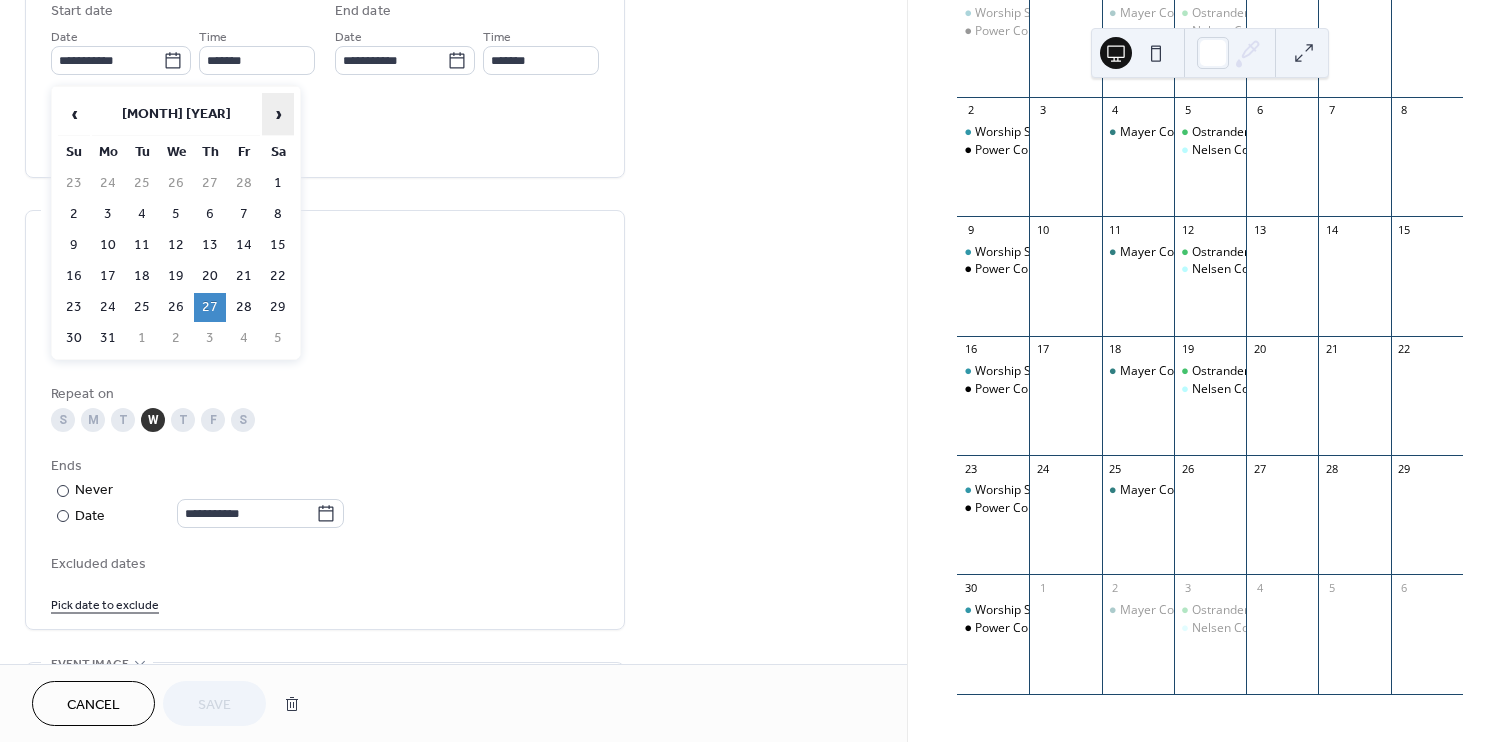 click on "›" at bounding box center (278, 114) 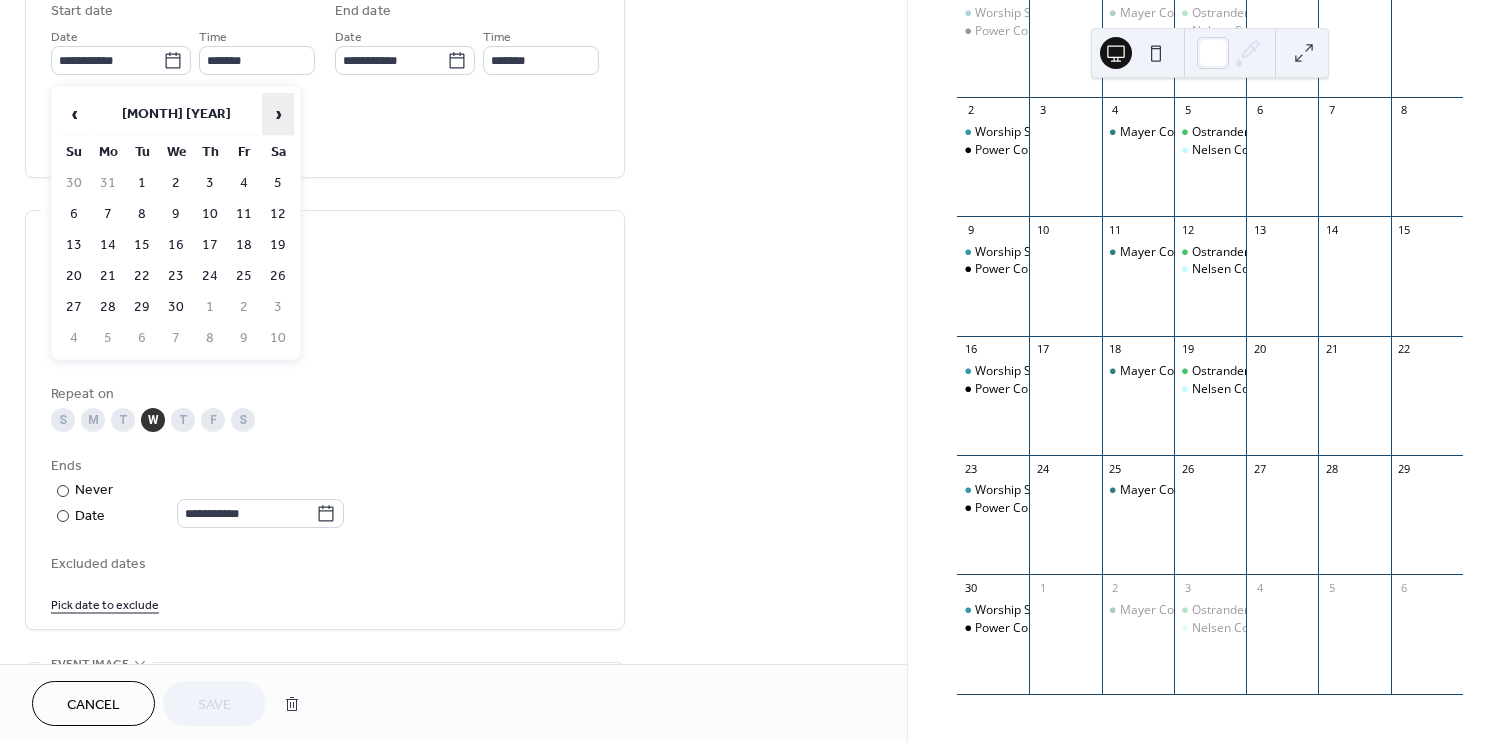 click on "›" at bounding box center (278, 114) 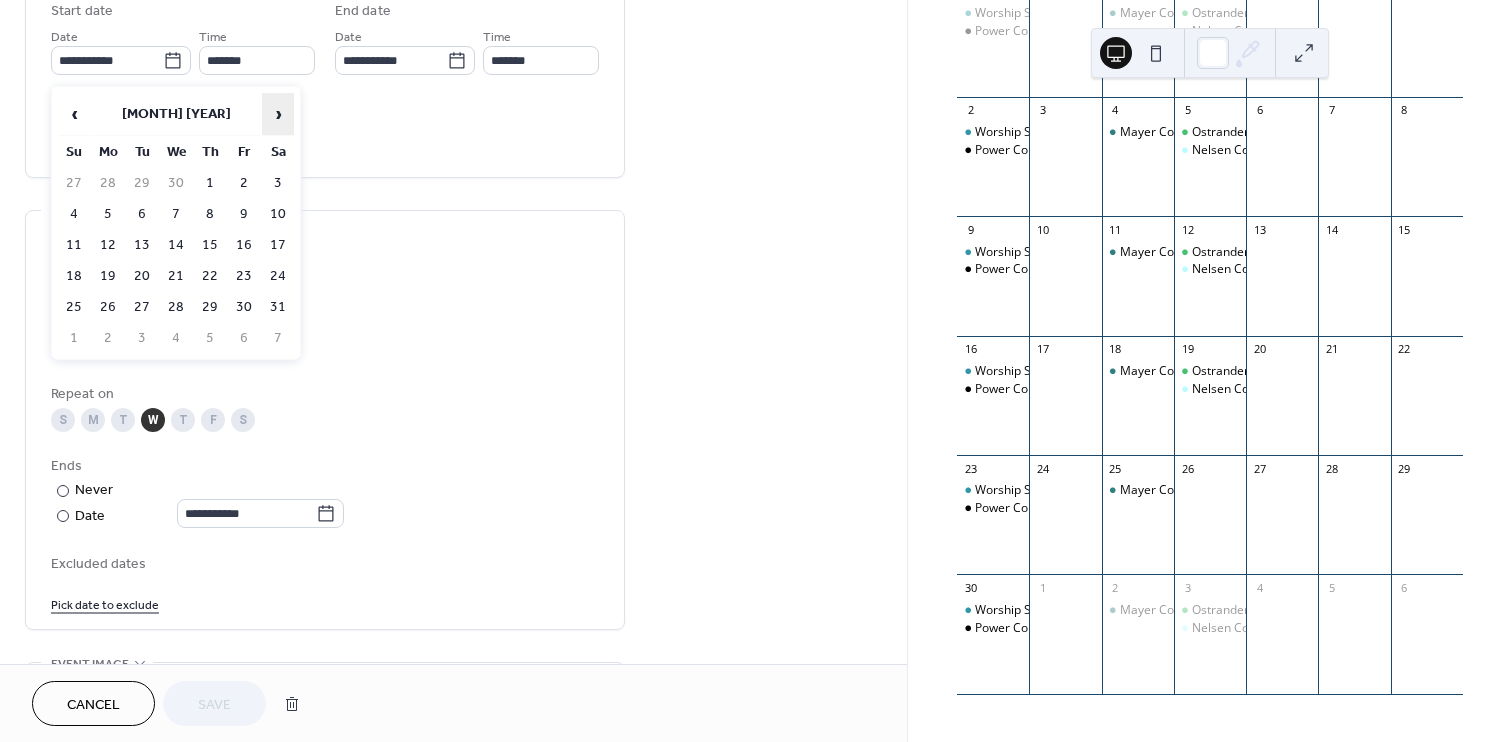 click on "›" at bounding box center (278, 114) 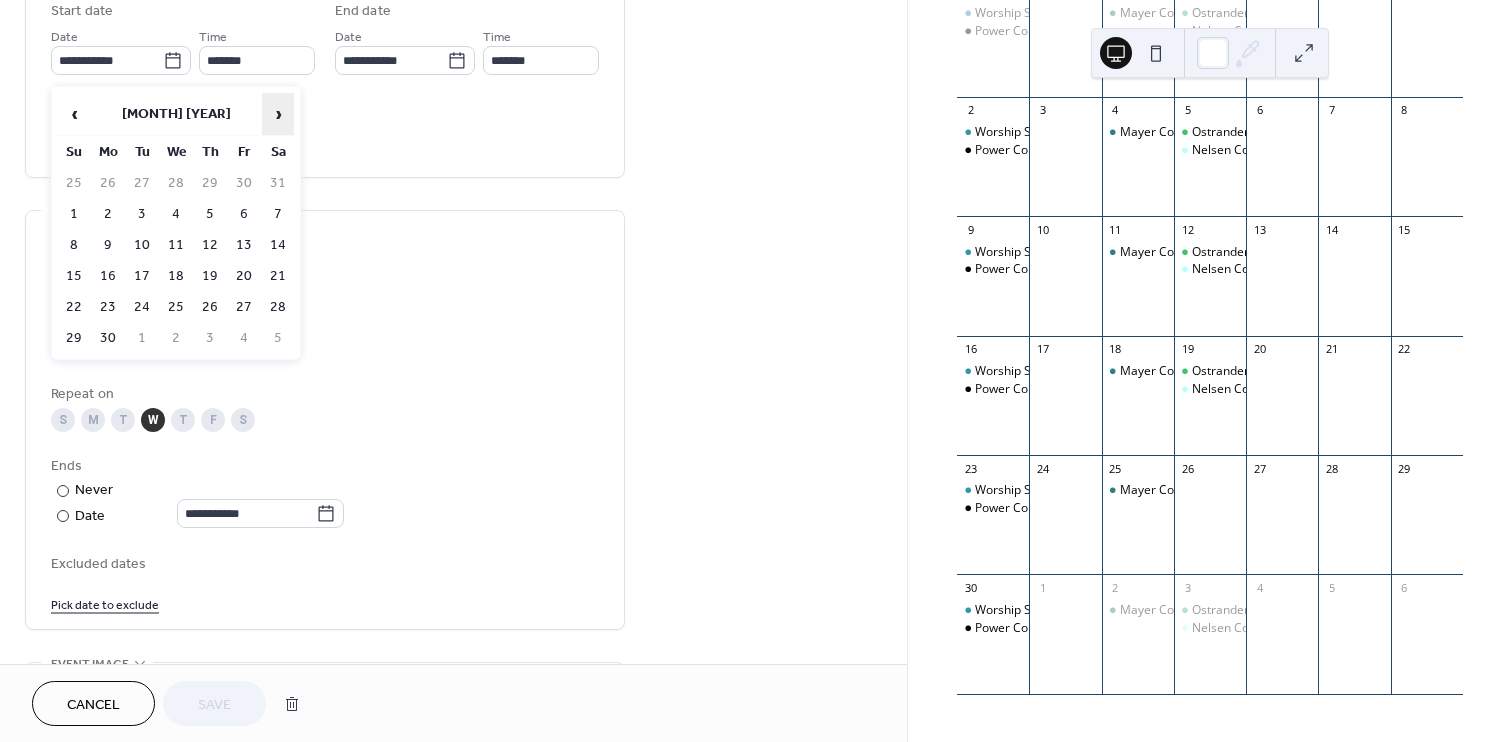 click on "›" at bounding box center [278, 114] 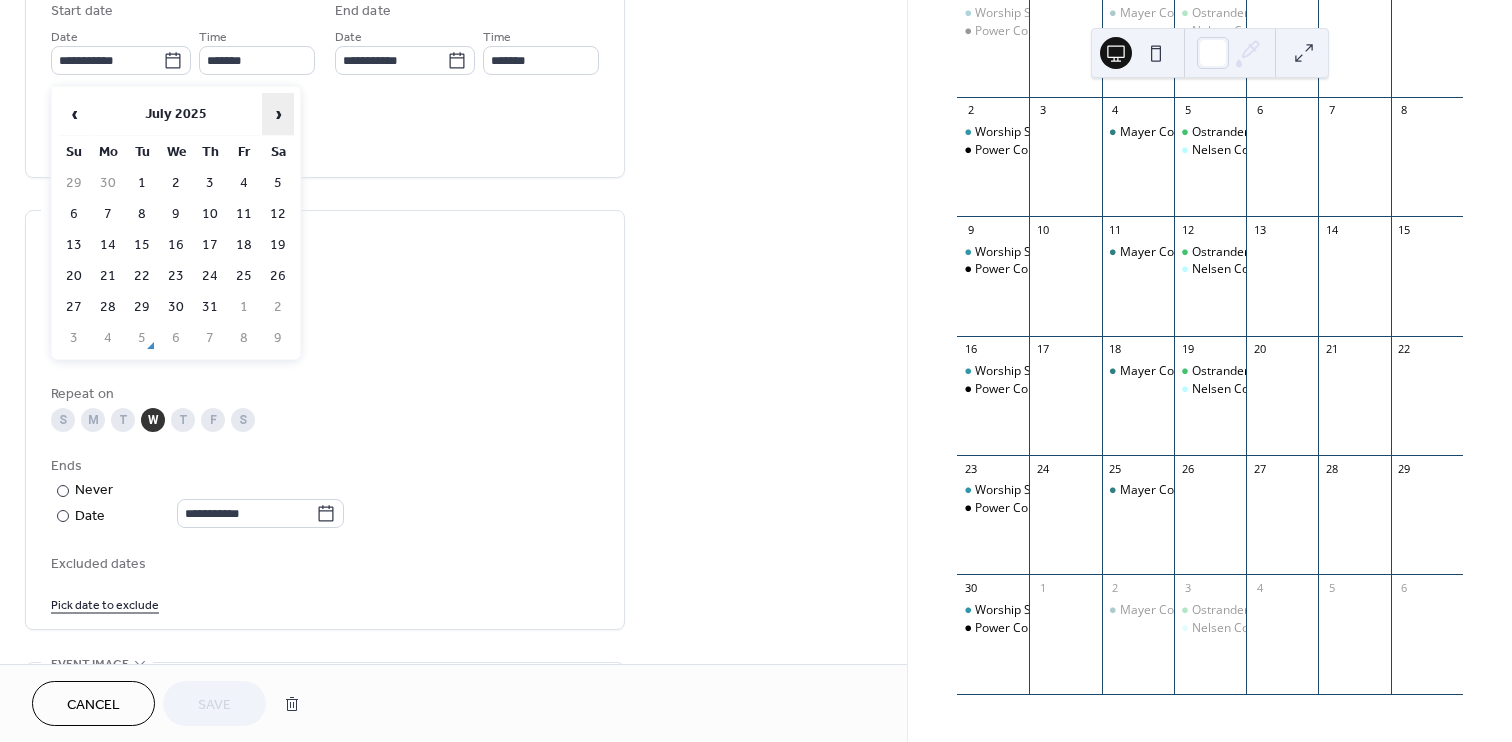 click on "›" at bounding box center (278, 114) 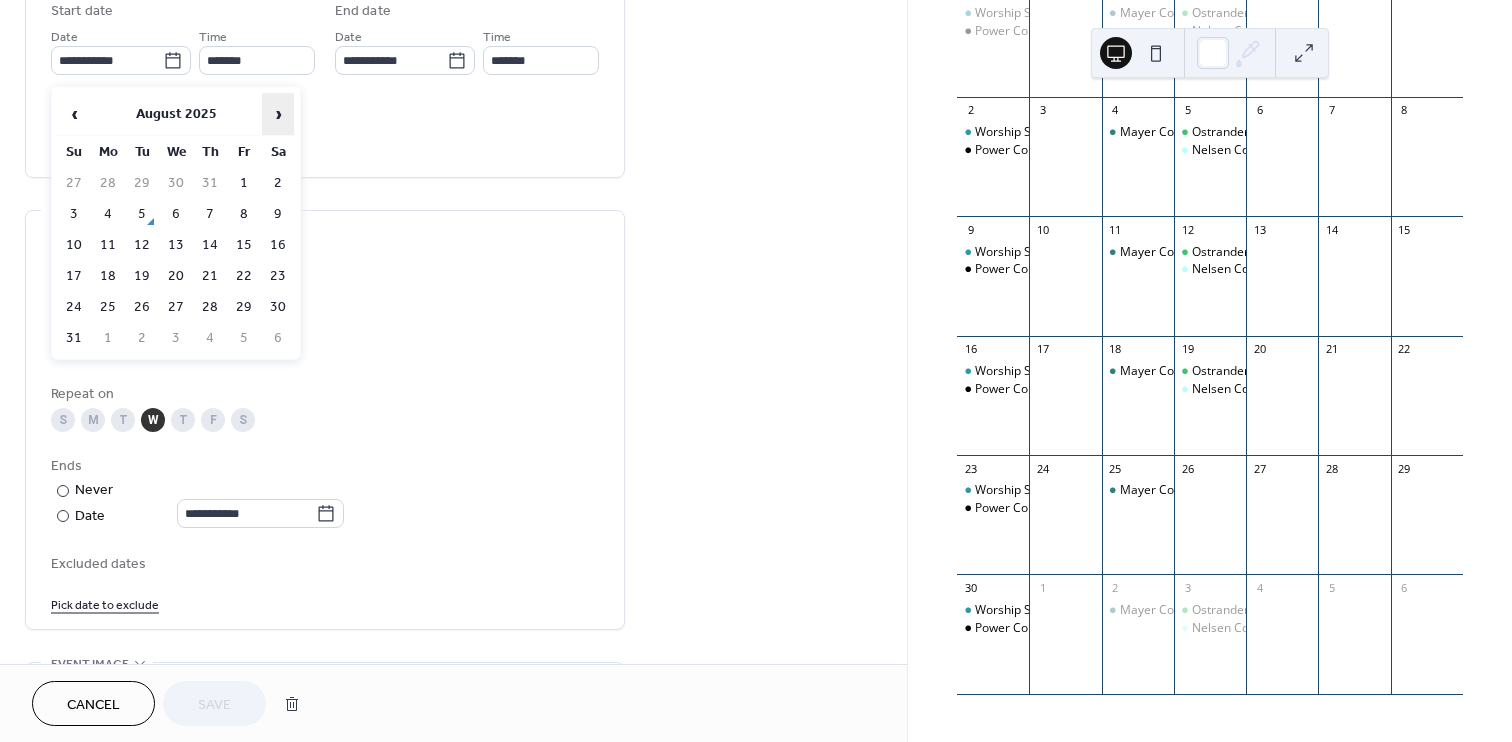 click on "›" at bounding box center (278, 114) 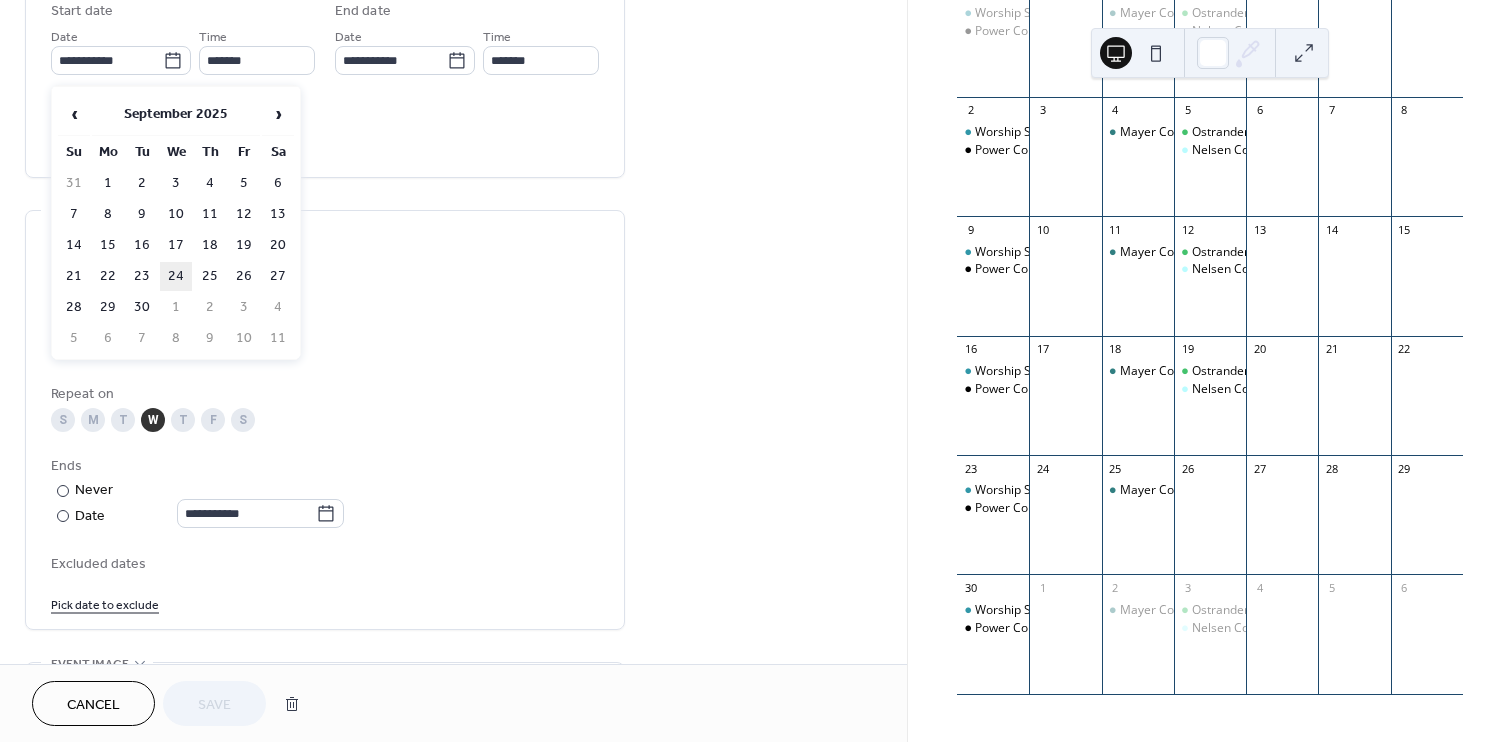 click on "24" at bounding box center [176, 276] 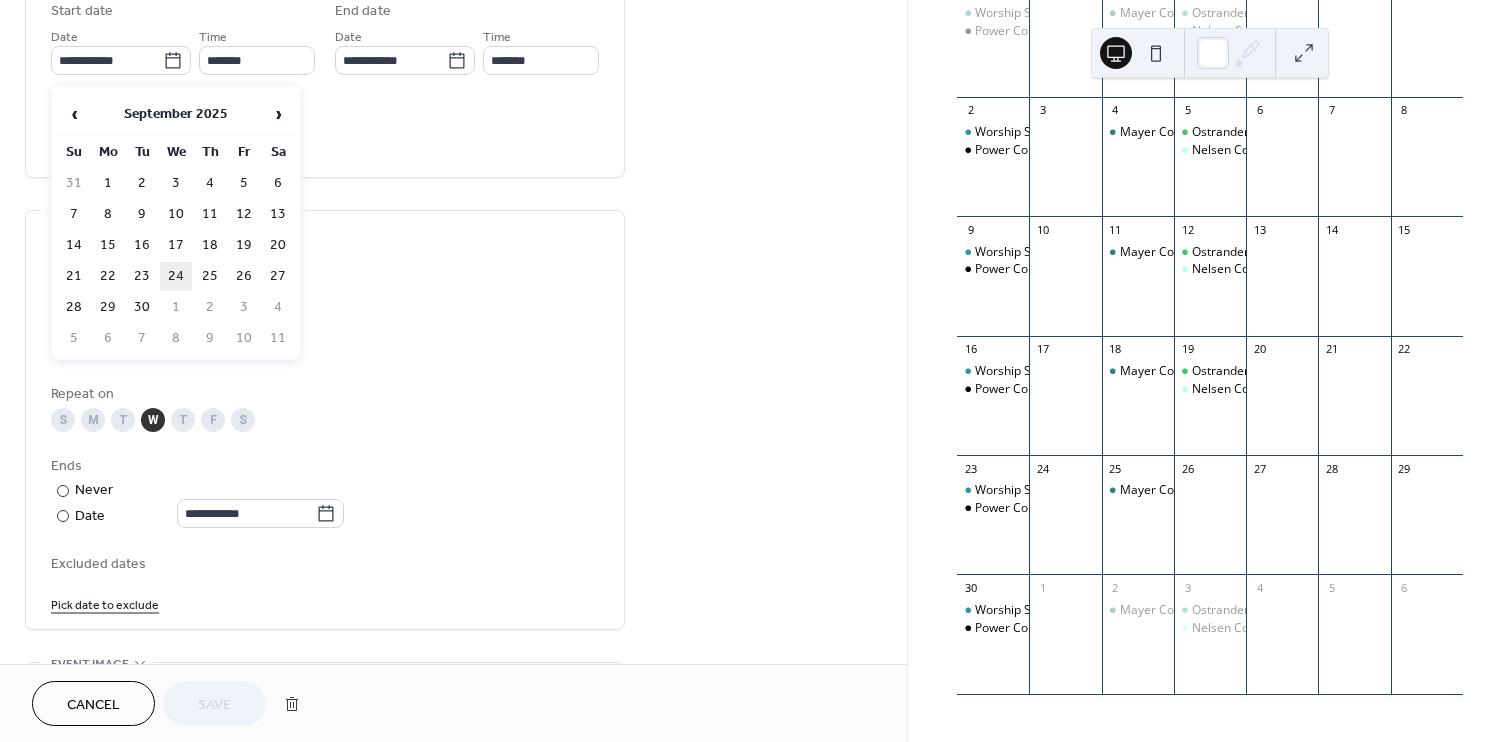 type on "**********" 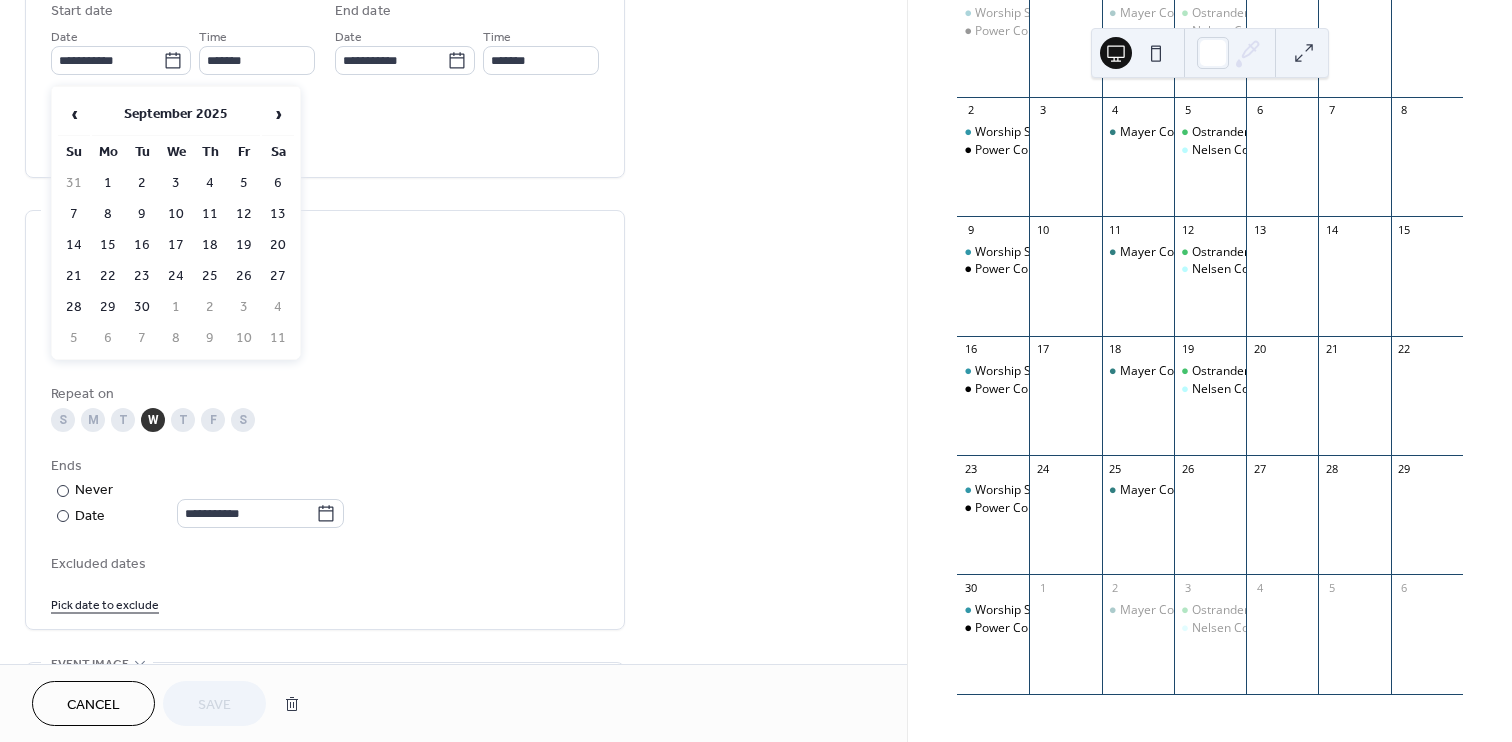 type on "**********" 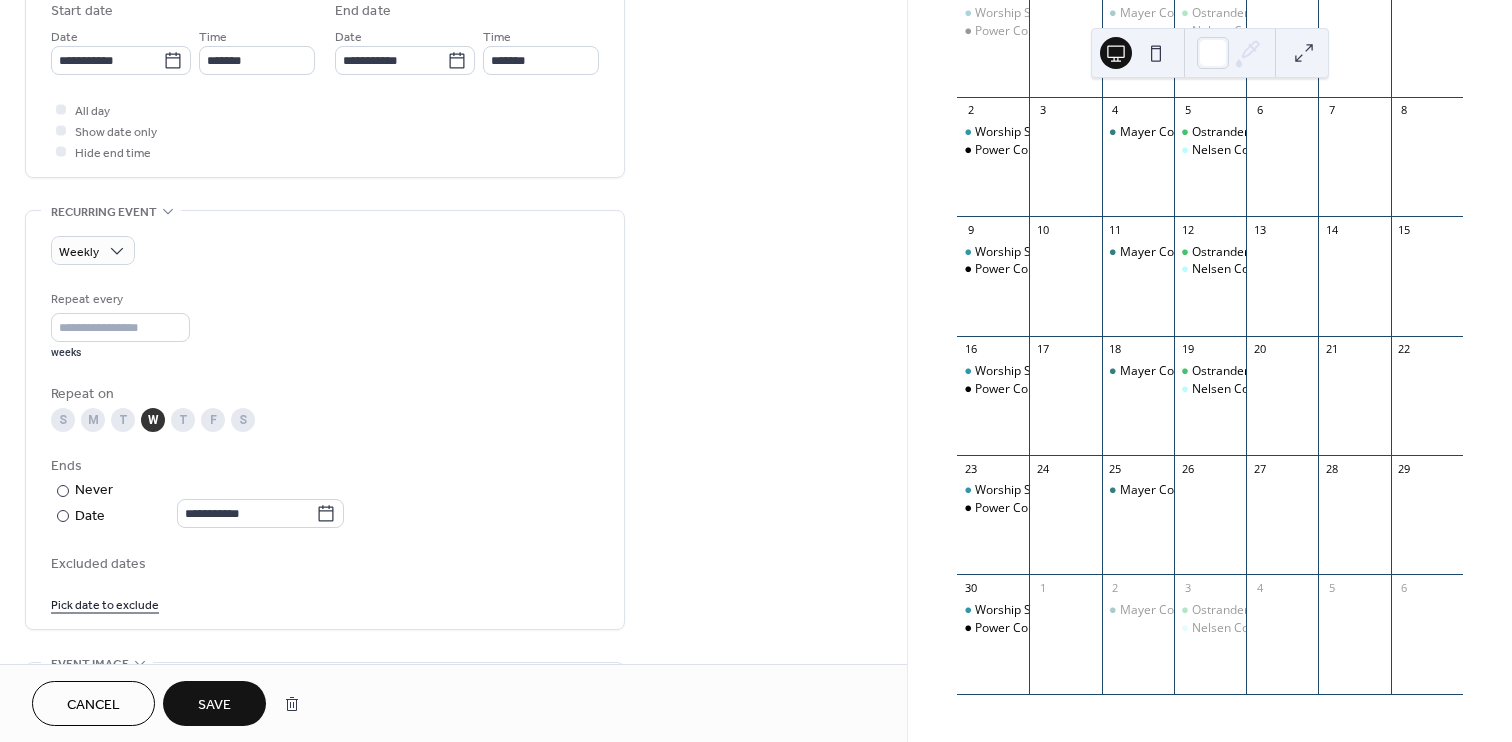 click on "Weekly" at bounding box center [325, 250] 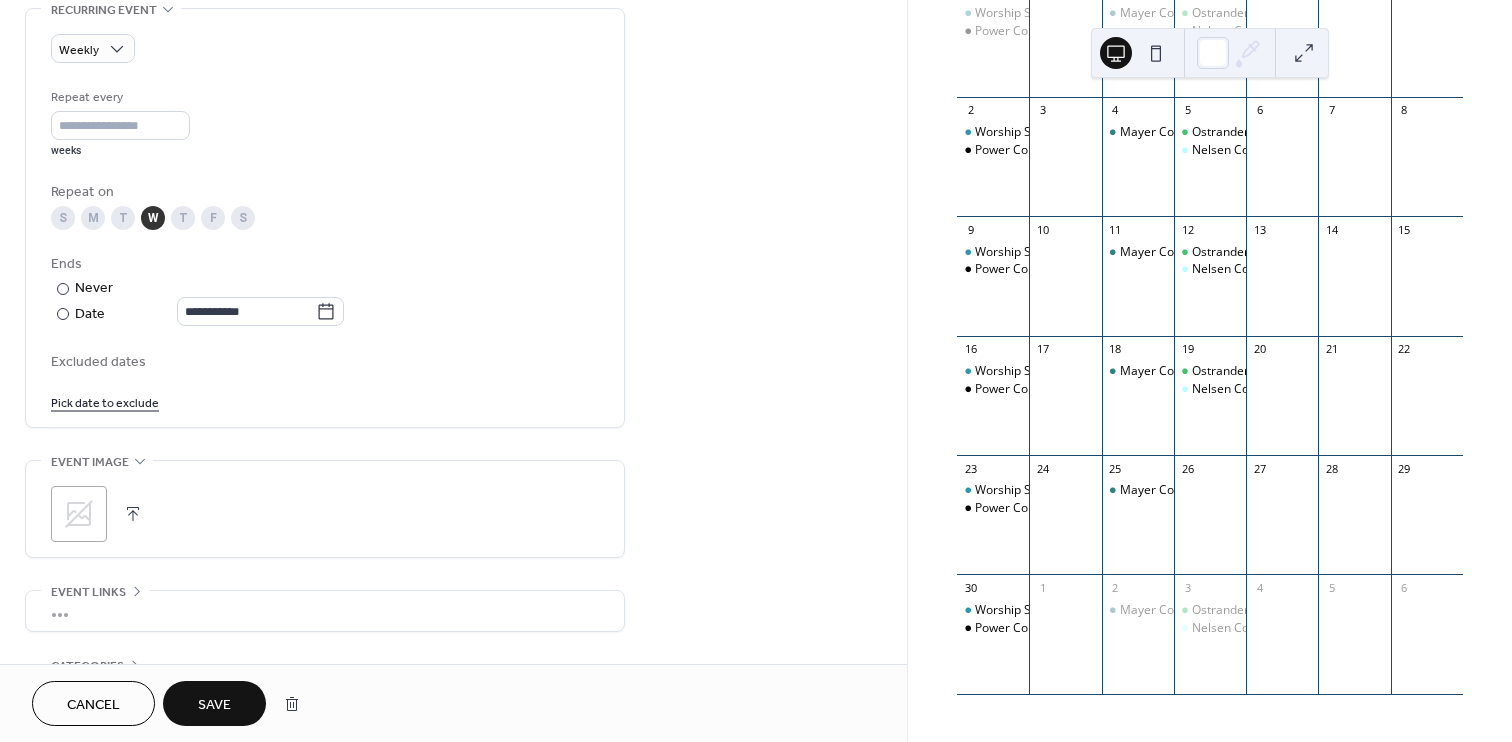 scroll, scrollTop: 981, scrollLeft: 0, axis: vertical 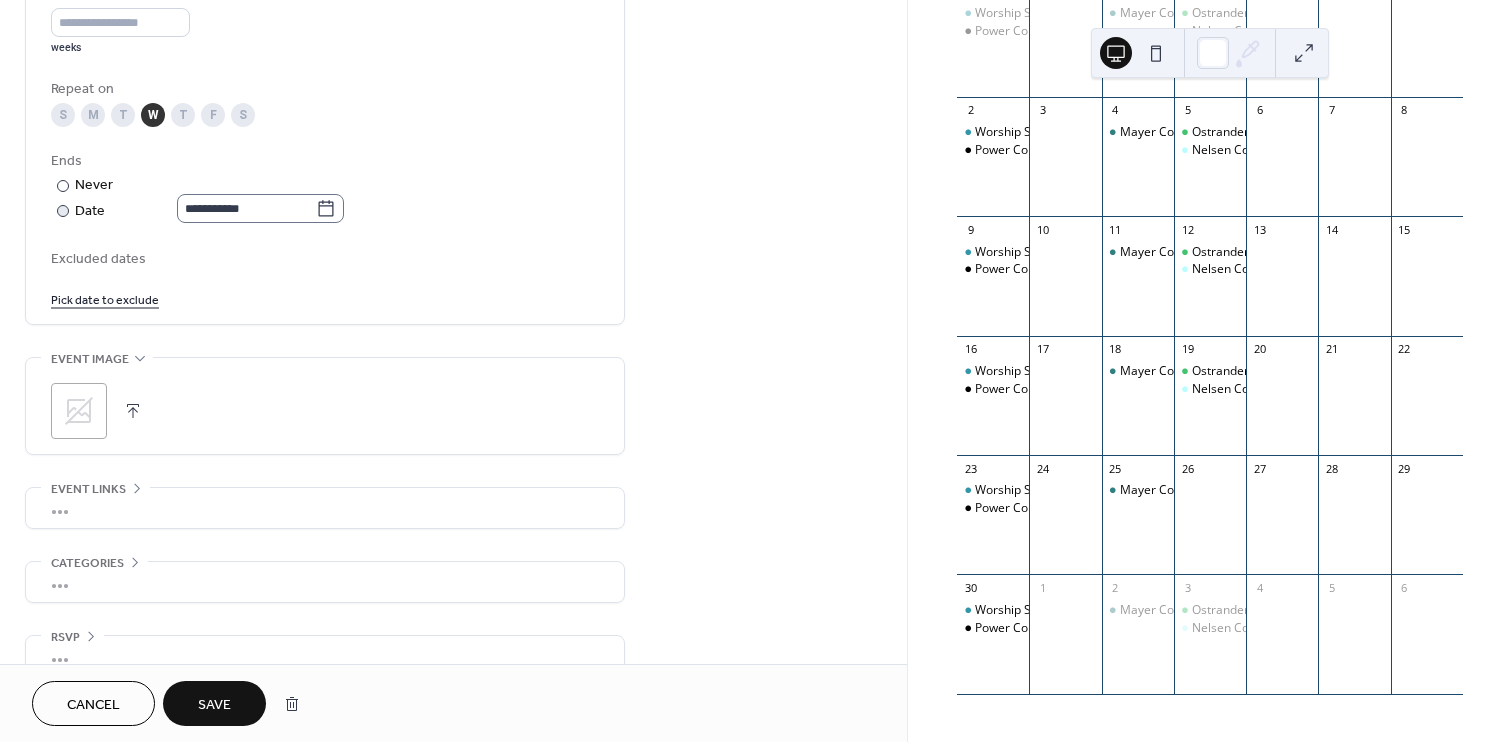 click 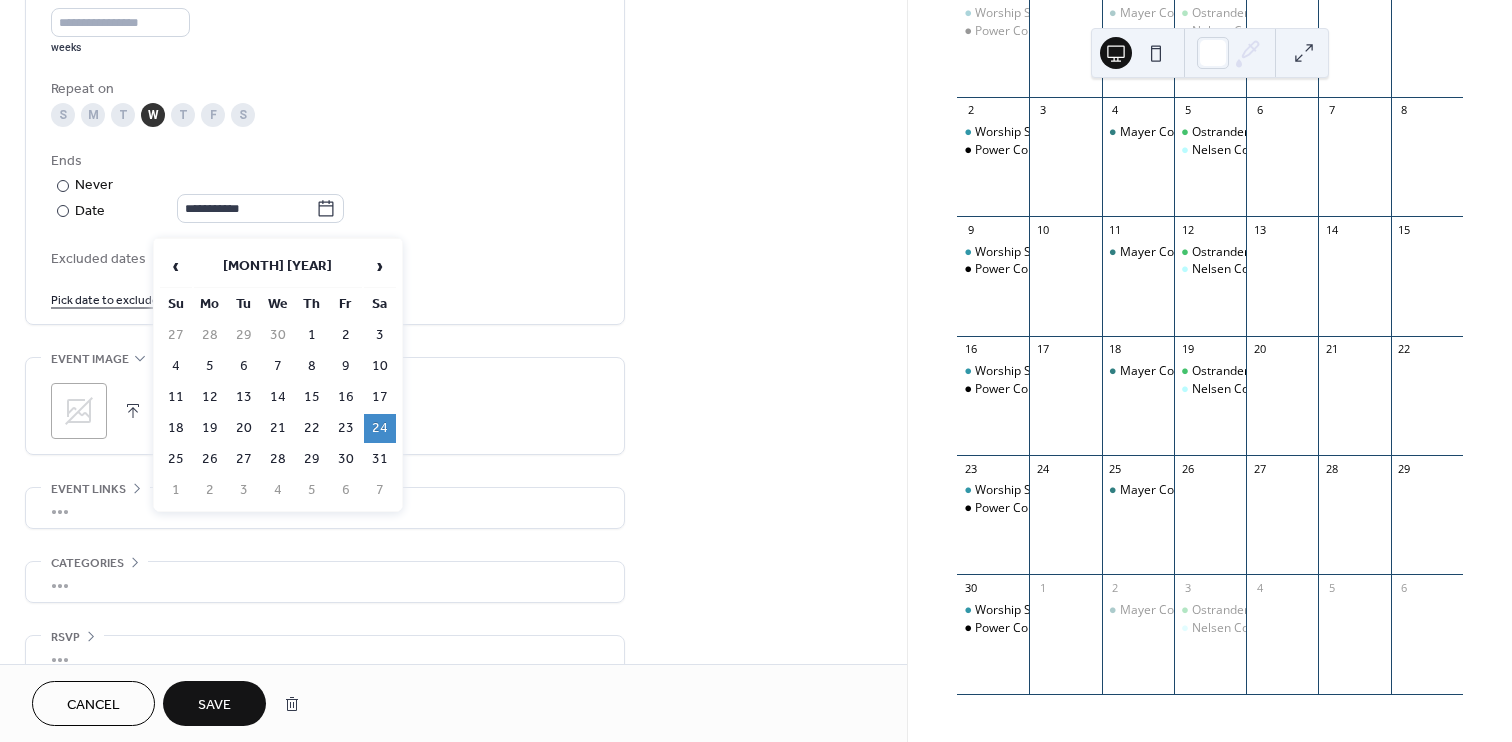 click on "›" at bounding box center [380, 266] 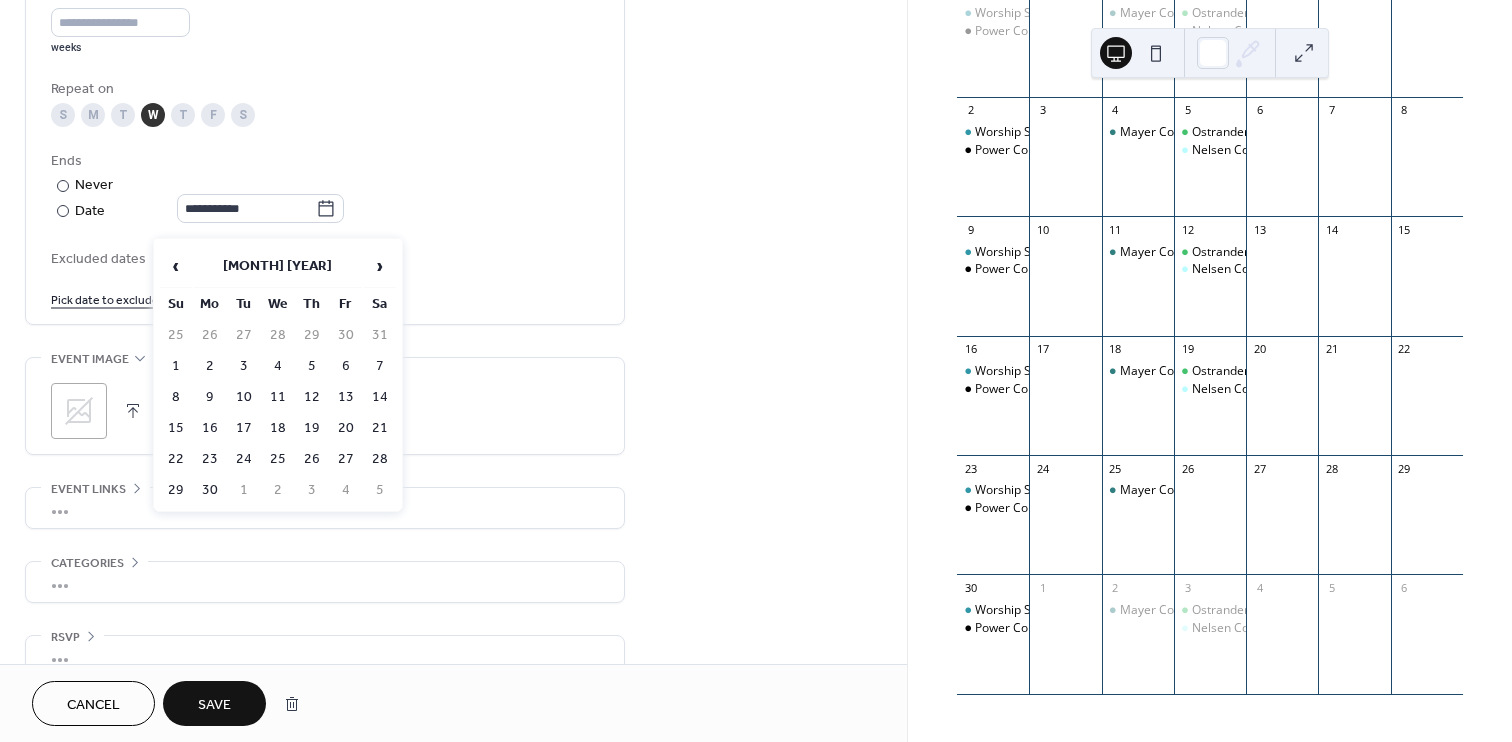 click on "›" at bounding box center [380, 266] 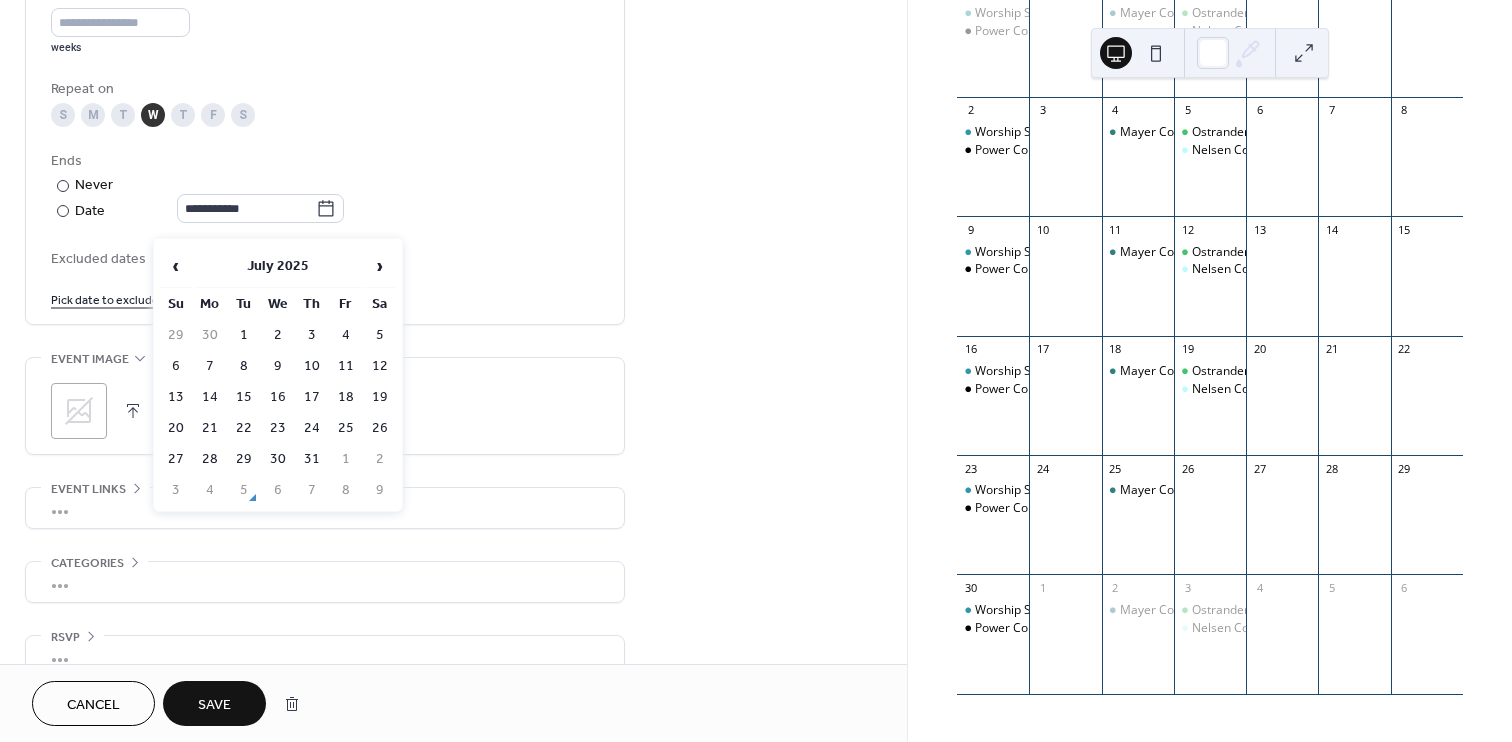 click on "›" at bounding box center [380, 266] 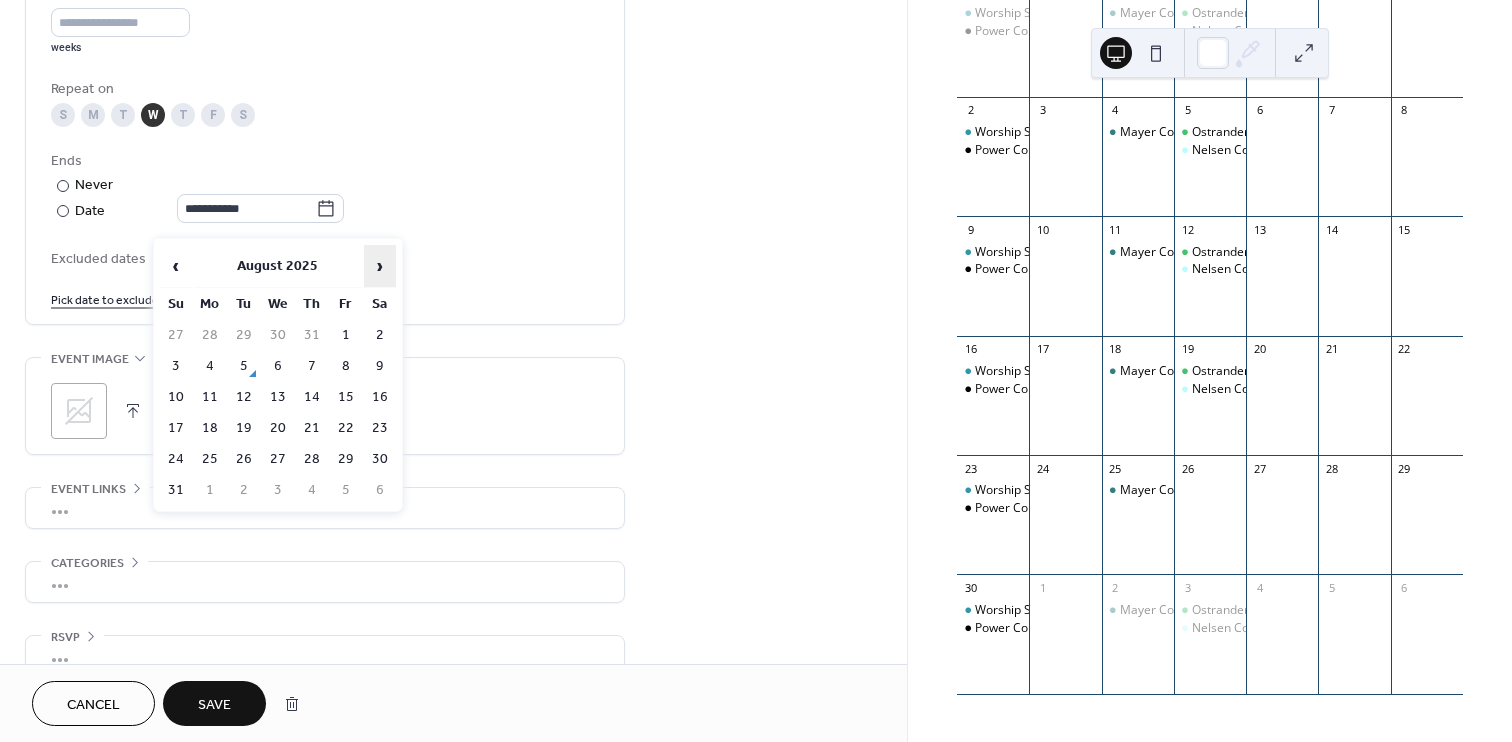 click on "›" at bounding box center [380, 266] 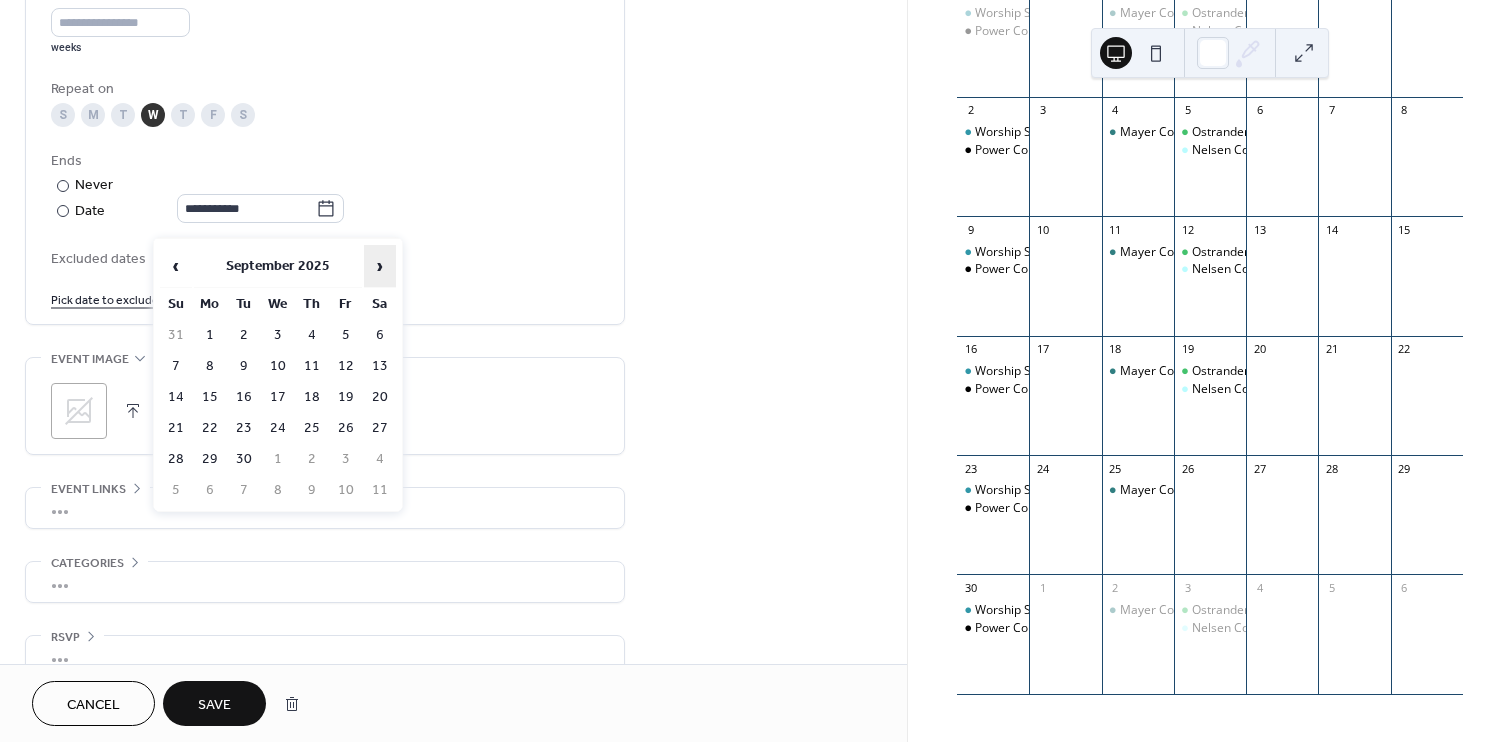 click on "›" at bounding box center [380, 266] 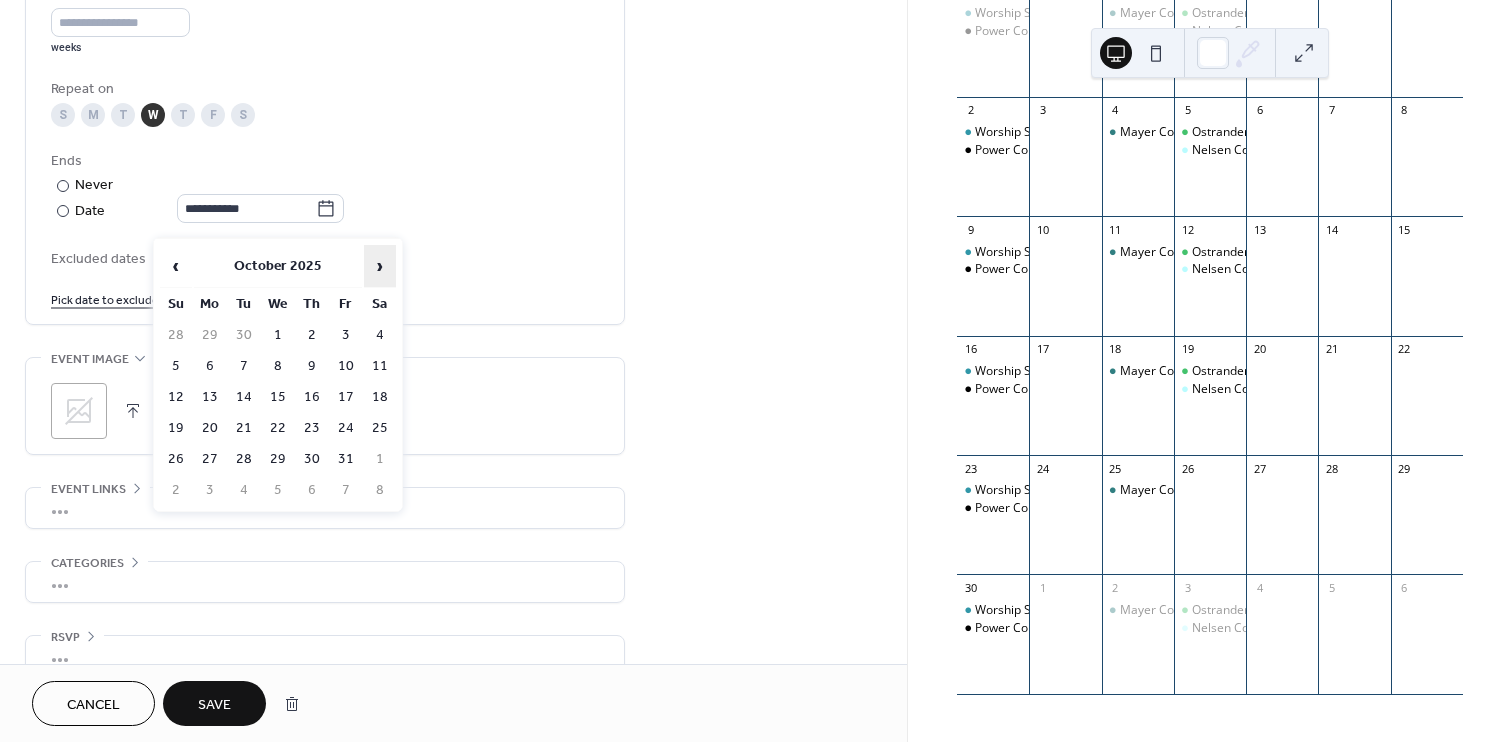 click on "›" at bounding box center [380, 266] 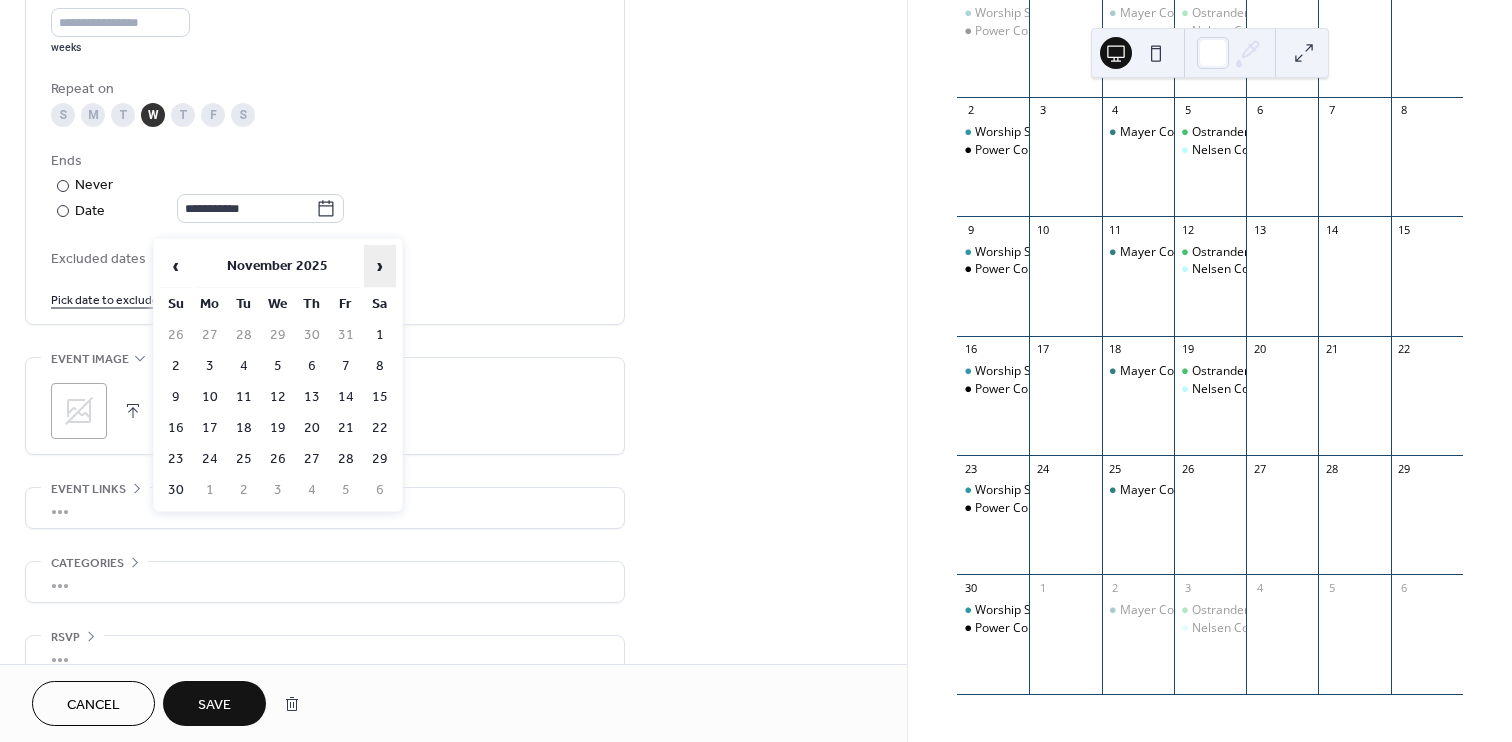 click on "›" at bounding box center (380, 266) 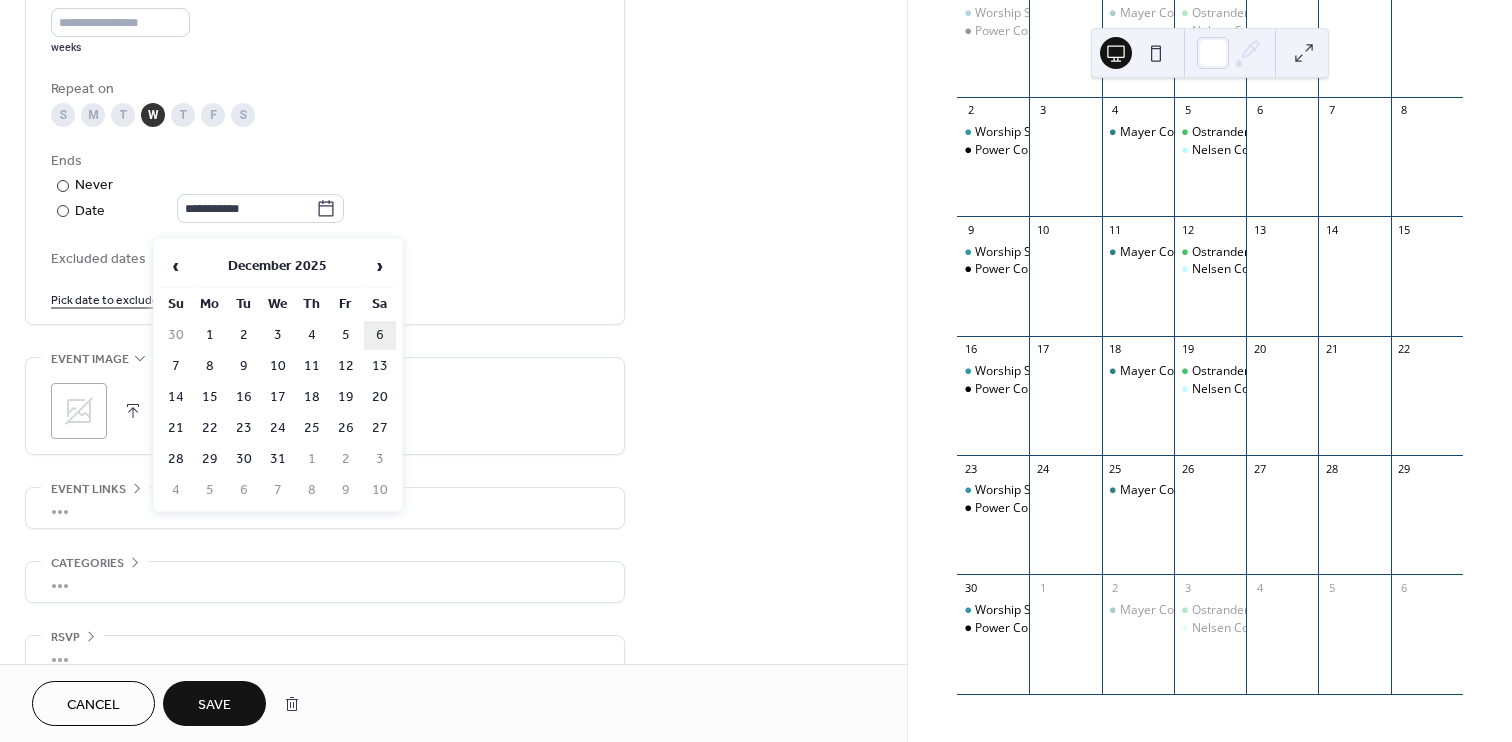 click on "6" at bounding box center (380, 335) 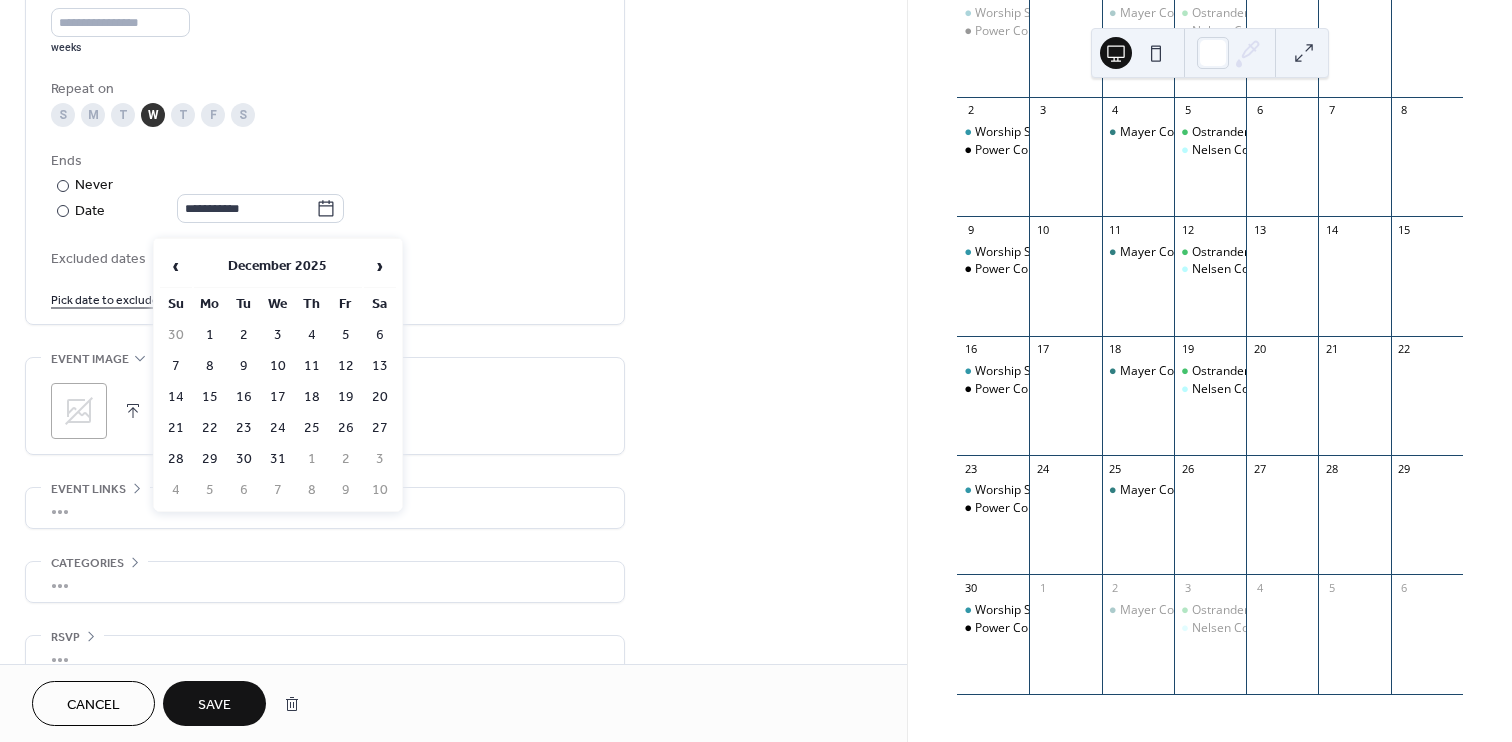 type on "**********" 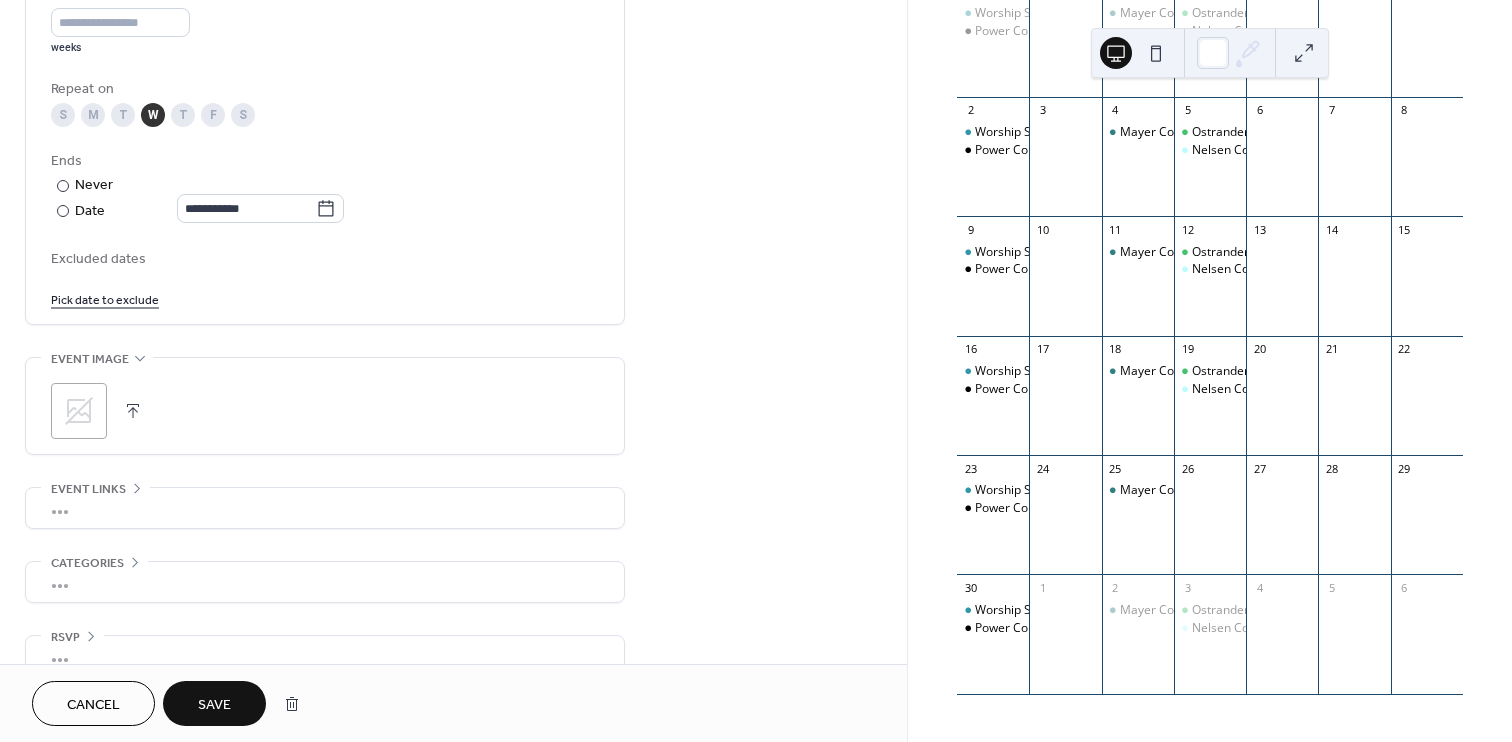 click on "Pick date to exclude" at bounding box center [105, 298] 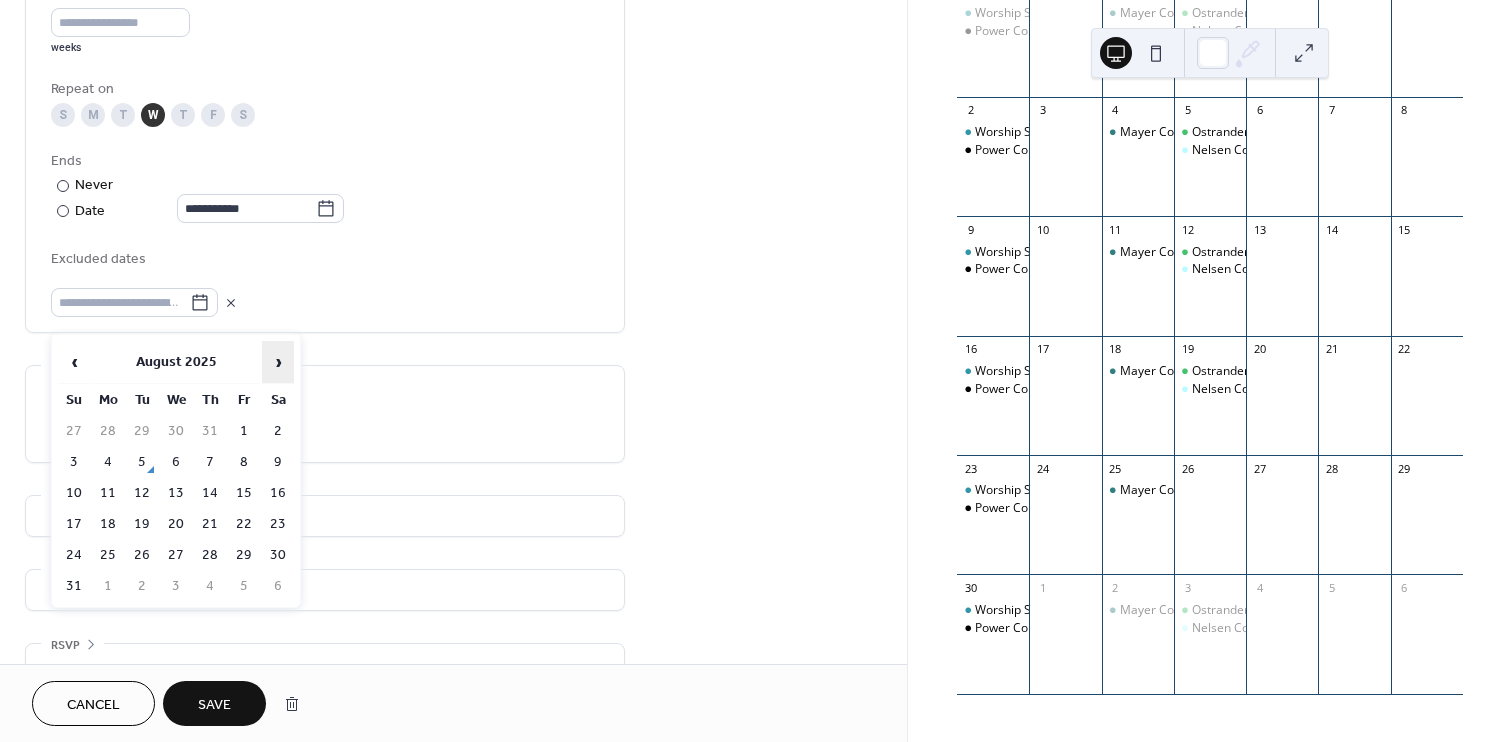 click on "›" at bounding box center (278, 362) 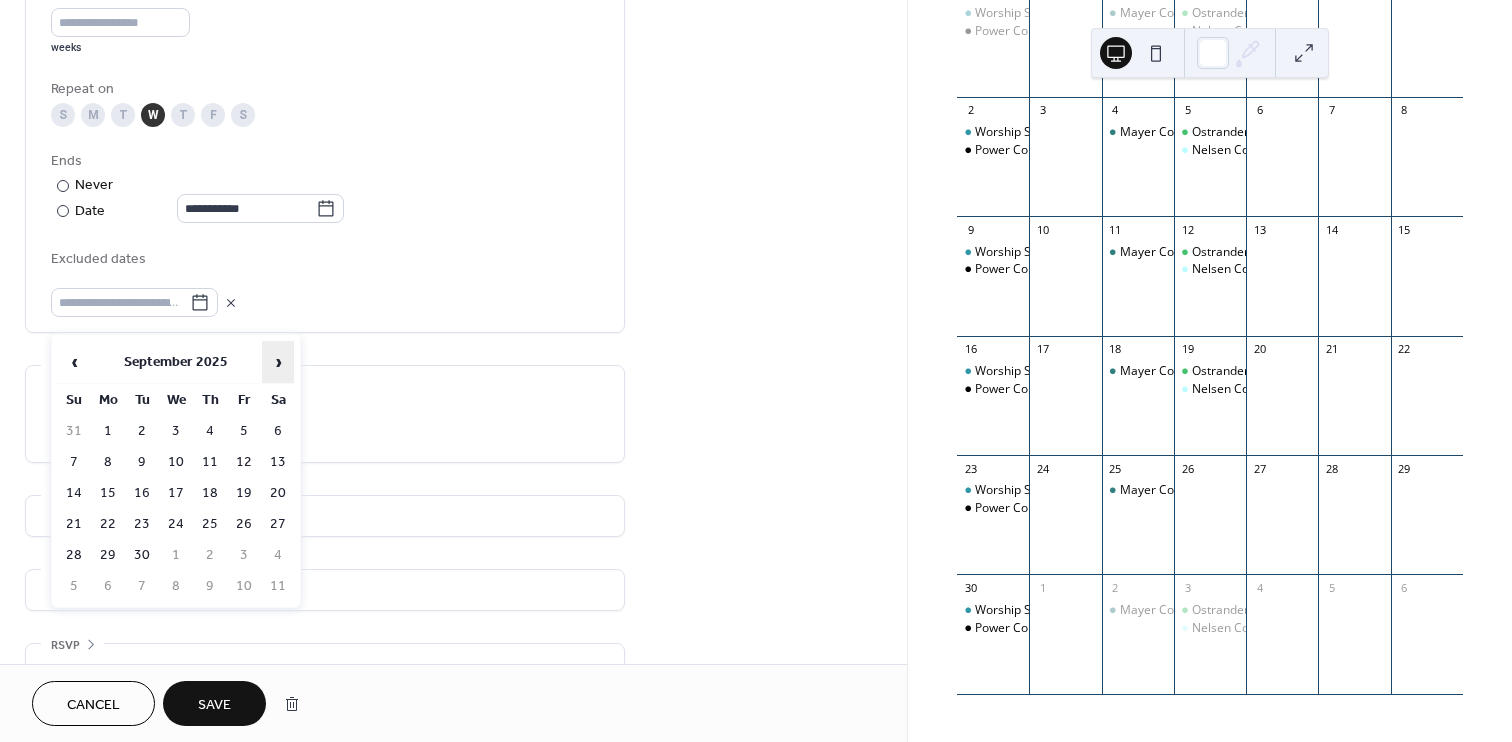 click on "›" at bounding box center (278, 362) 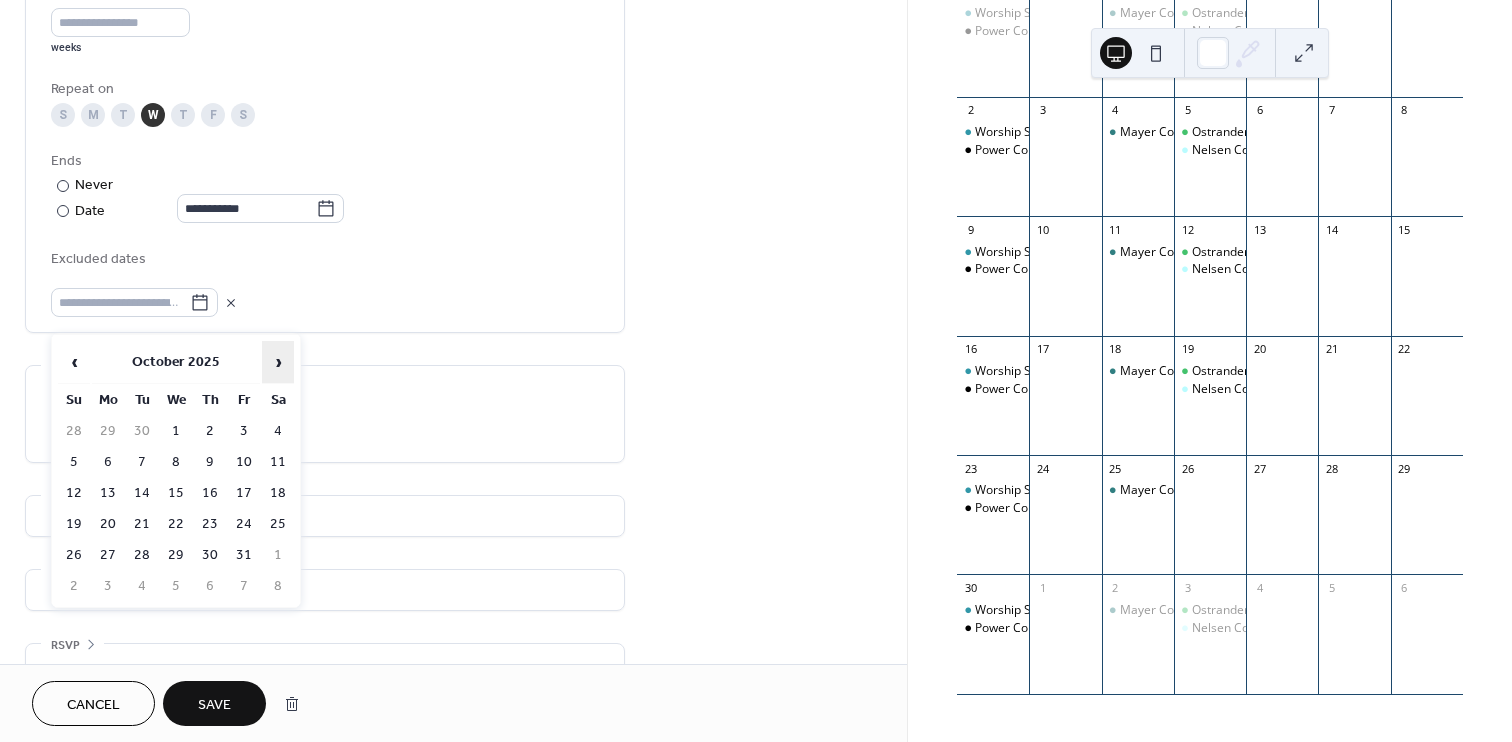 click on "›" at bounding box center [278, 362] 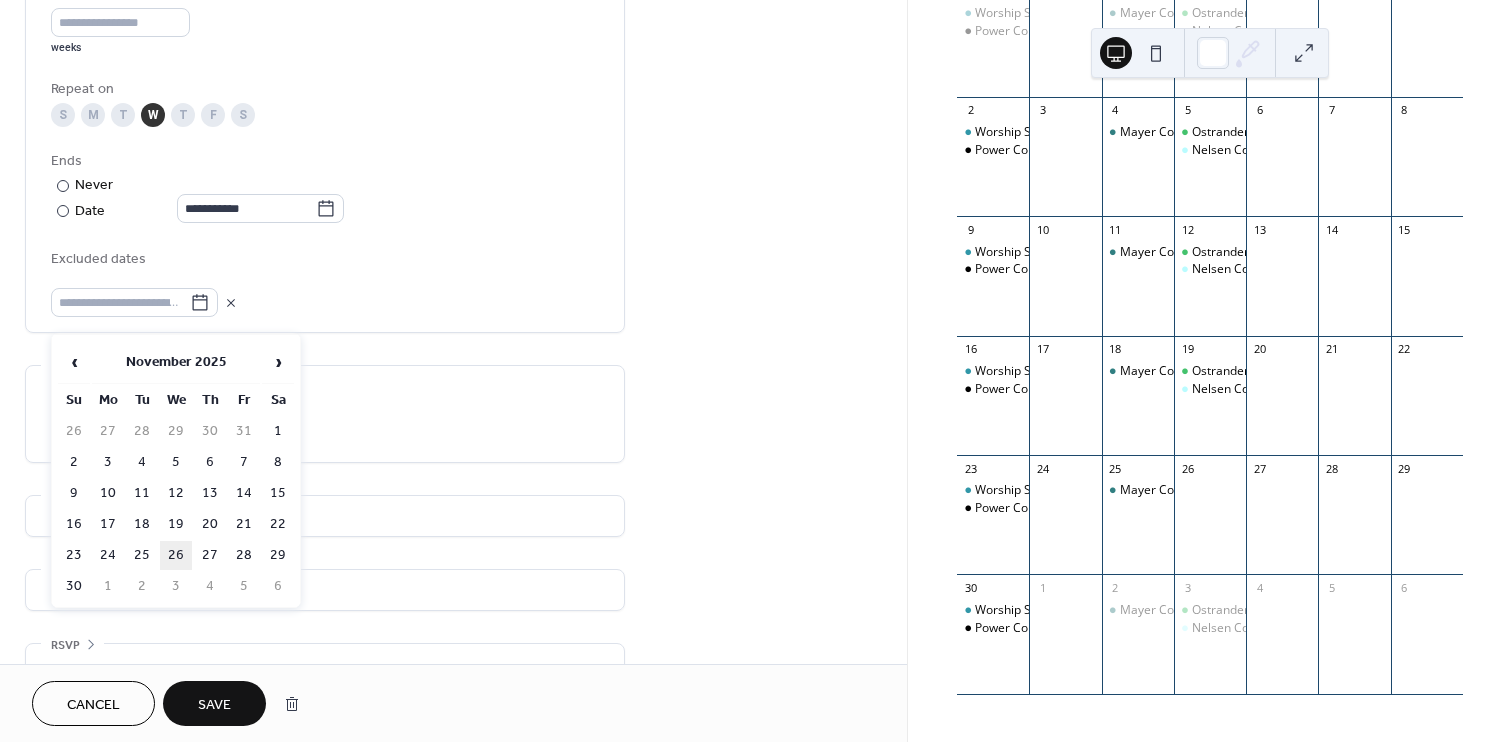 click on "26" at bounding box center [176, 555] 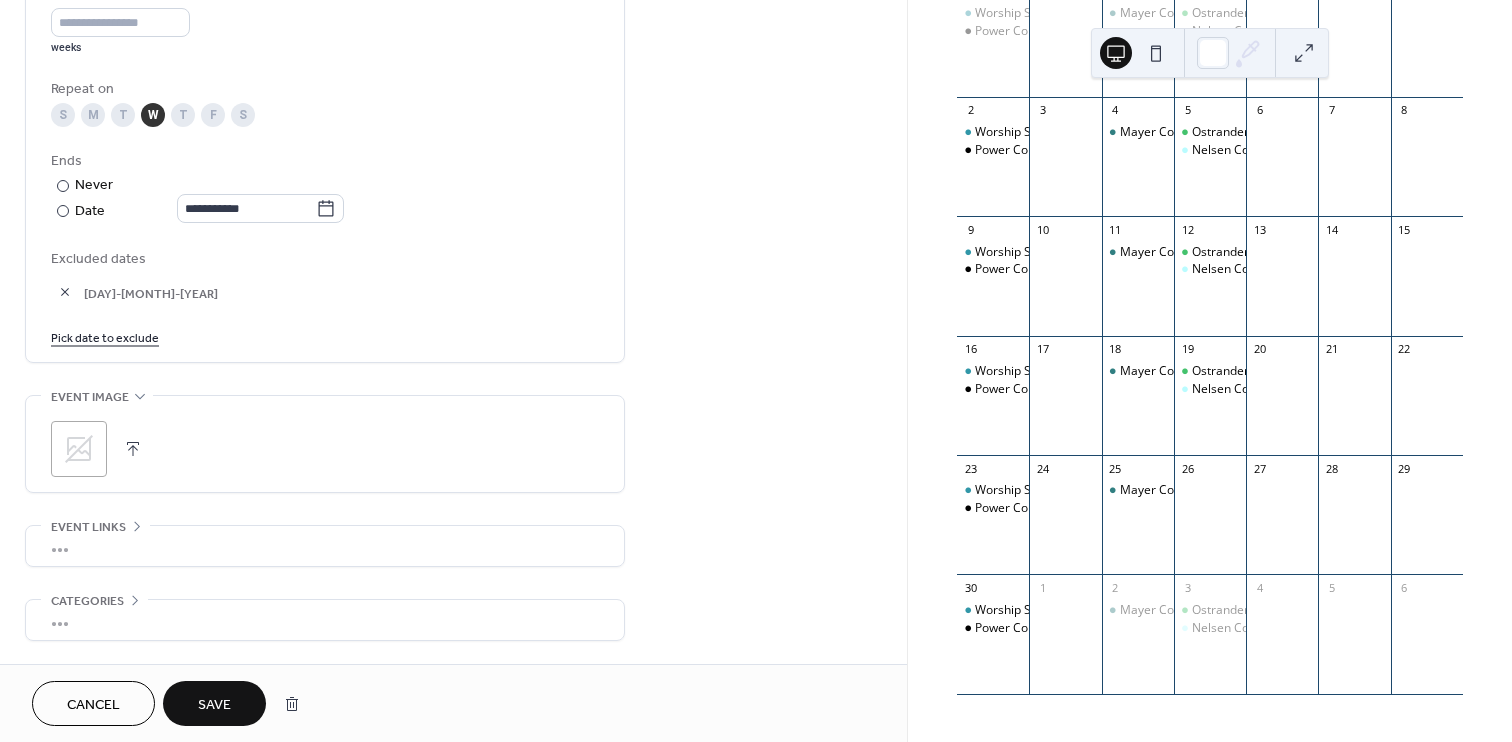 click on "Save" at bounding box center (214, 703) 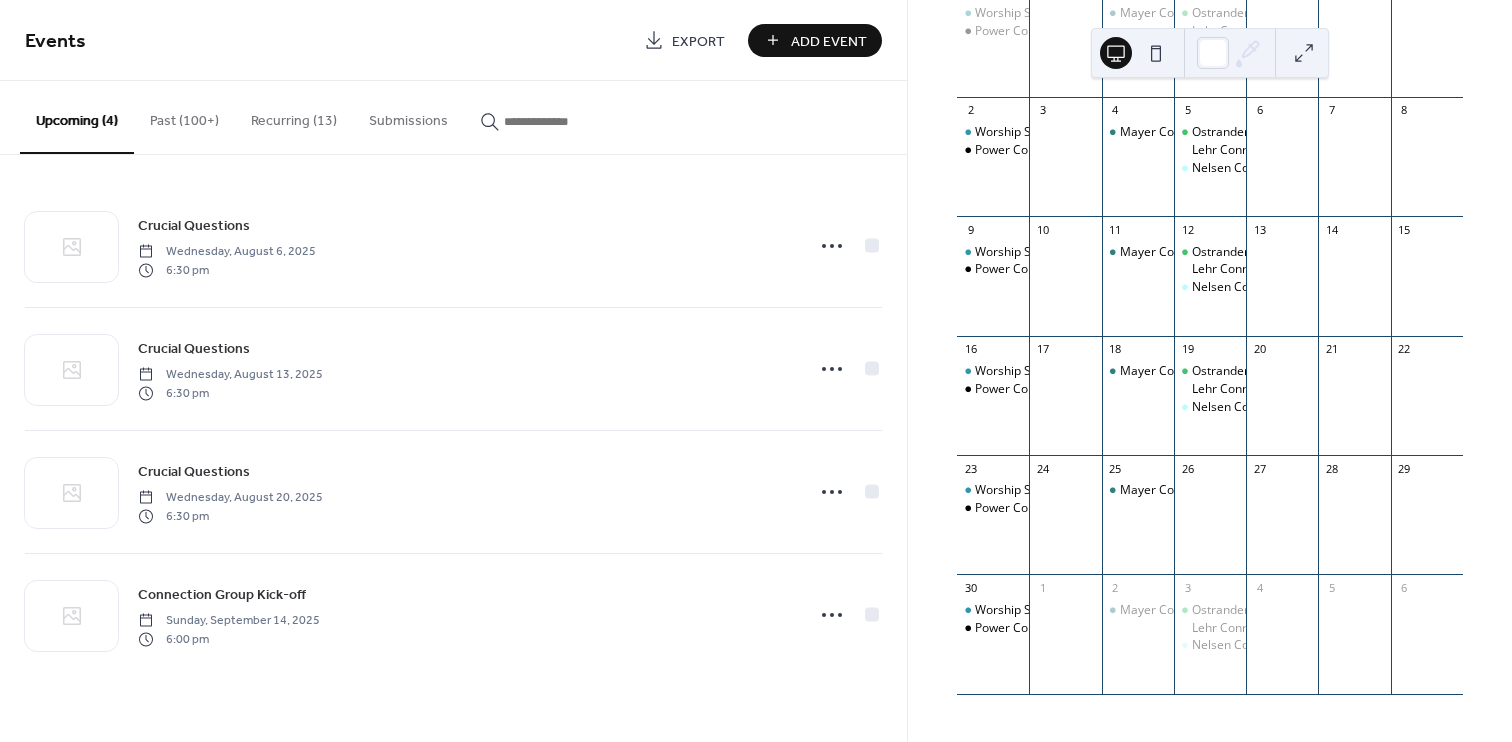 click on "Recurring (13)" at bounding box center [294, 116] 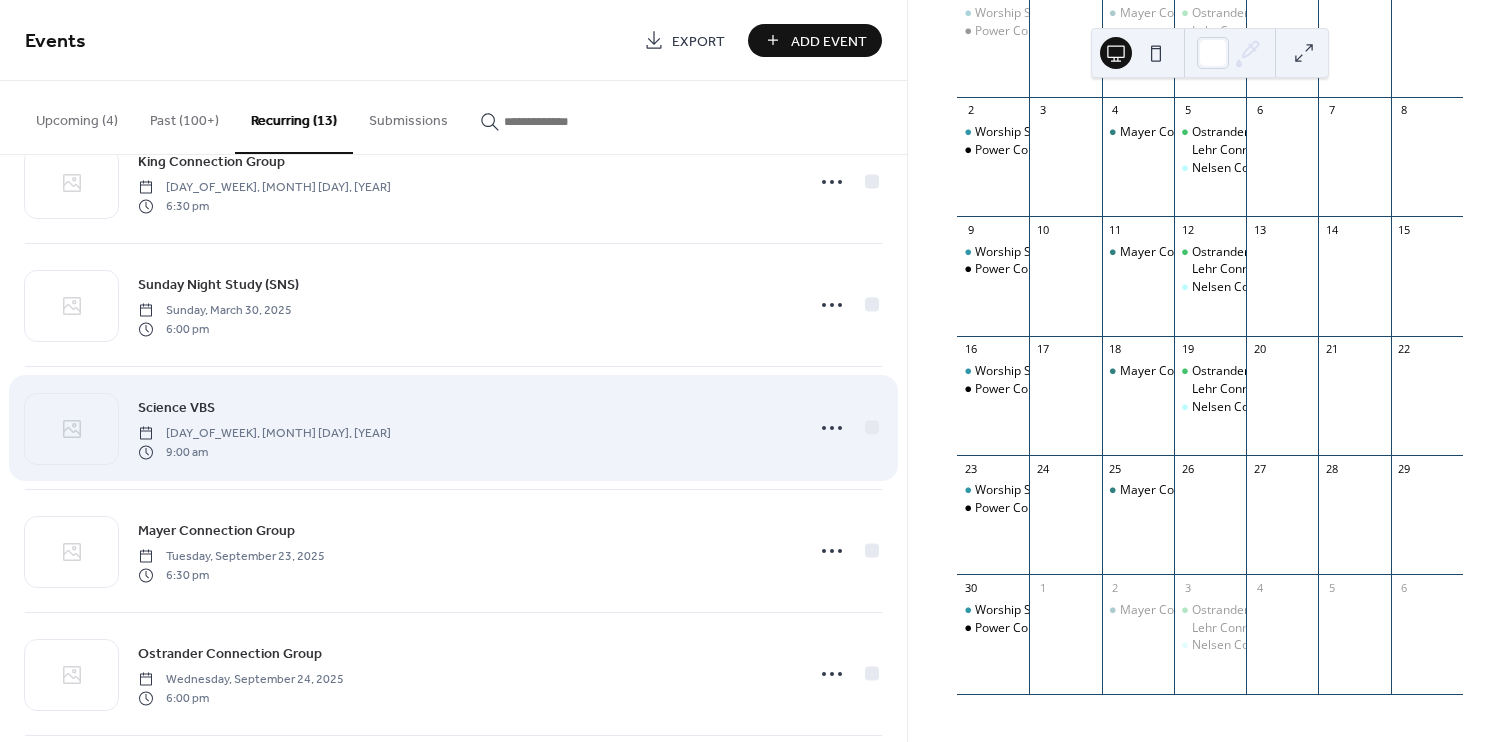 scroll, scrollTop: 675, scrollLeft: 0, axis: vertical 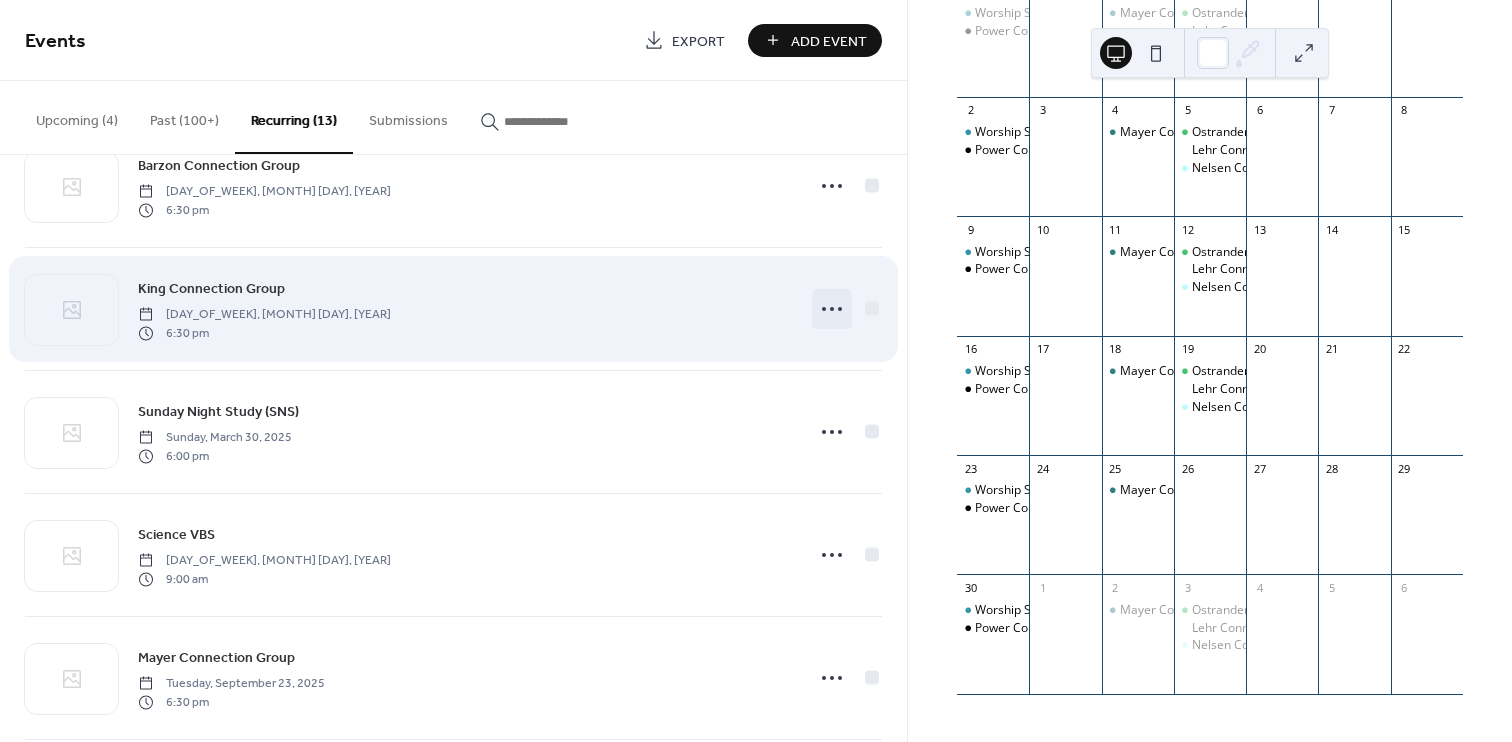 click 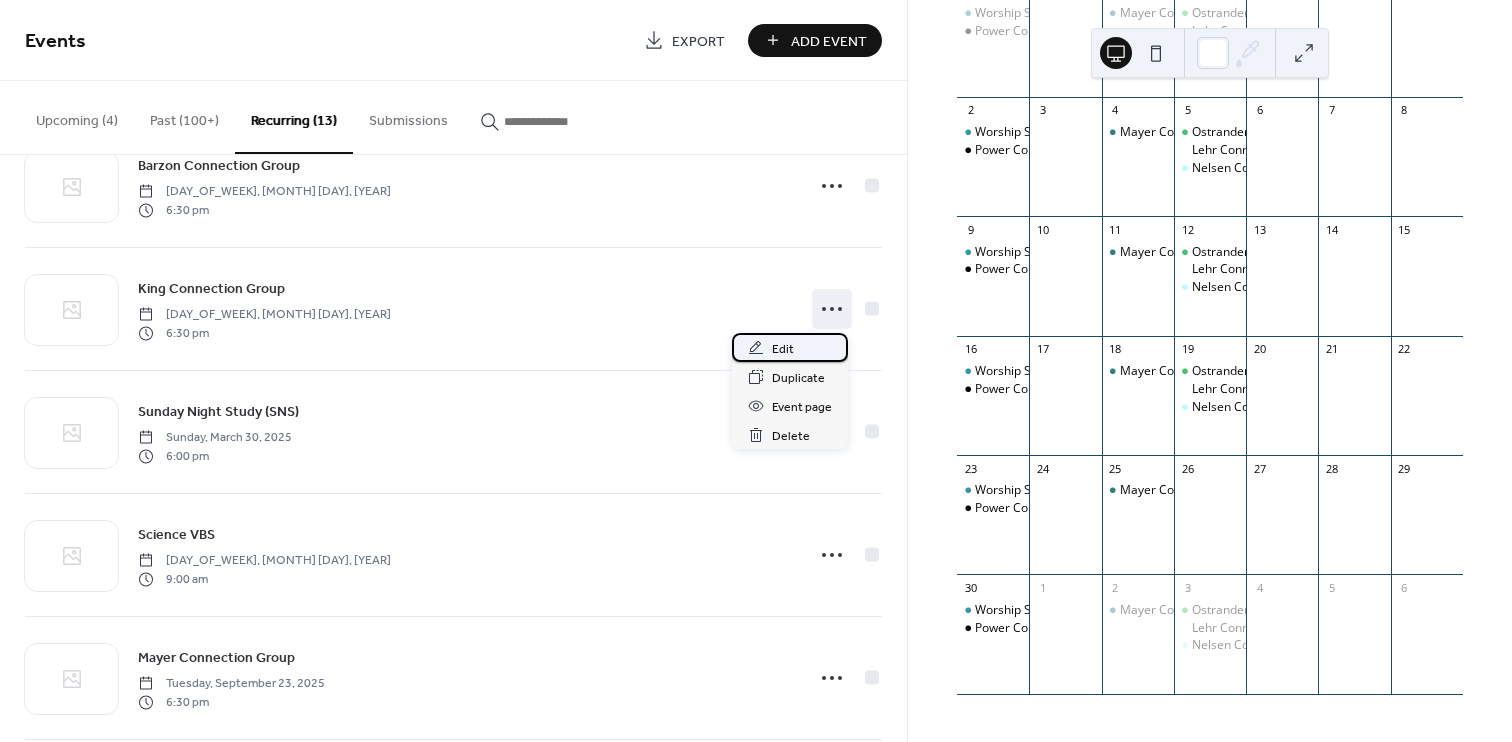 click on "Edit" at bounding box center [790, 347] 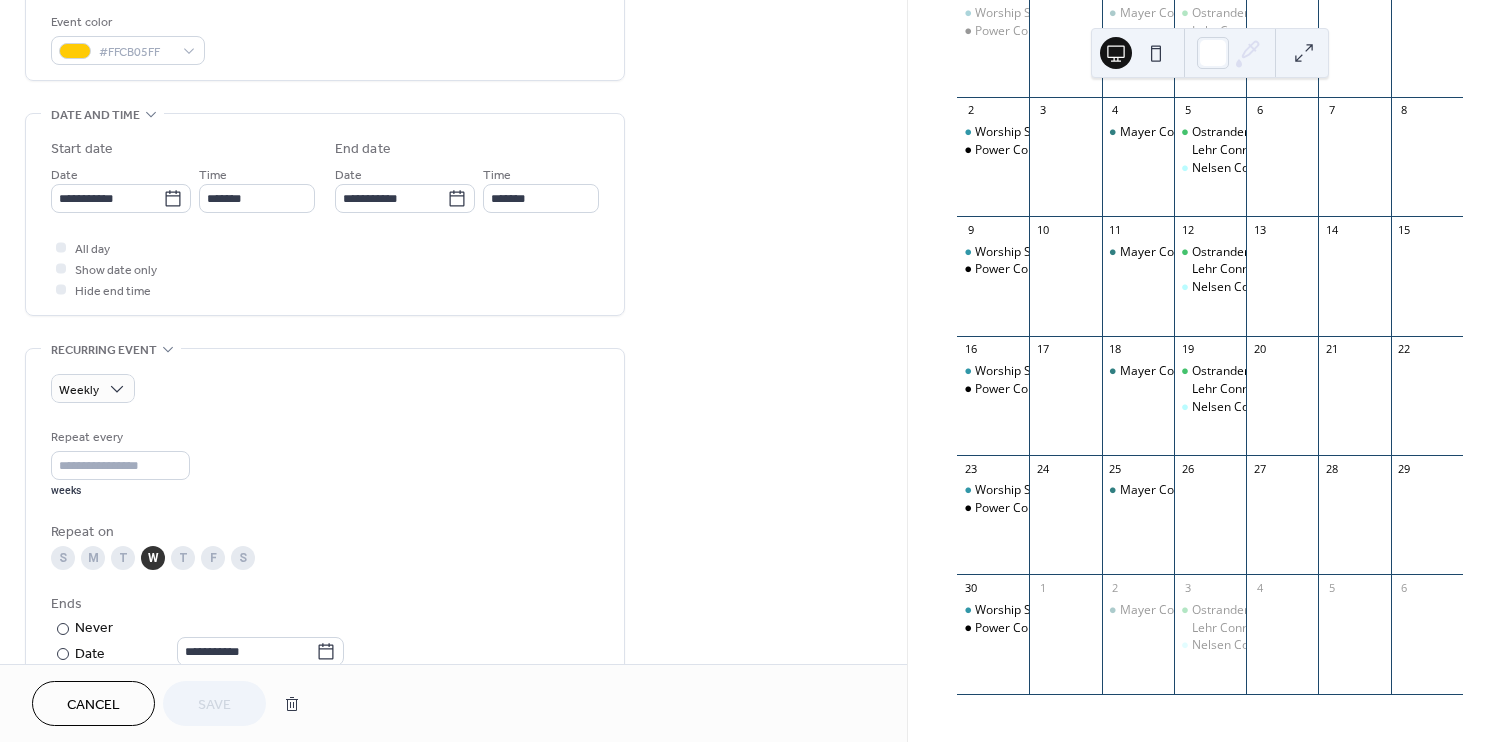 scroll, scrollTop: 627, scrollLeft: 0, axis: vertical 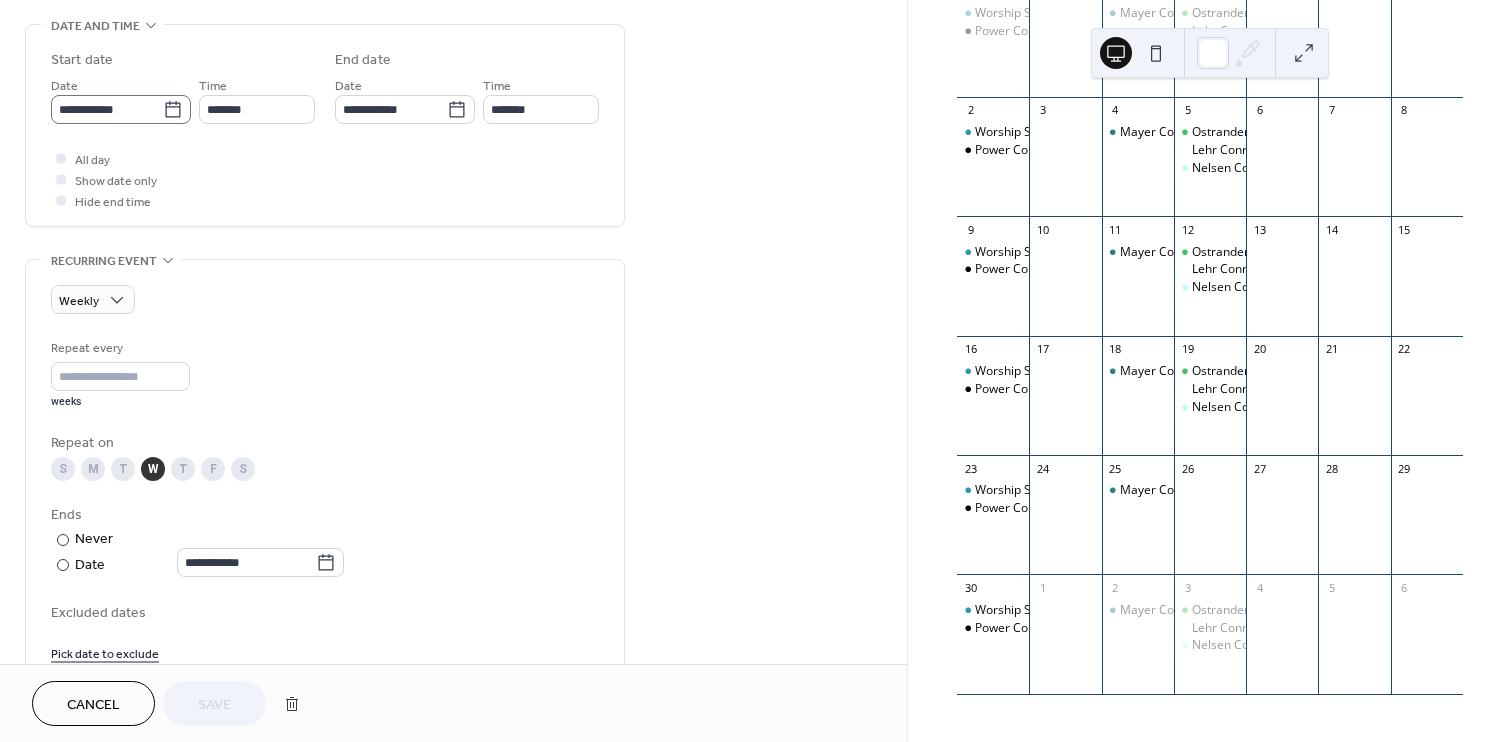 click 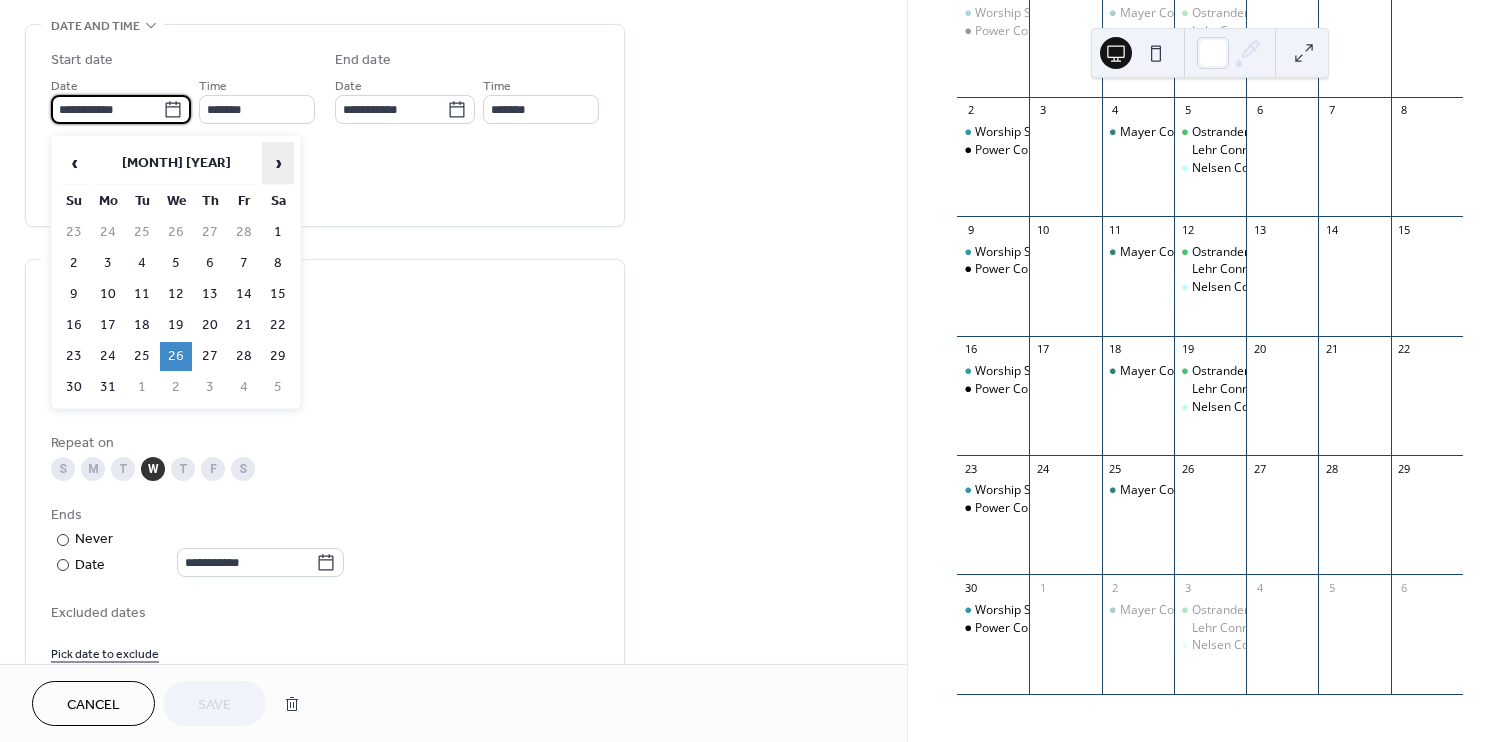 click on "›" at bounding box center (278, 163) 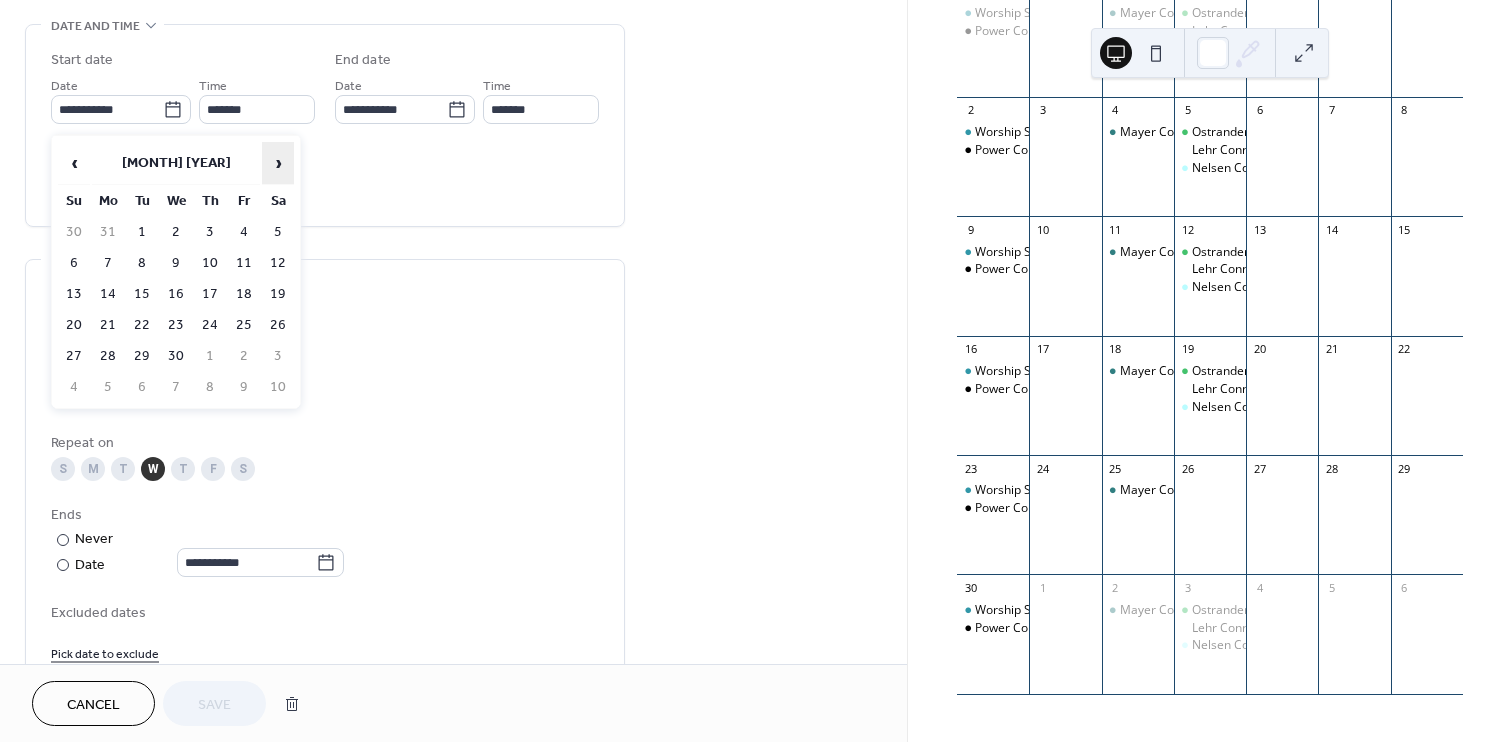 click on "›" at bounding box center (278, 163) 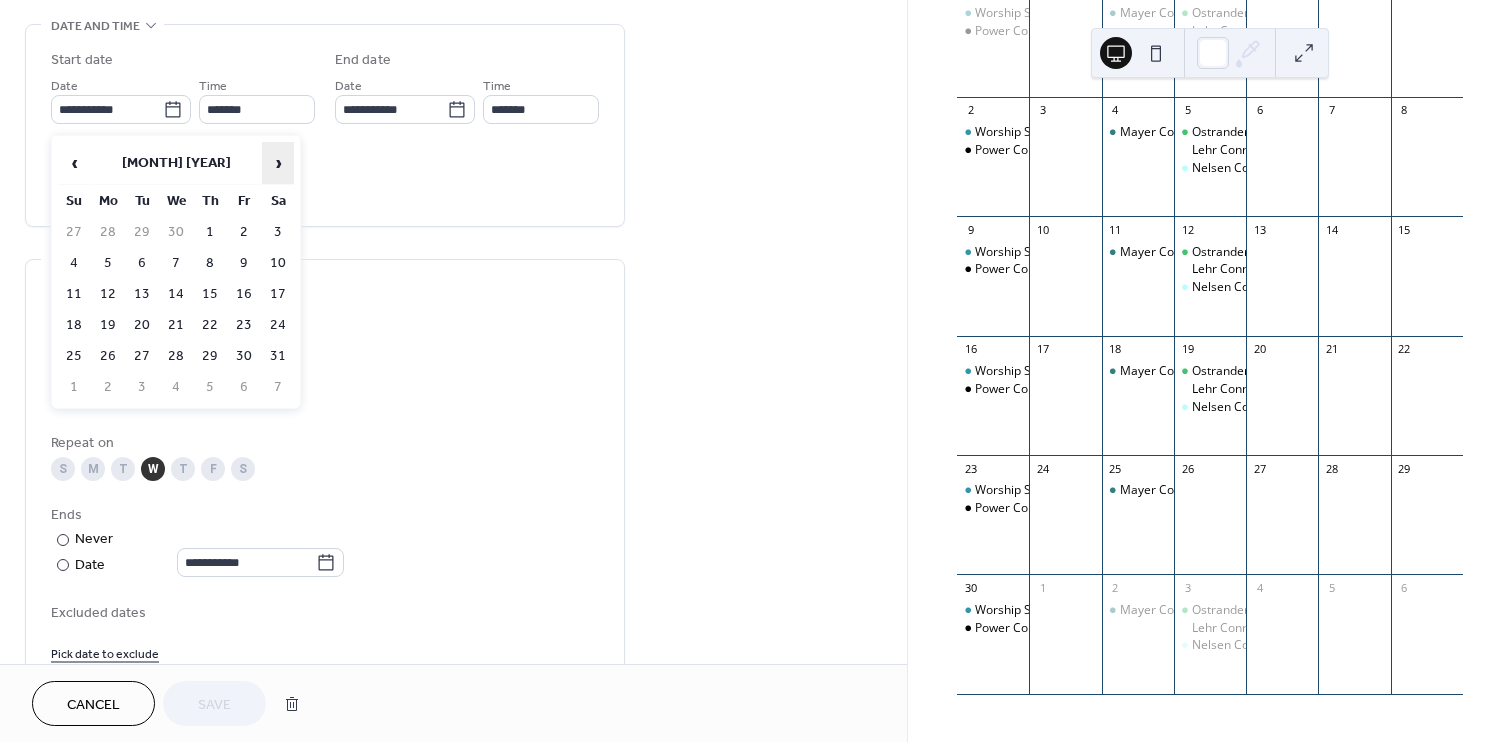 click on "›" at bounding box center [278, 163] 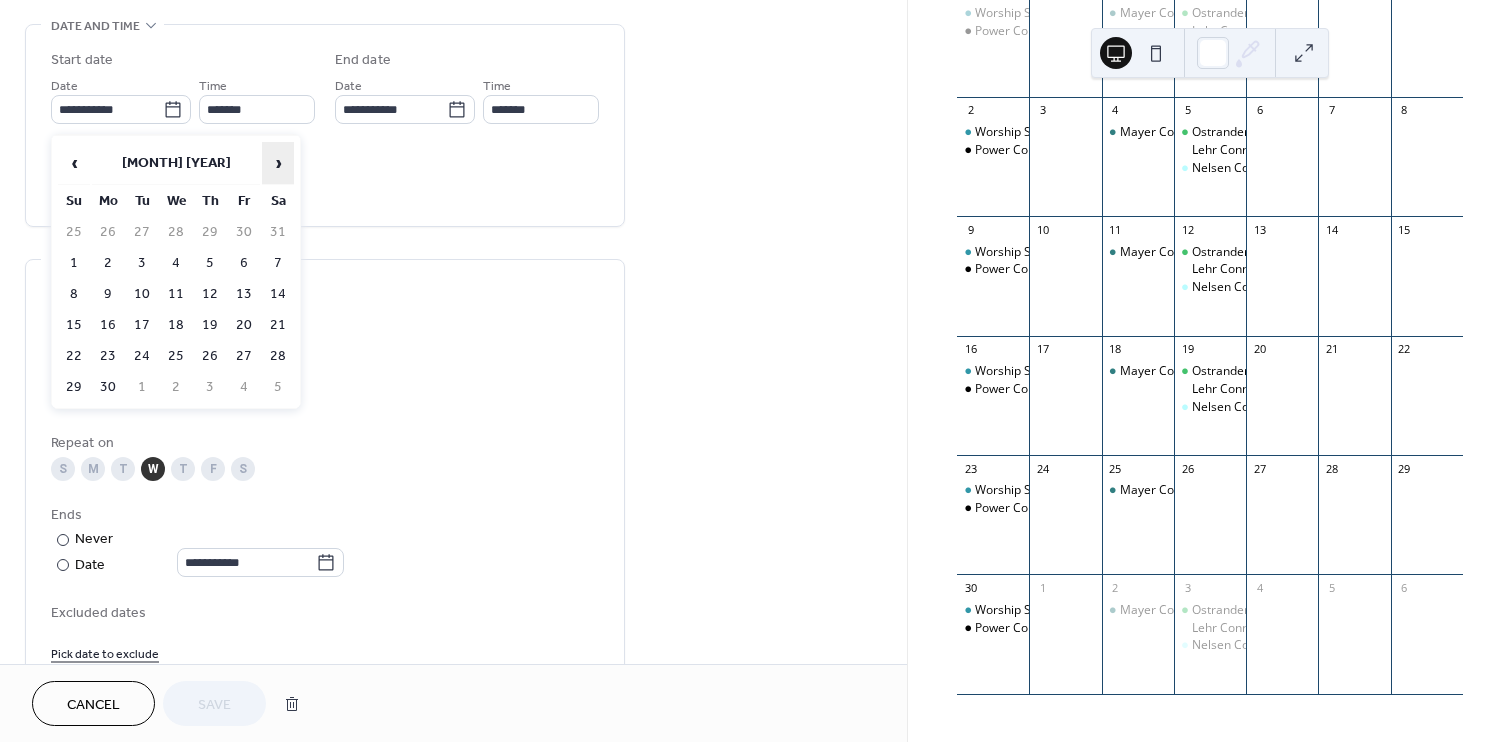 click on "›" at bounding box center [278, 163] 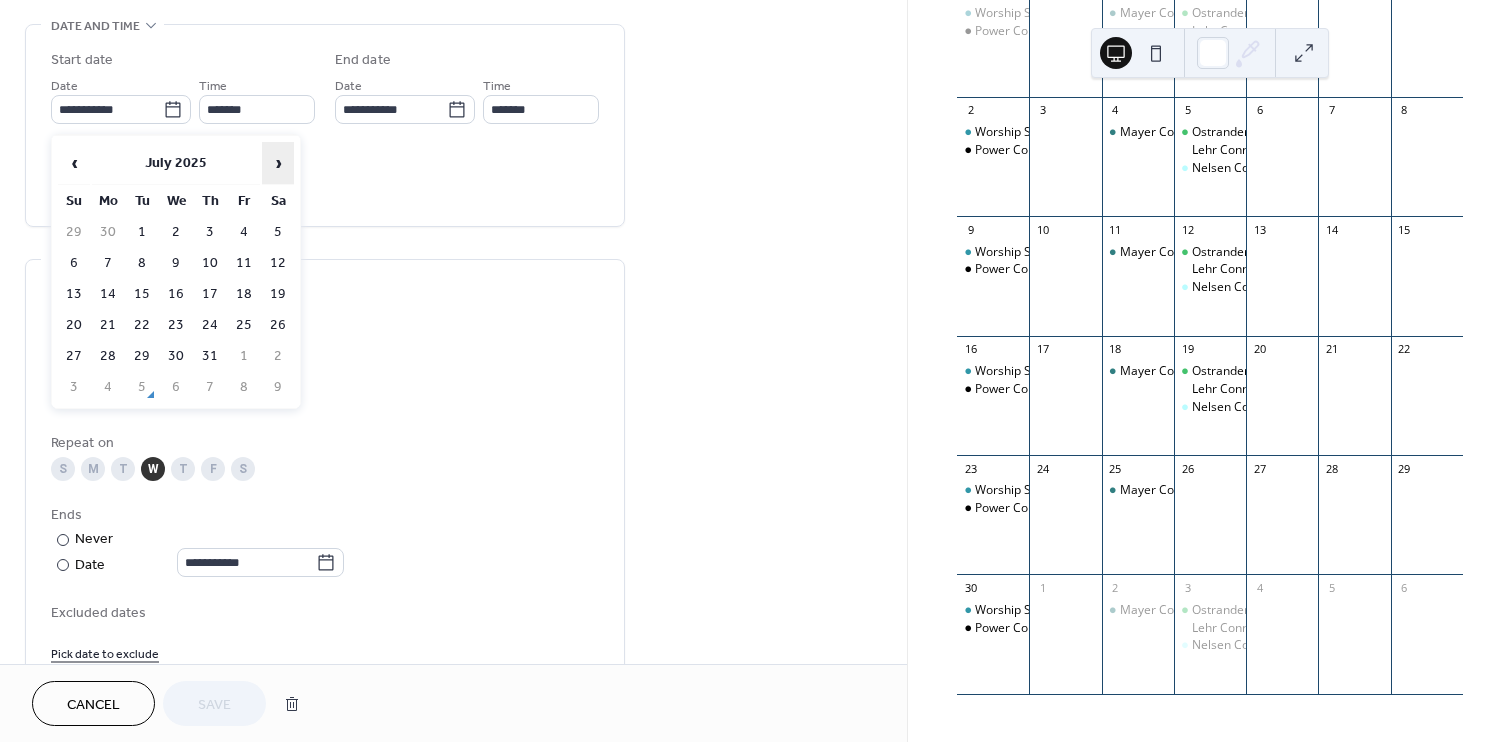 click on "›" at bounding box center (278, 163) 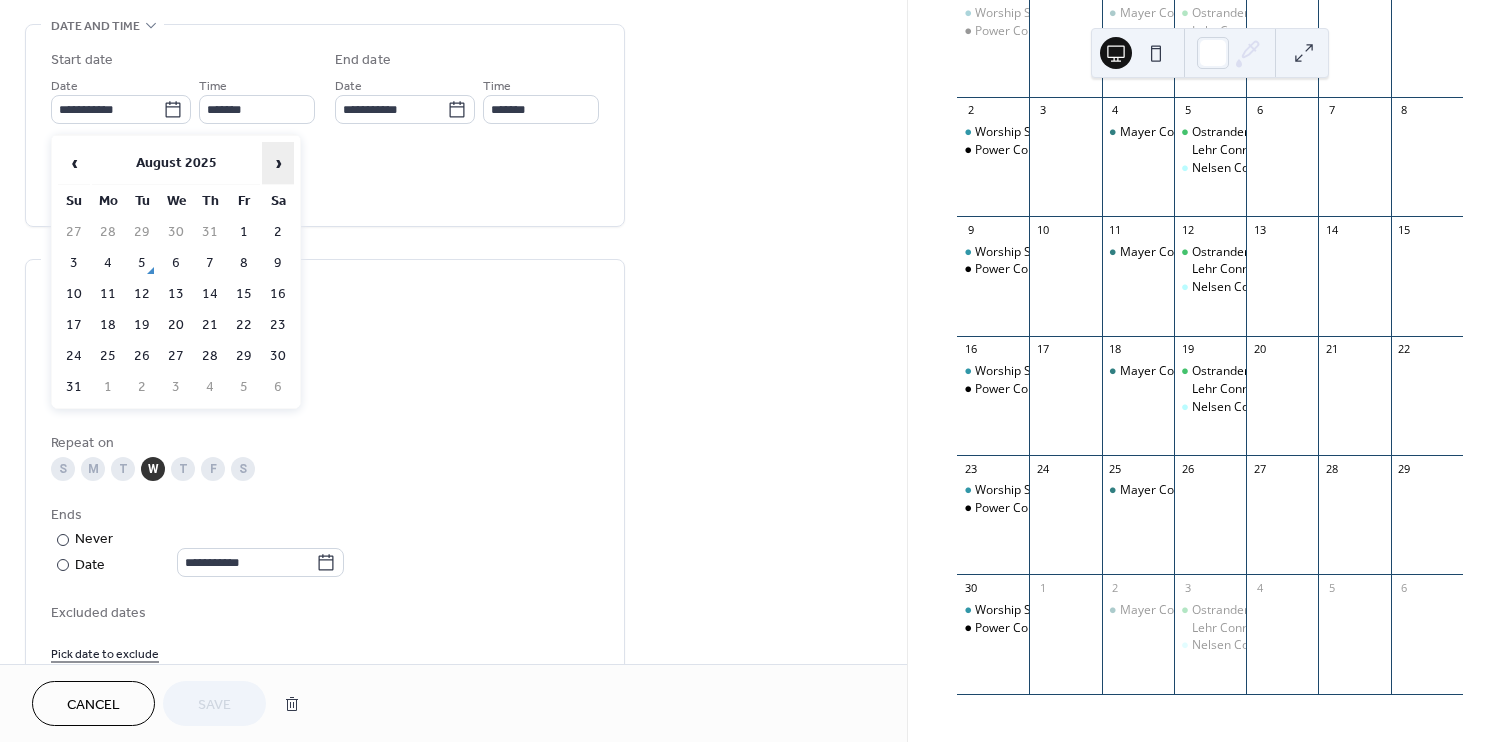 click on "›" at bounding box center [278, 163] 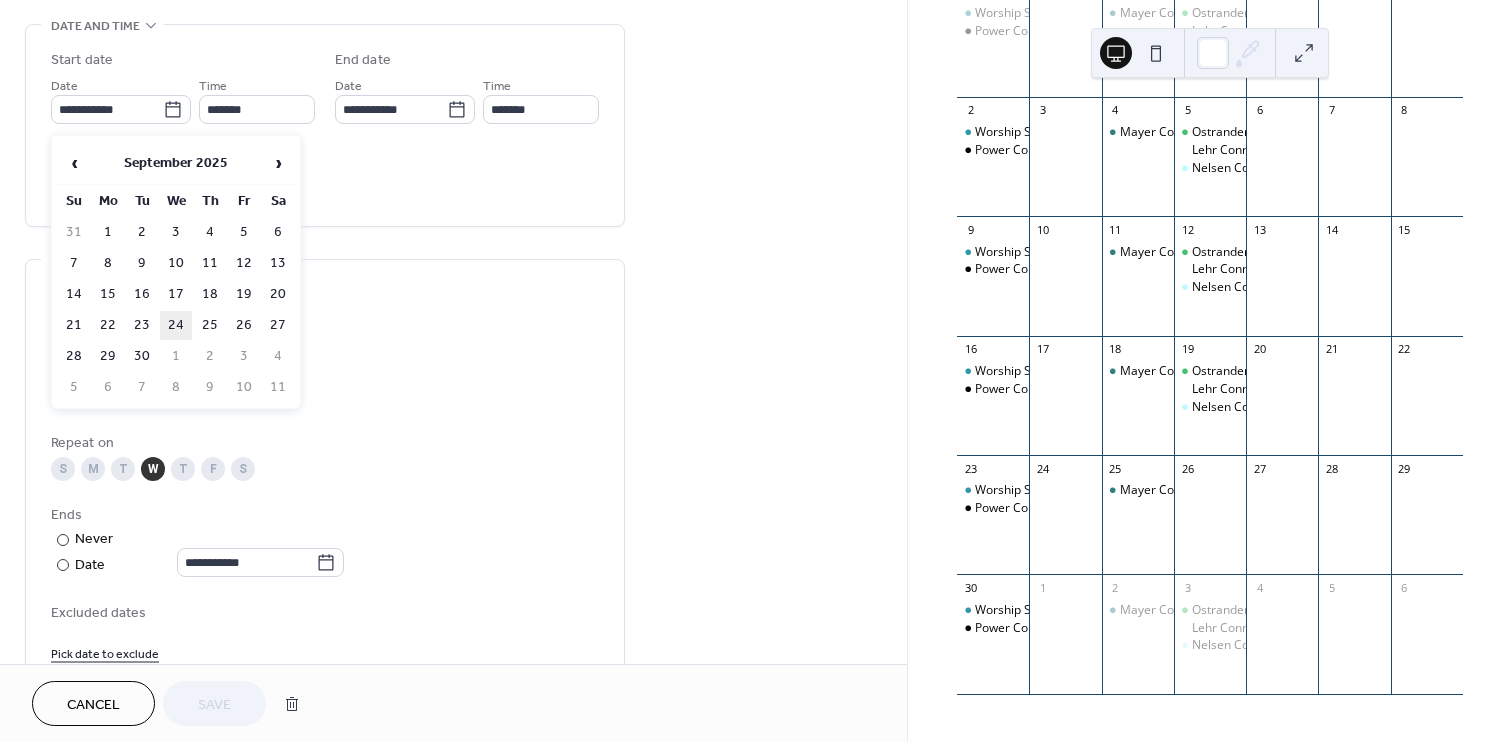 click on "24" at bounding box center (176, 325) 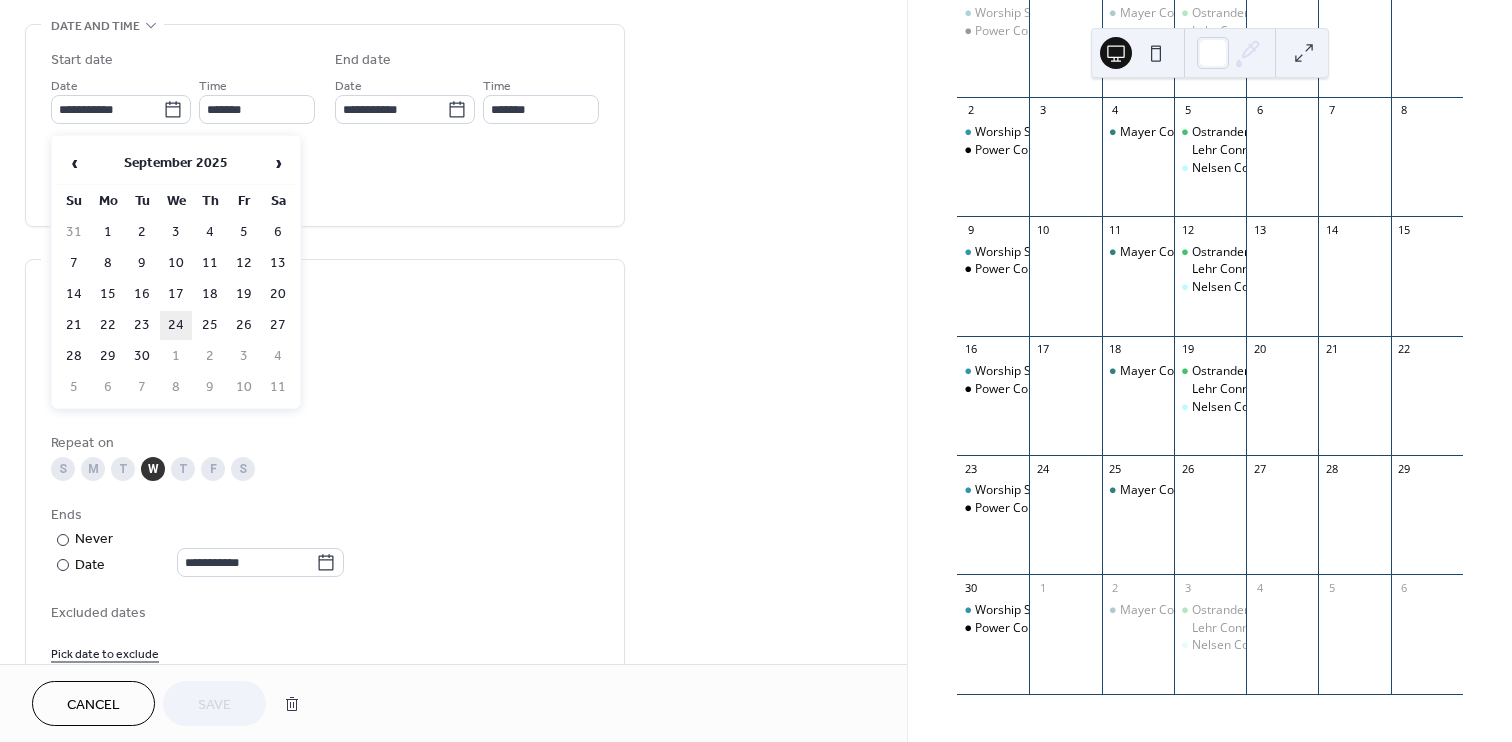 type on "**********" 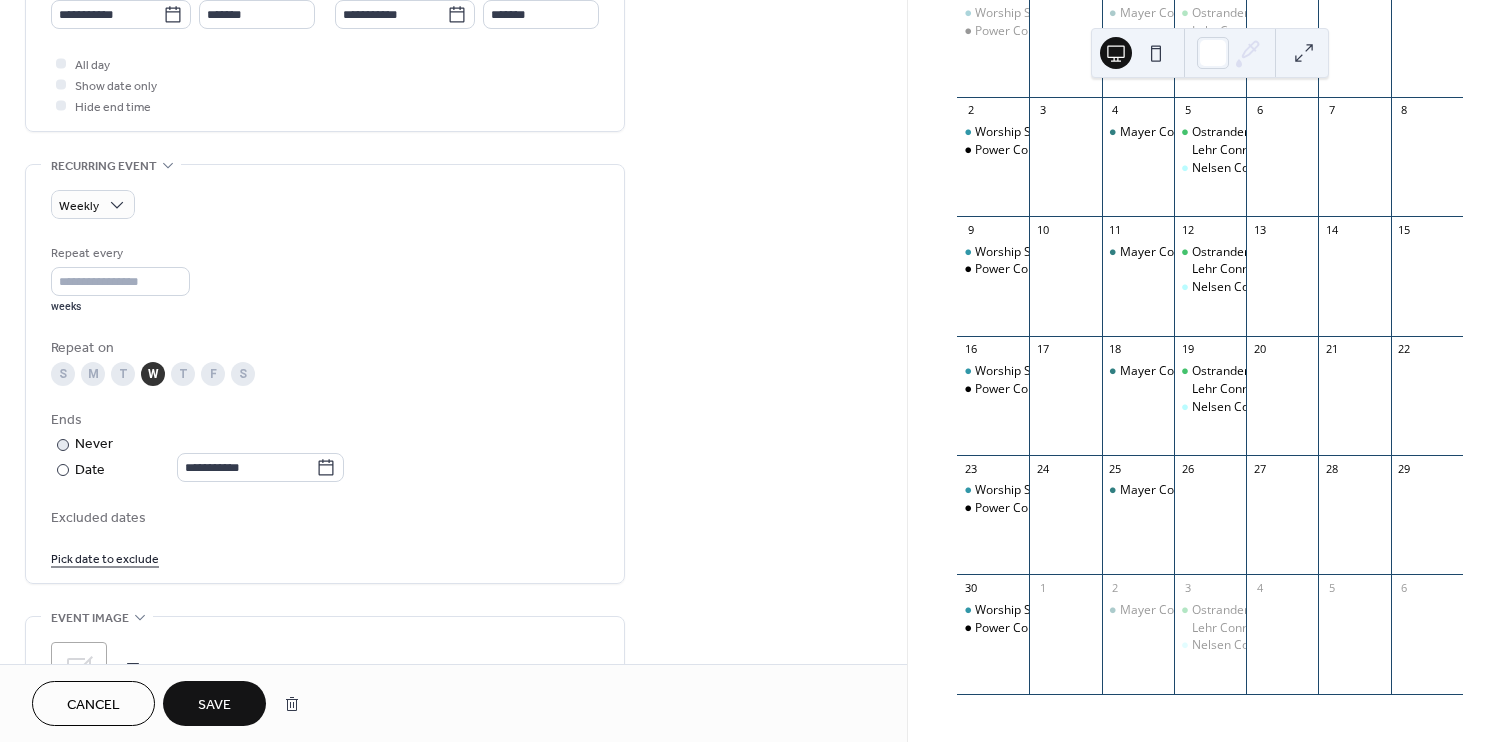 scroll, scrollTop: 726, scrollLeft: 0, axis: vertical 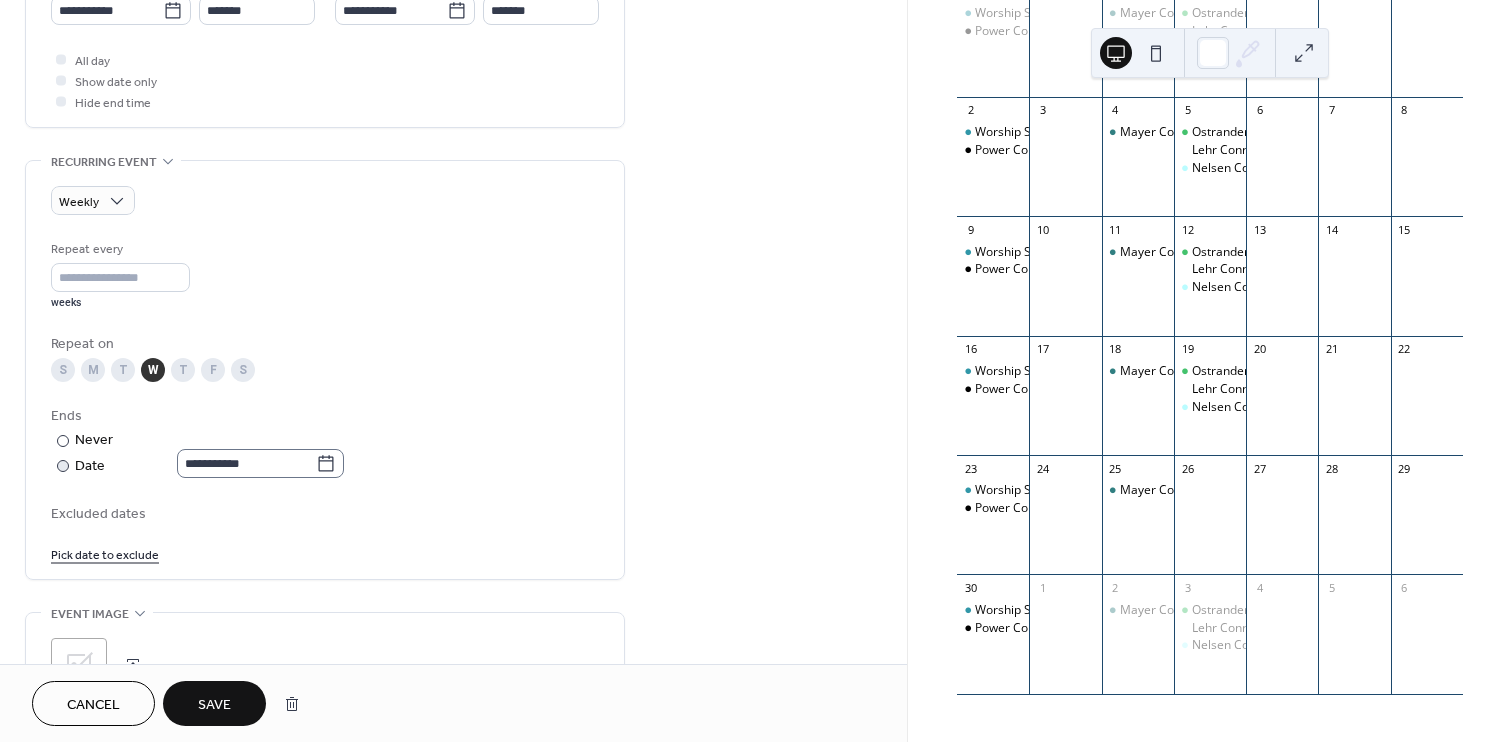 click 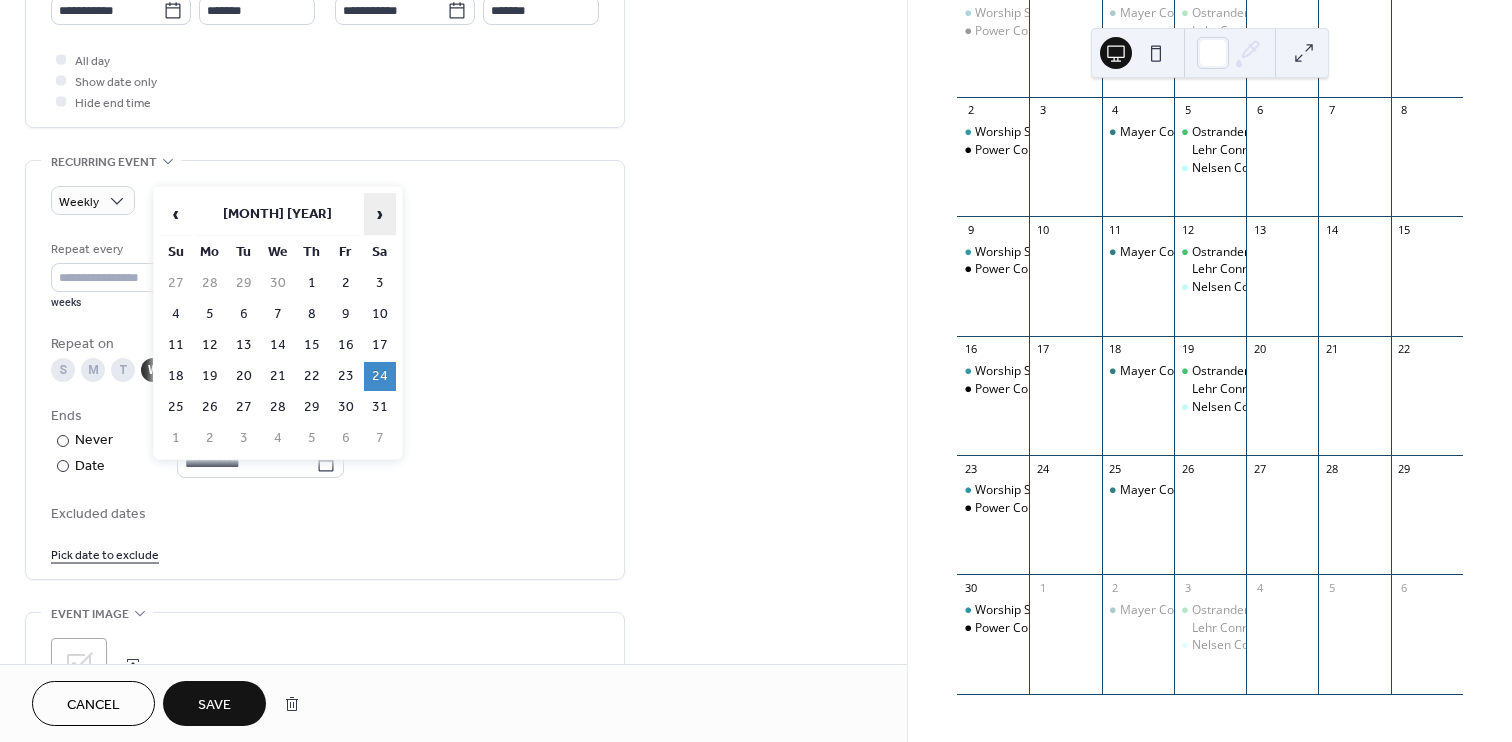 click on "›" at bounding box center [380, 214] 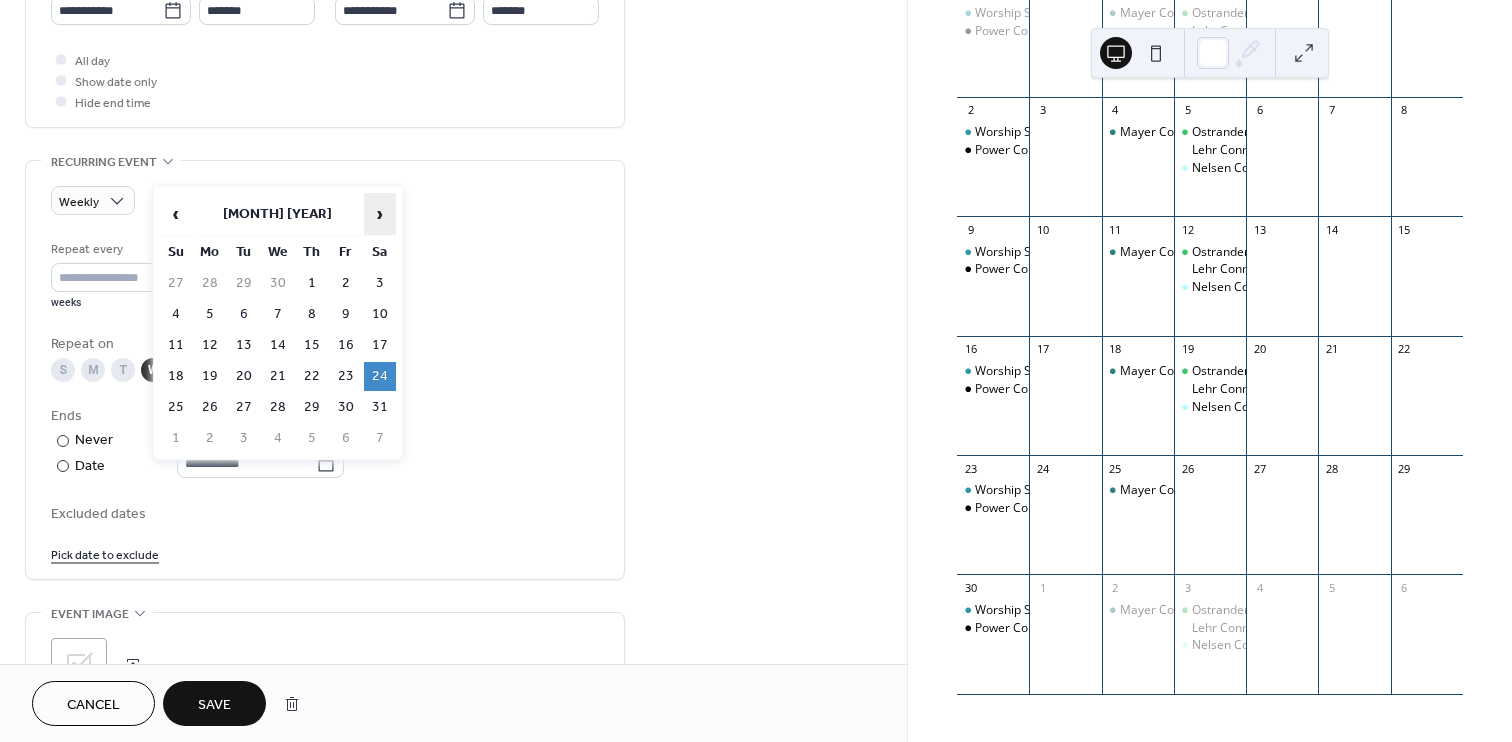 click on "›" at bounding box center (380, 214) 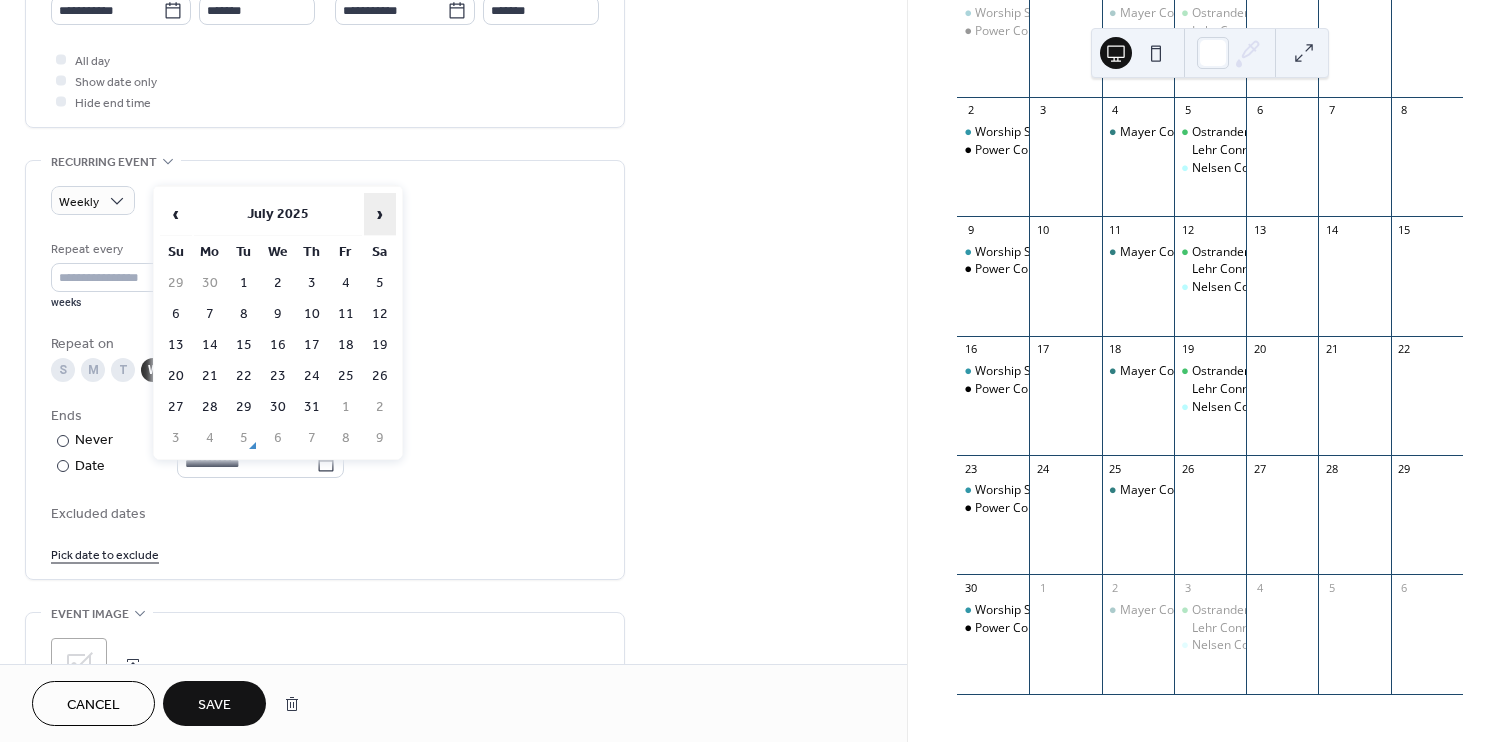 click on "›" at bounding box center [380, 214] 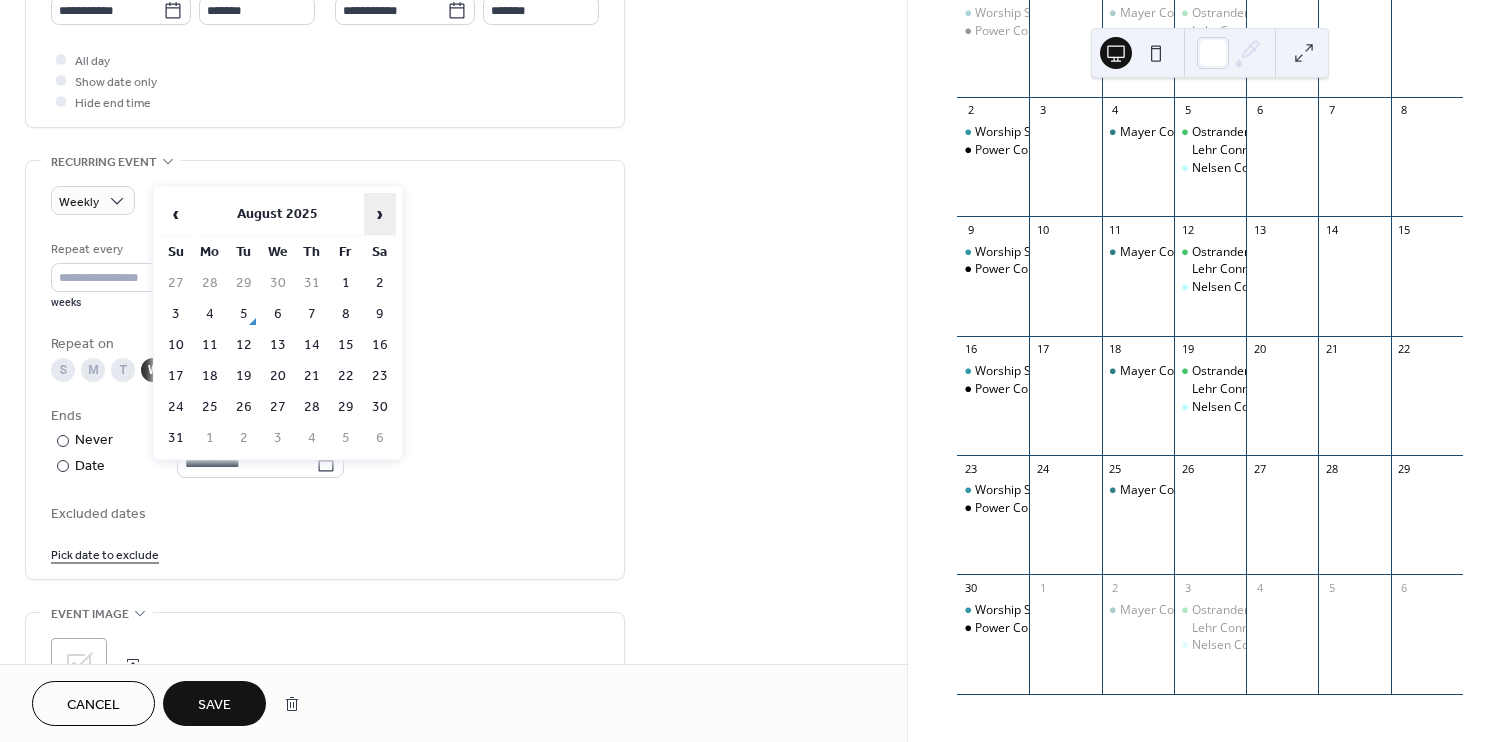 click on "›" at bounding box center (380, 214) 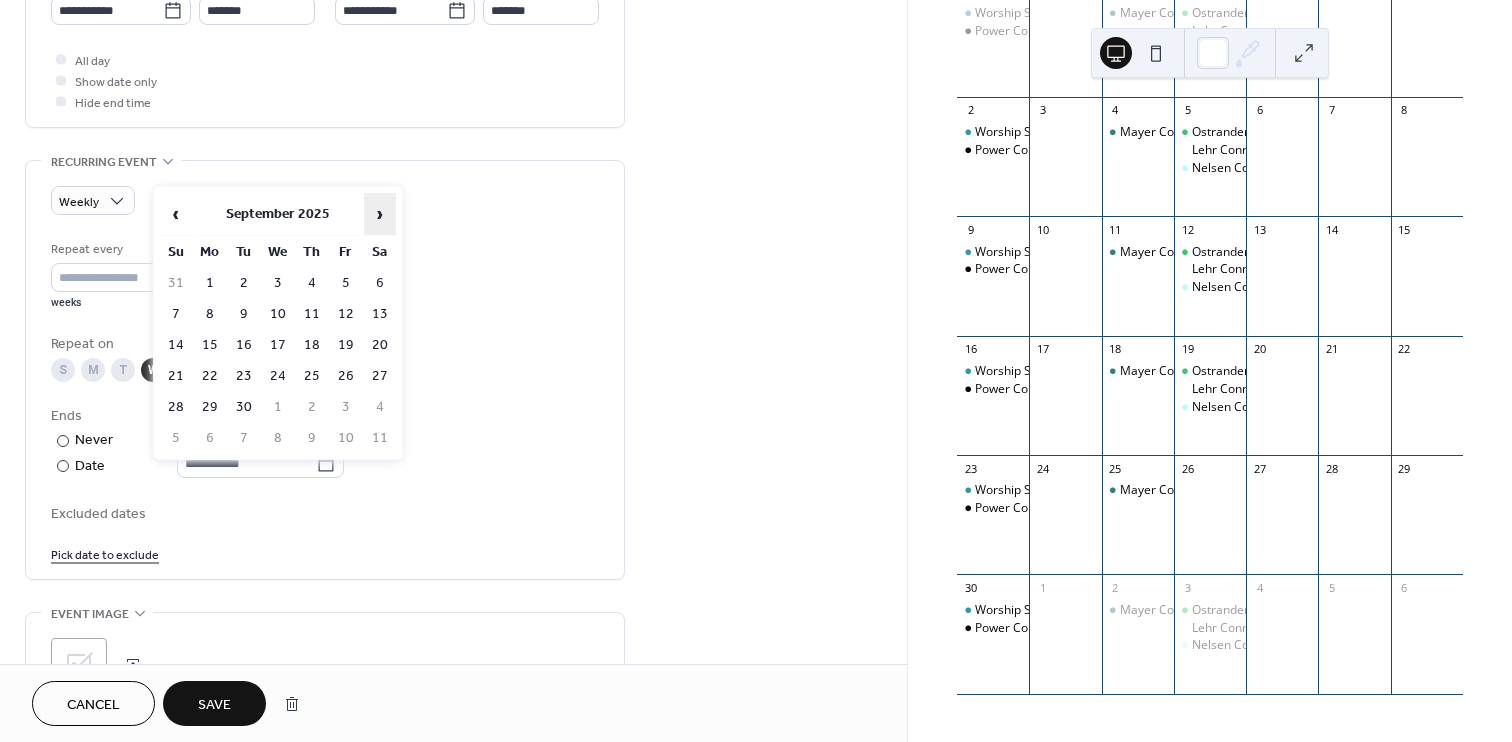 click on "›" at bounding box center (380, 214) 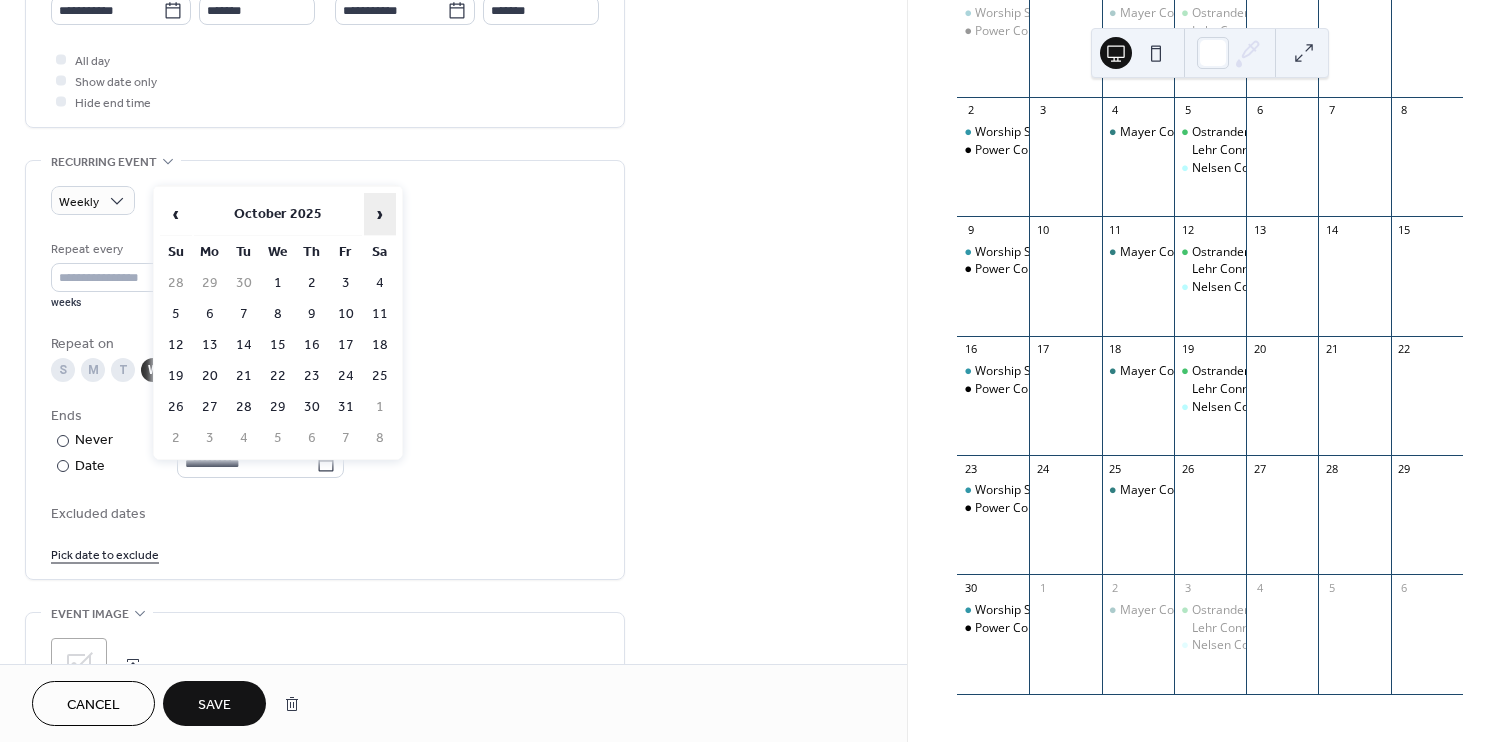 click on "›" at bounding box center [380, 214] 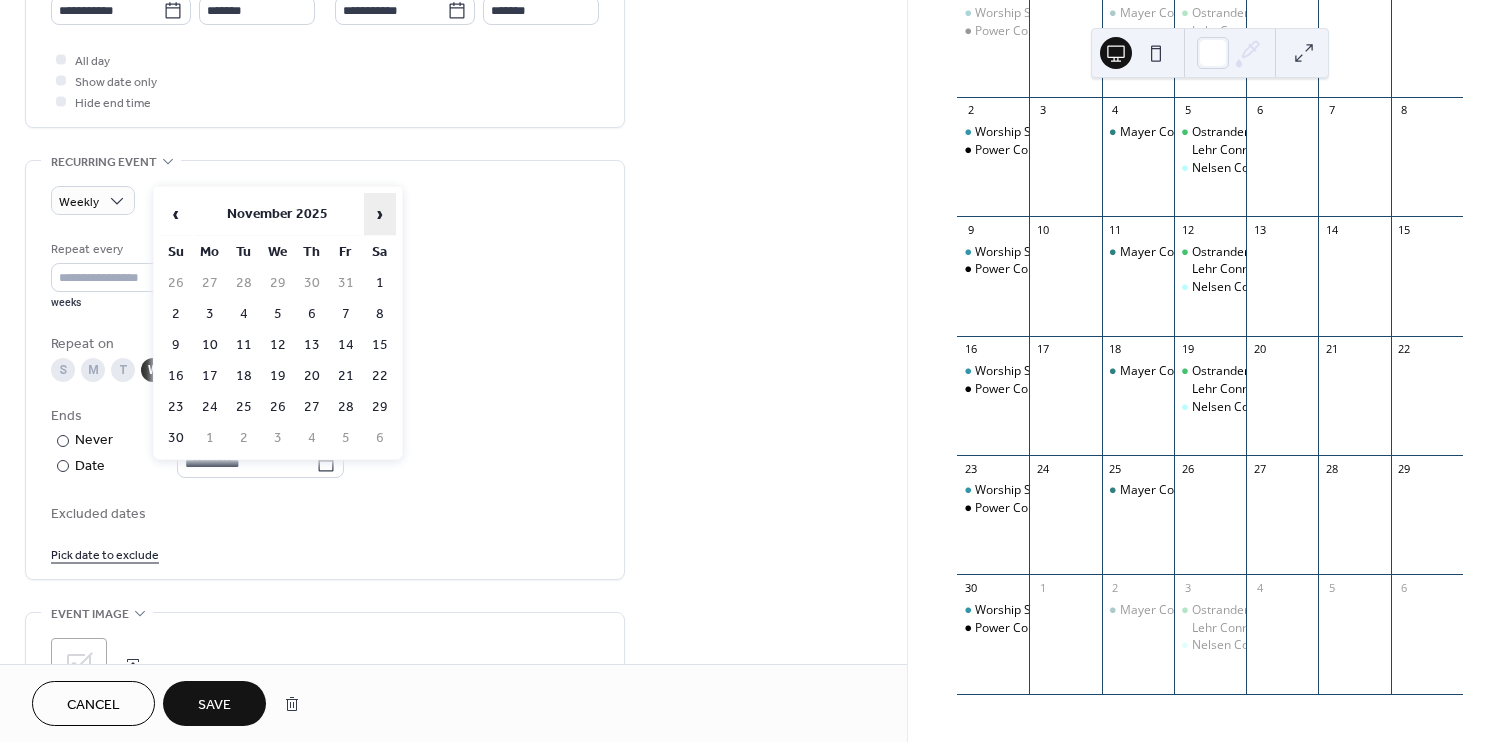 click on "›" at bounding box center (380, 214) 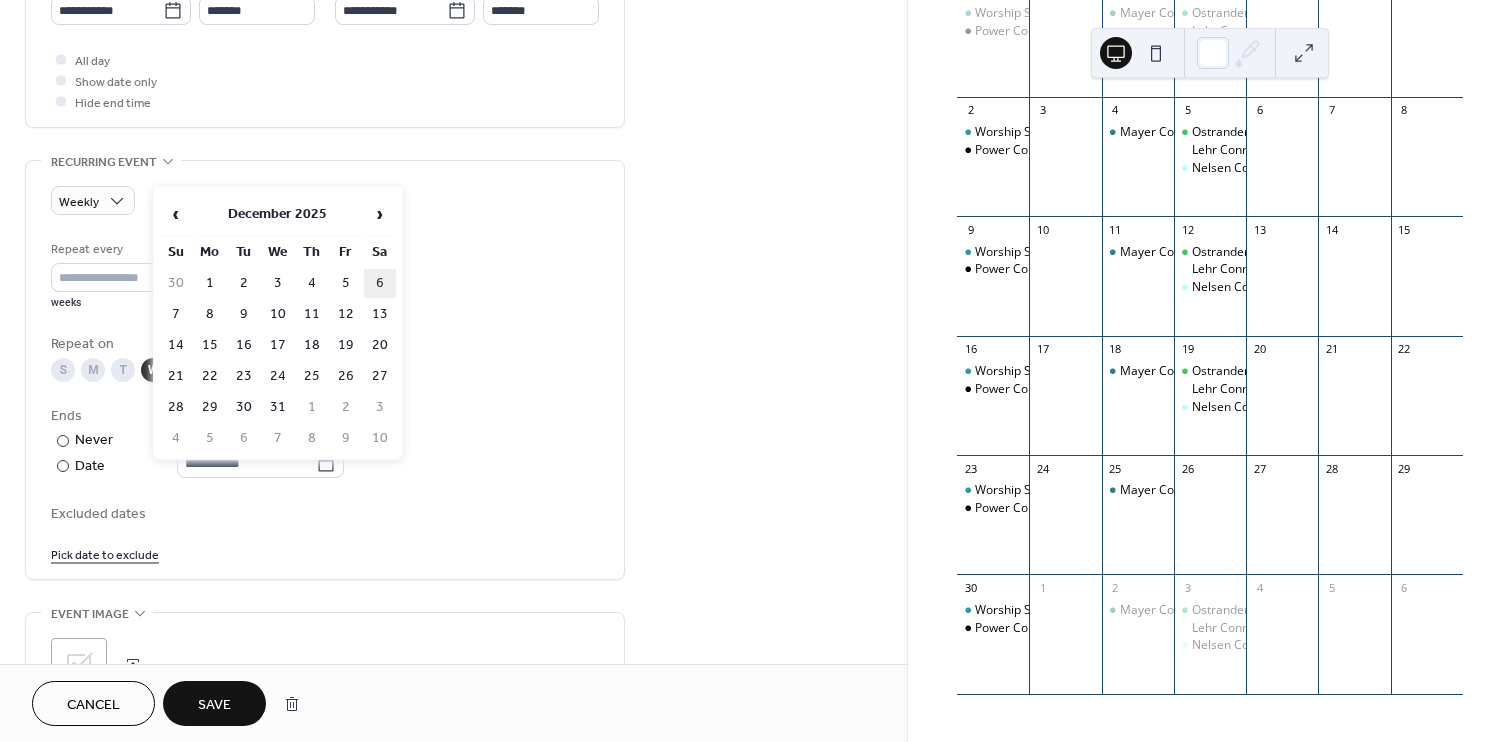 click on "6" at bounding box center [380, 283] 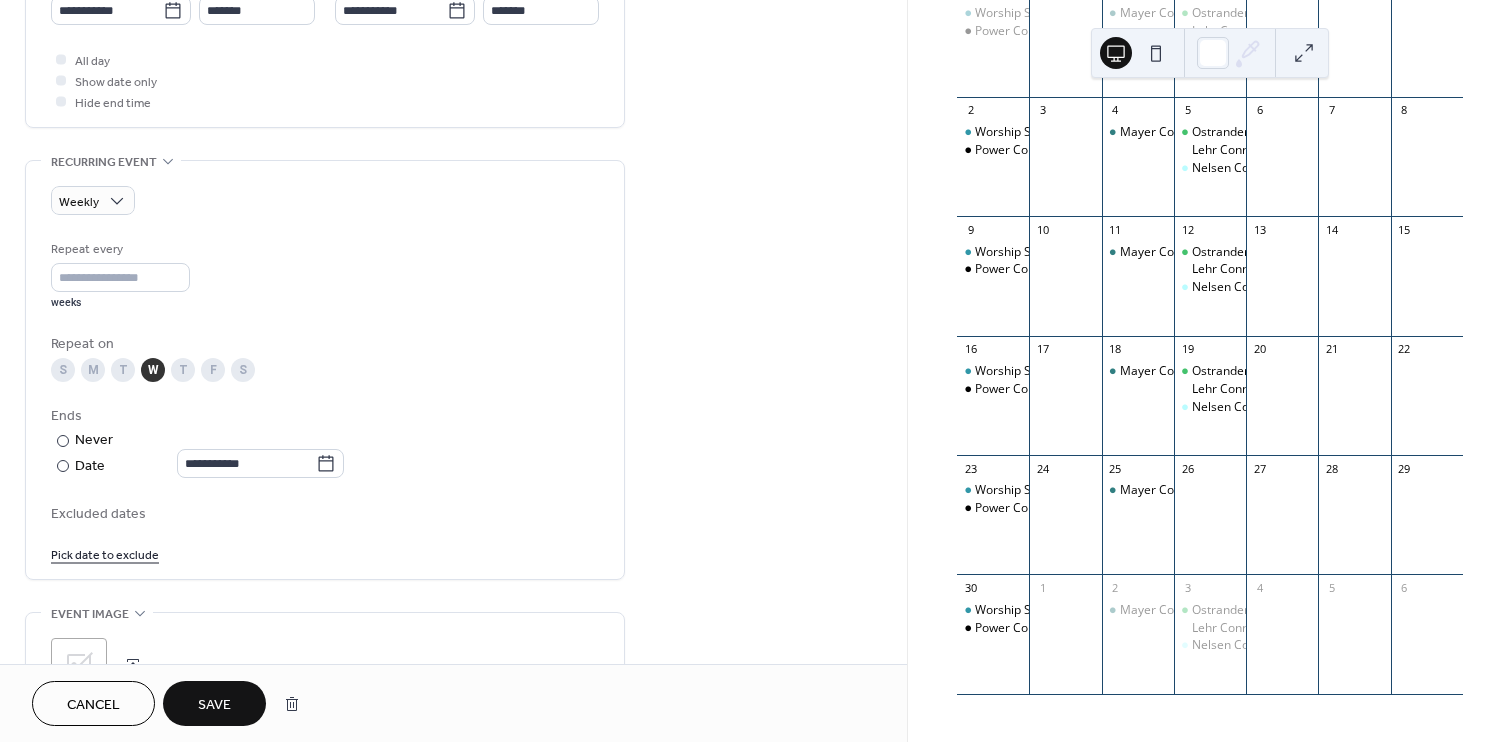 type on "**********" 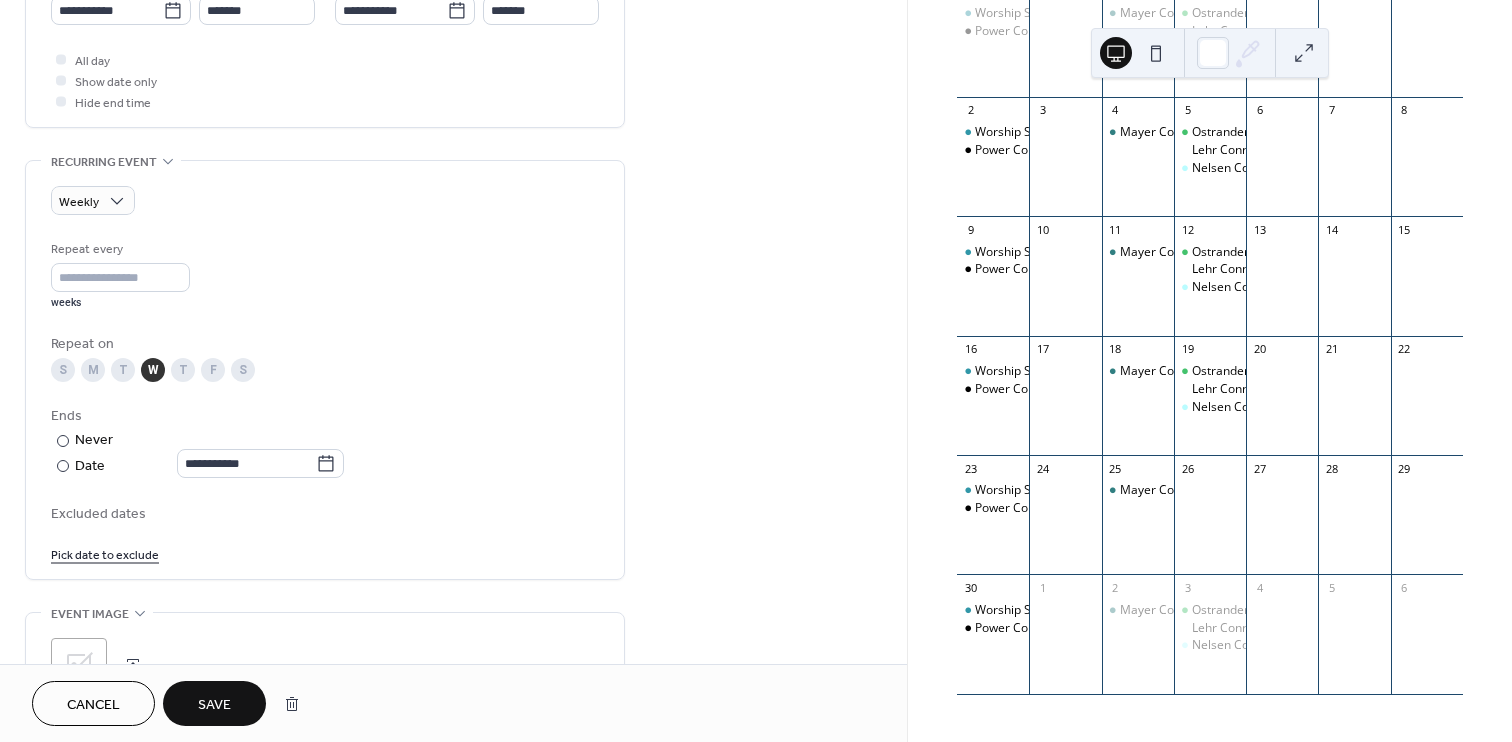 click on "Pick date to exclude" at bounding box center (105, 553) 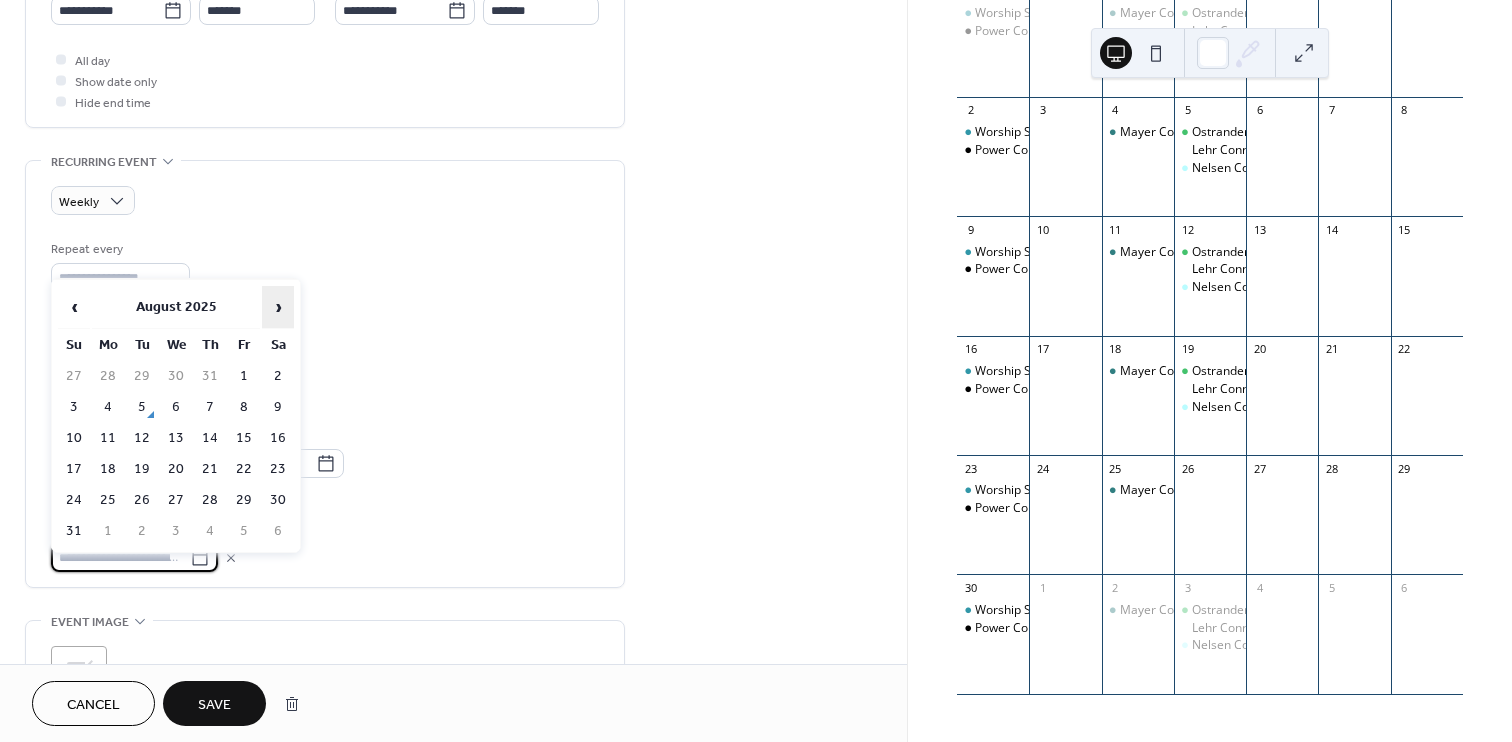 click on "›" at bounding box center [278, 307] 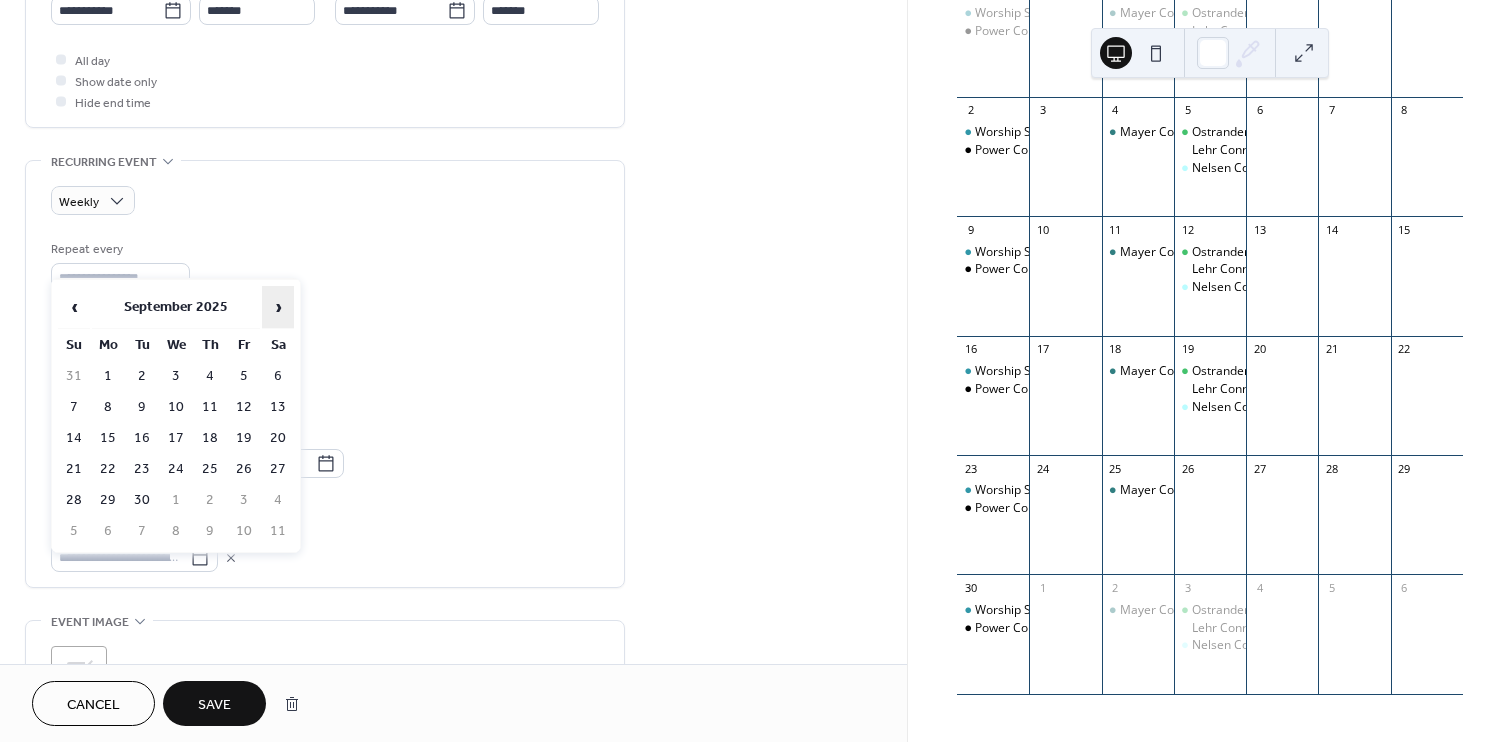 click on "›" at bounding box center [278, 307] 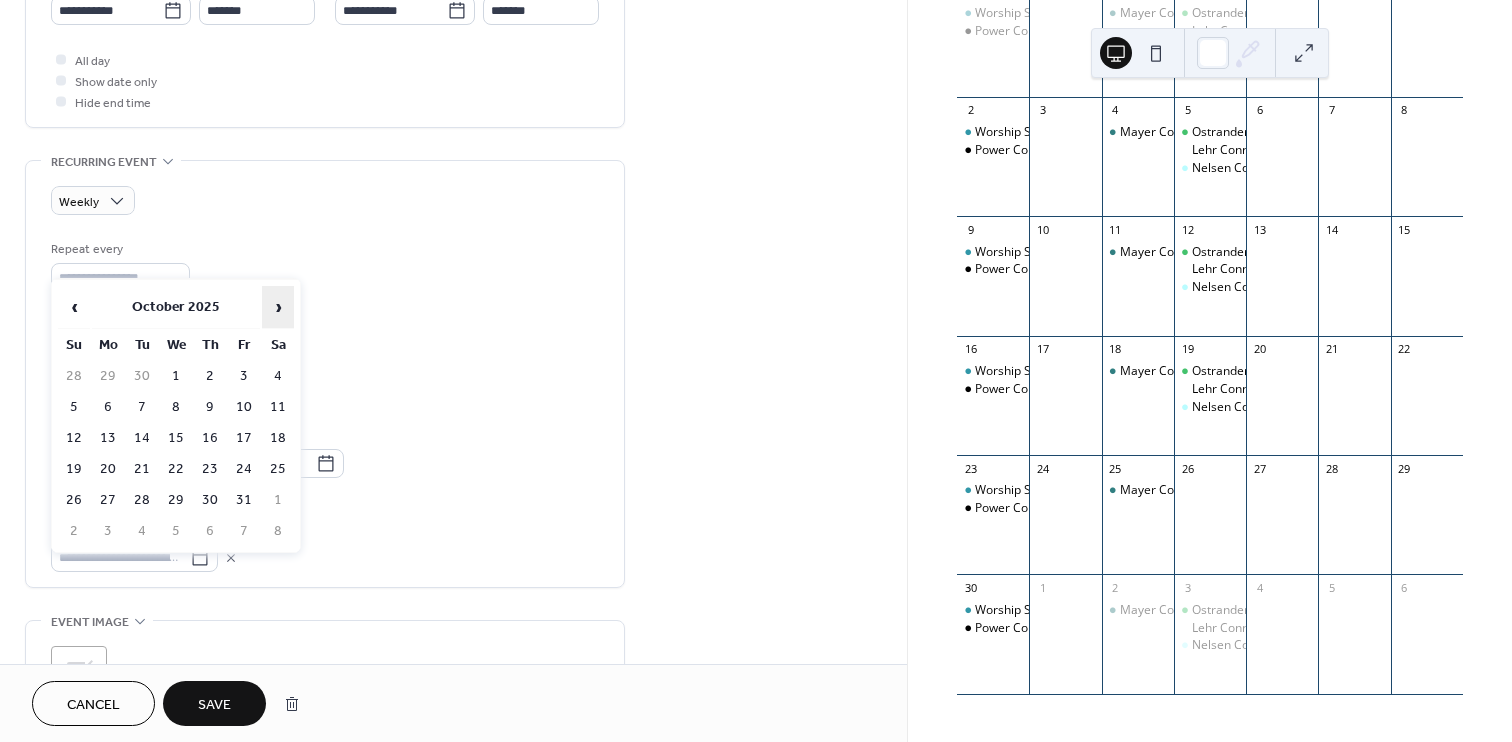 click on "›" at bounding box center [278, 307] 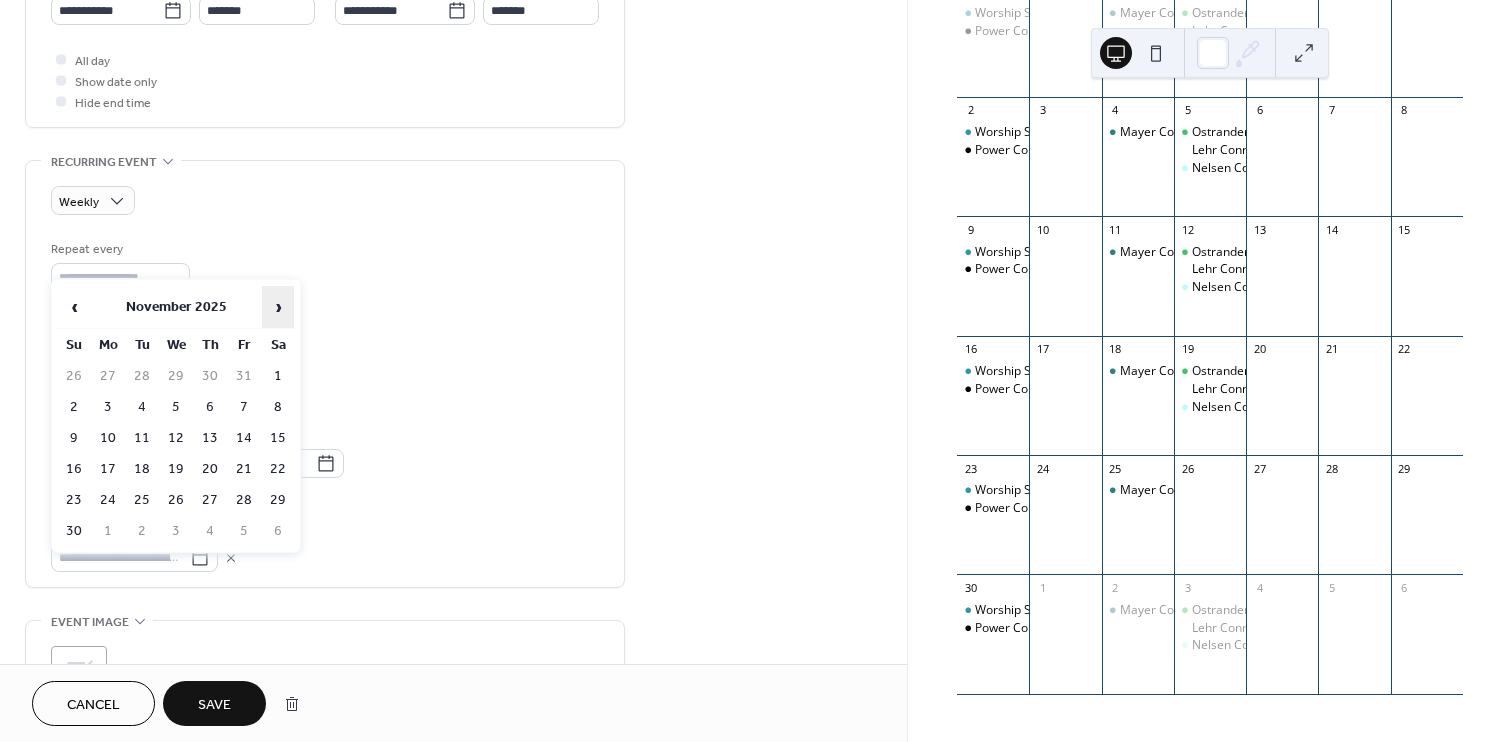 click on "›" at bounding box center [278, 307] 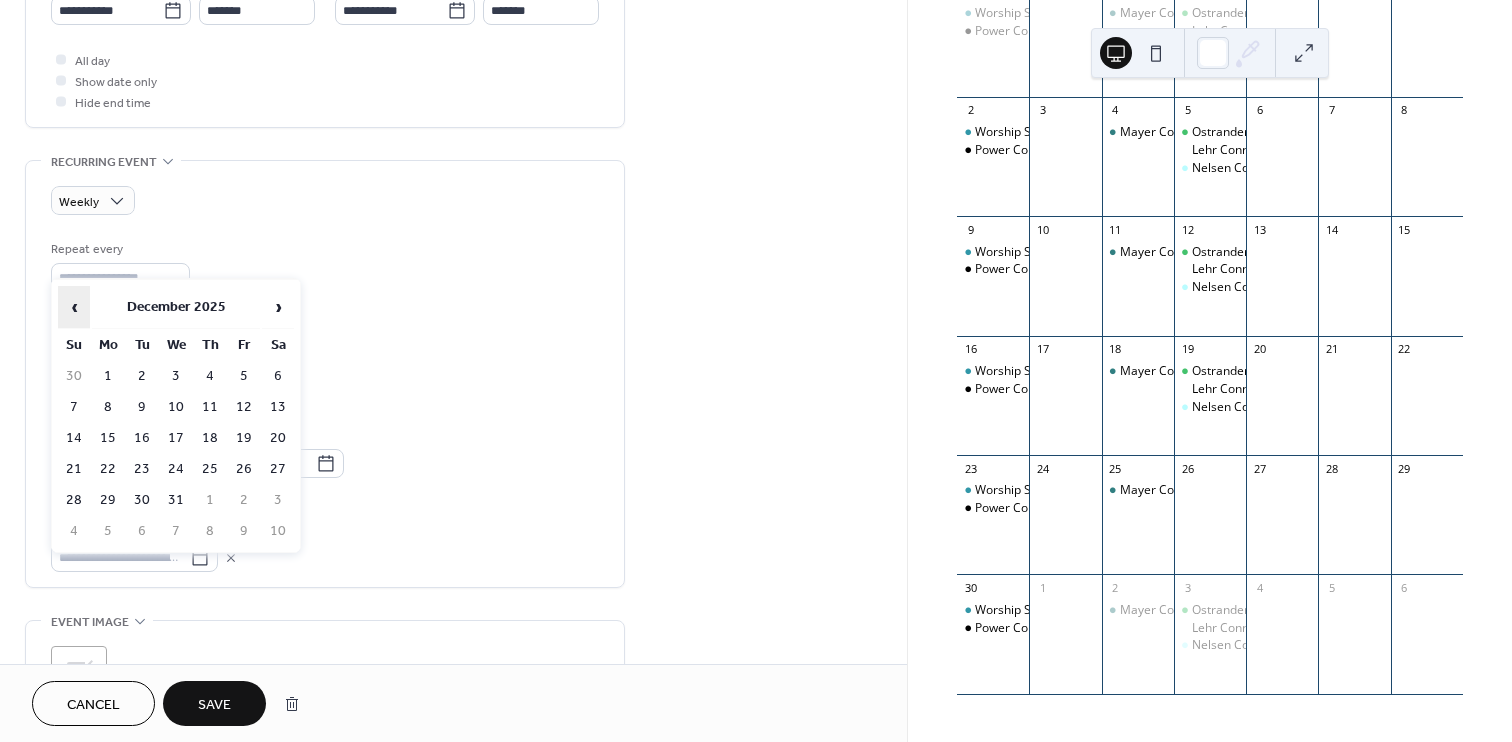 click on "‹" at bounding box center [74, 307] 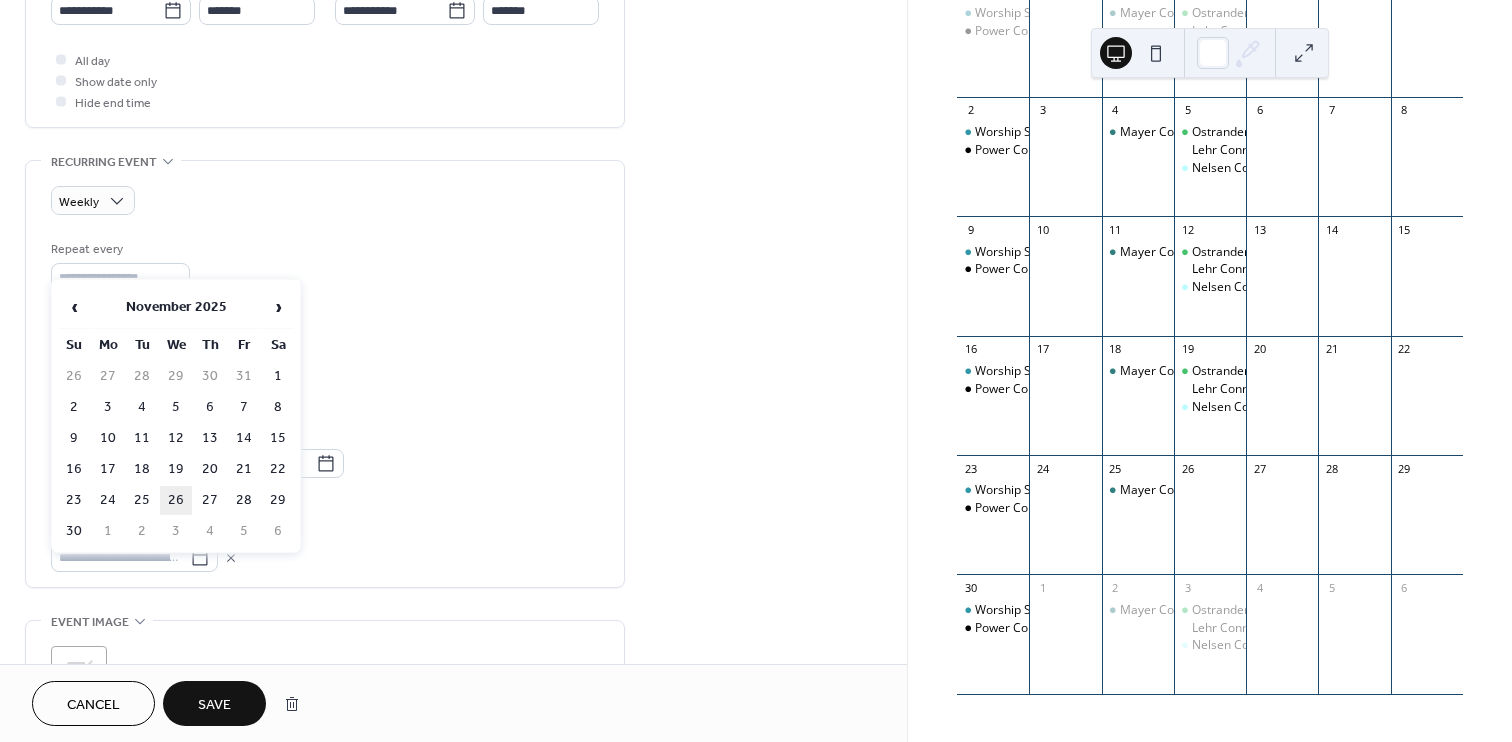 click on "26" at bounding box center [176, 500] 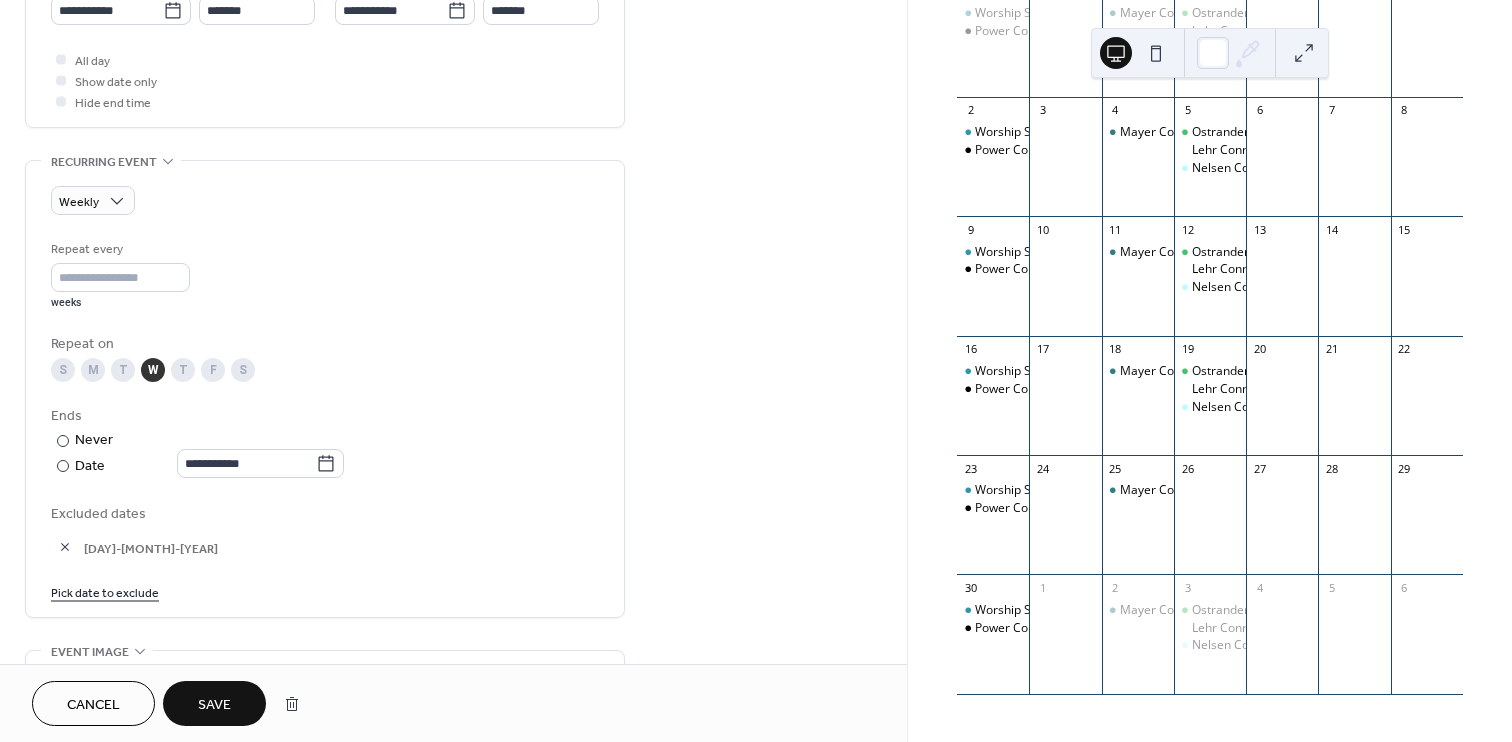 scroll, scrollTop: 752, scrollLeft: 0, axis: vertical 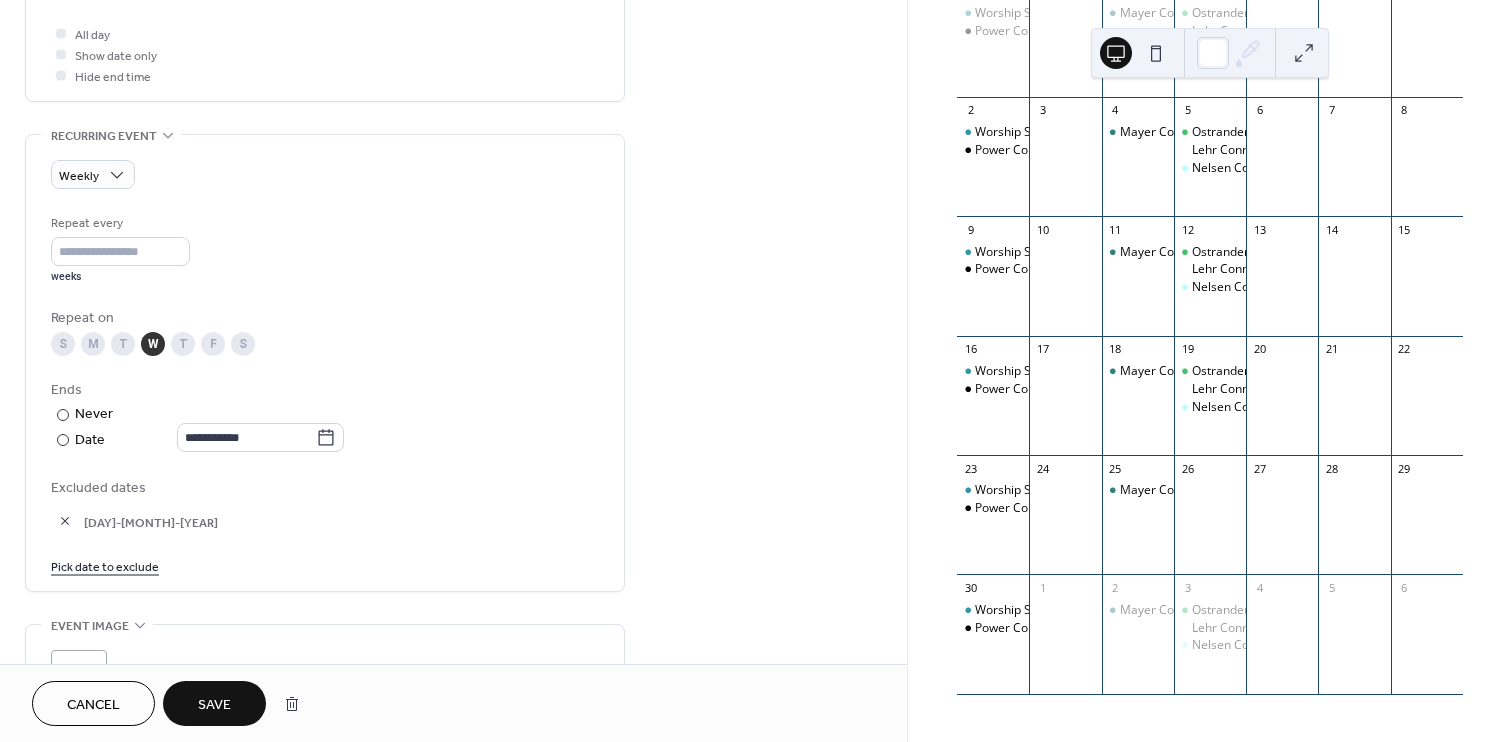 click on "Save" at bounding box center (214, 703) 